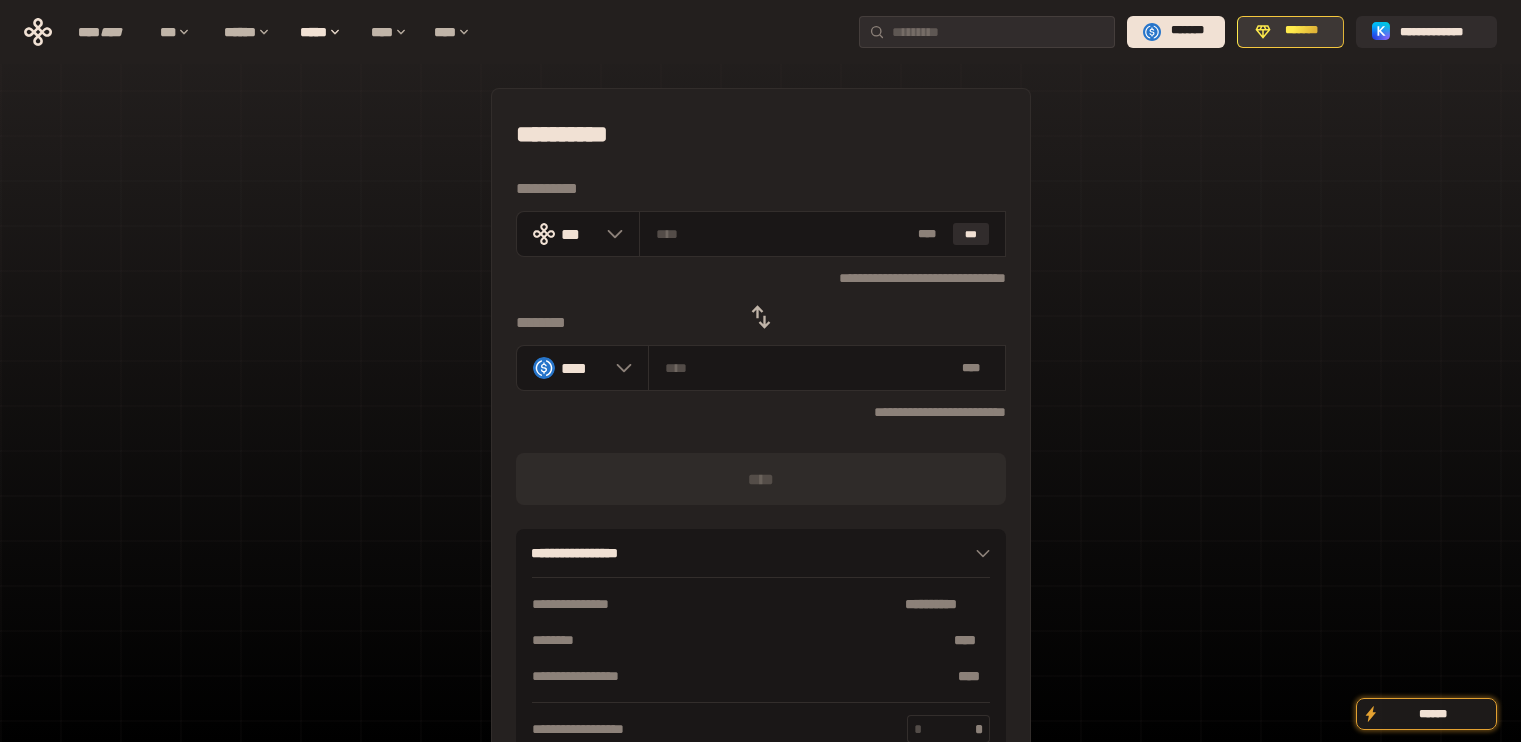 scroll, scrollTop: 0, scrollLeft: 0, axis: both 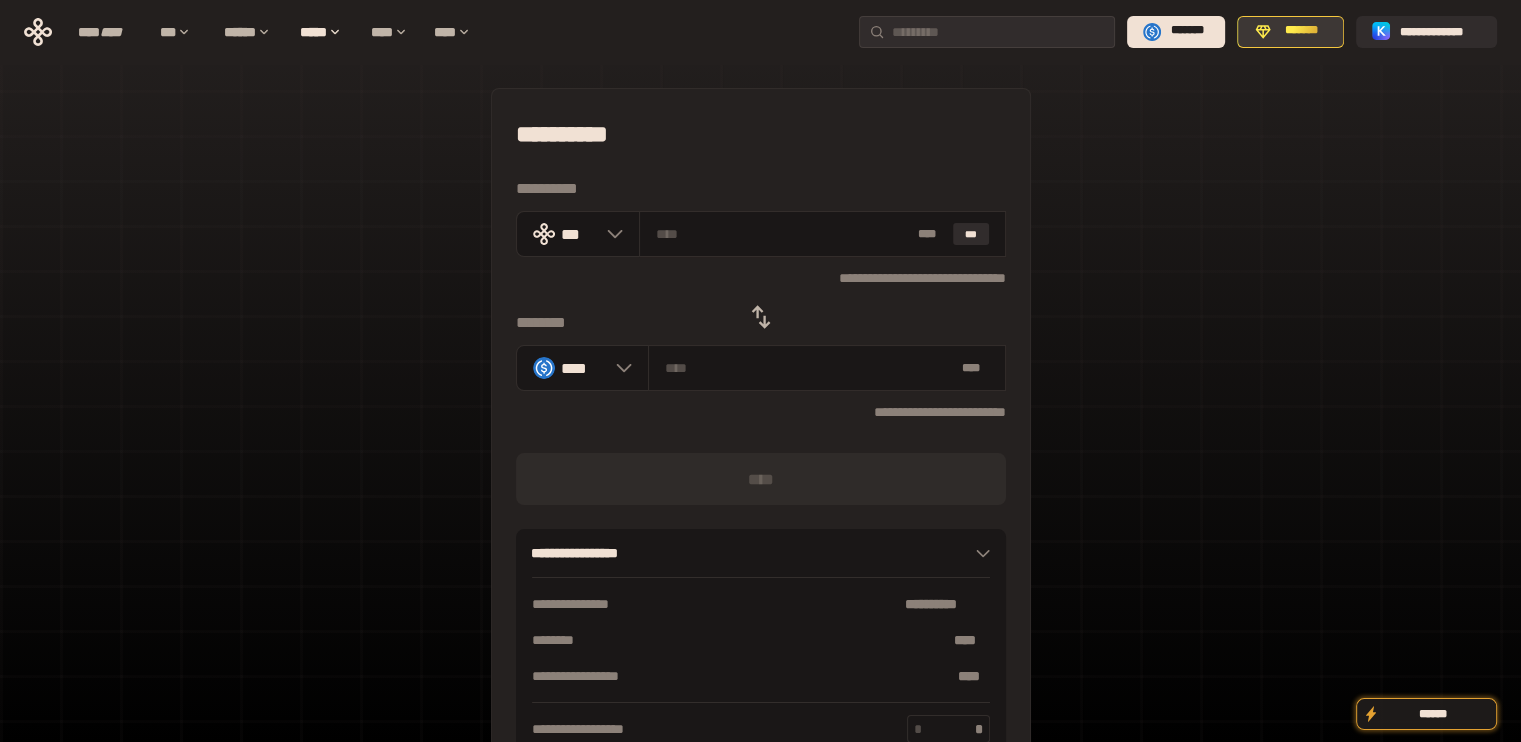click on "*******" at bounding box center [1301, 31] 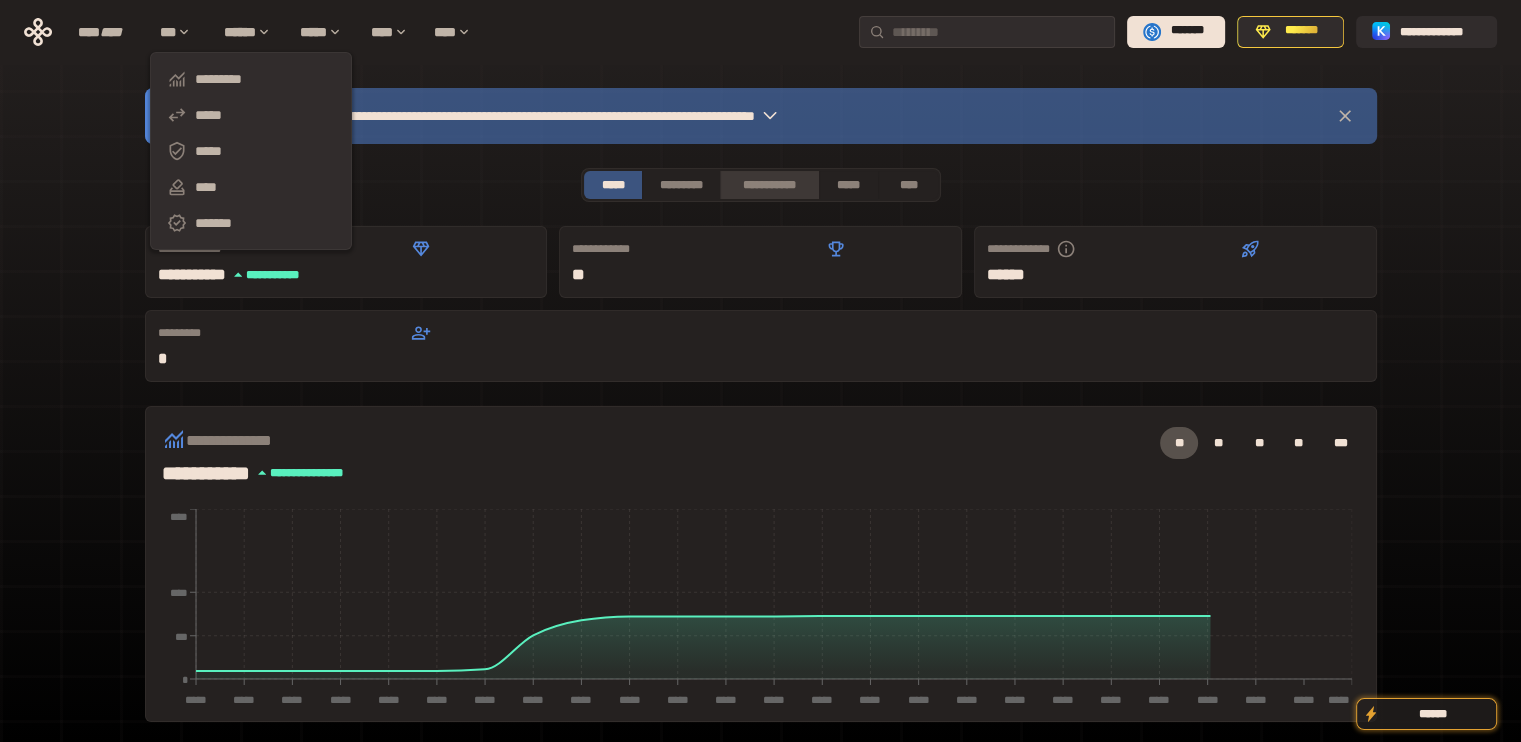 click on "**********" at bounding box center (769, 185) 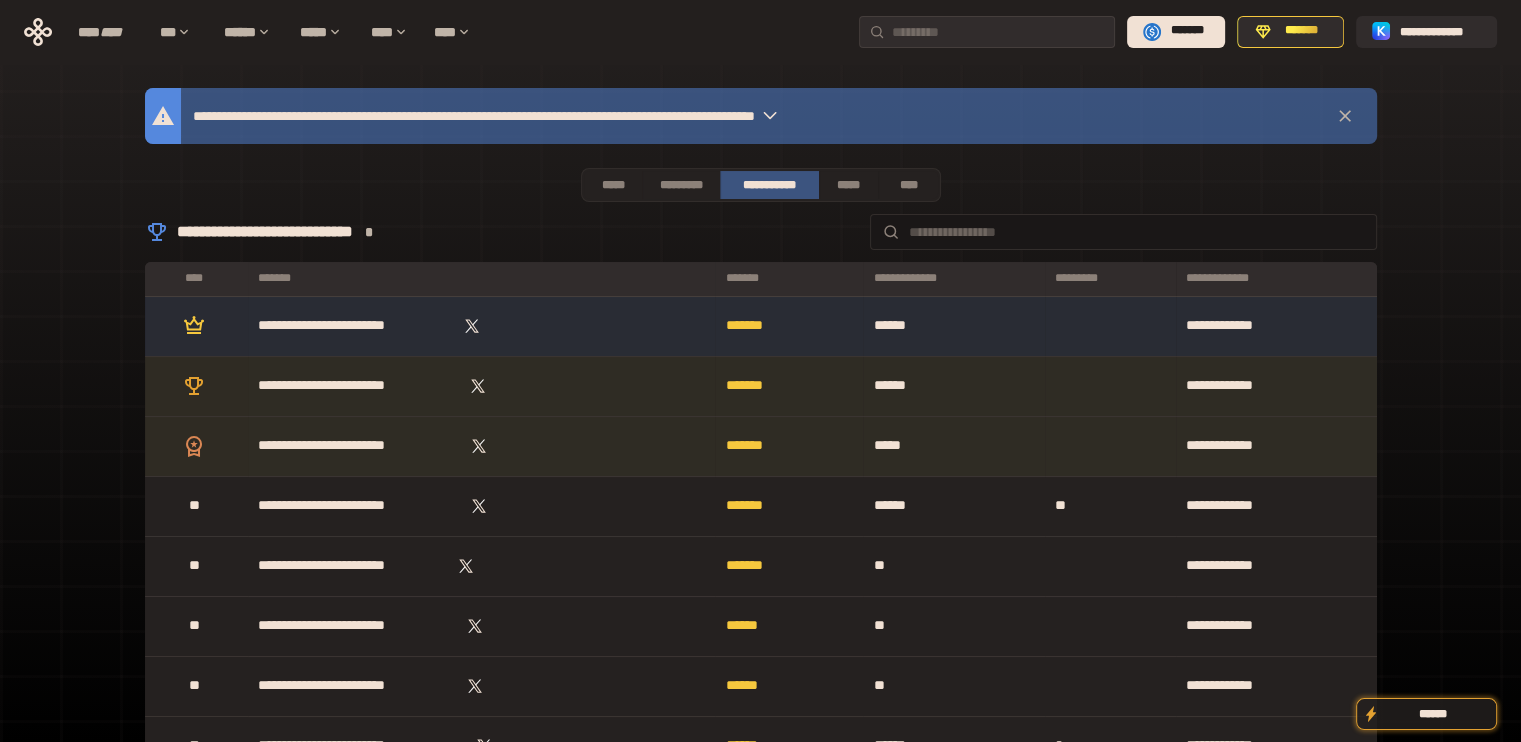 click on "**********" at bounding box center (1276, 279) 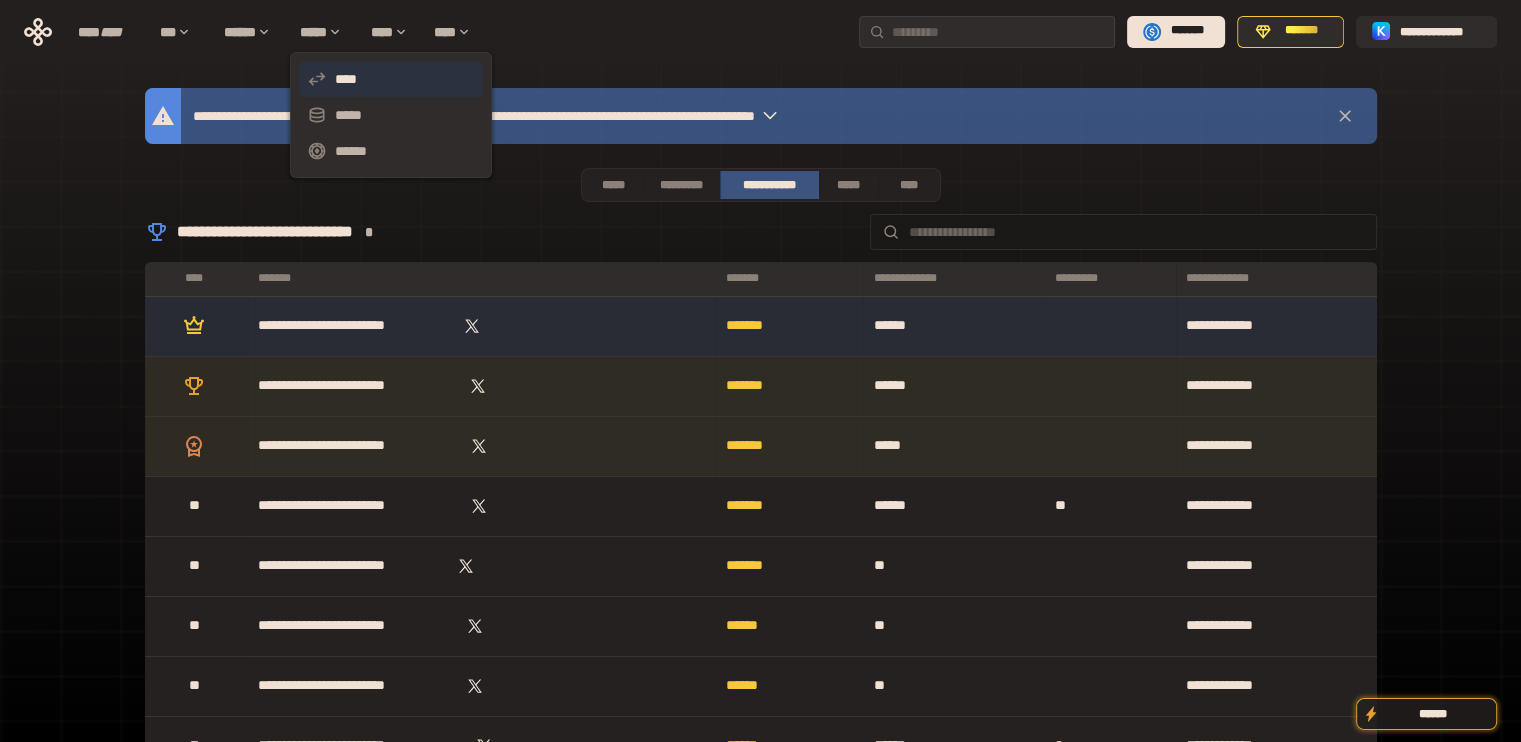 click on "****" at bounding box center [391, 79] 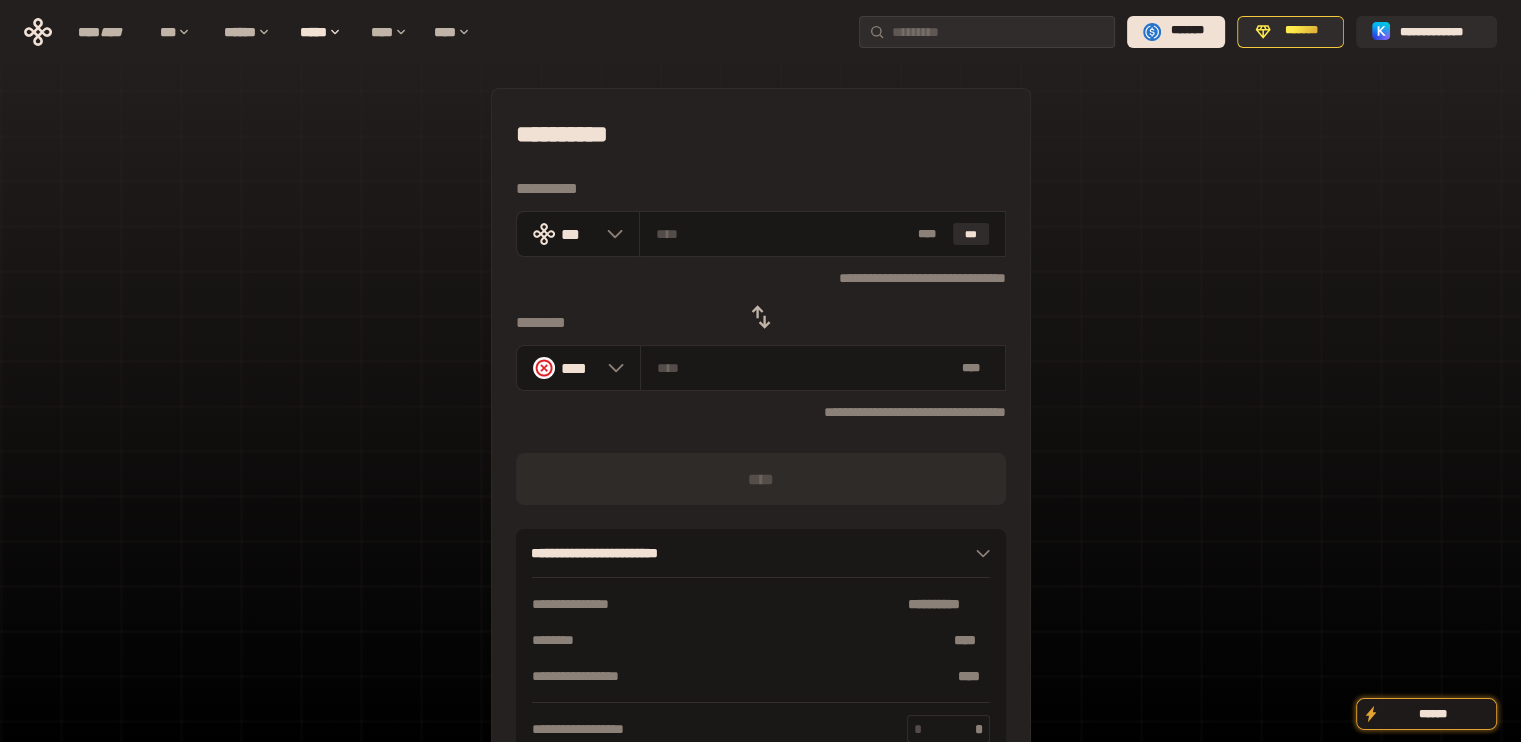 click 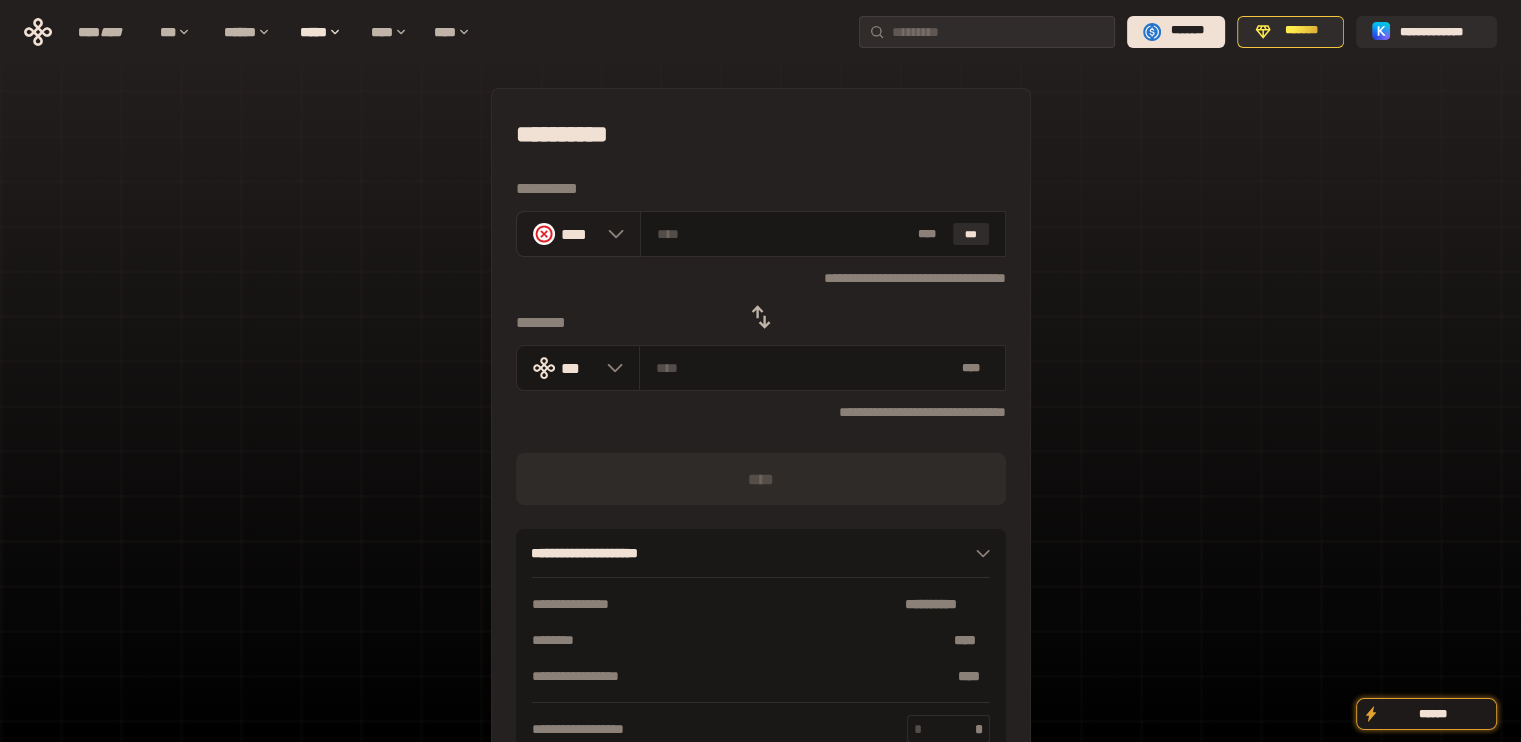 click on "****" at bounding box center (579, 233) 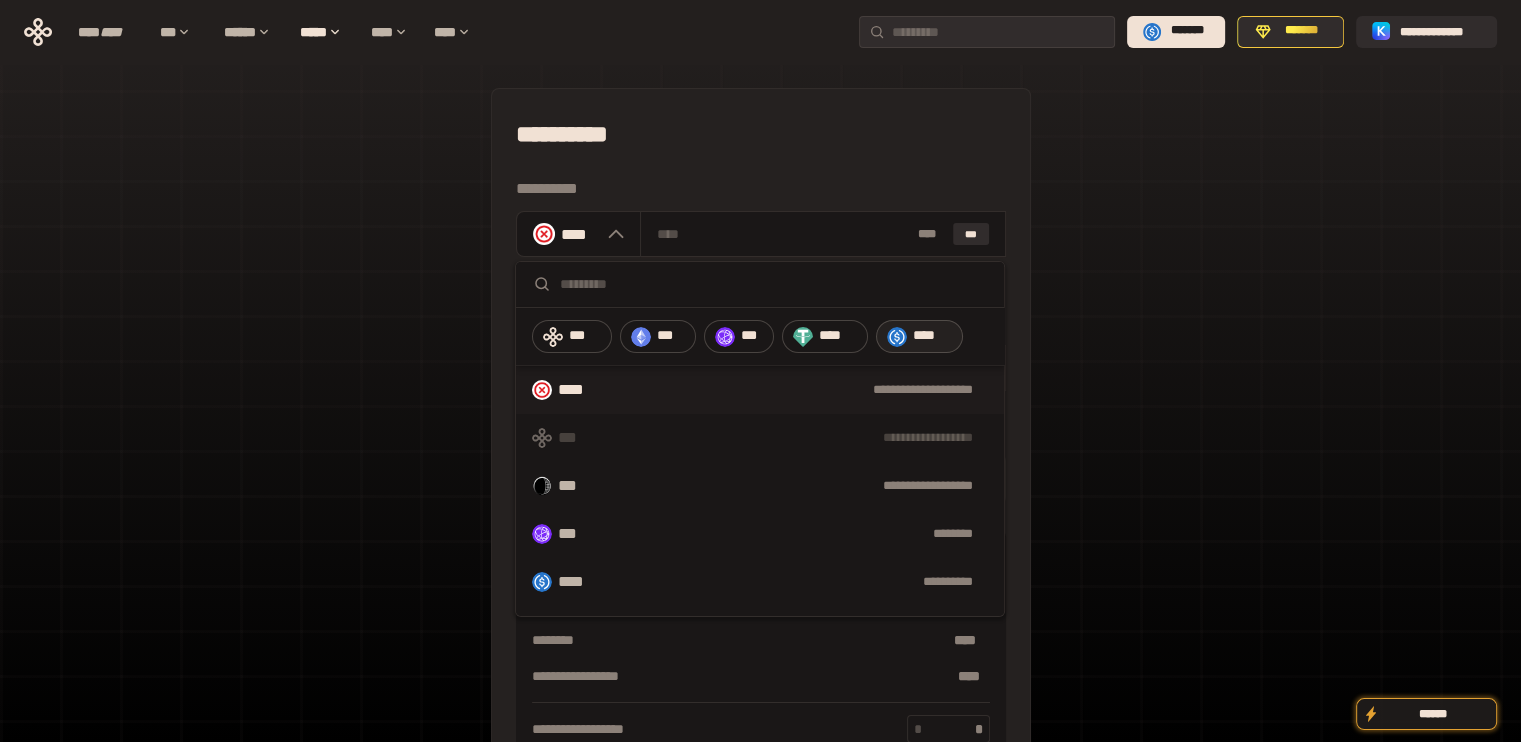 click at bounding box center [897, 337] 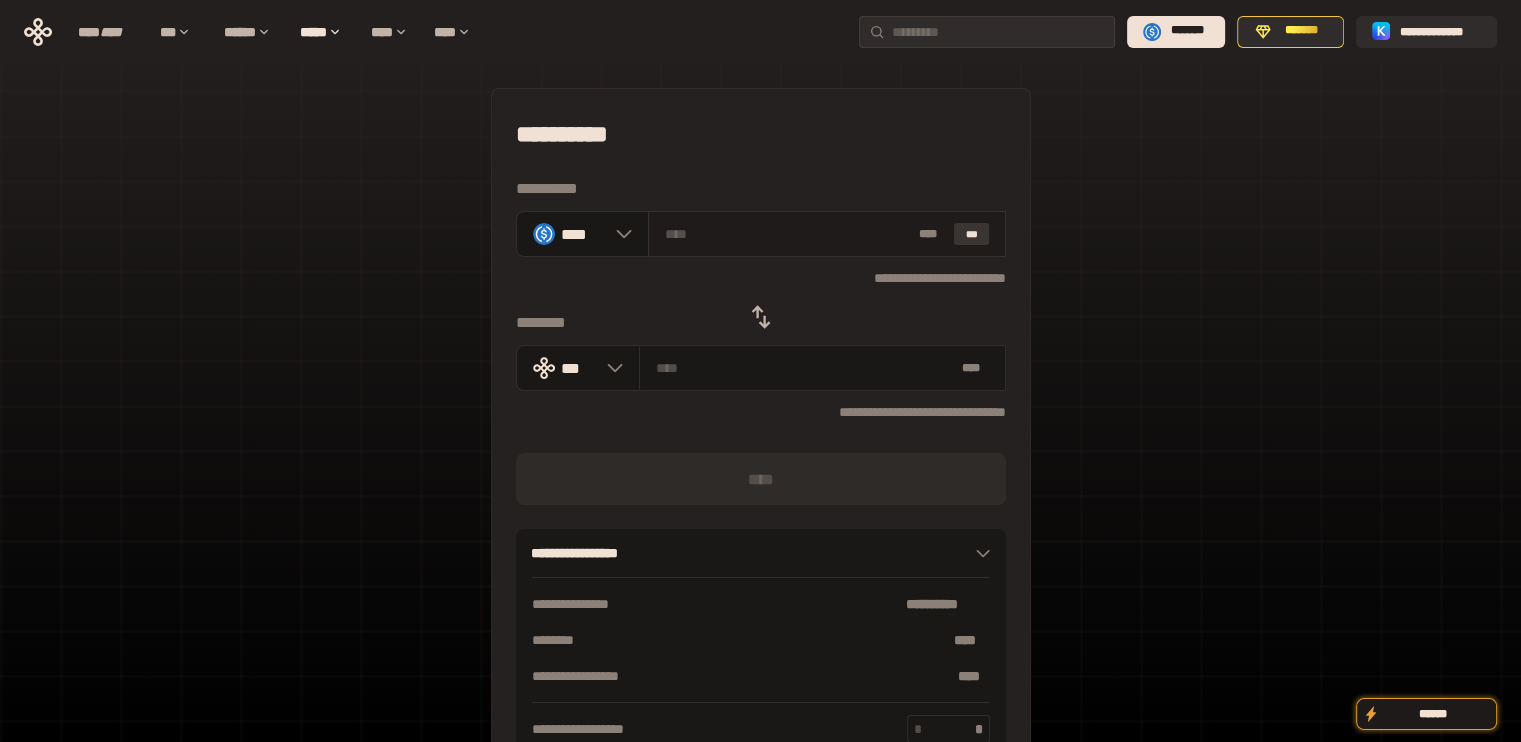 click on "***" at bounding box center (972, 234) 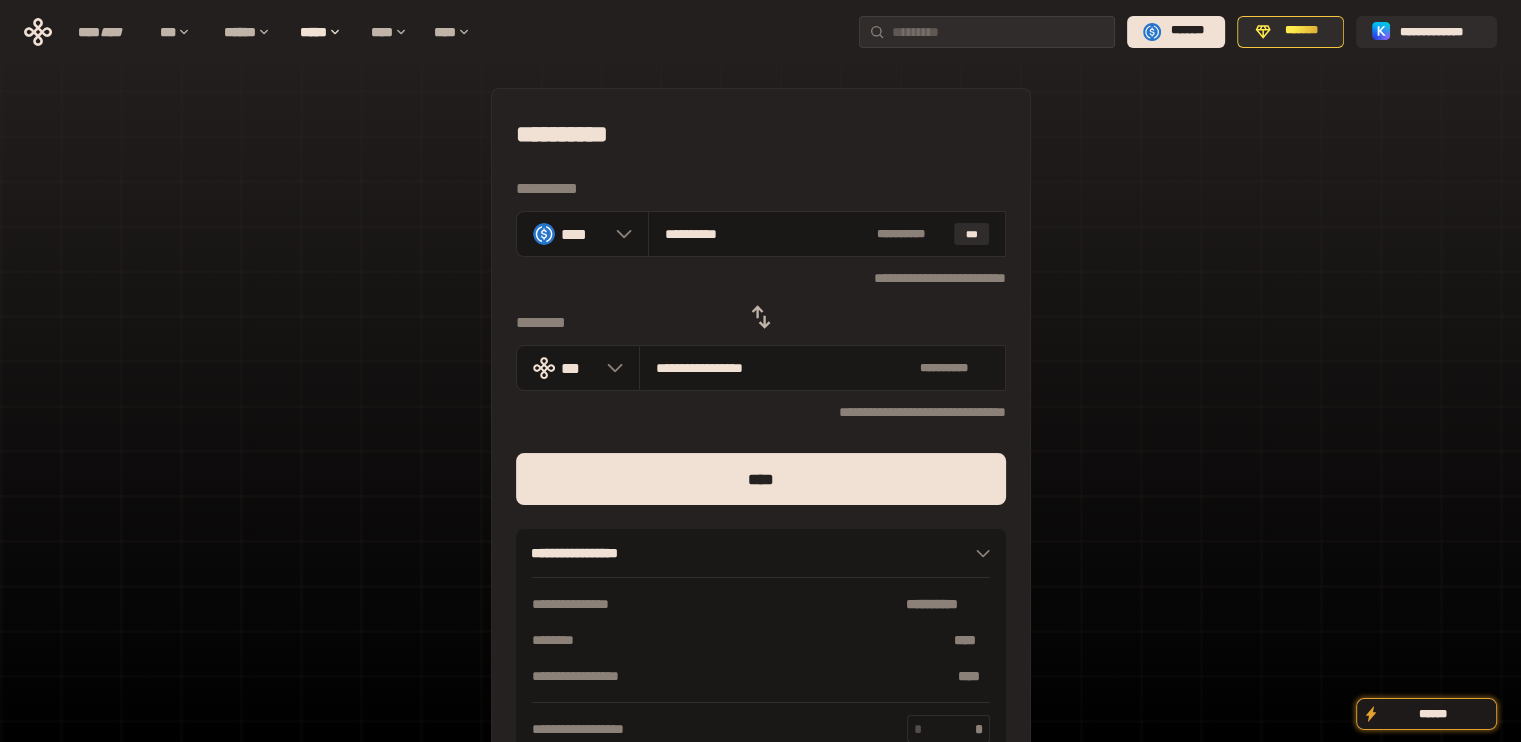 click on "**********" at bounding box center (761, 434) 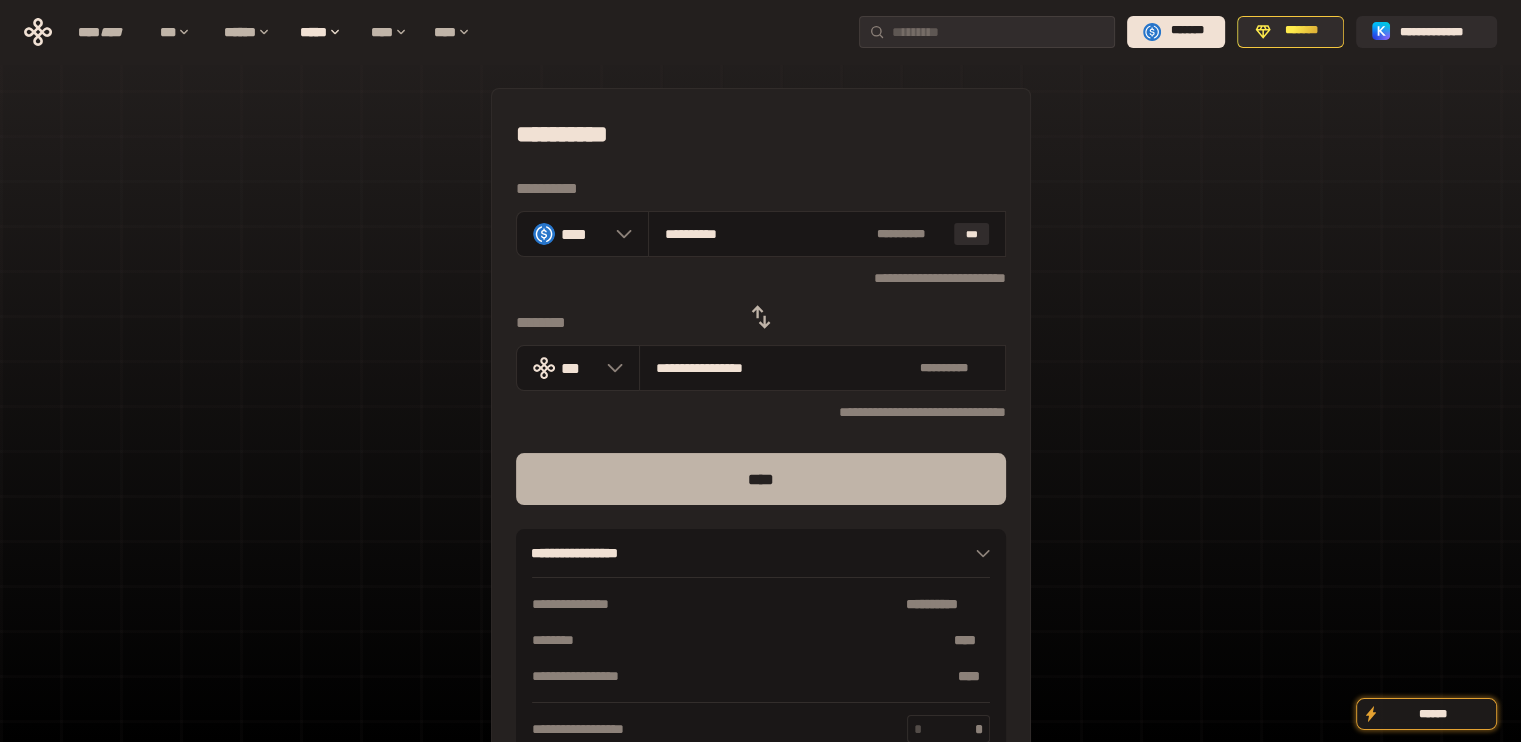 click on "****" at bounding box center [761, 479] 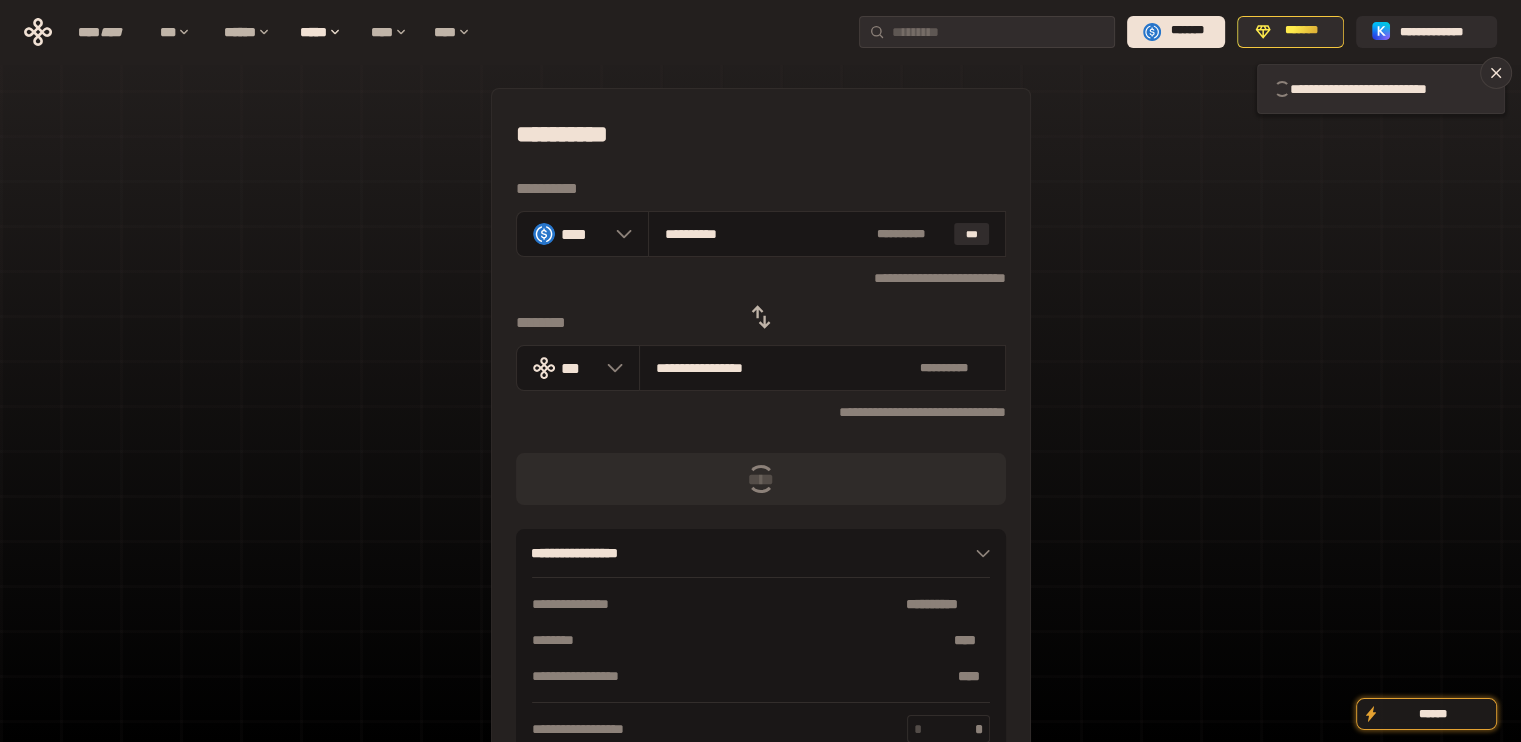 type 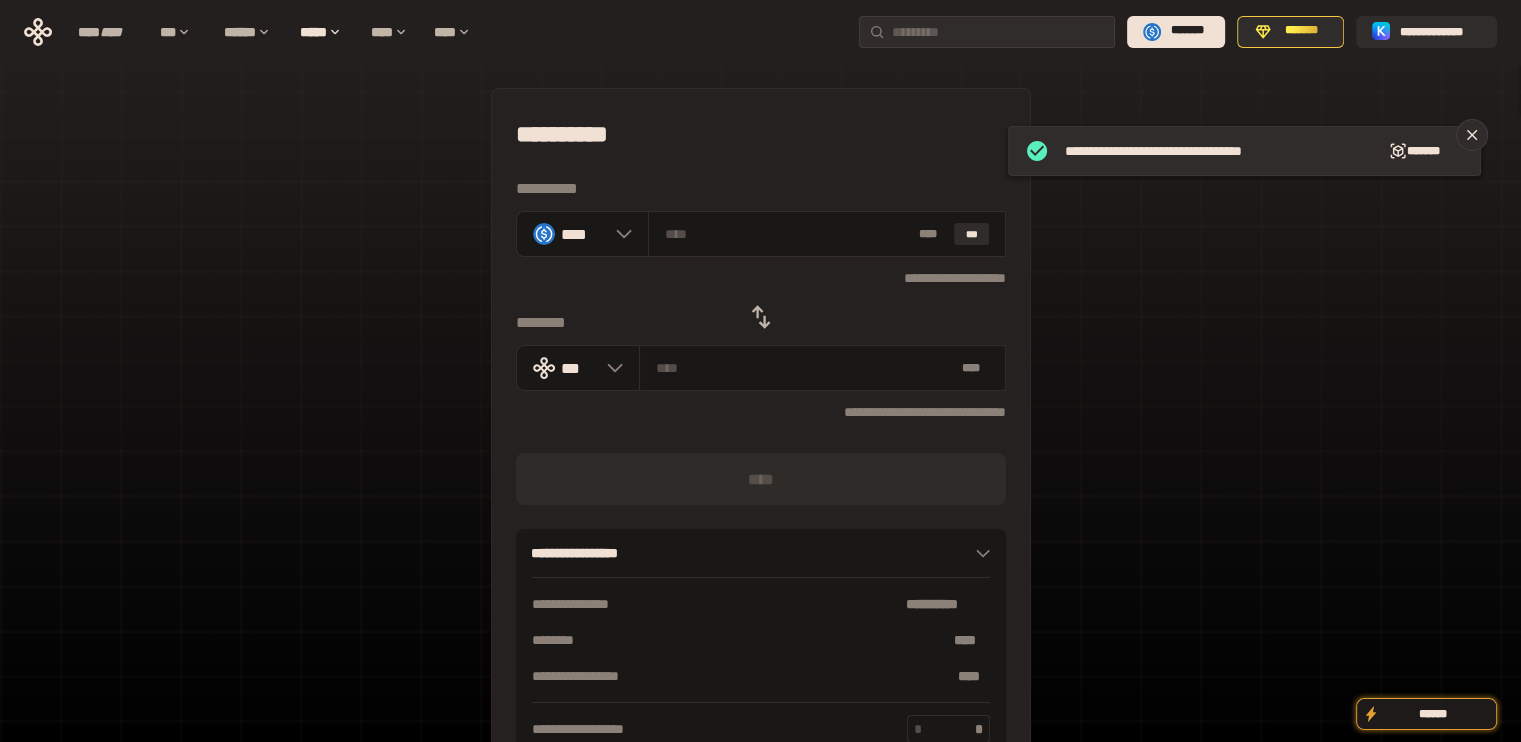 click at bounding box center (761, 317) 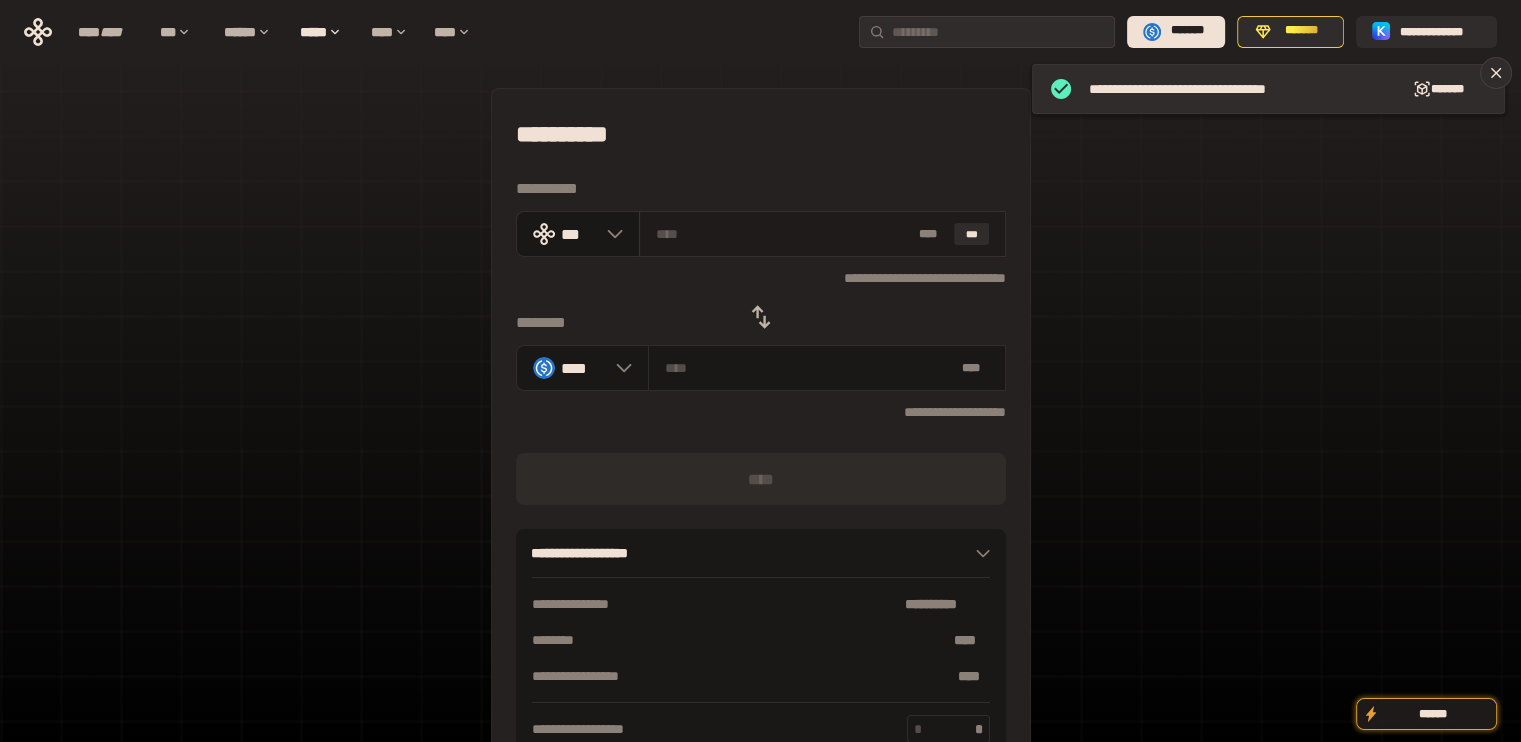 click on "***" at bounding box center (972, 234) 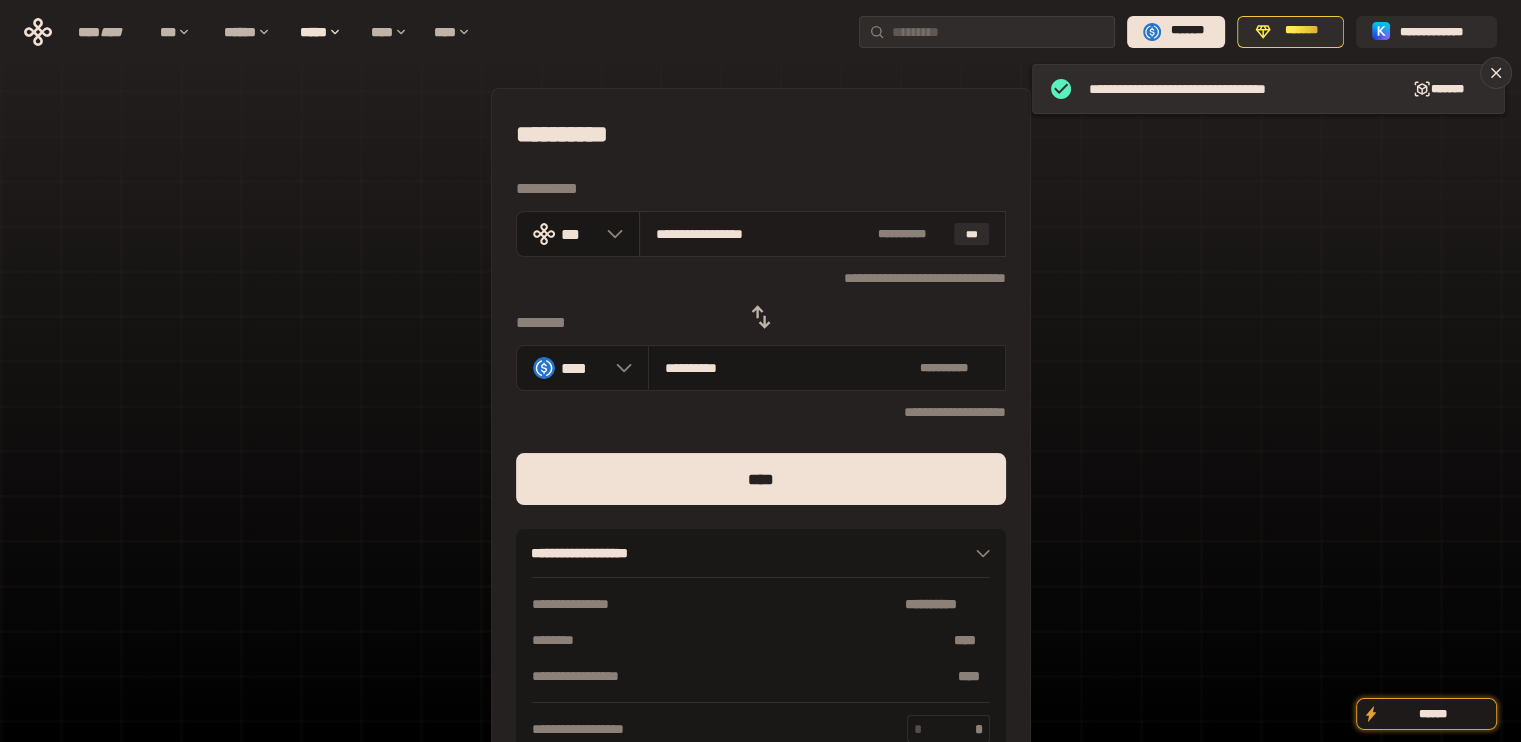 drag, startPoint x: 678, startPoint y: 228, endPoint x: 908, endPoint y: 249, distance: 230.95671 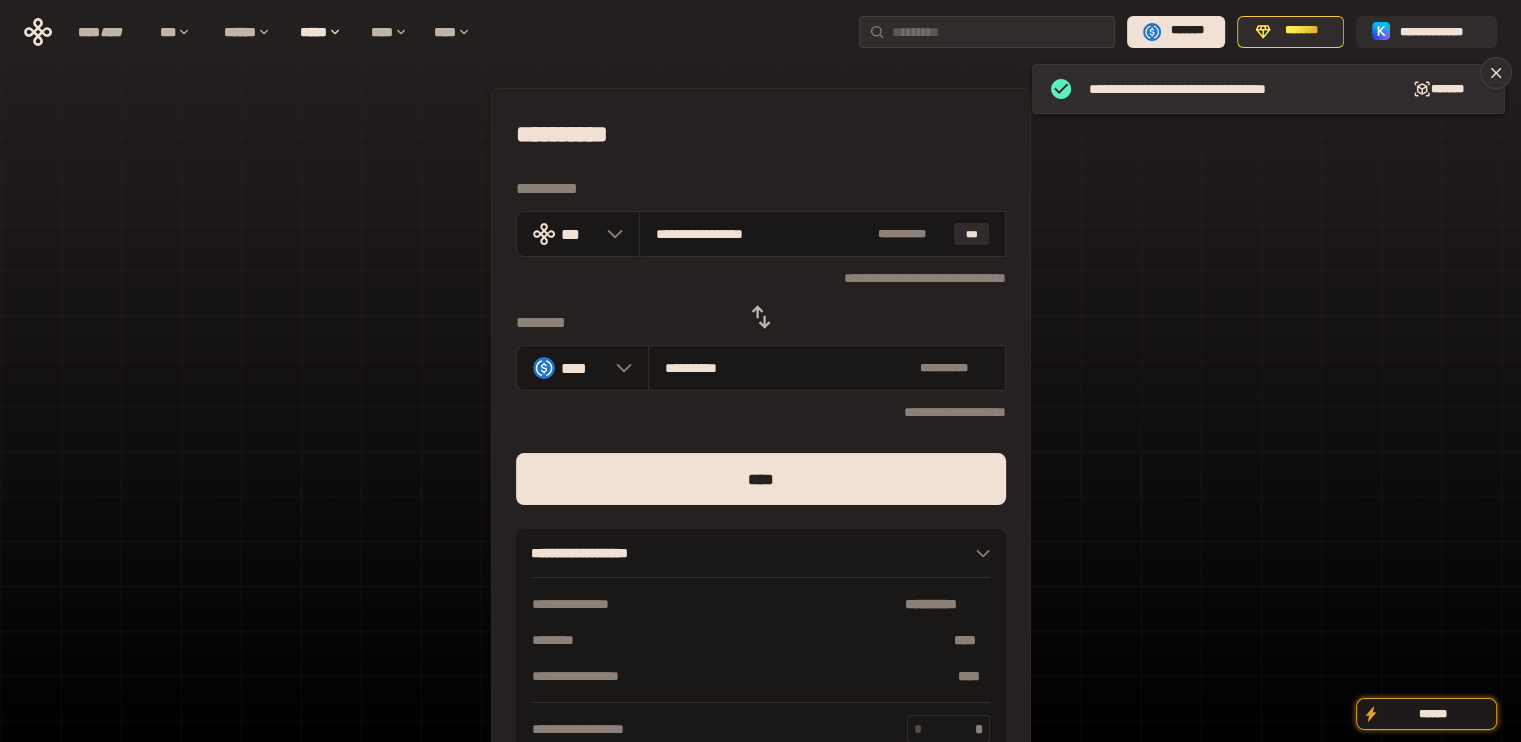 type on "***" 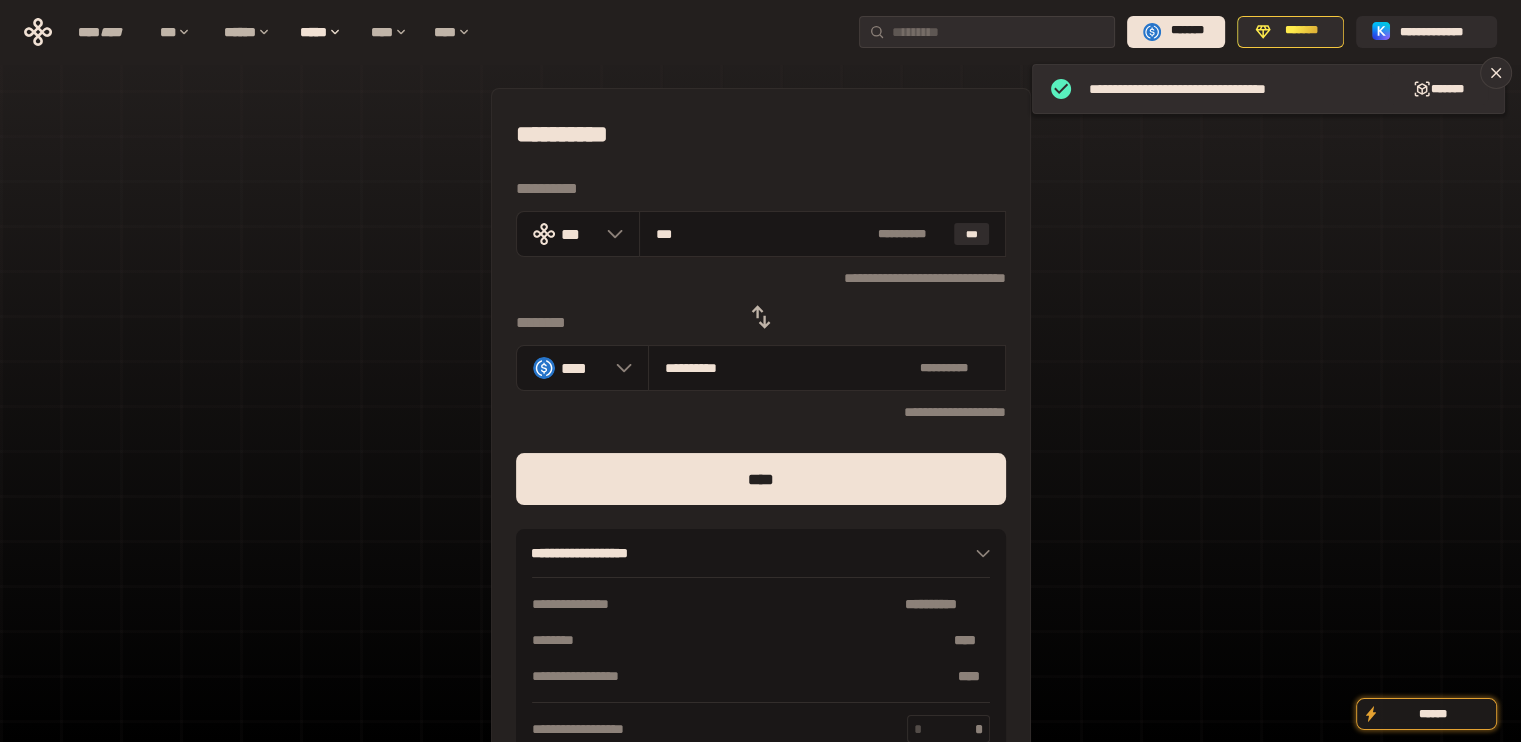 type on "**********" 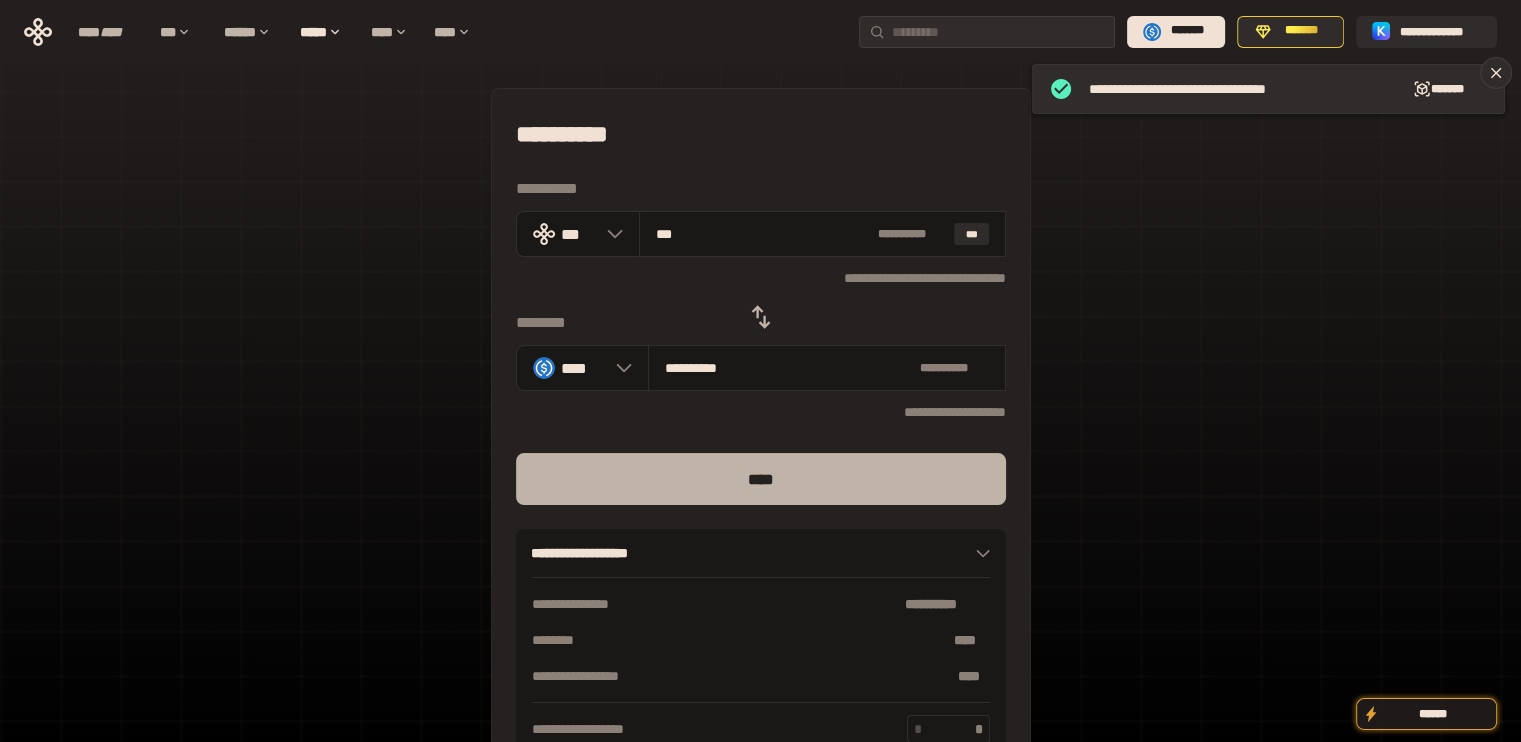 type on "***" 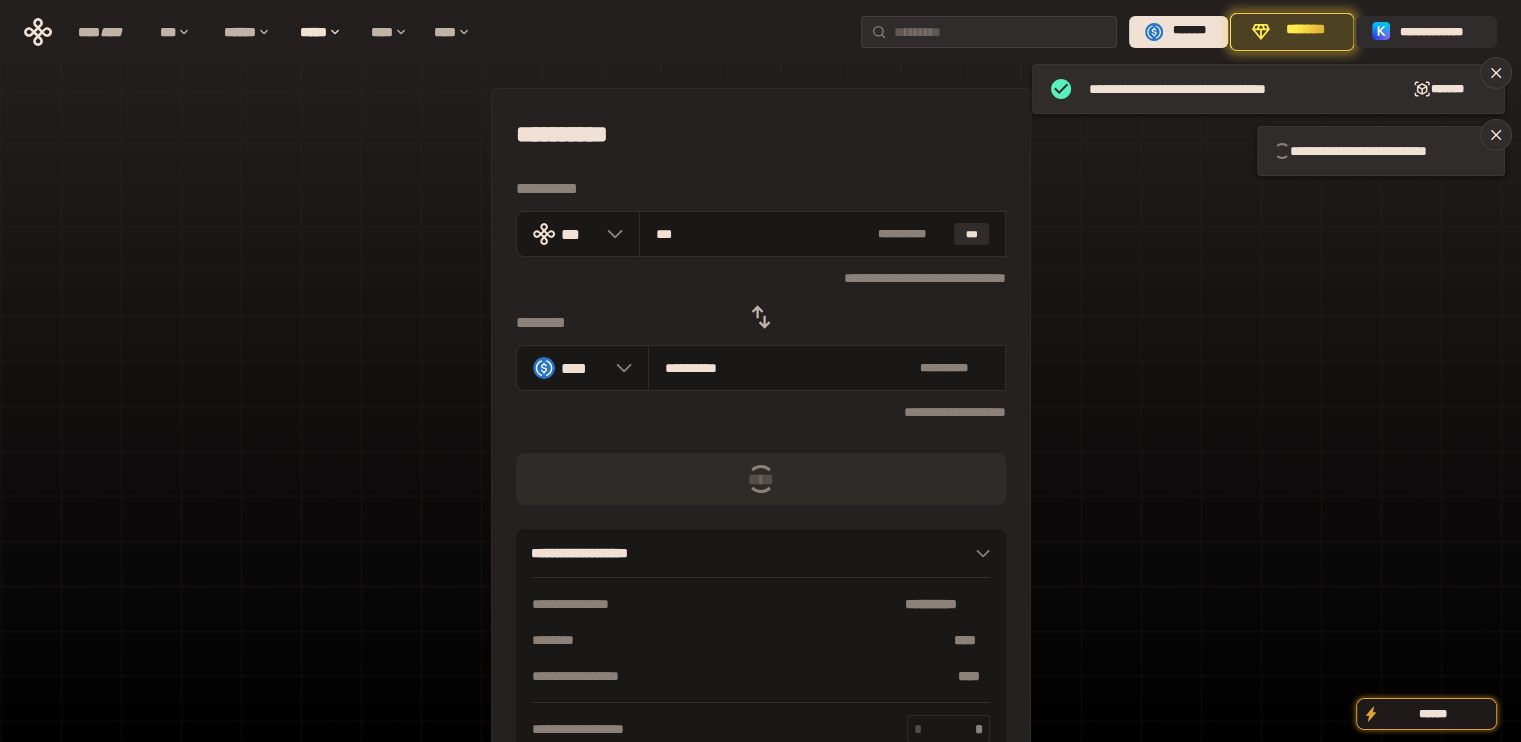 type 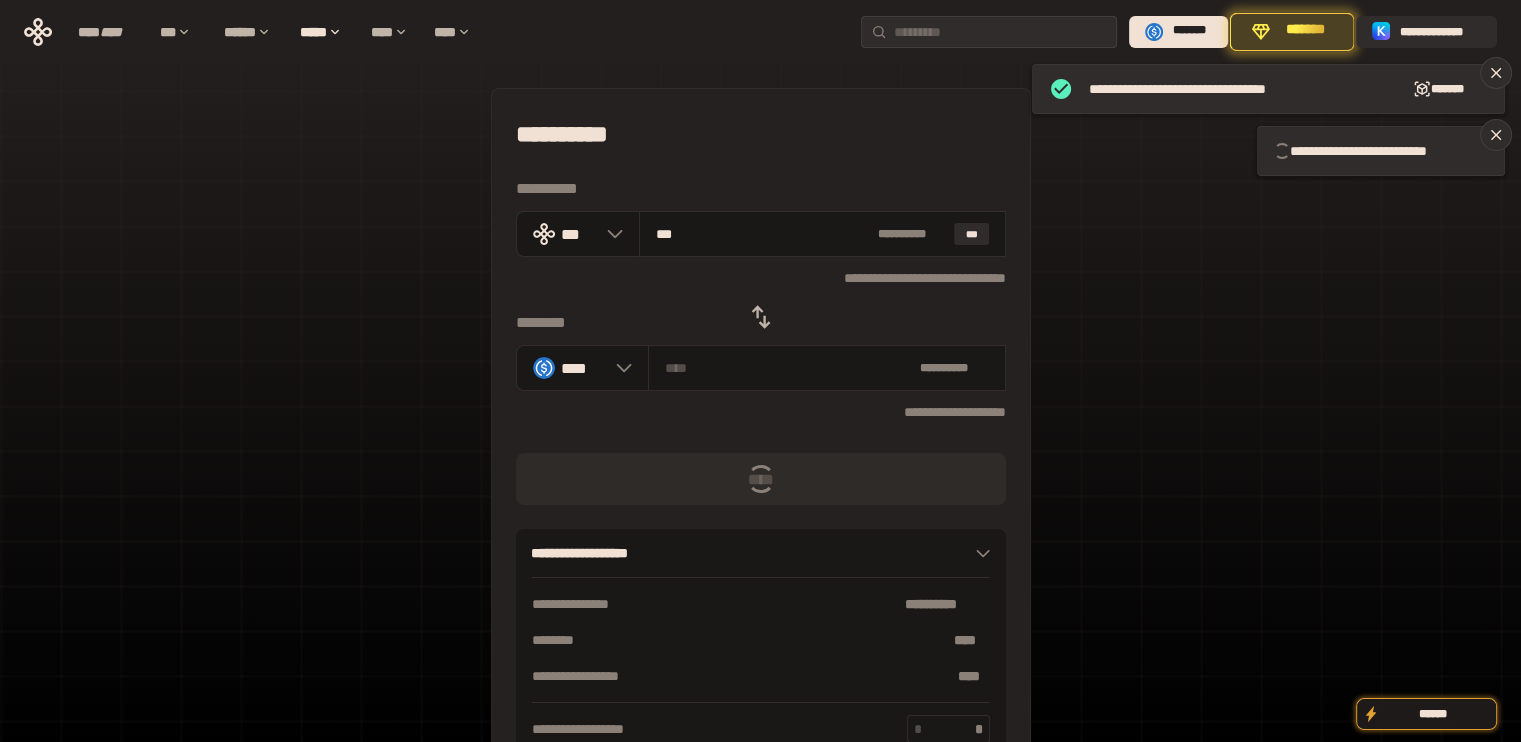 type 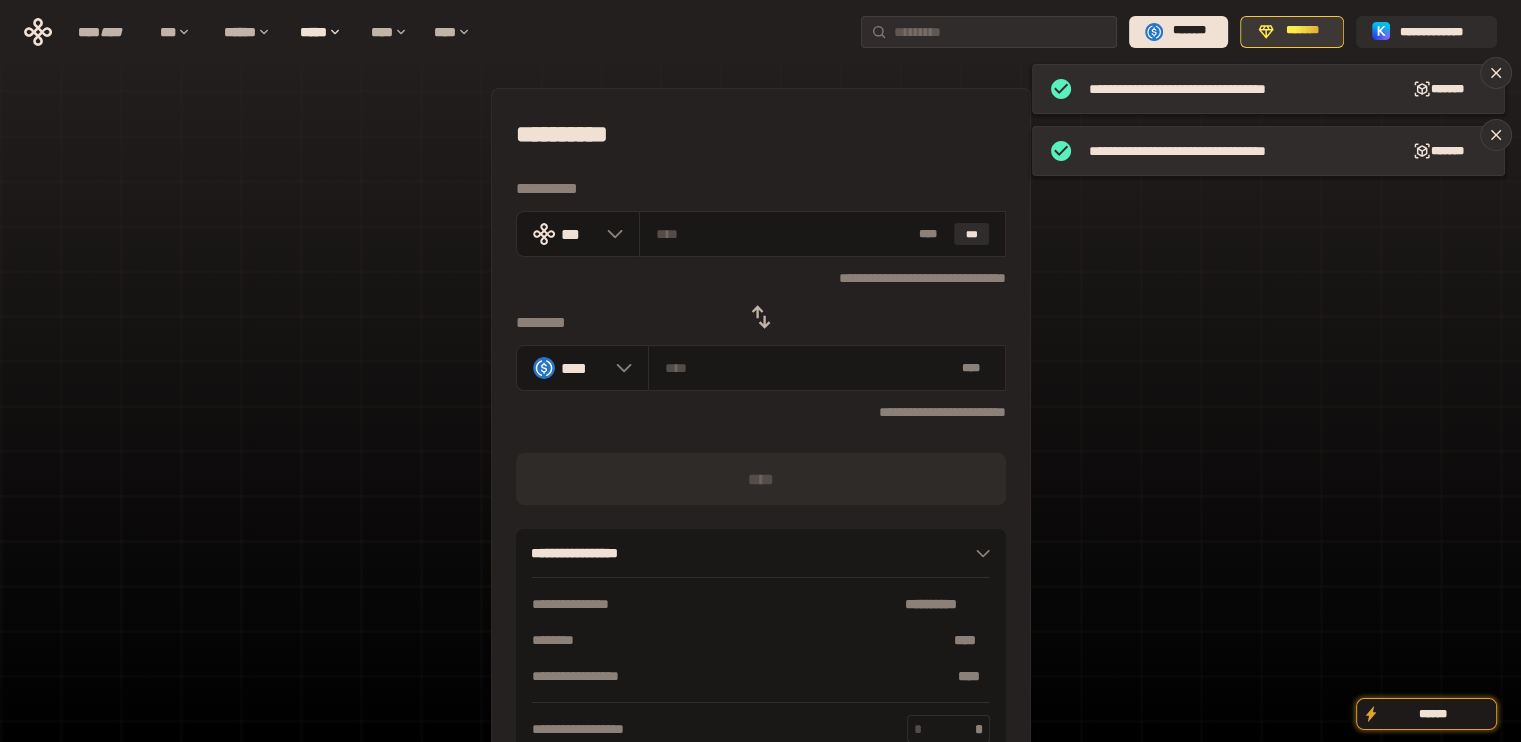 click on "*******" at bounding box center (1303, 31) 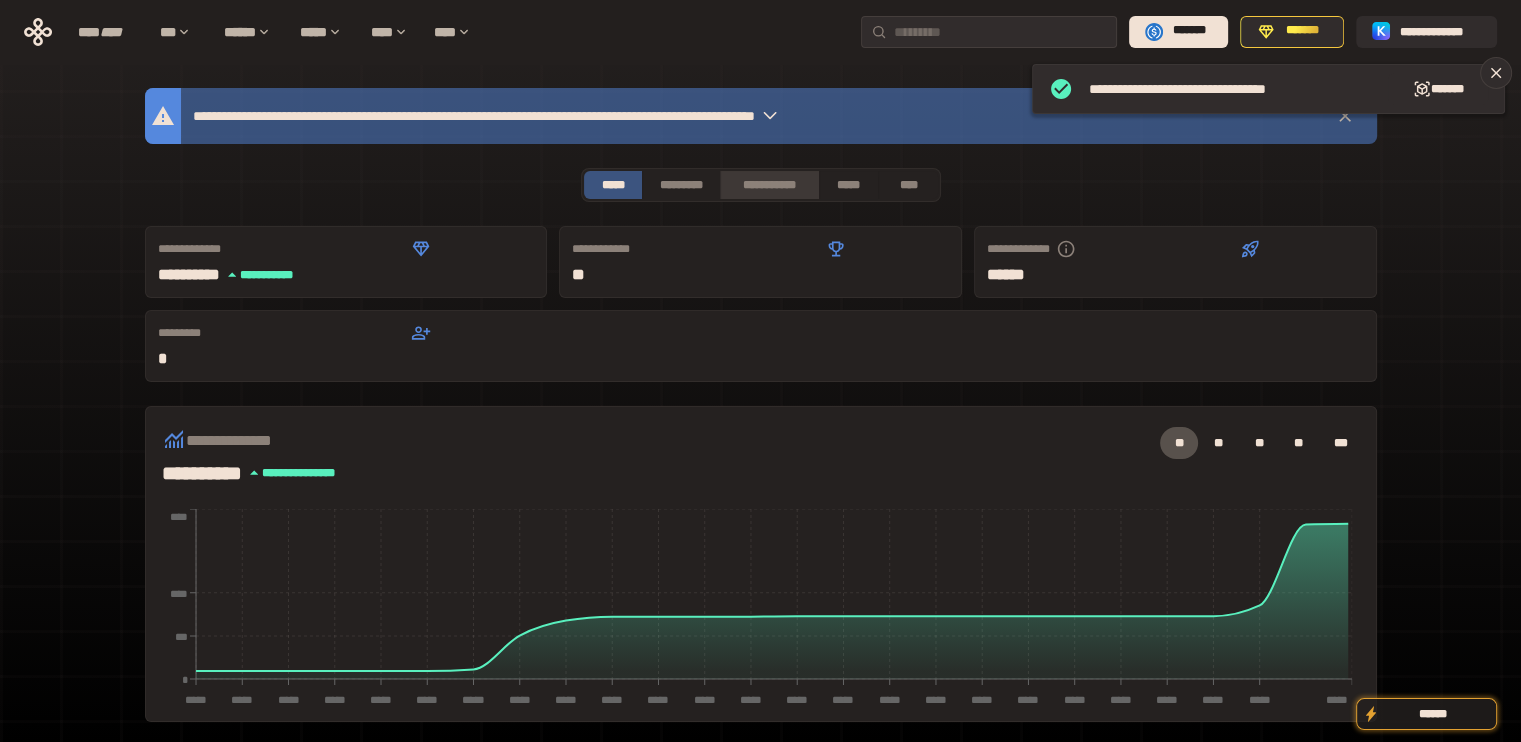 click on "**********" at bounding box center [769, 185] 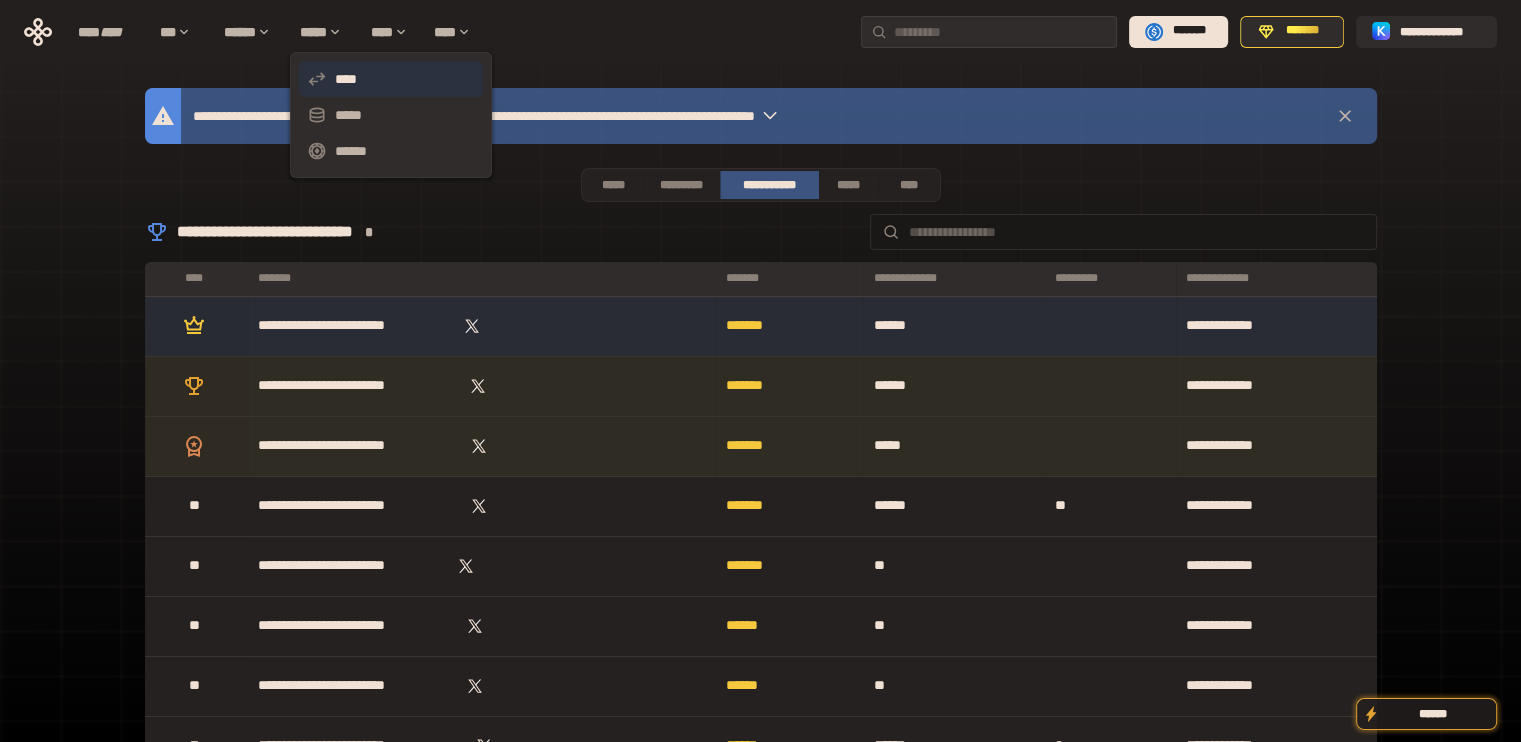 click on "****" at bounding box center [391, 79] 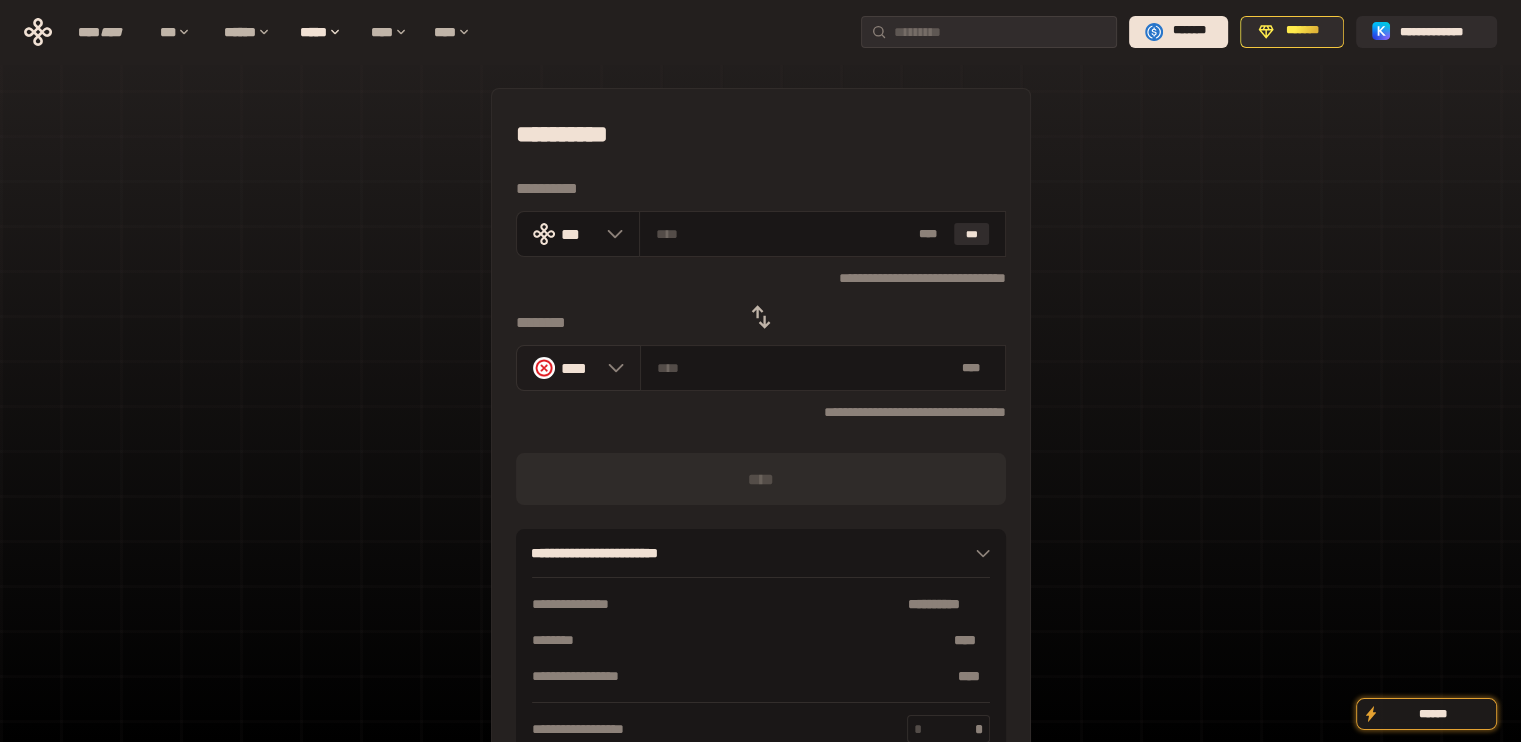 click on "****" at bounding box center (578, 368) 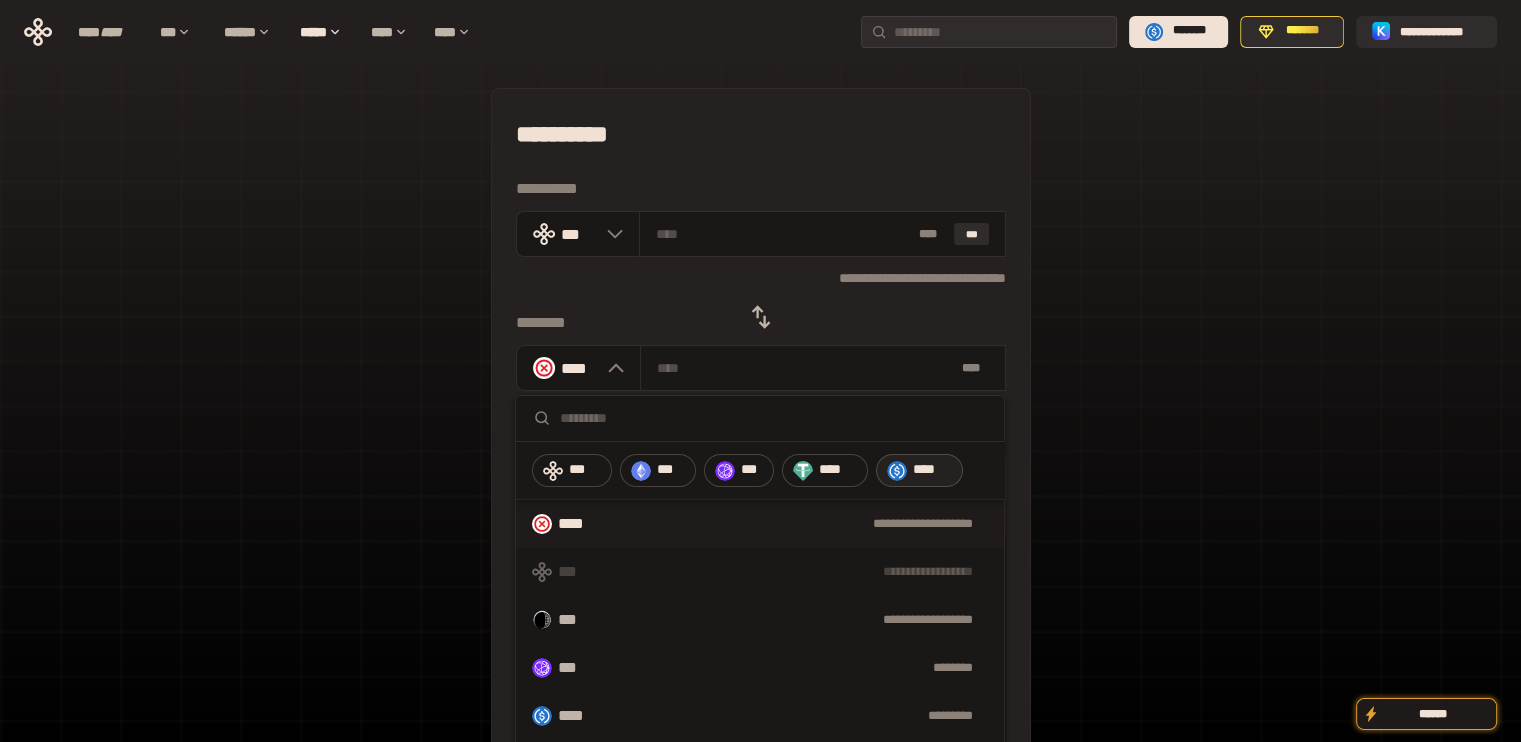 click on "****" at bounding box center [933, 470] 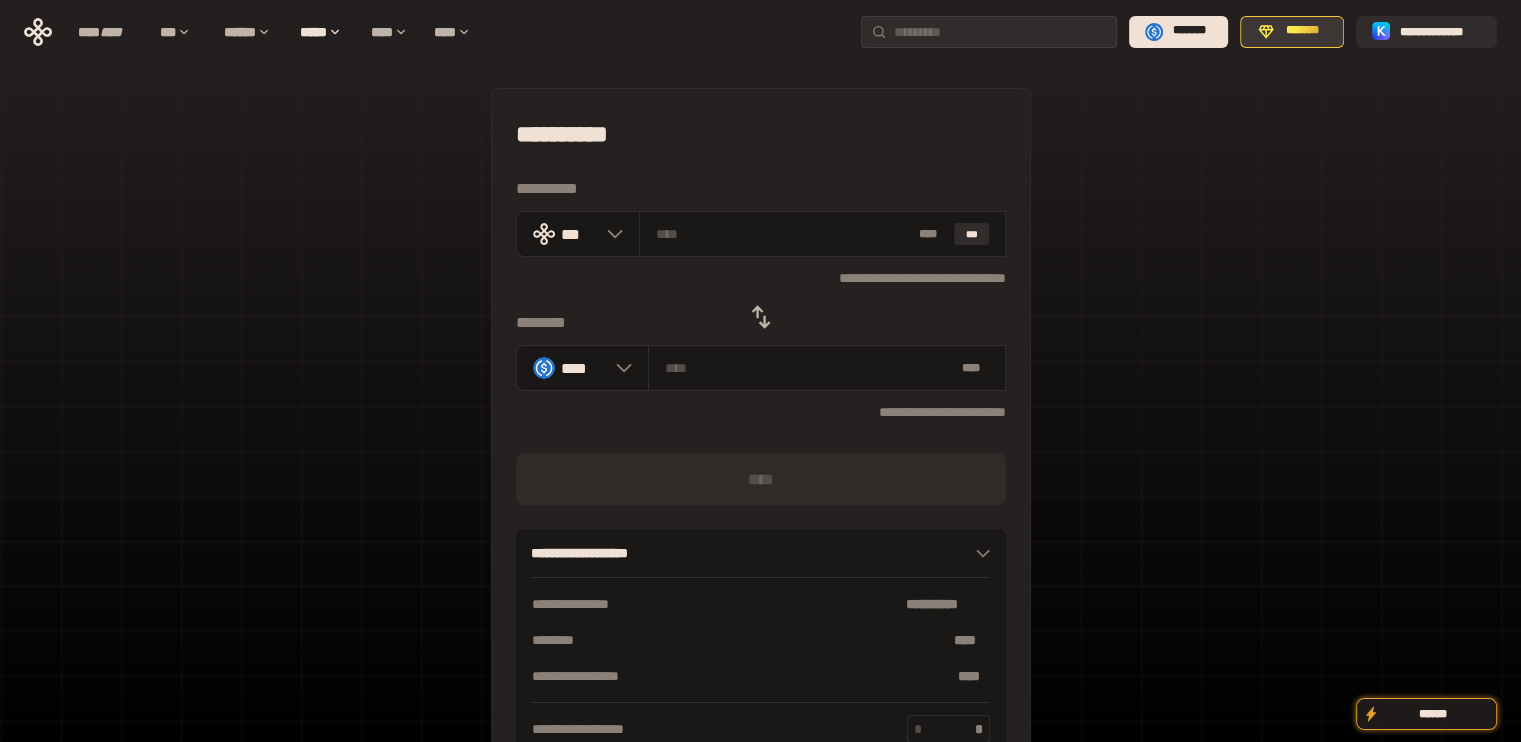 click on "*******" at bounding box center [1303, 31] 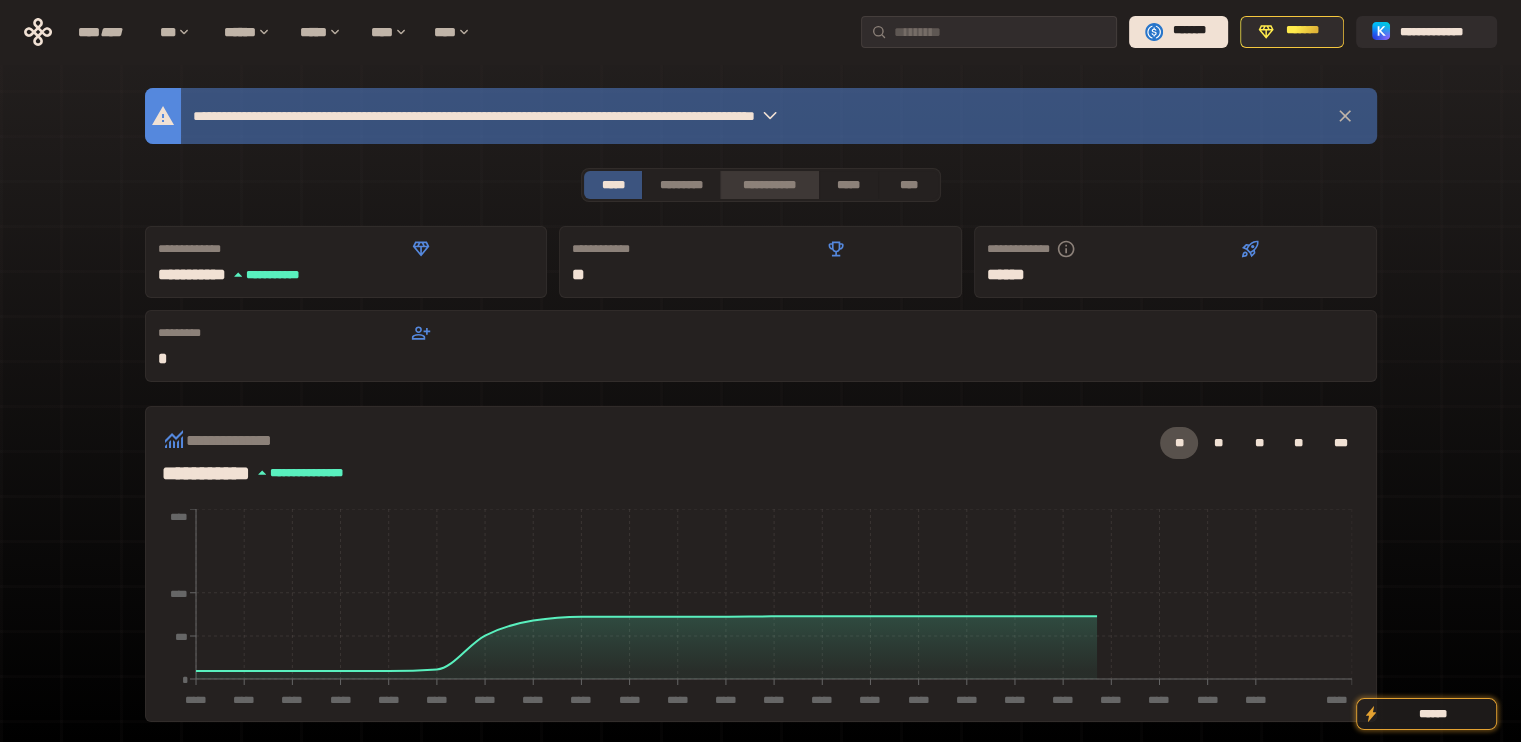 click on "**********" at bounding box center [769, 185] 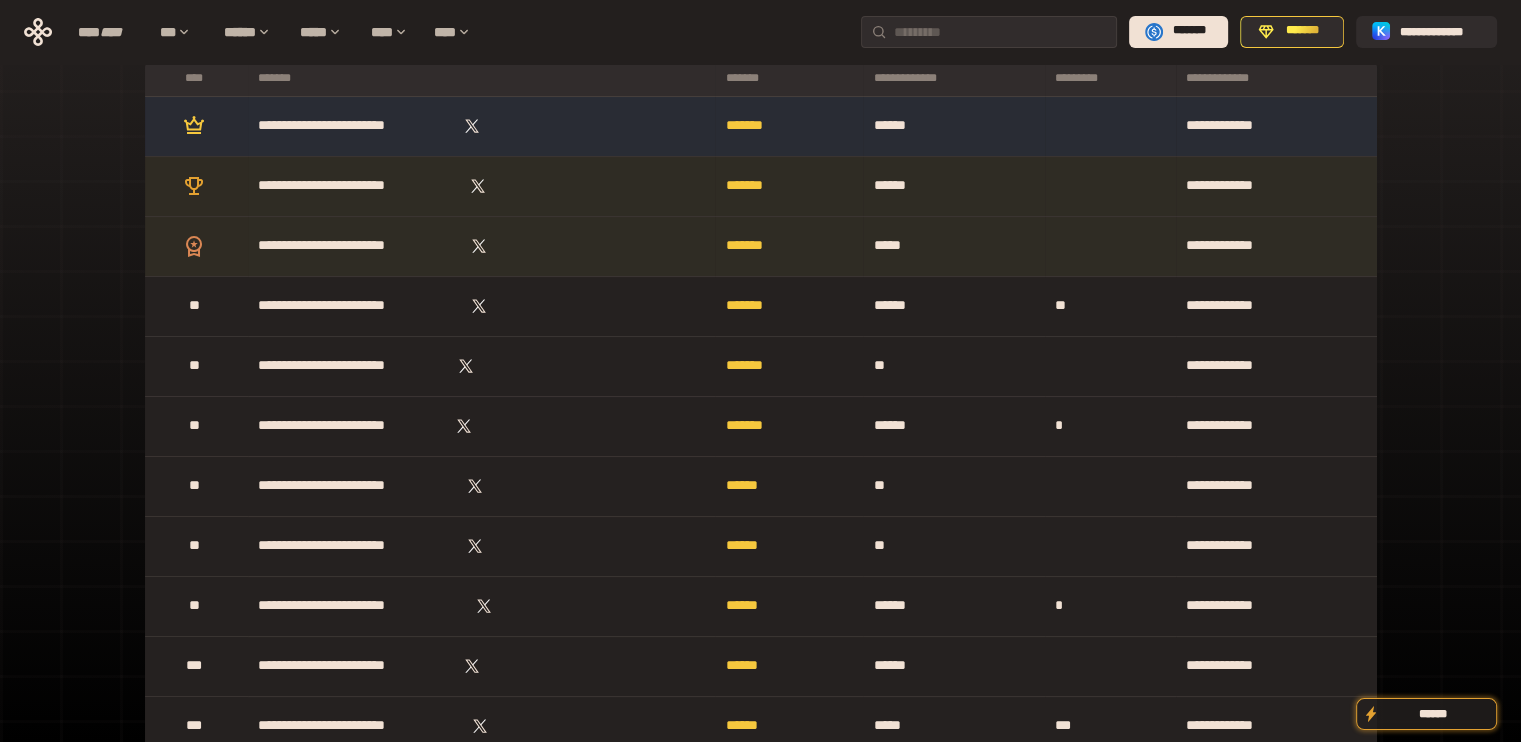 scroll, scrollTop: 100, scrollLeft: 0, axis: vertical 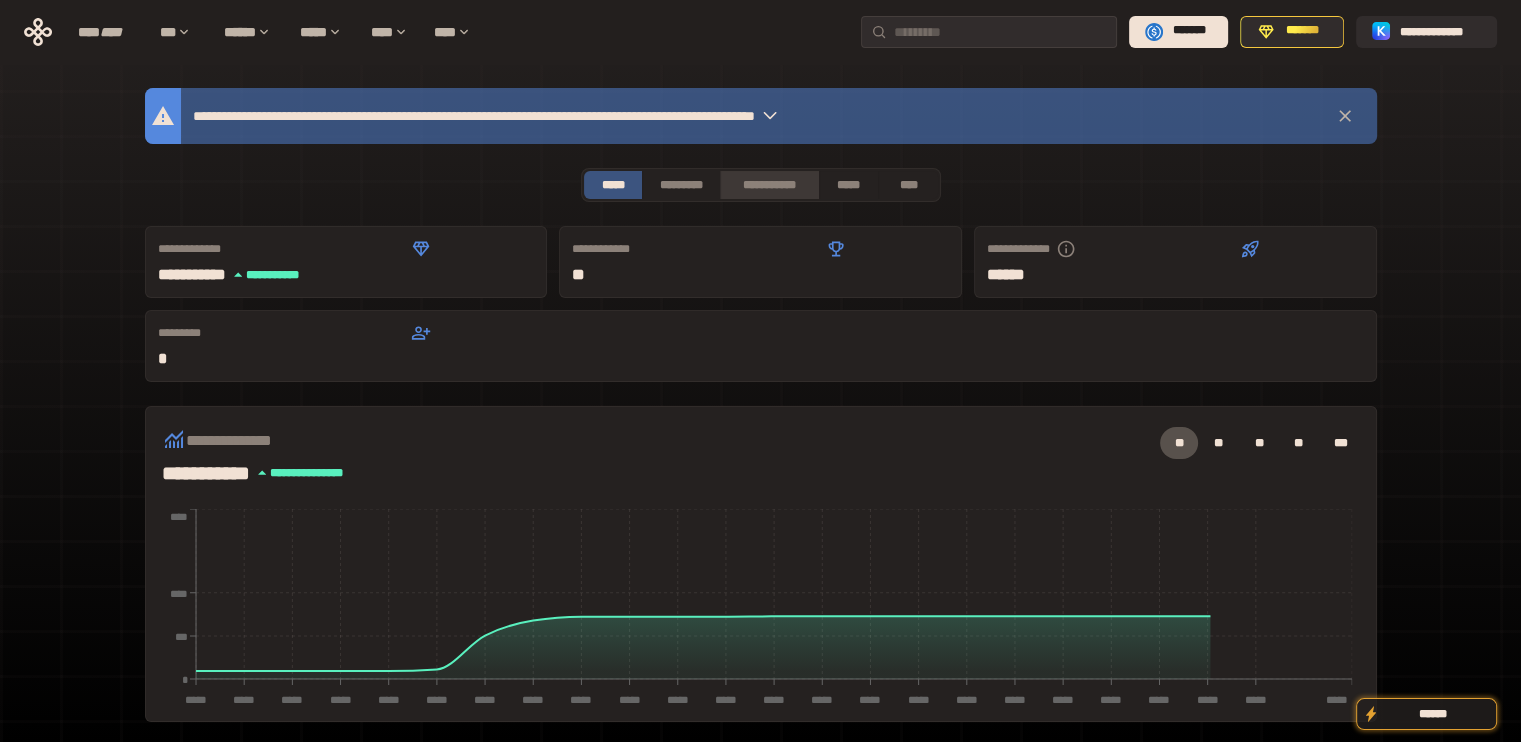 click on "**********" at bounding box center (769, 185) 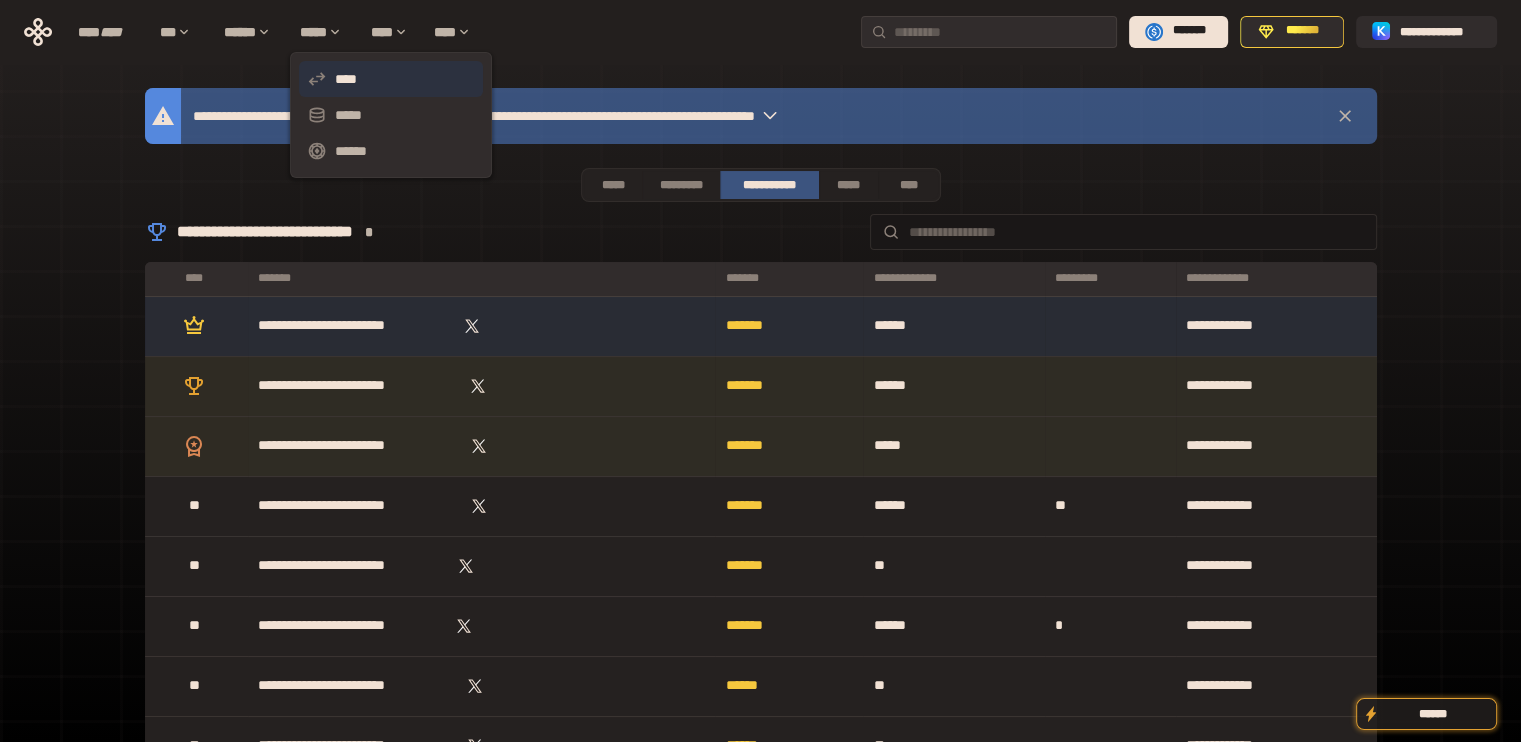 click on "****" at bounding box center [391, 79] 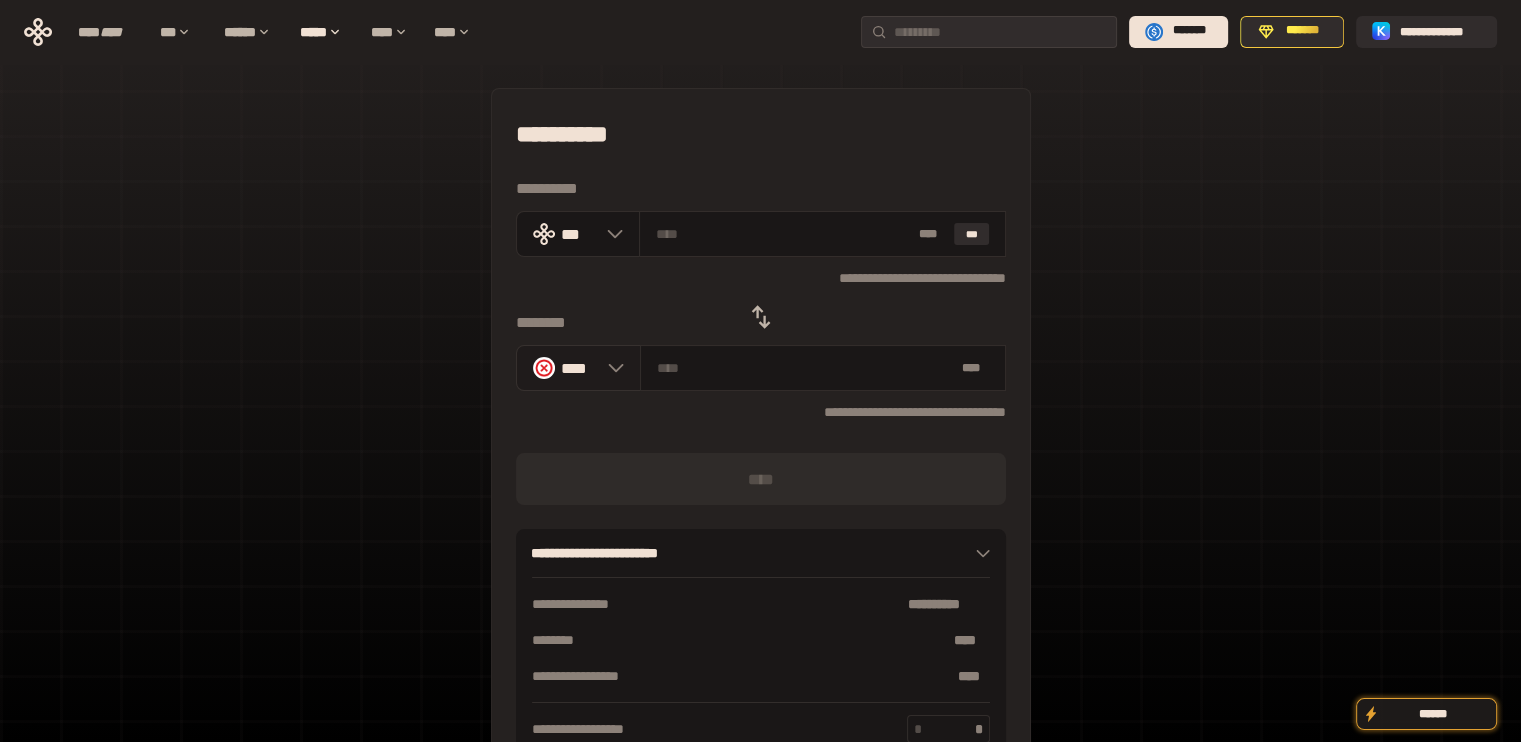click at bounding box center [544, 368] 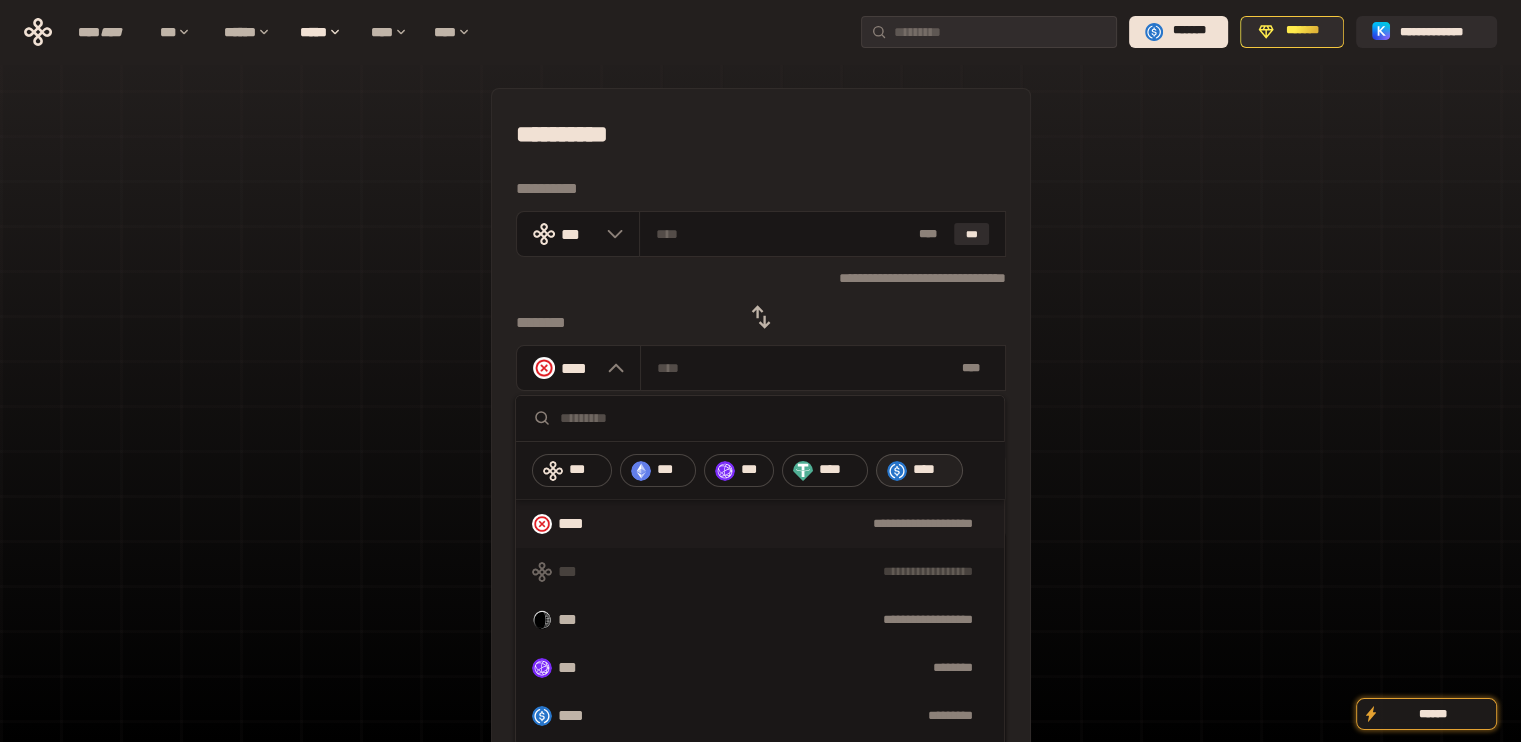 click at bounding box center (897, 471) 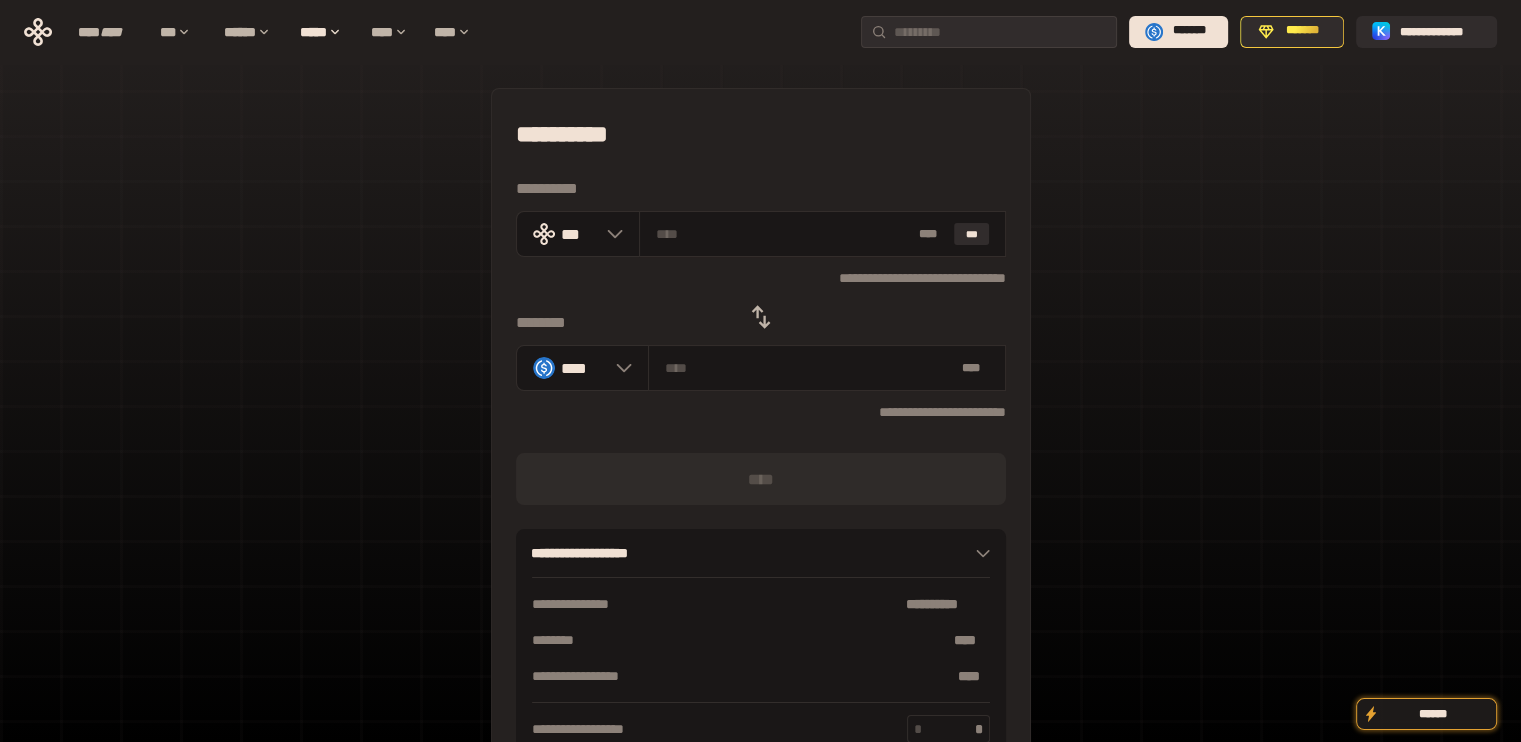 click 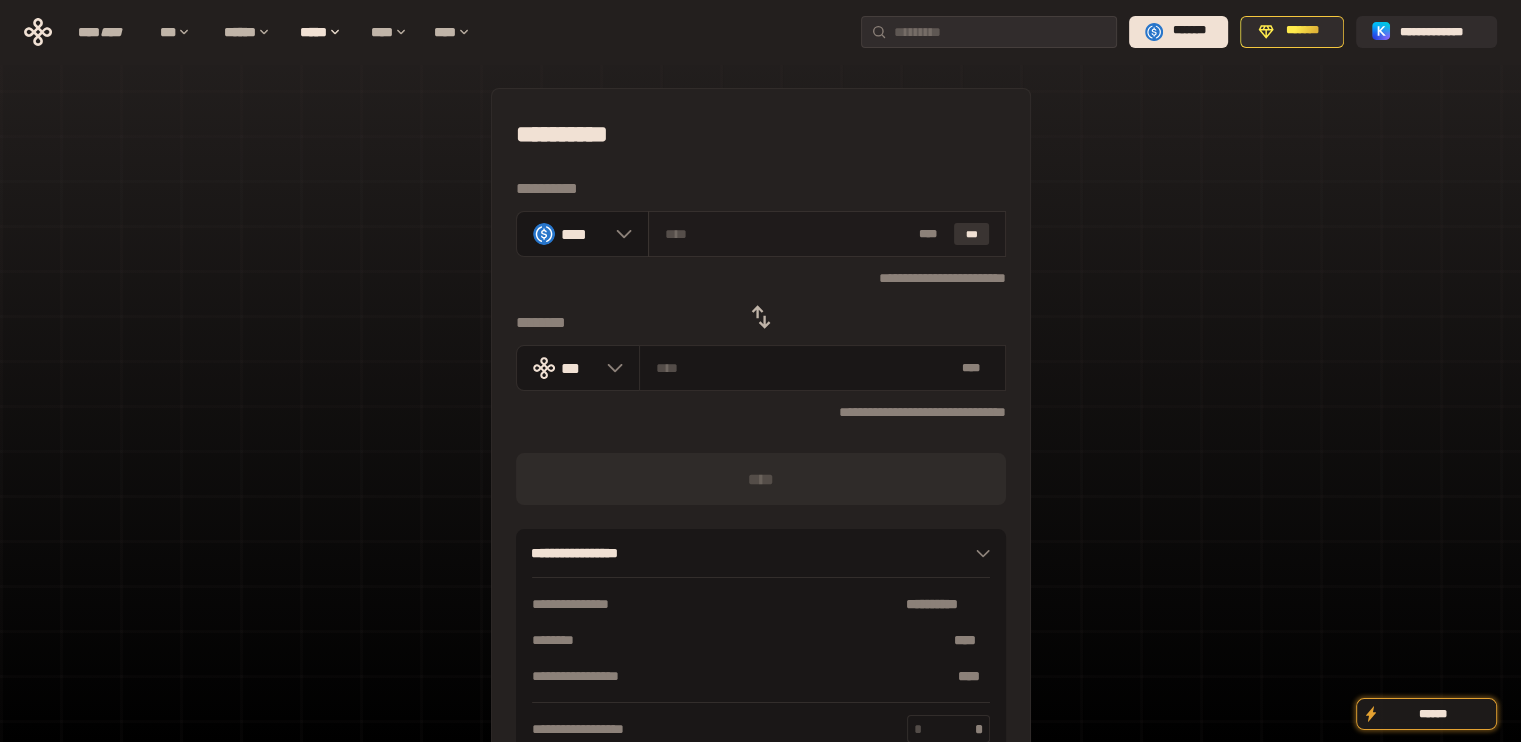 click on "***" at bounding box center (972, 234) 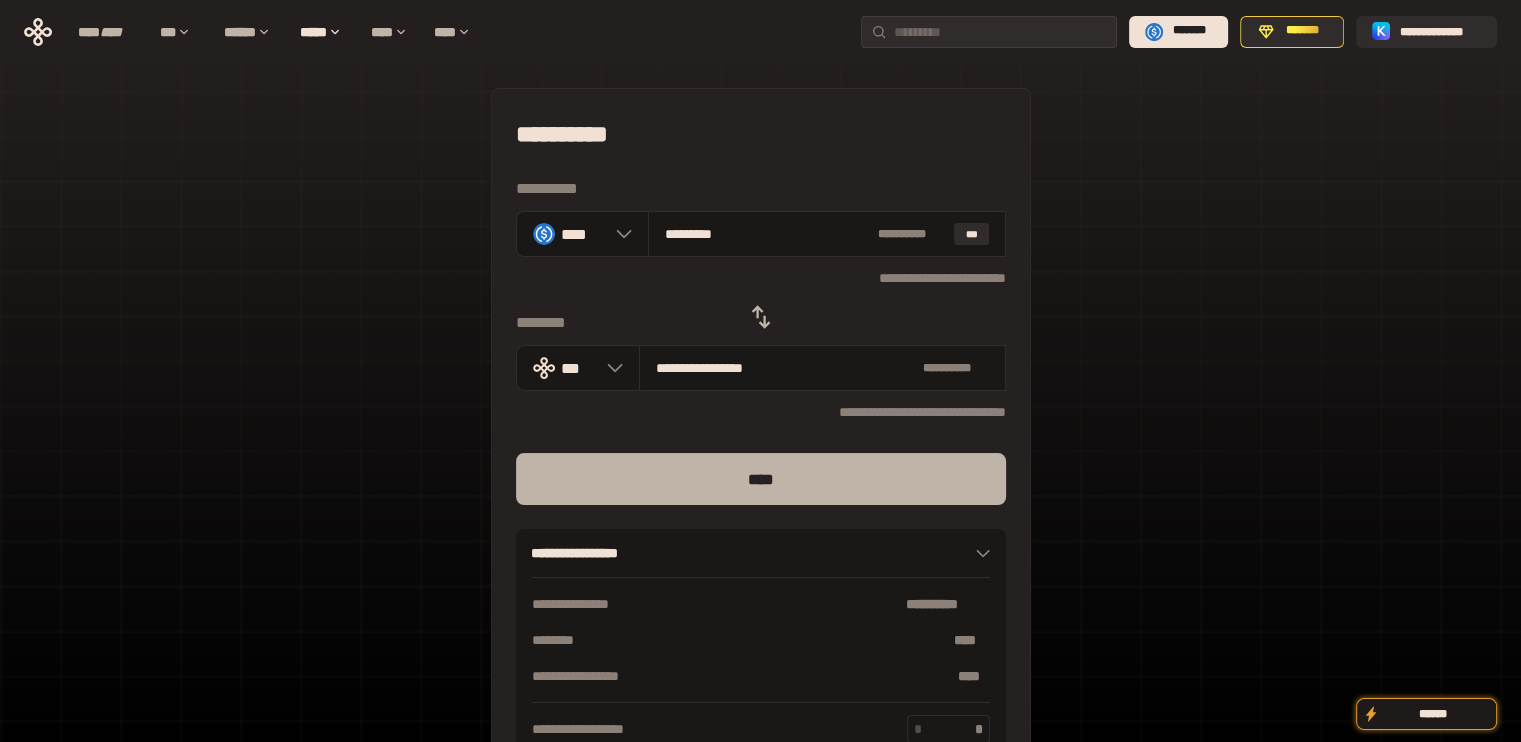 click on "****" at bounding box center [761, 479] 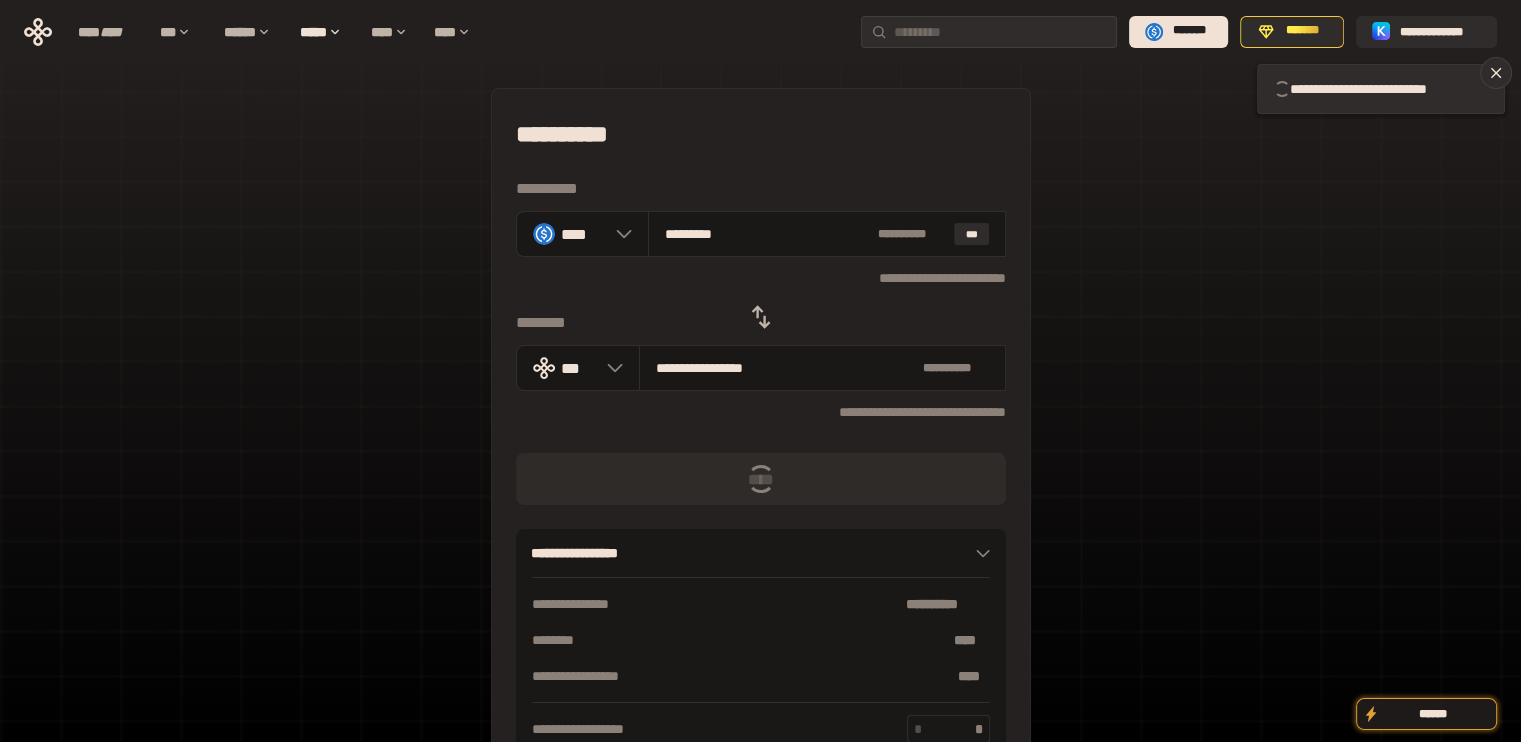 click 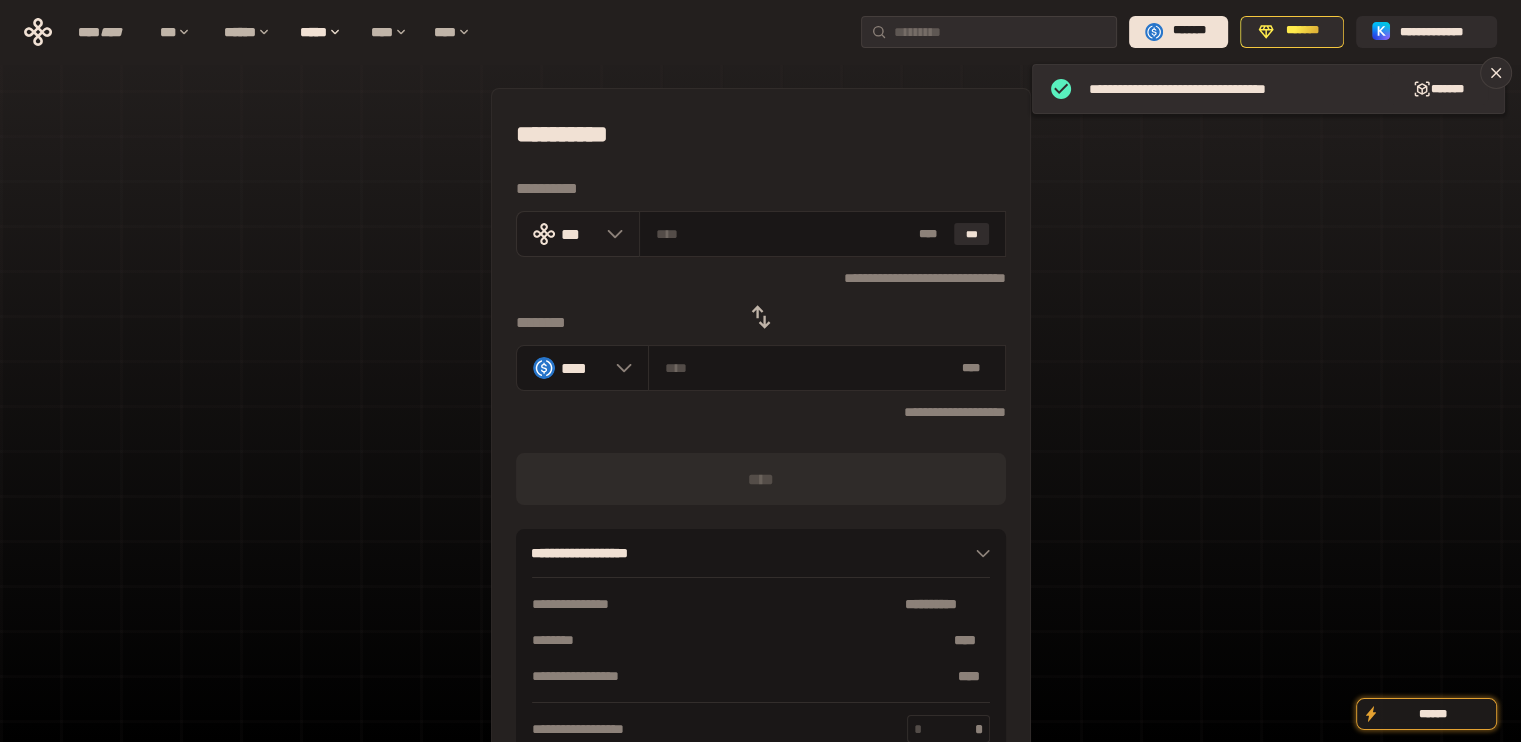 click 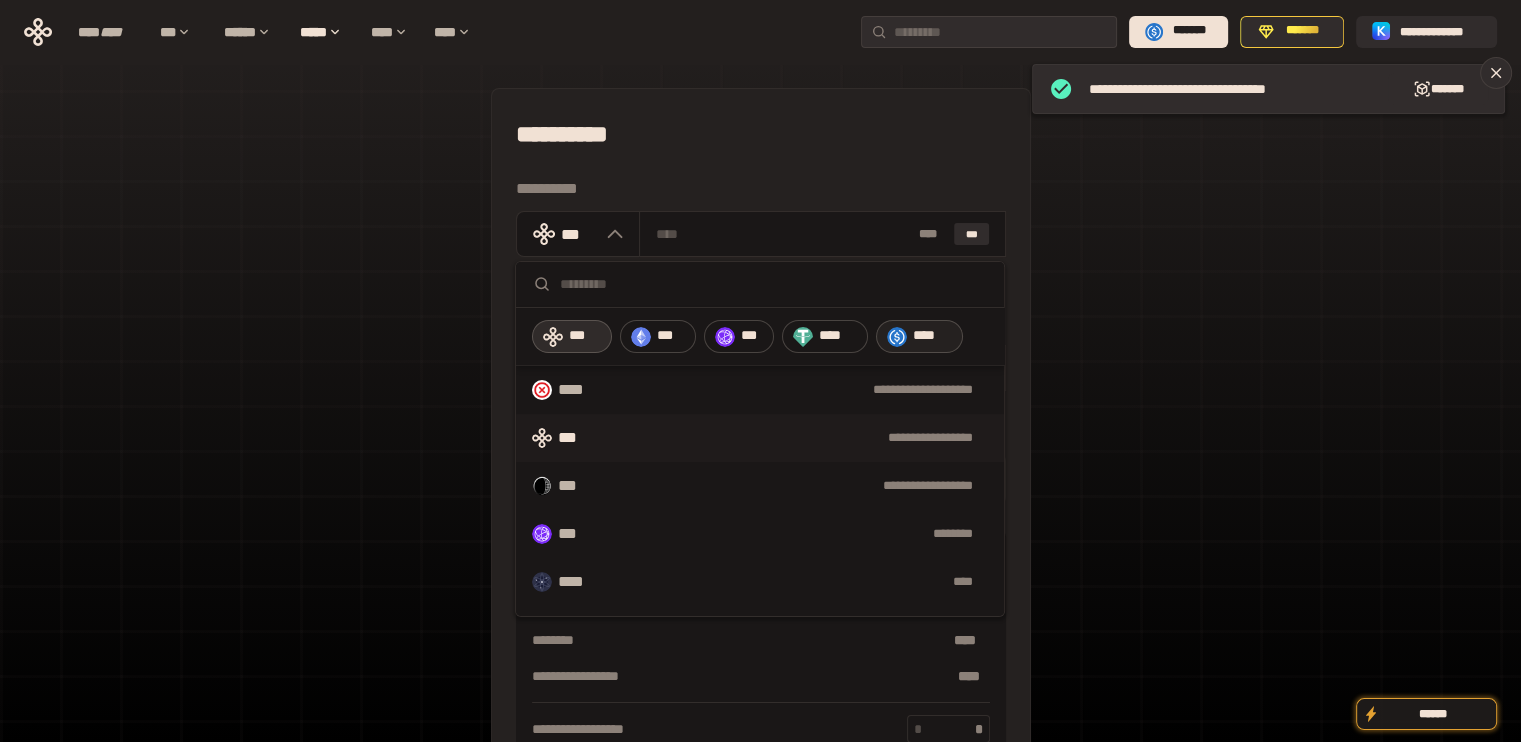 click on "****" at bounding box center (919, 337) 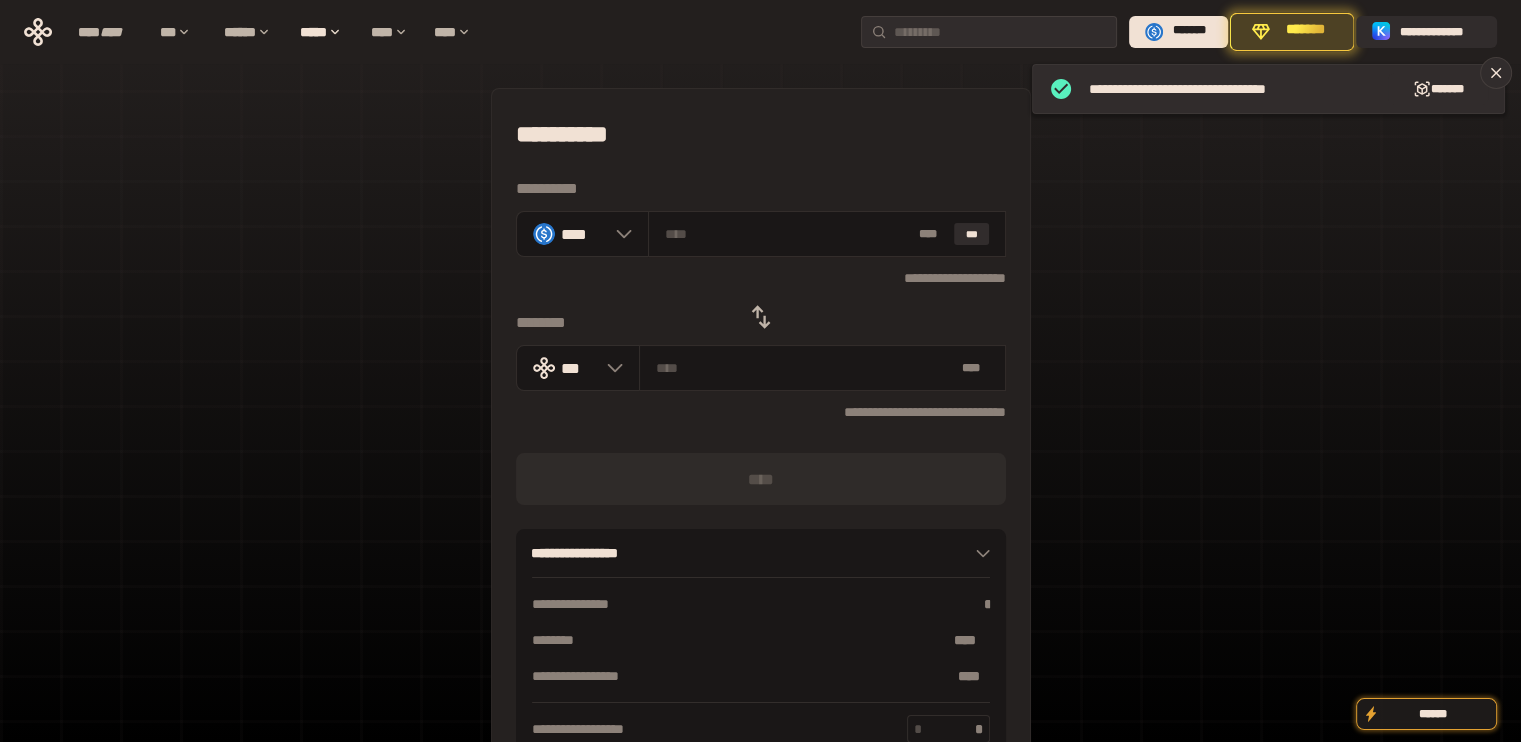 click at bounding box center [761, 317] 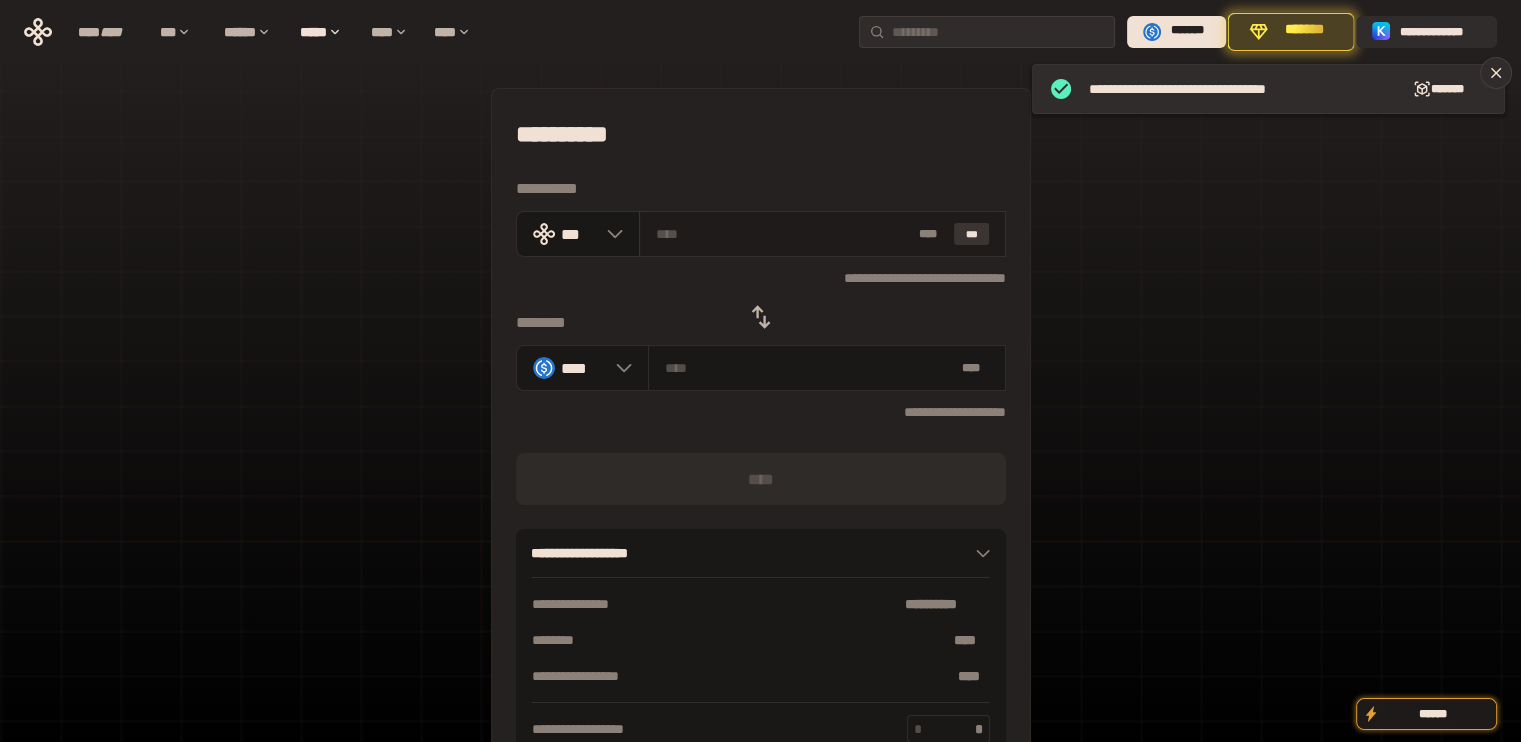 click on "***" at bounding box center [972, 234] 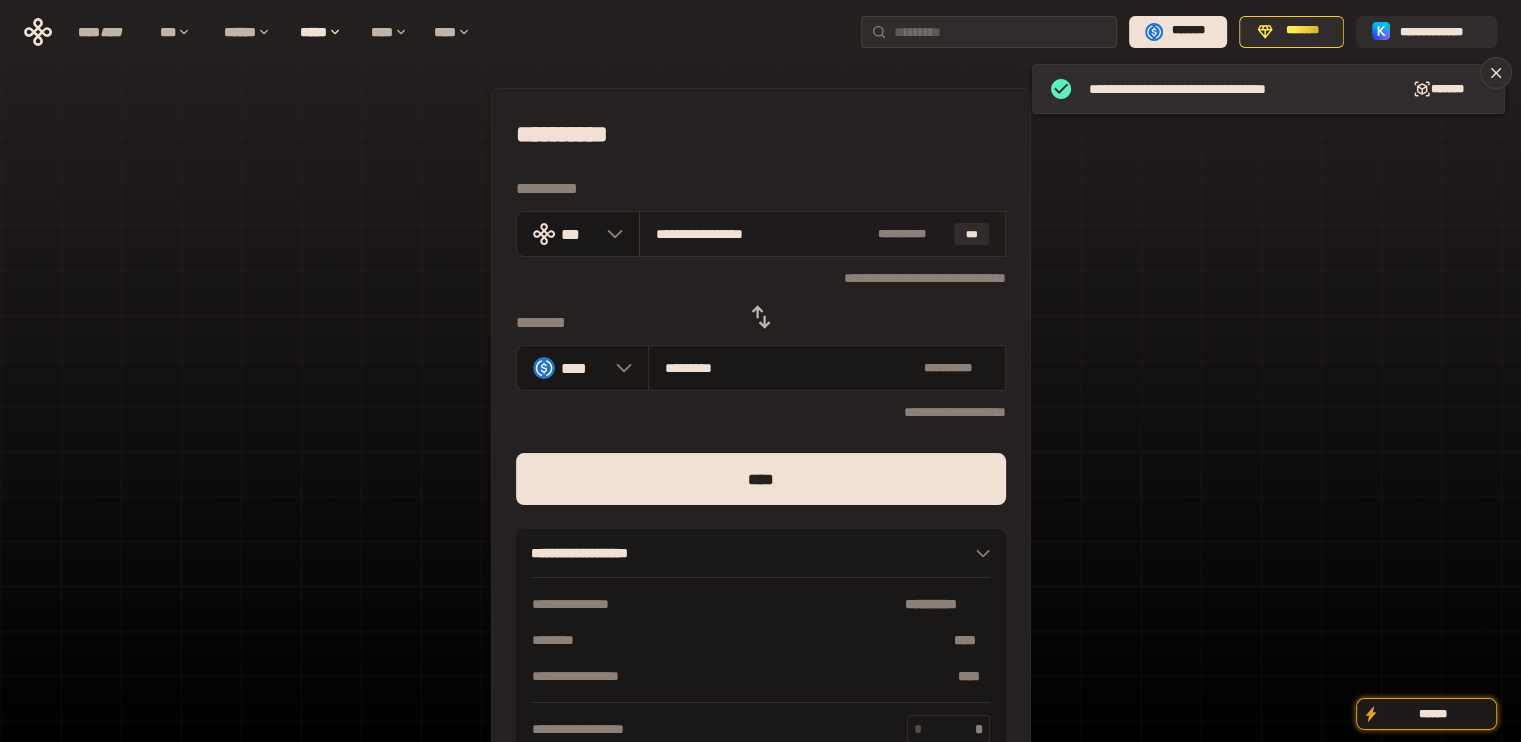 click on "**********" at bounding box center (762, 234) 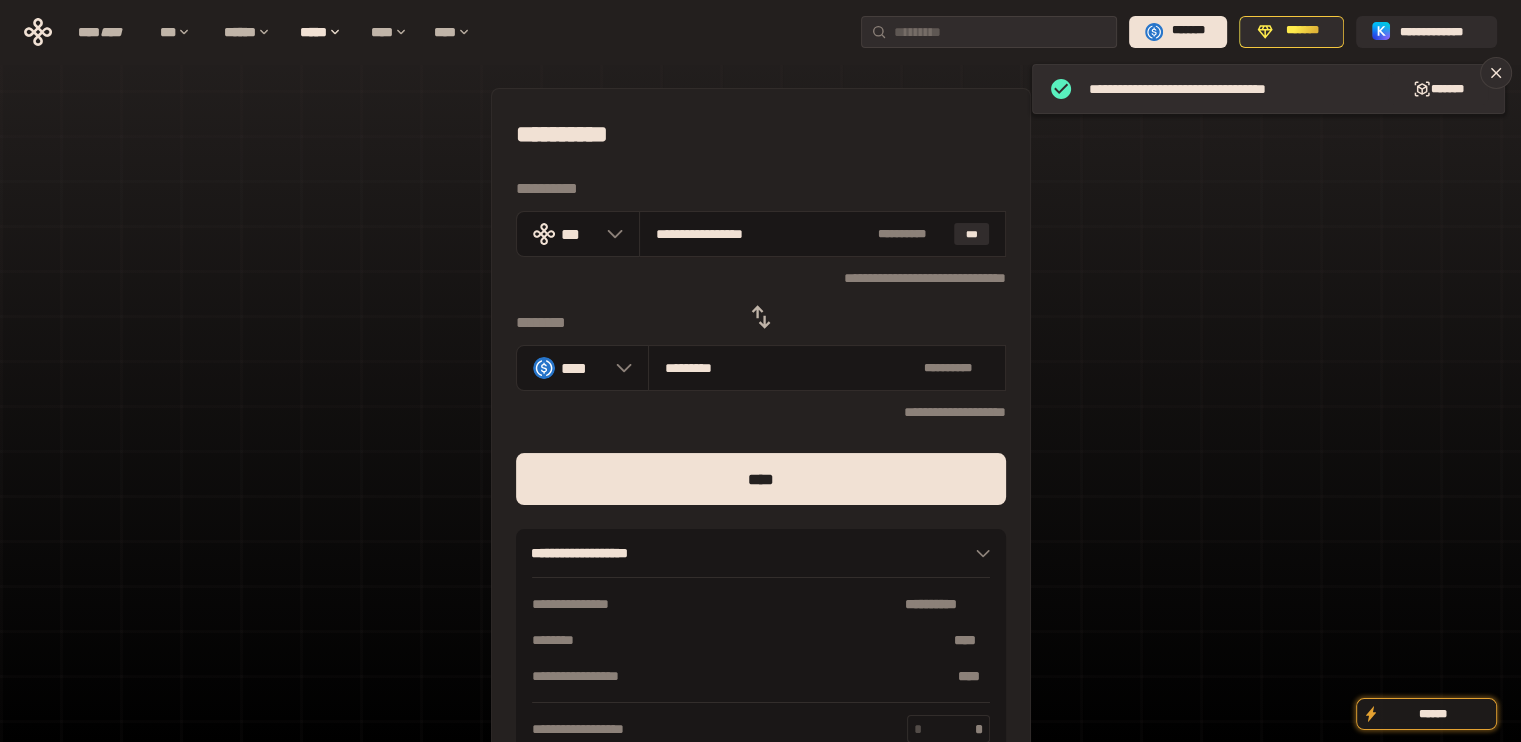 drag, startPoint x: 684, startPoint y: 234, endPoint x: 890, endPoint y: 331, distance: 227.69498 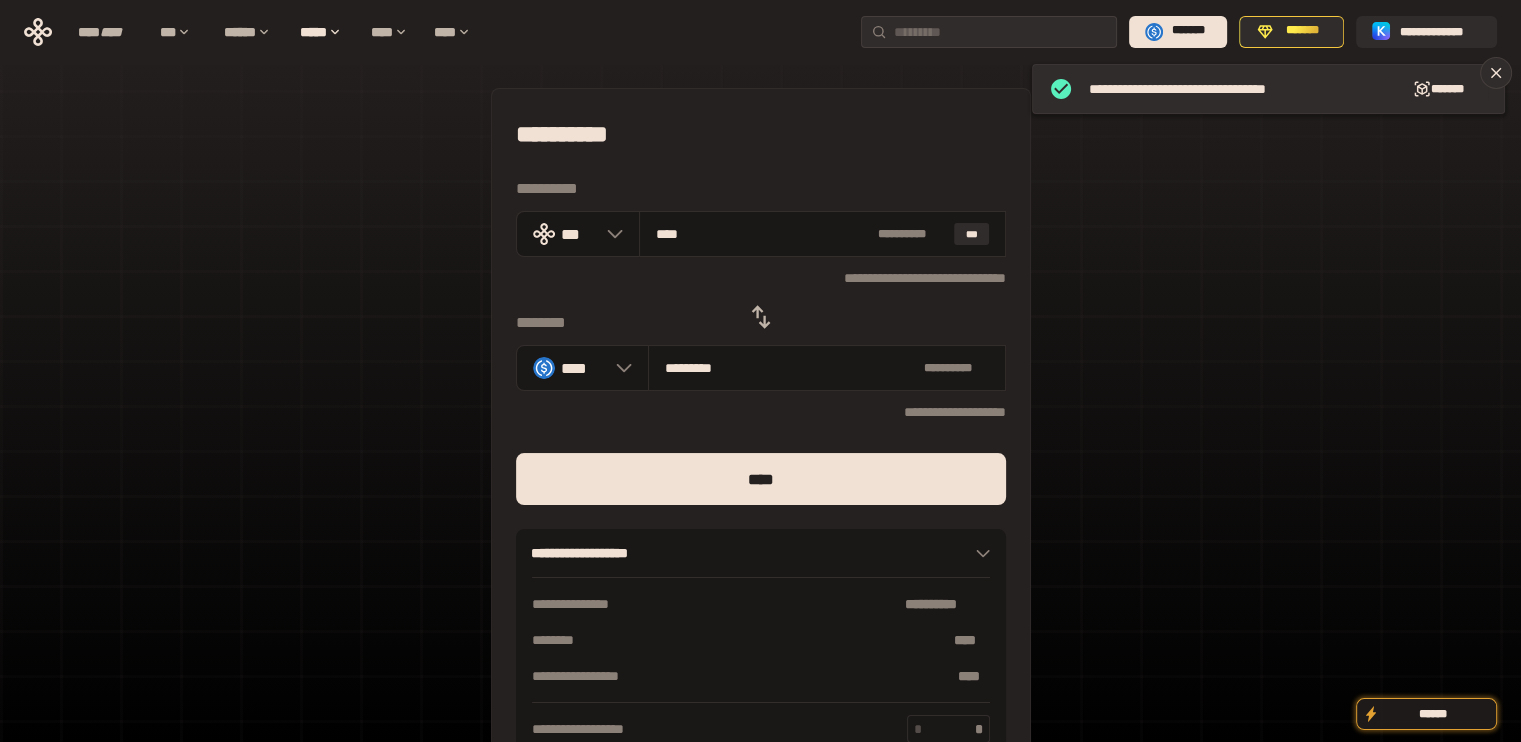 type on "***" 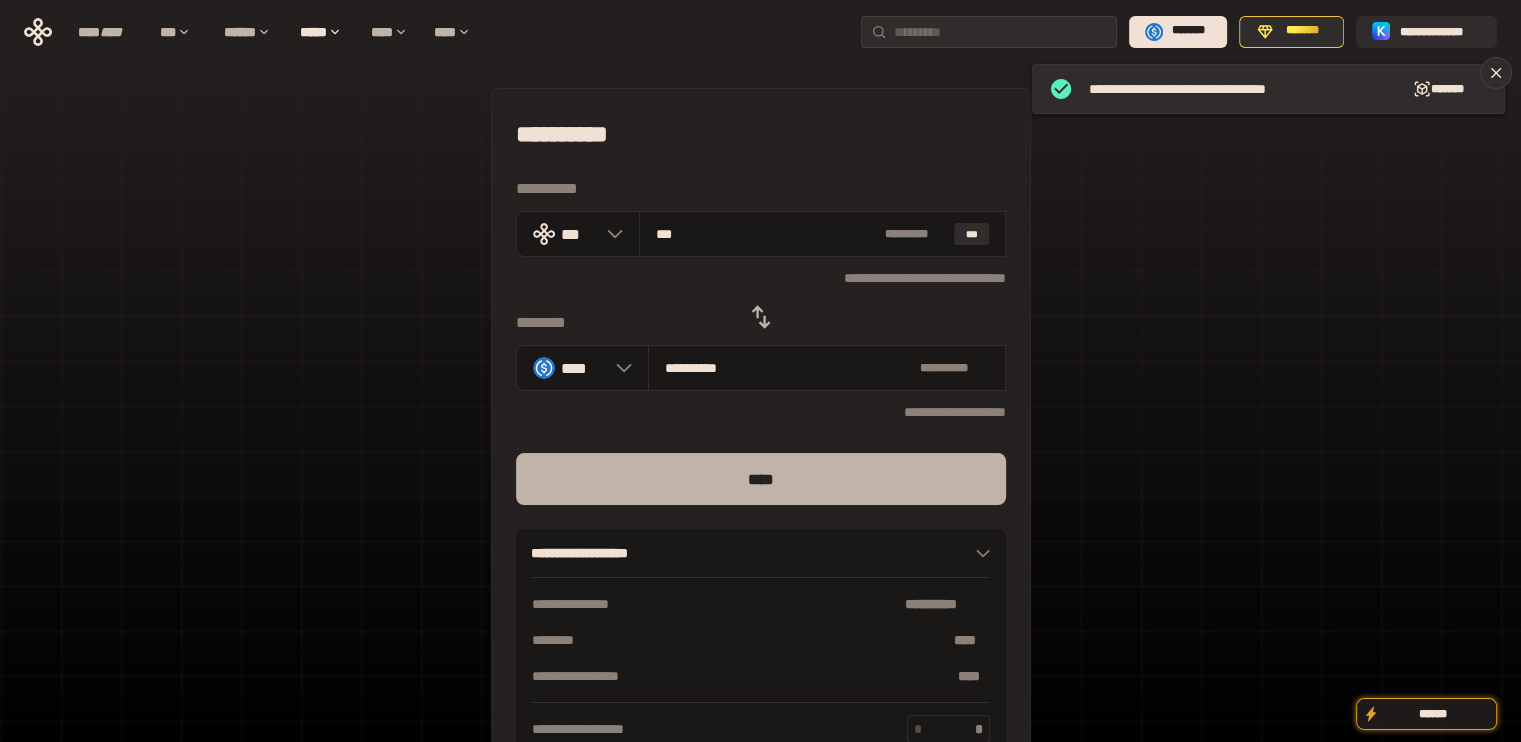 type on "***" 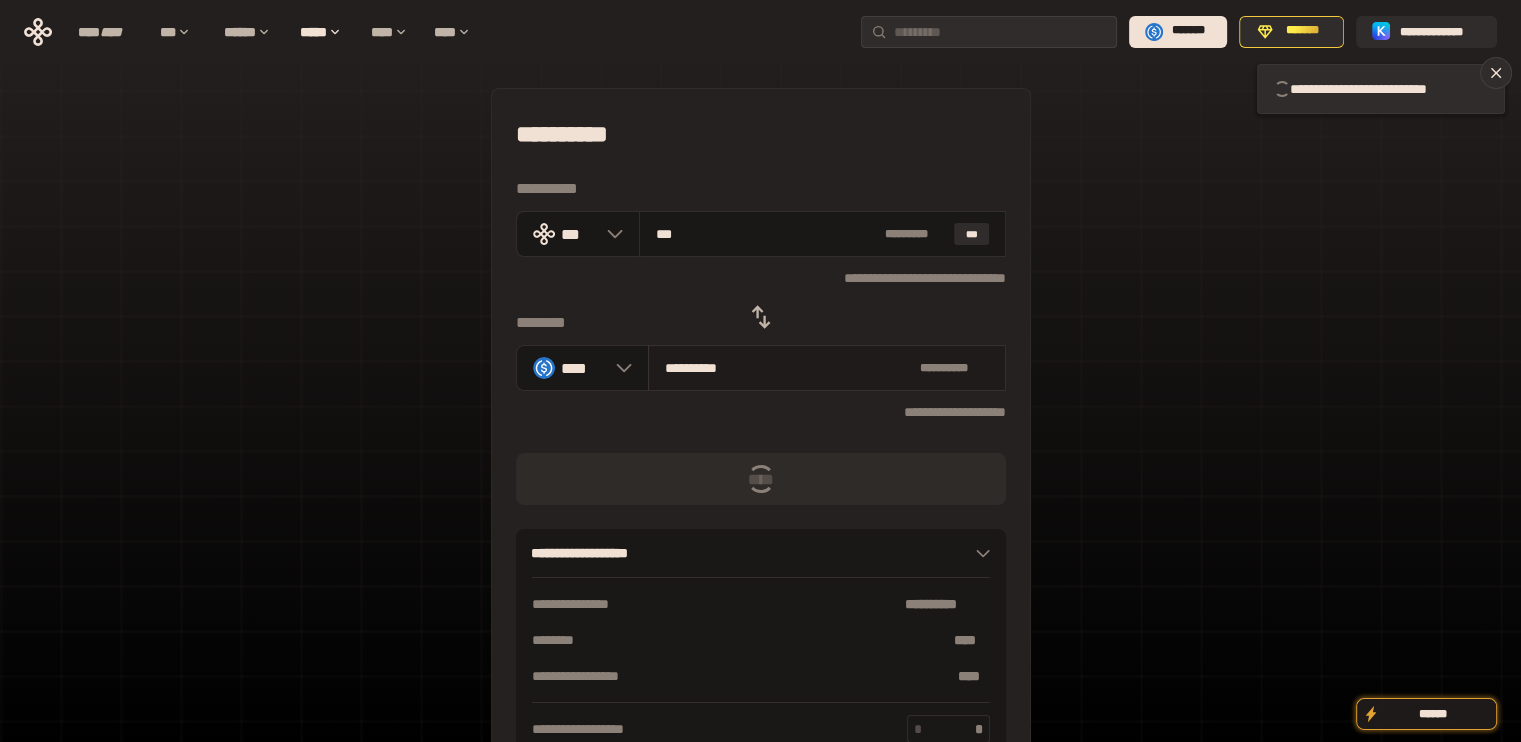 type 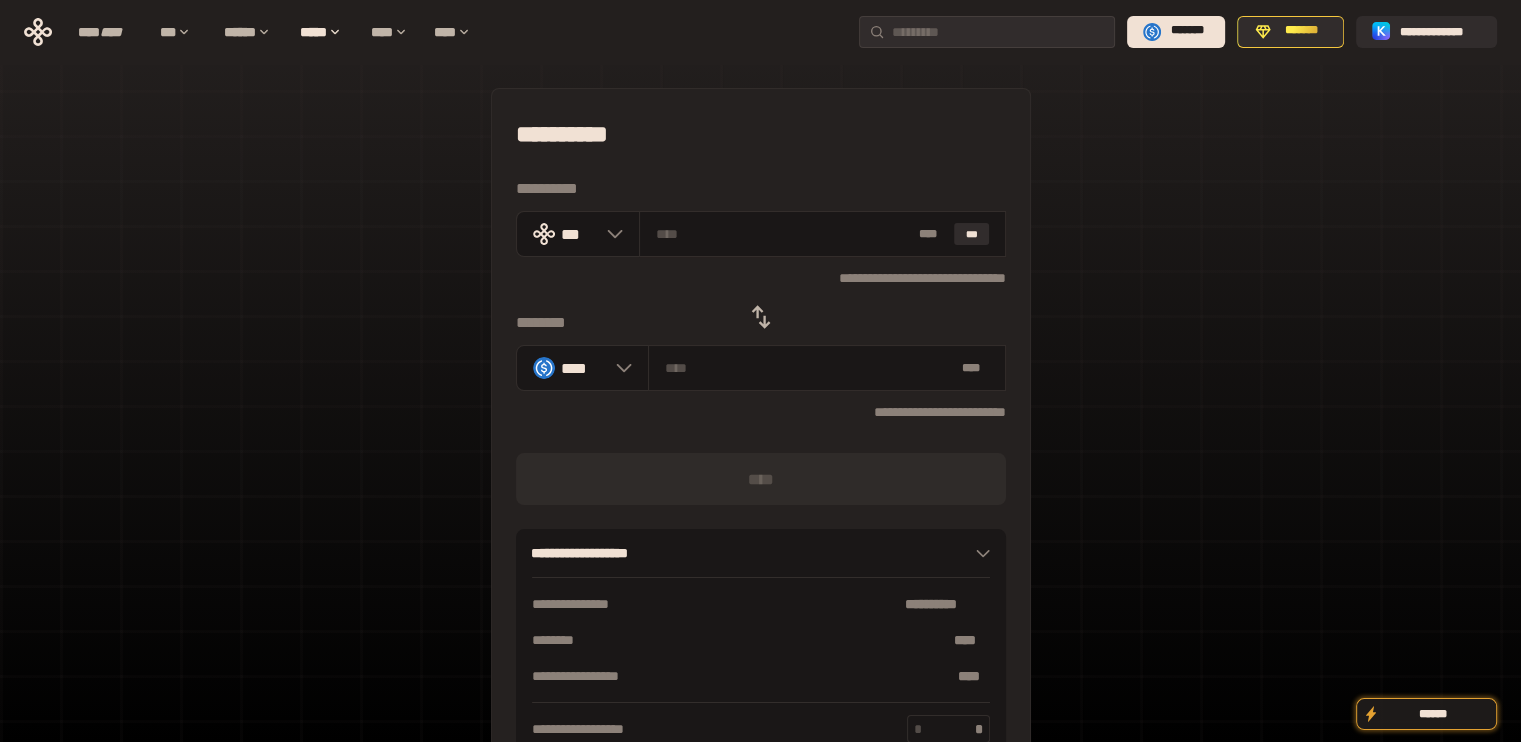 click 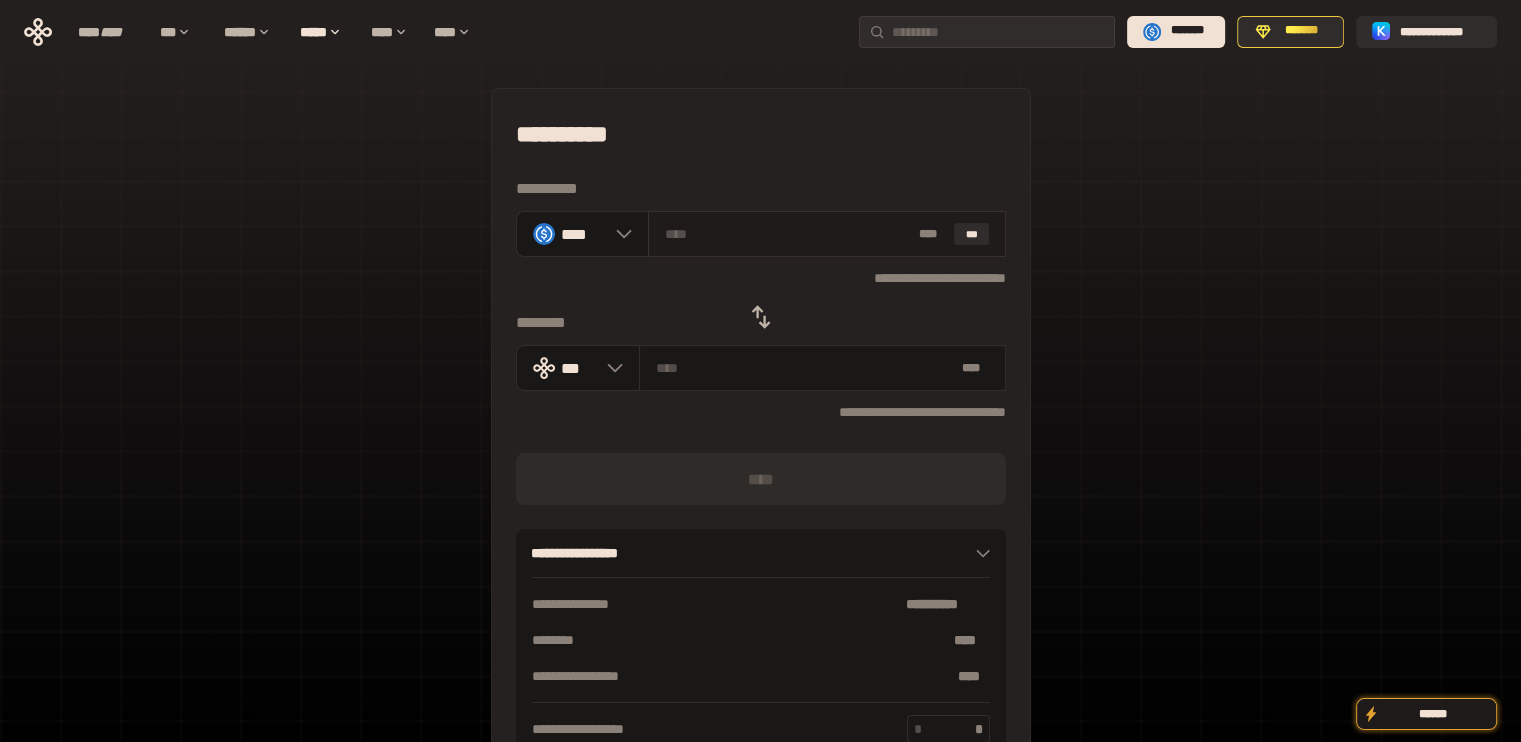 click on "* ** ***" at bounding box center [827, 234] 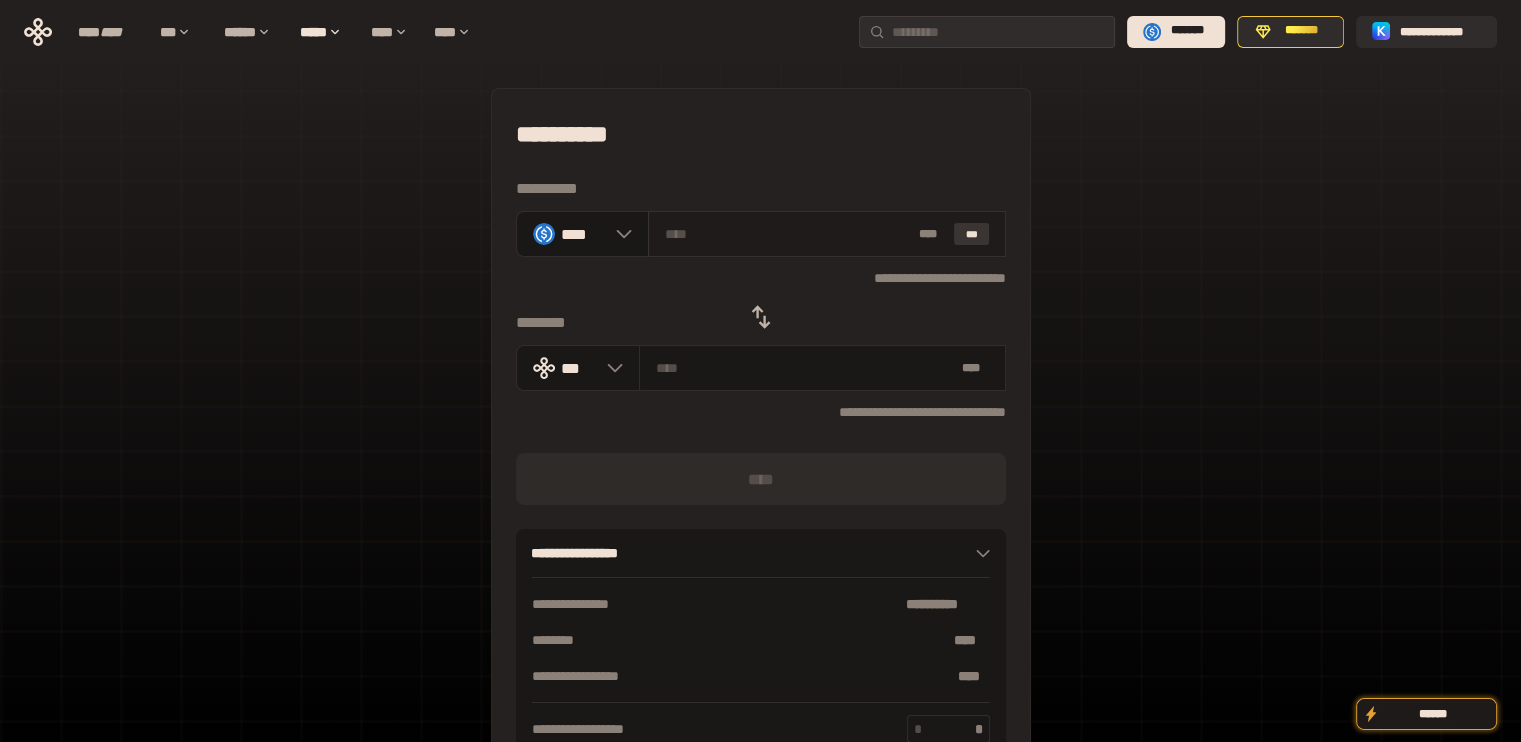 click on "***" at bounding box center [972, 234] 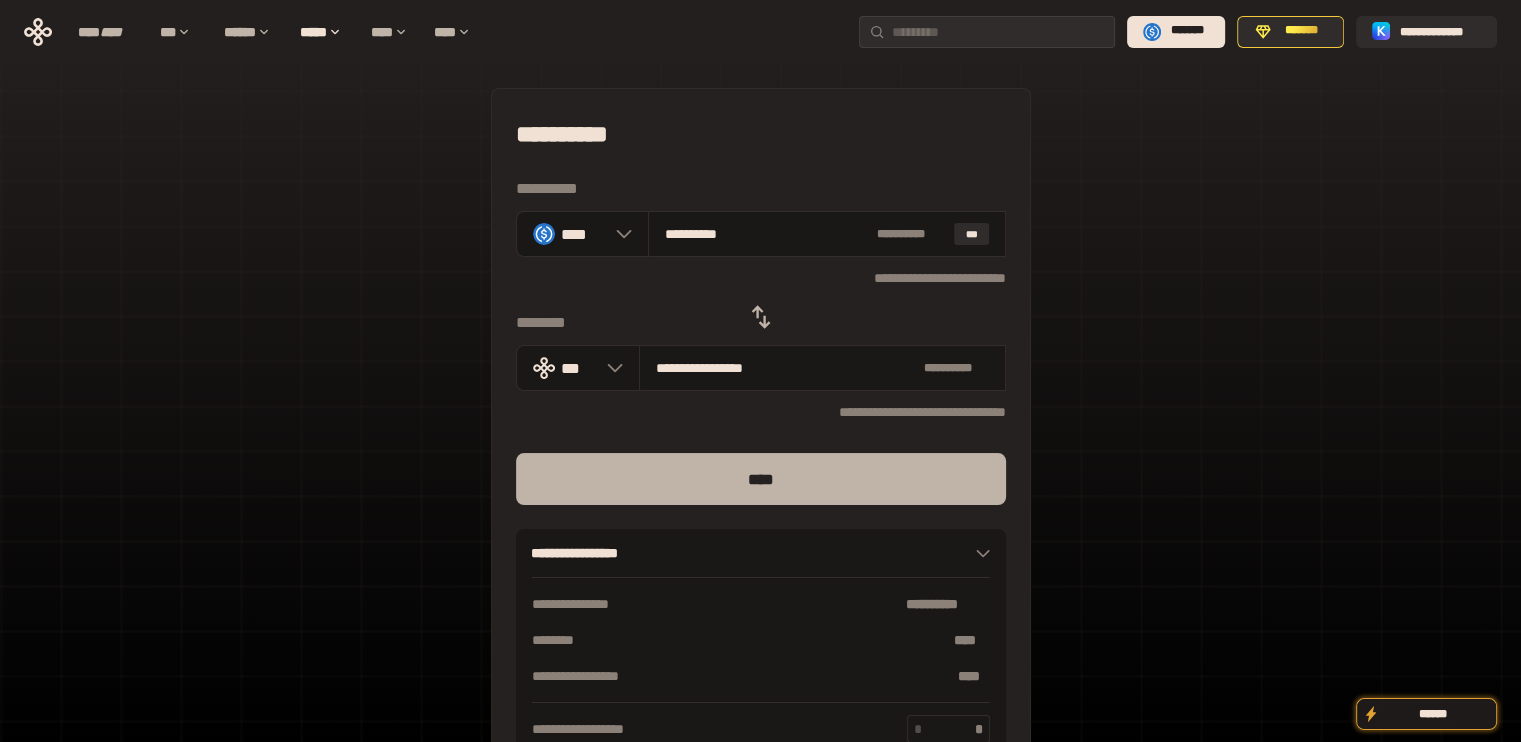 click on "****" at bounding box center [761, 479] 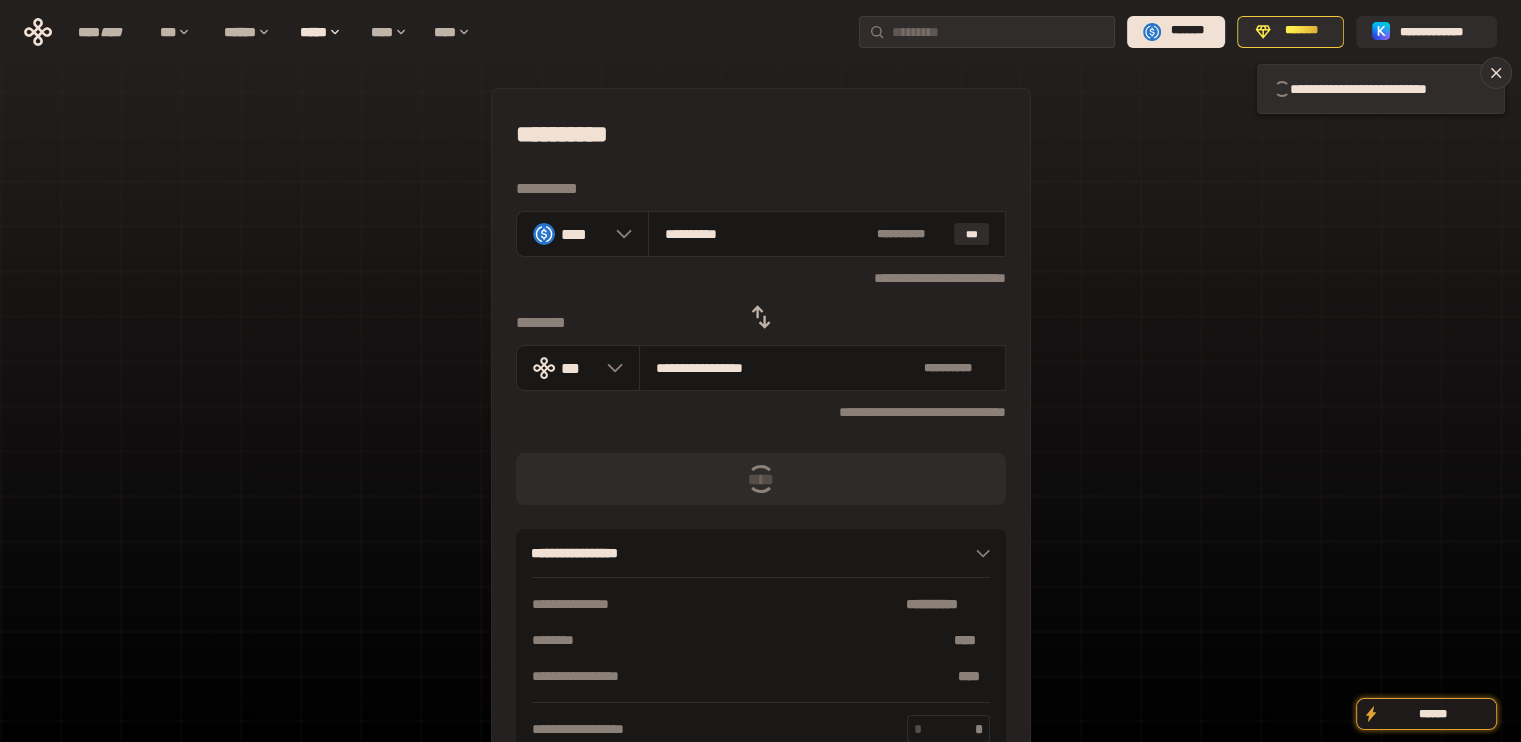 type 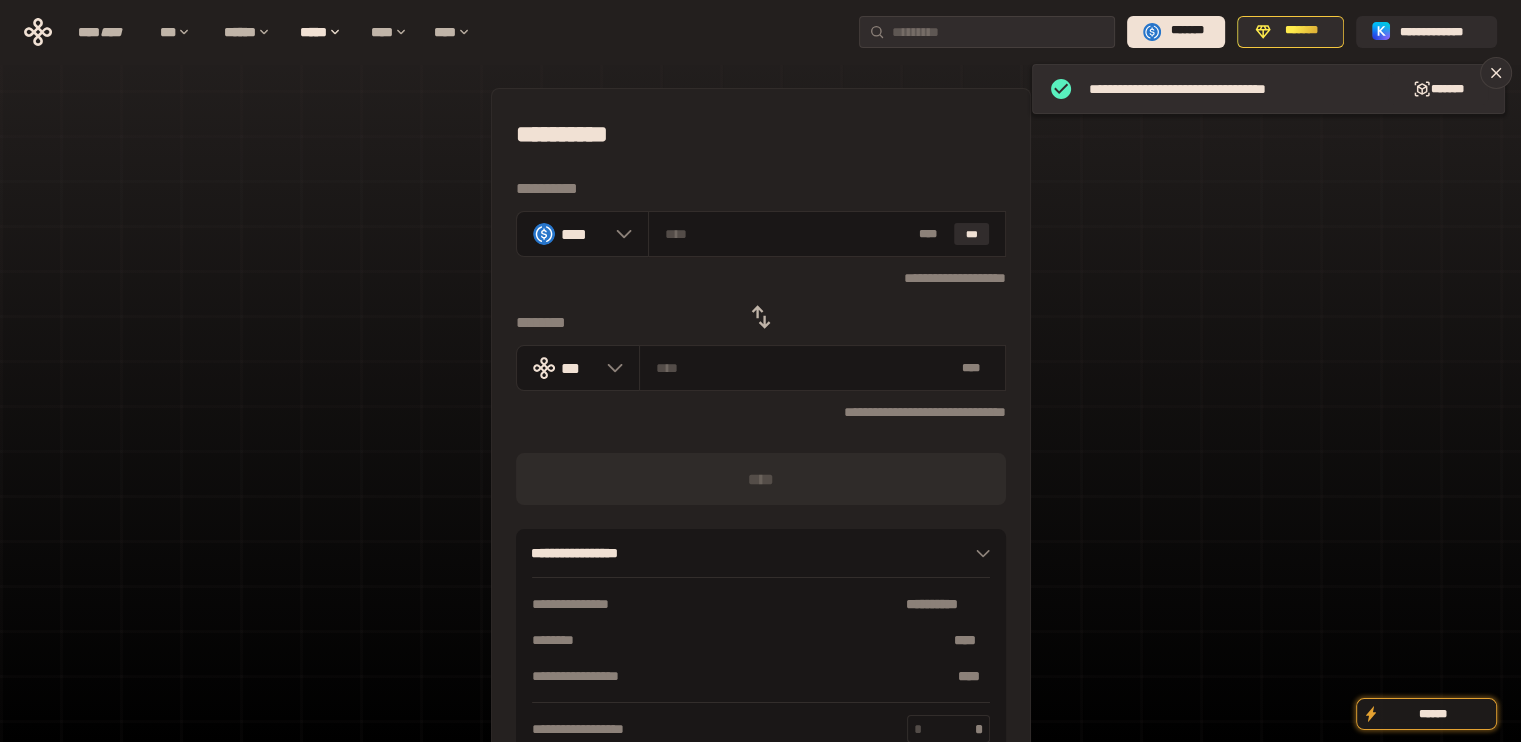 click 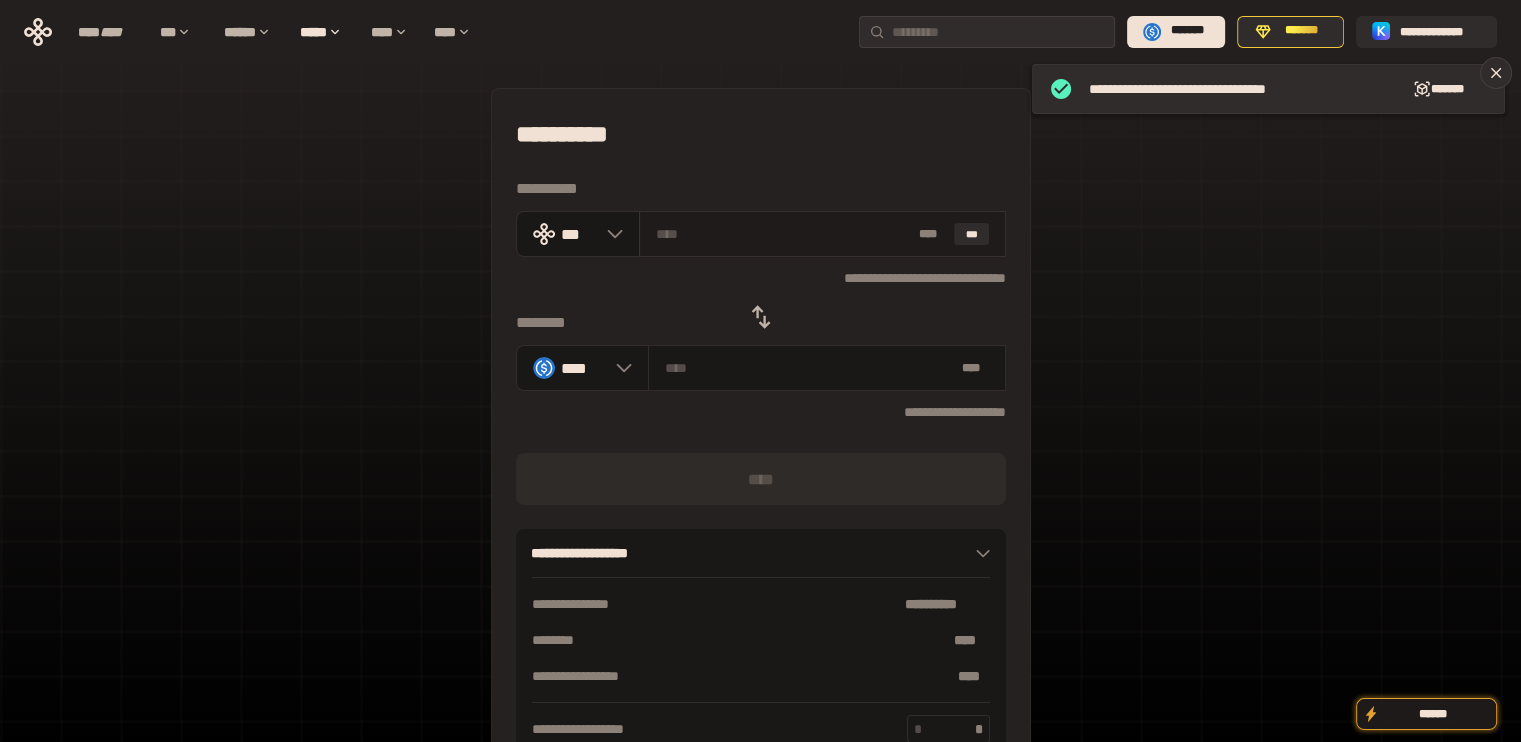 click on "* ** ***" at bounding box center (822, 234) 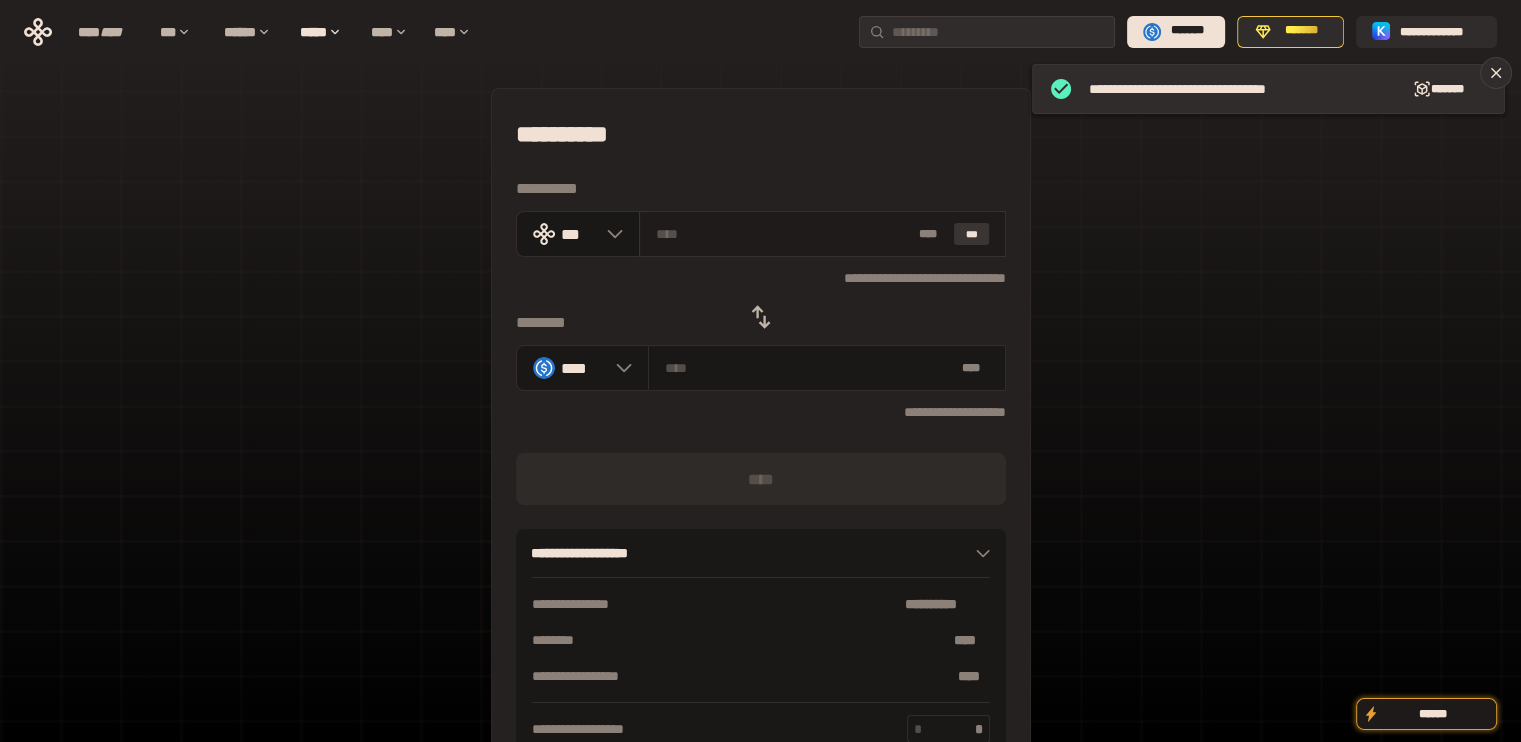 click on "***" at bounding box center [972, 234] 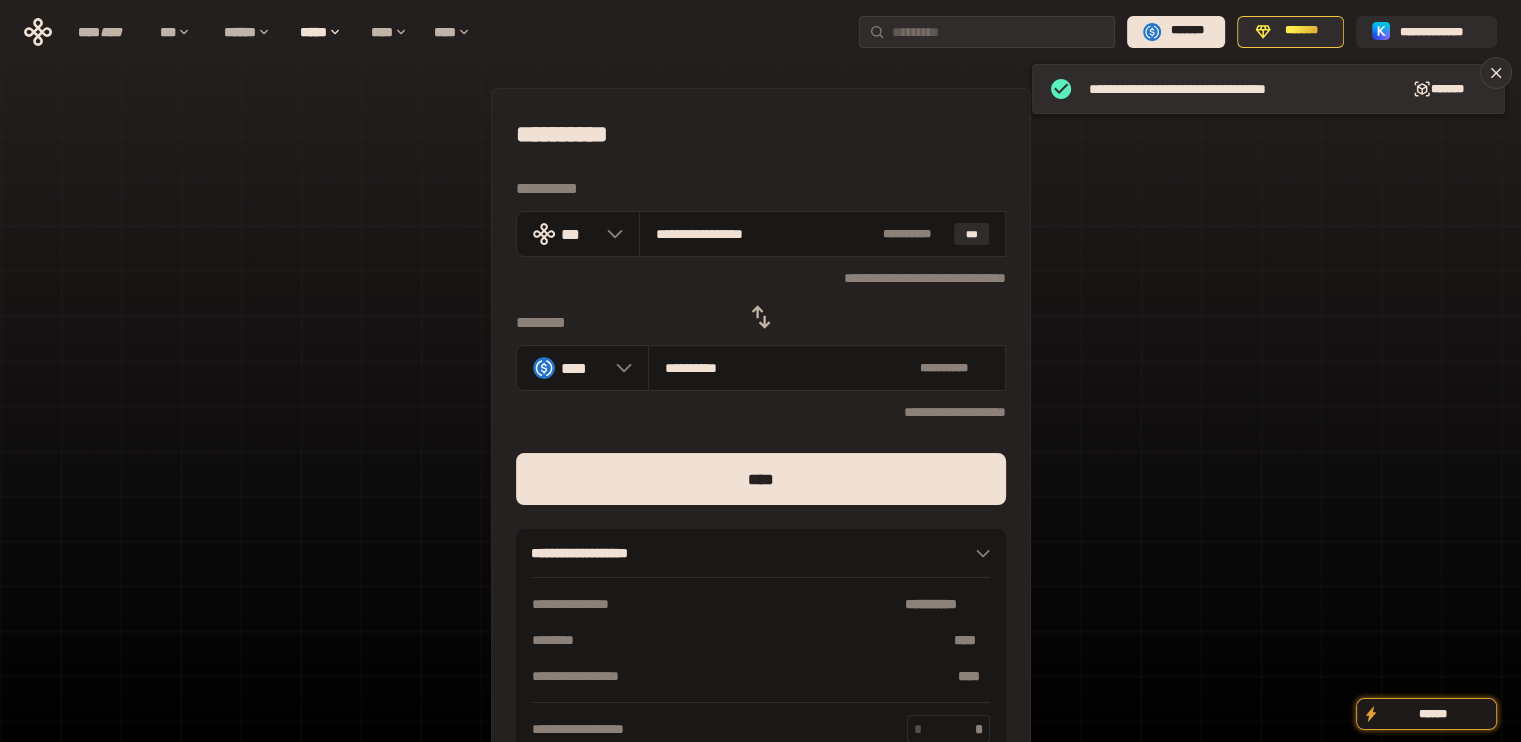 drag, startPoint x: 685, startPoint y: 236, endPoint x: 1263, endPoint y: 351, distance: 589.3293 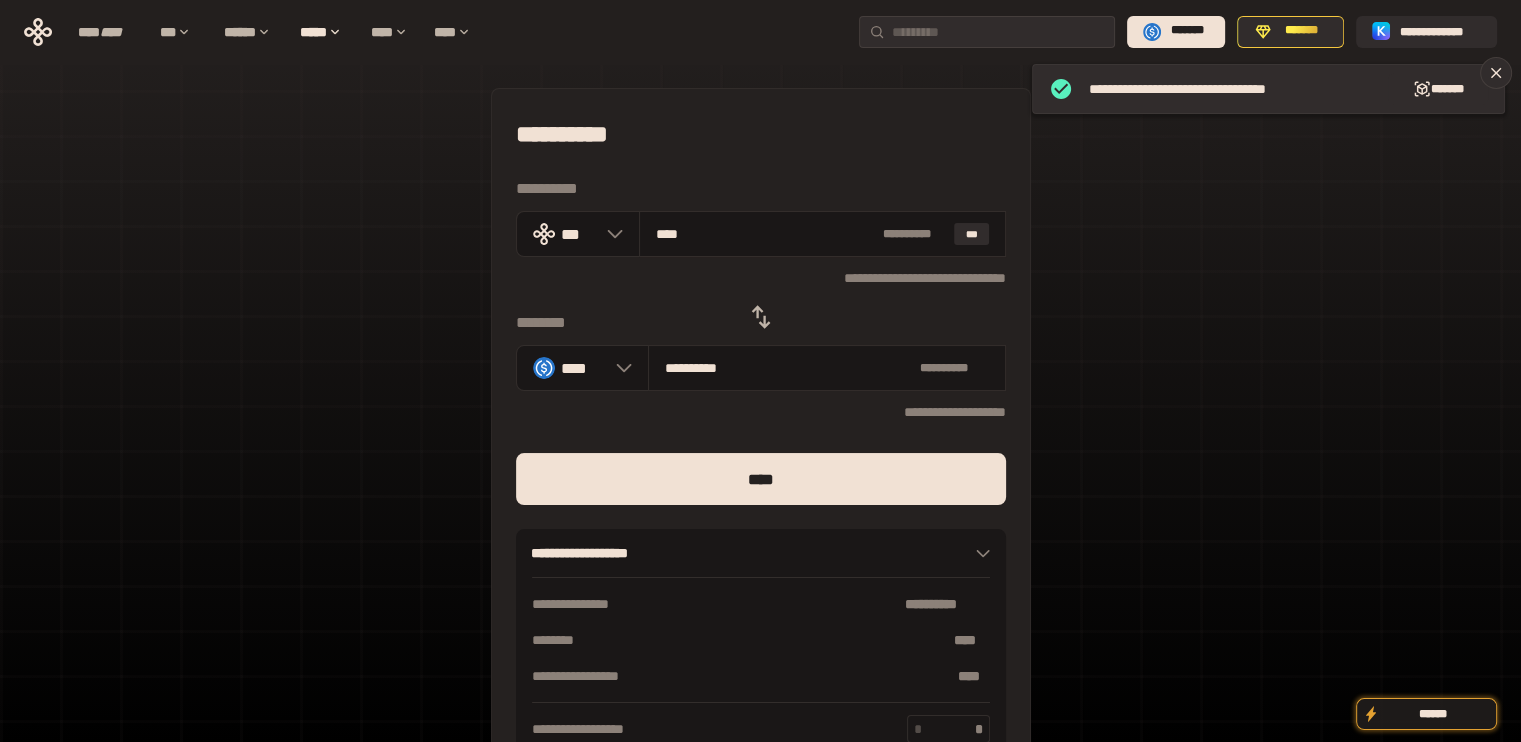 type on "***" 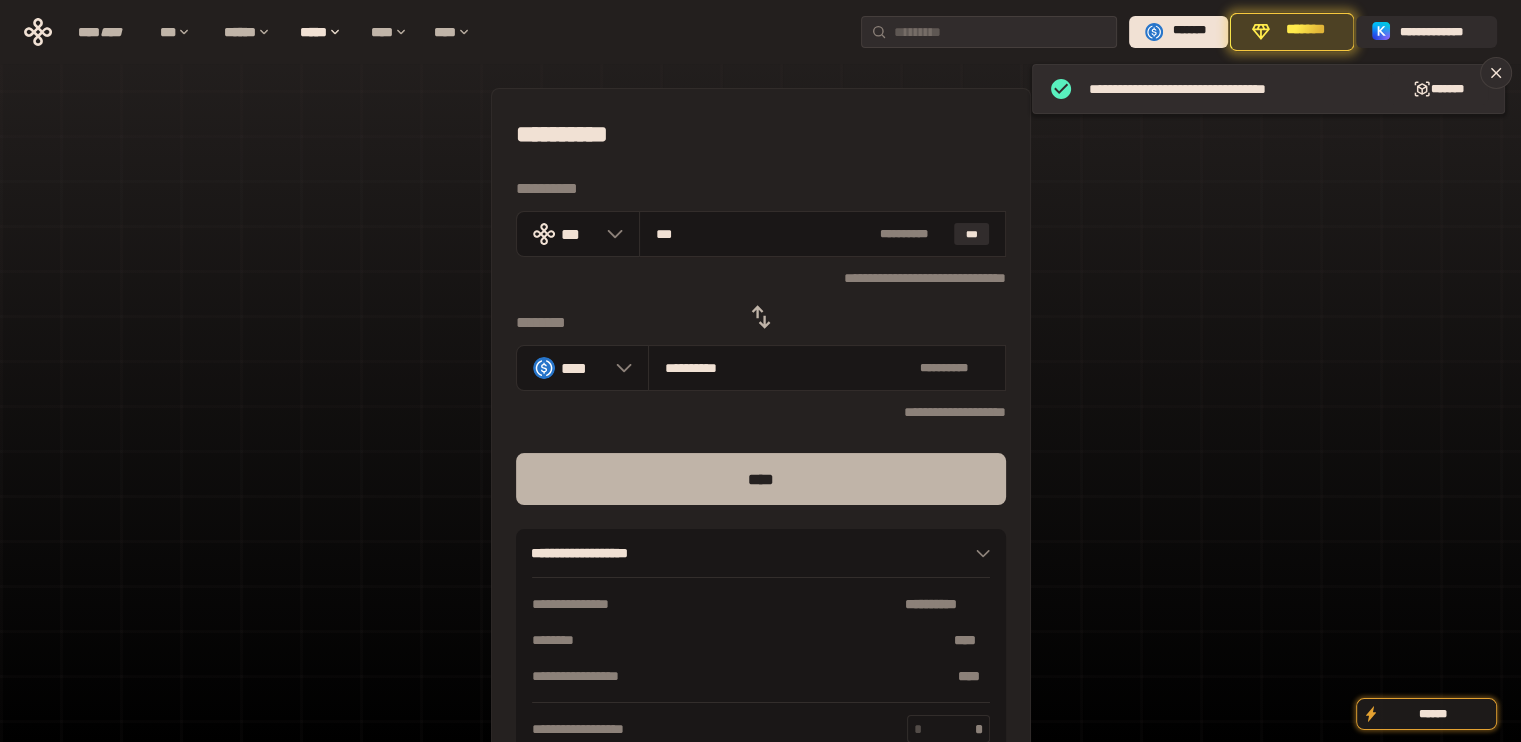 type on "***" 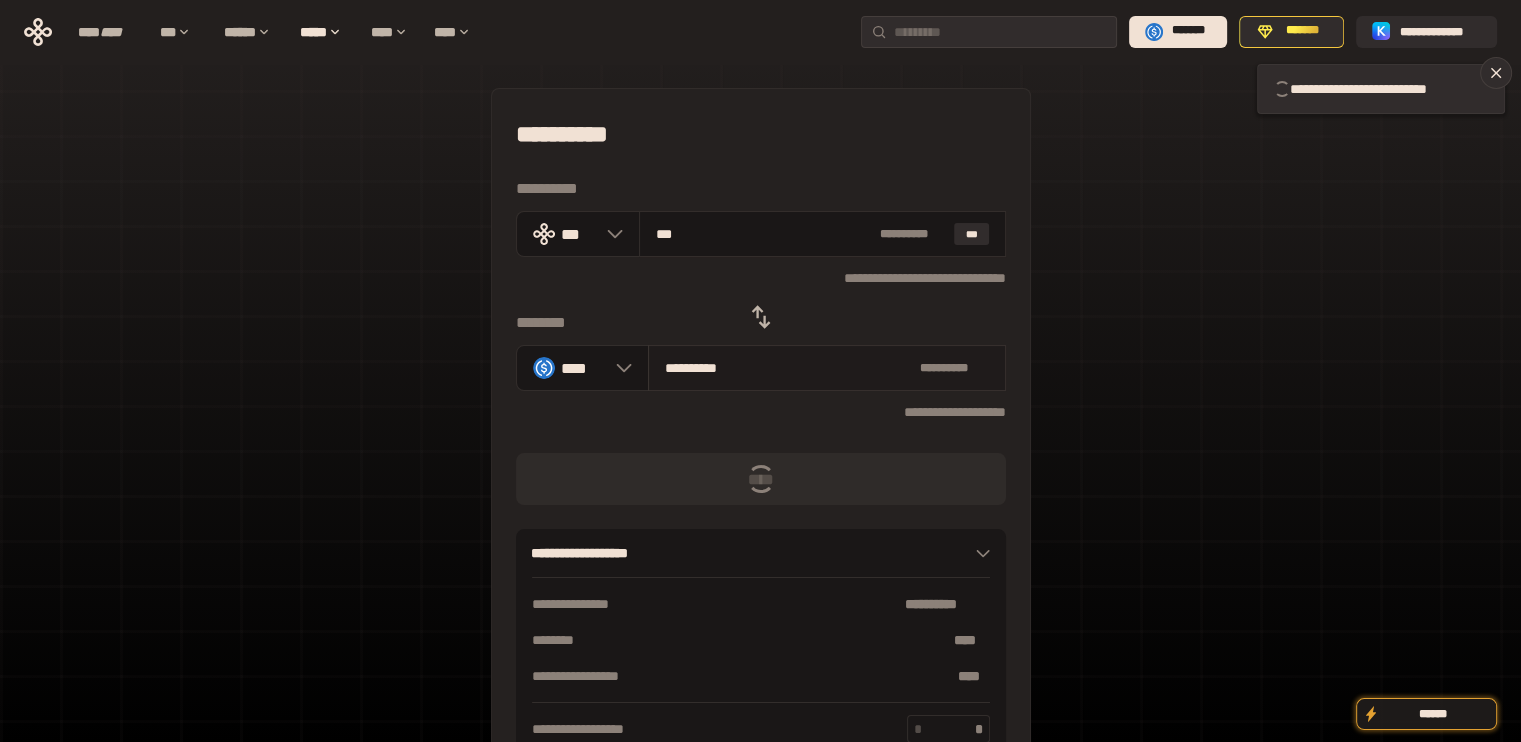 type 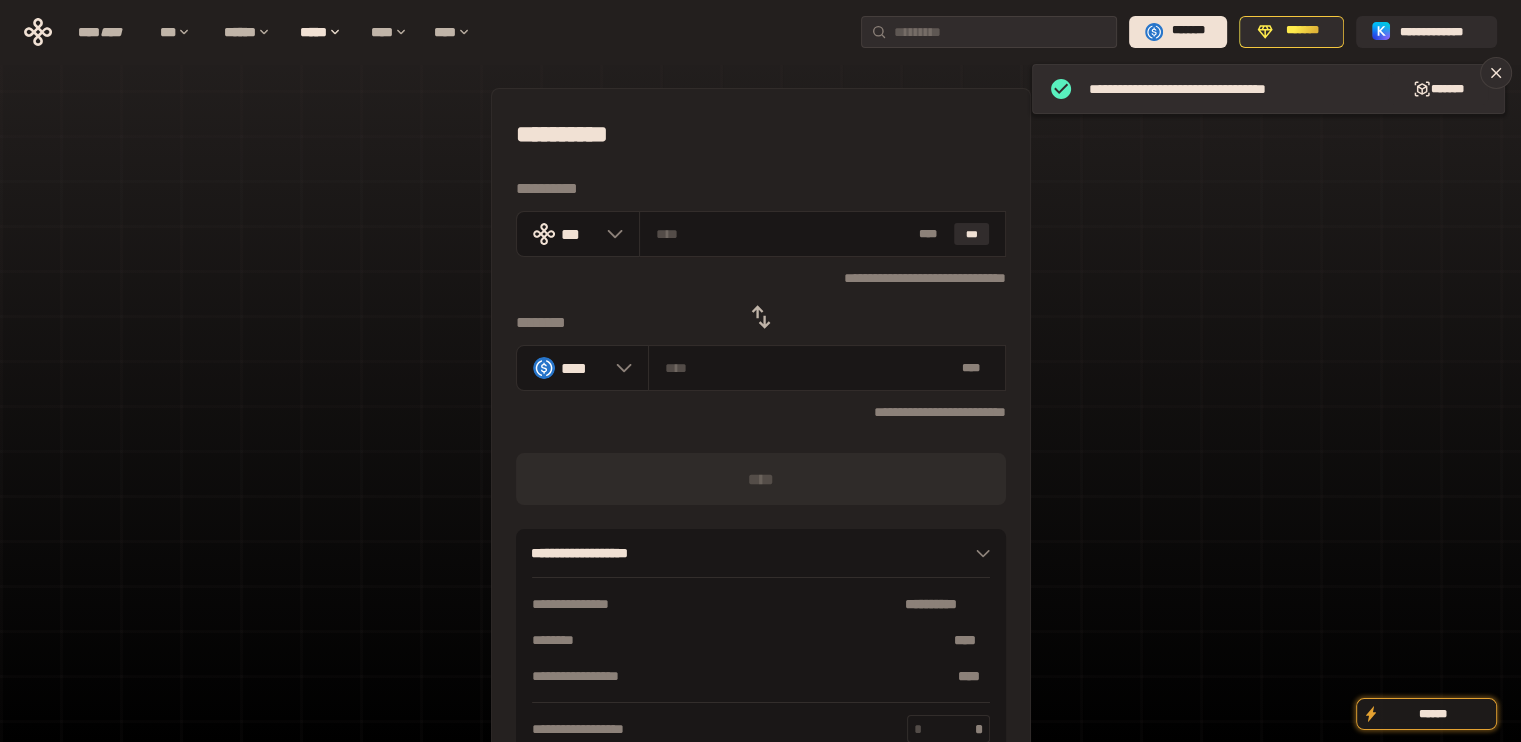 click on "********" at bounding box center [761, 323] 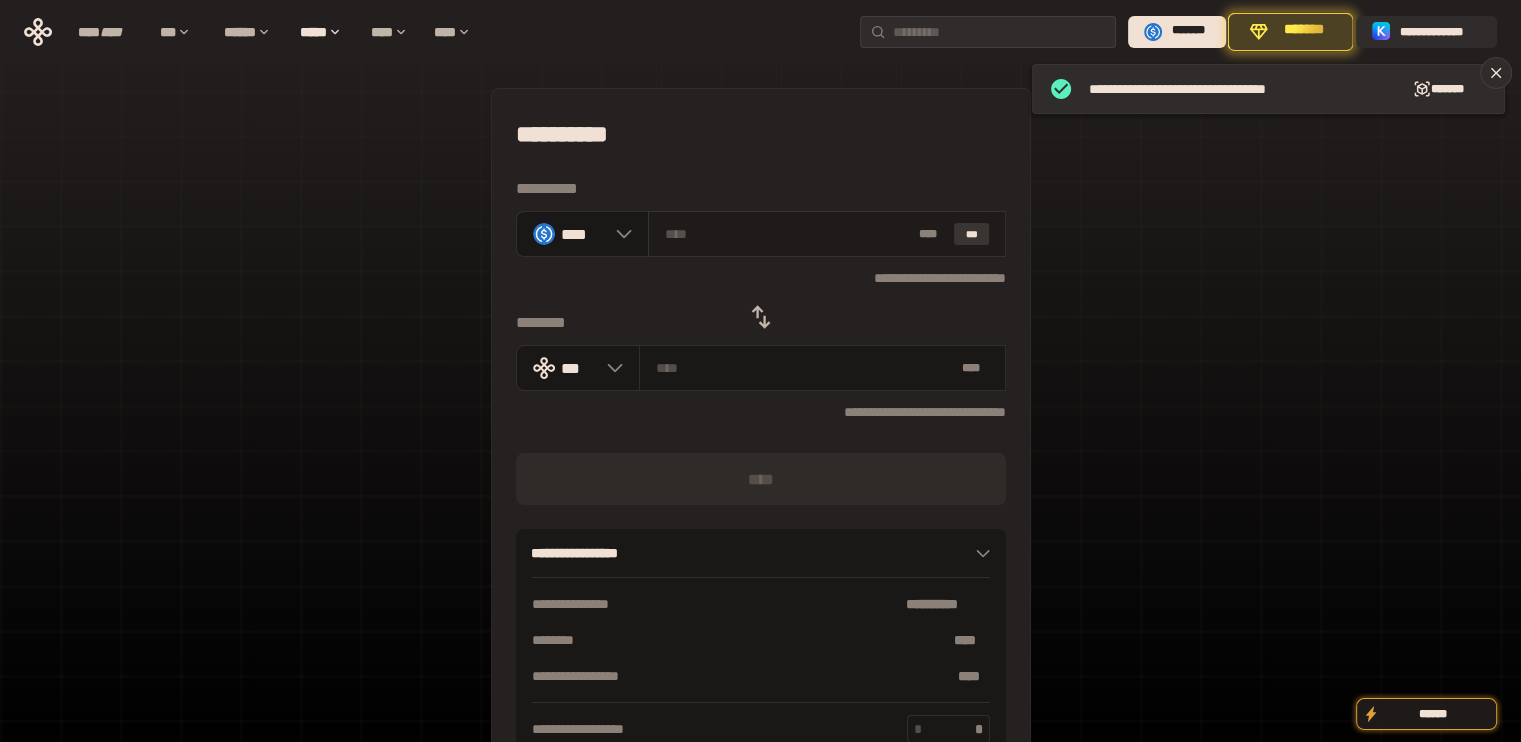 click on "***" at bounding box center [972, 234] 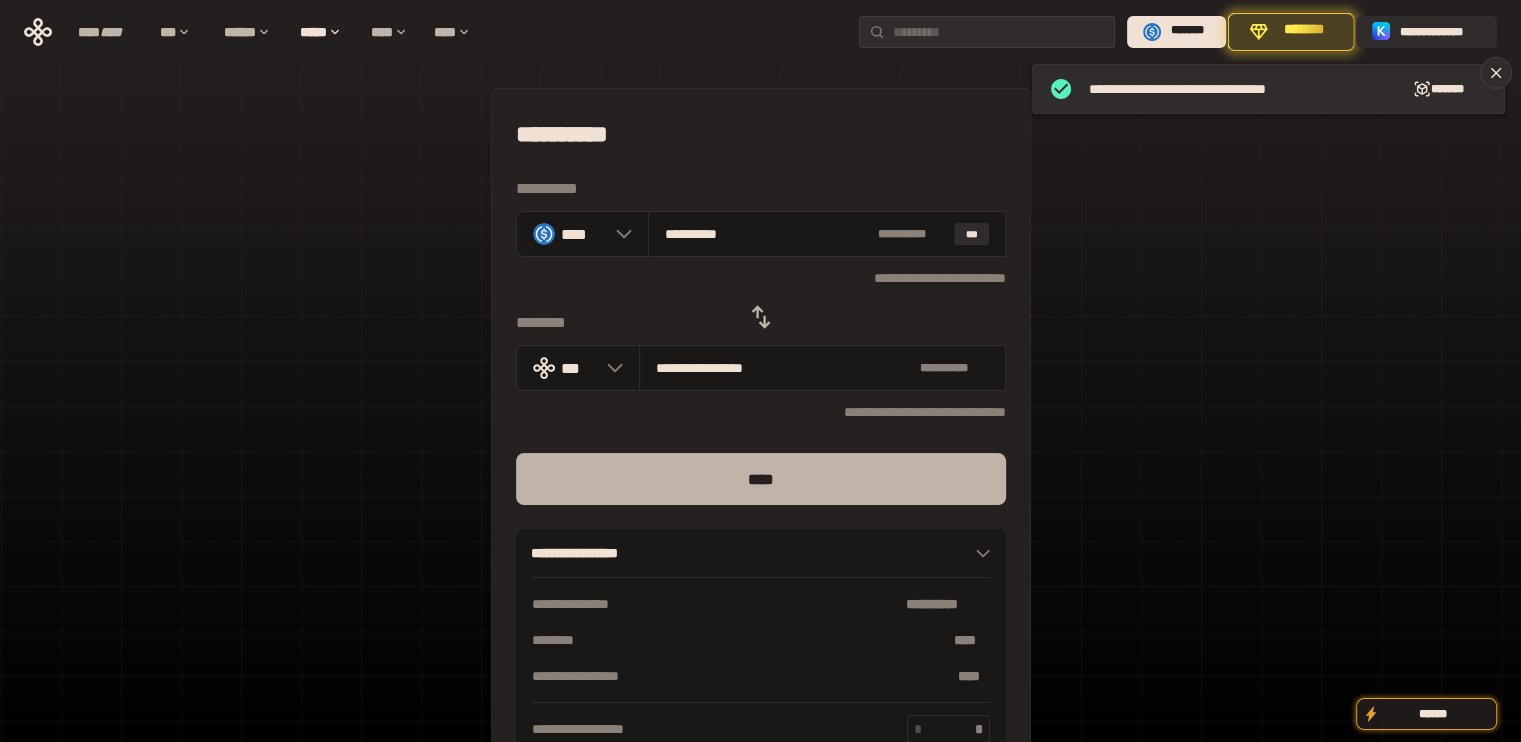 click on "****" at bounding box center [761, 479] 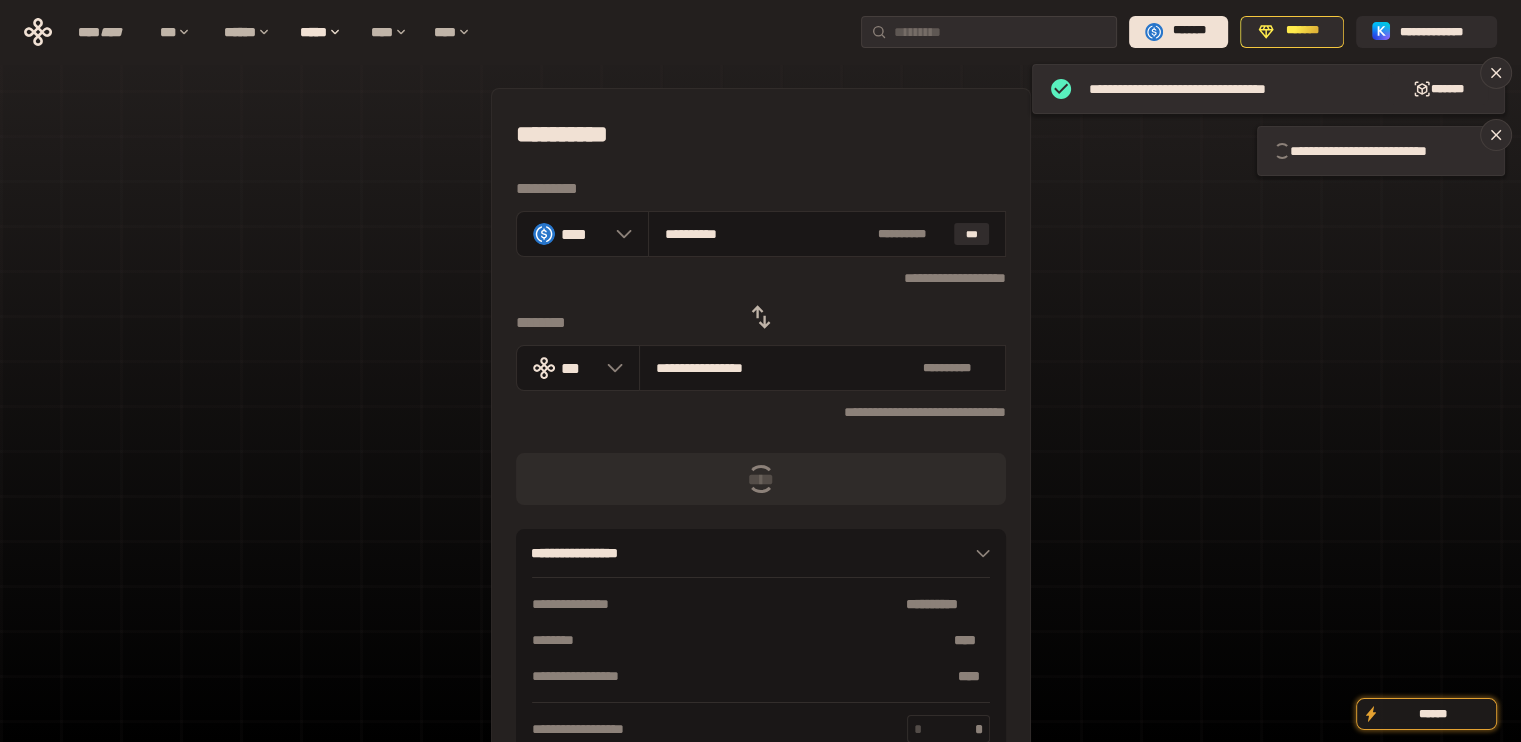 click 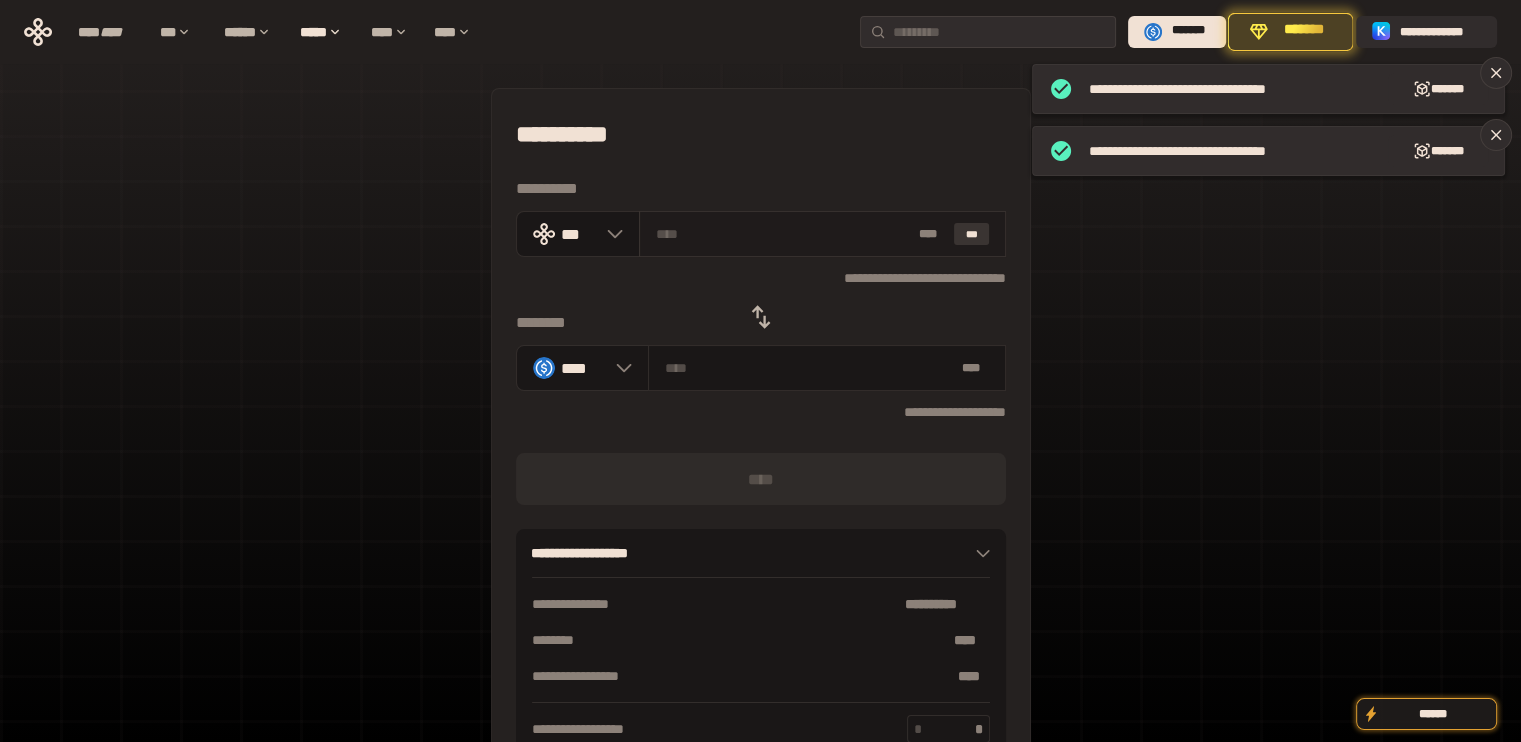 click on "***" at bounding box center (972, 234) 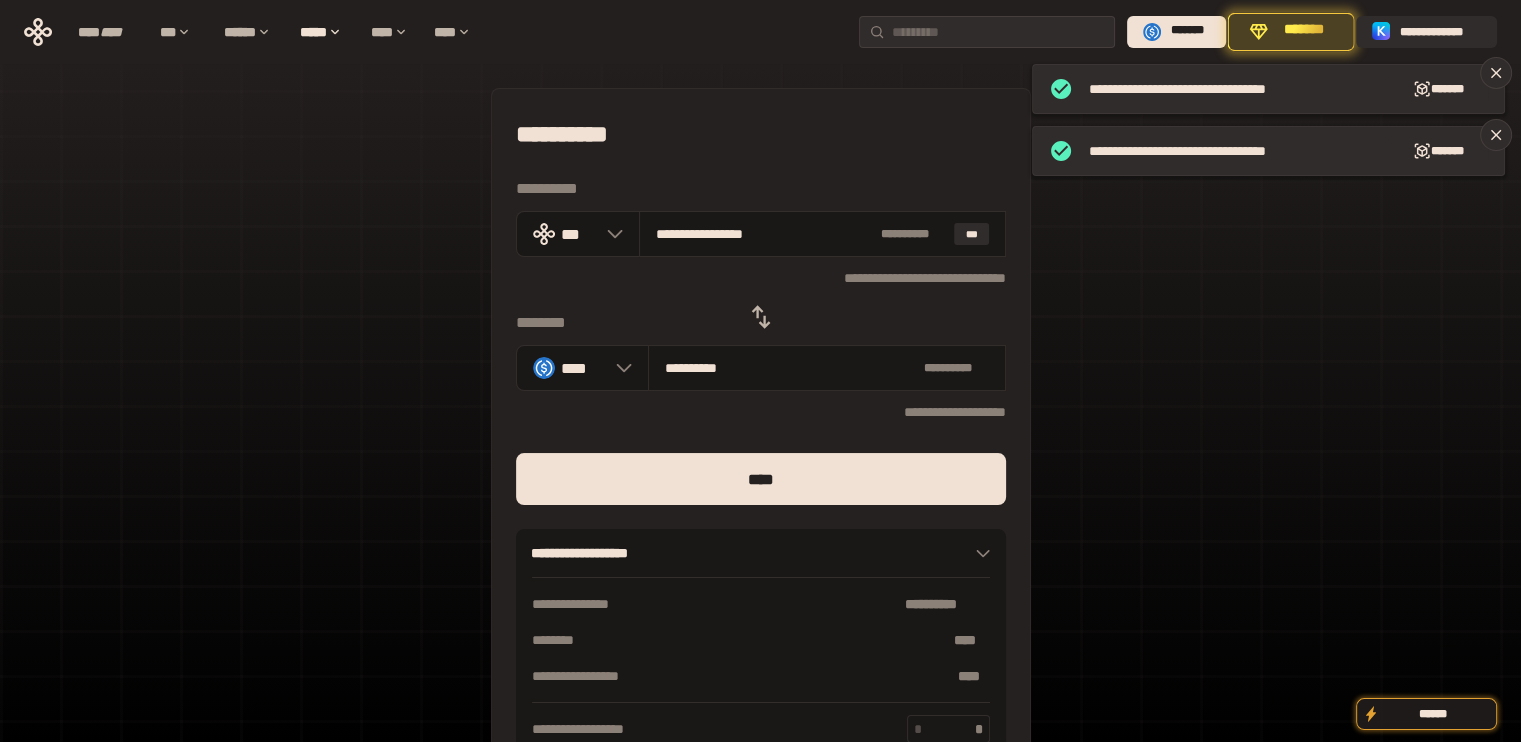 drag, startPoint x: 684, startPoint y: 228, endPoint x: 1118, endPoint y: 269, distance: 435.93234 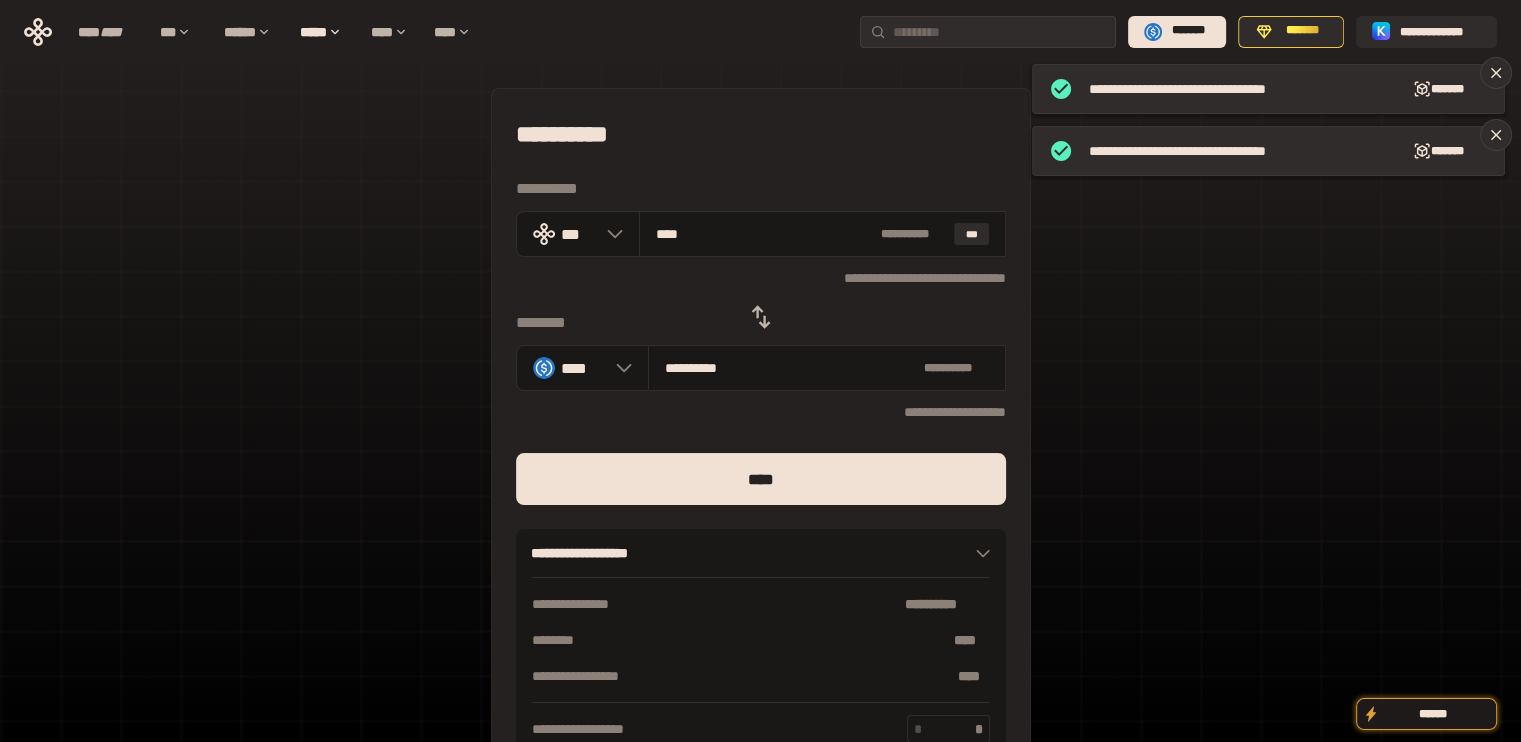 type on "***" 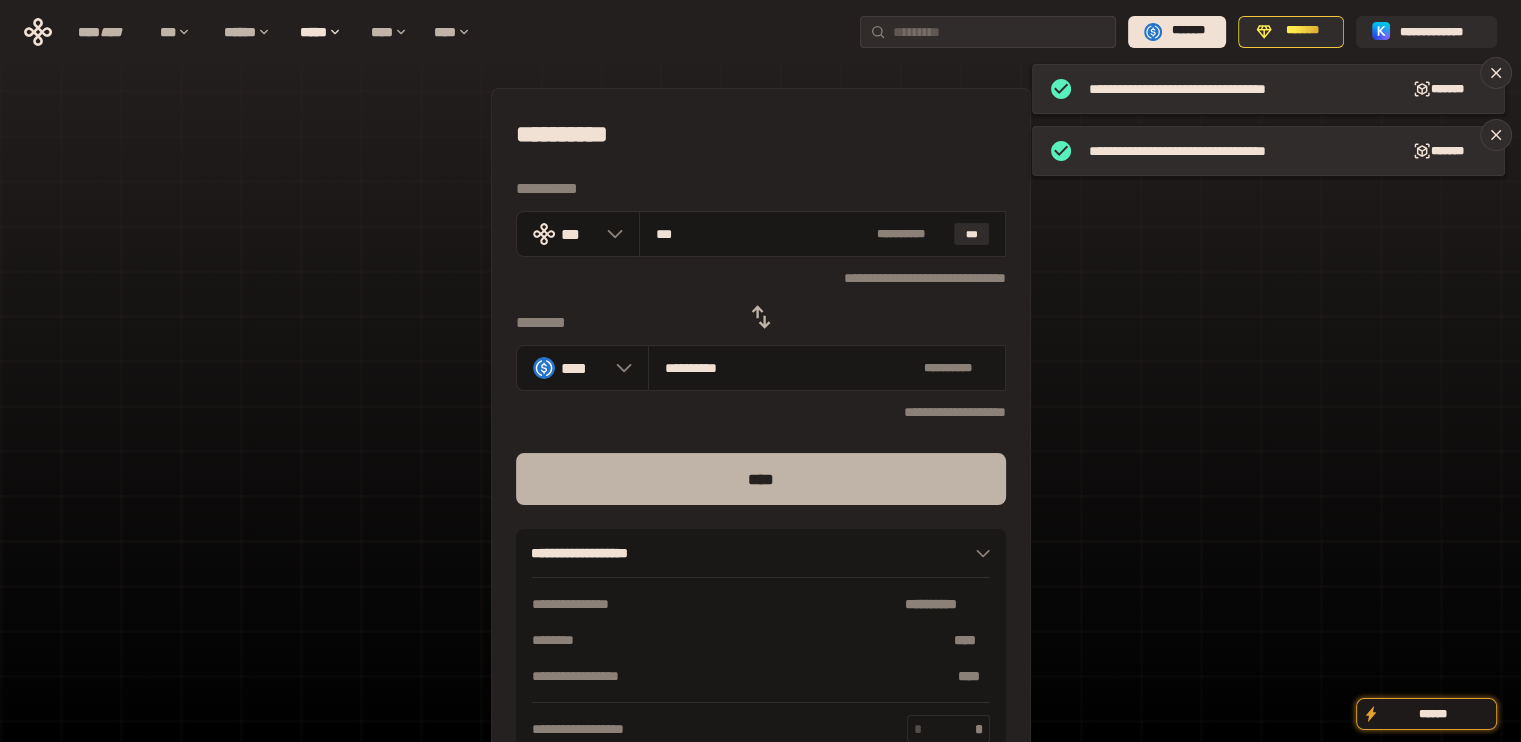 type on "***" 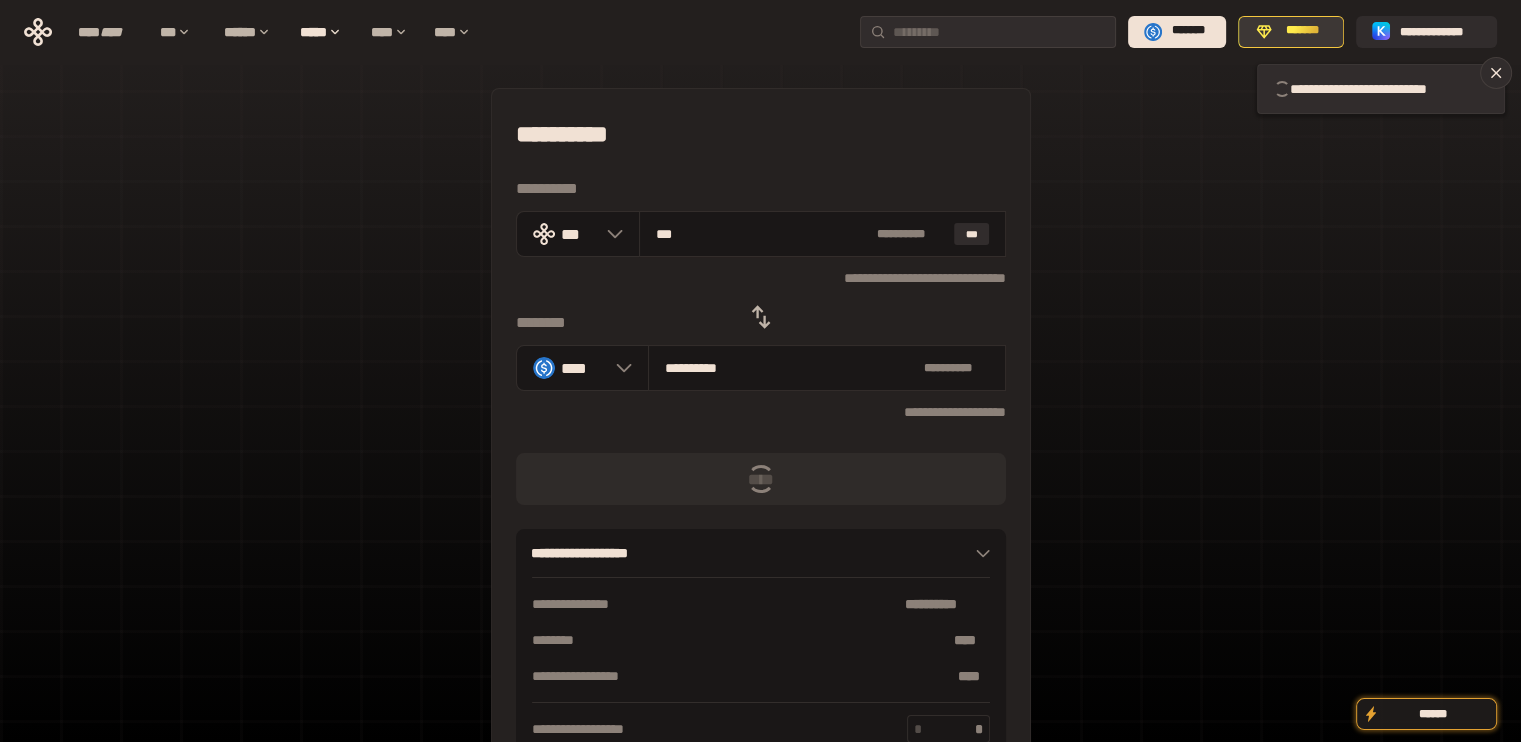 type 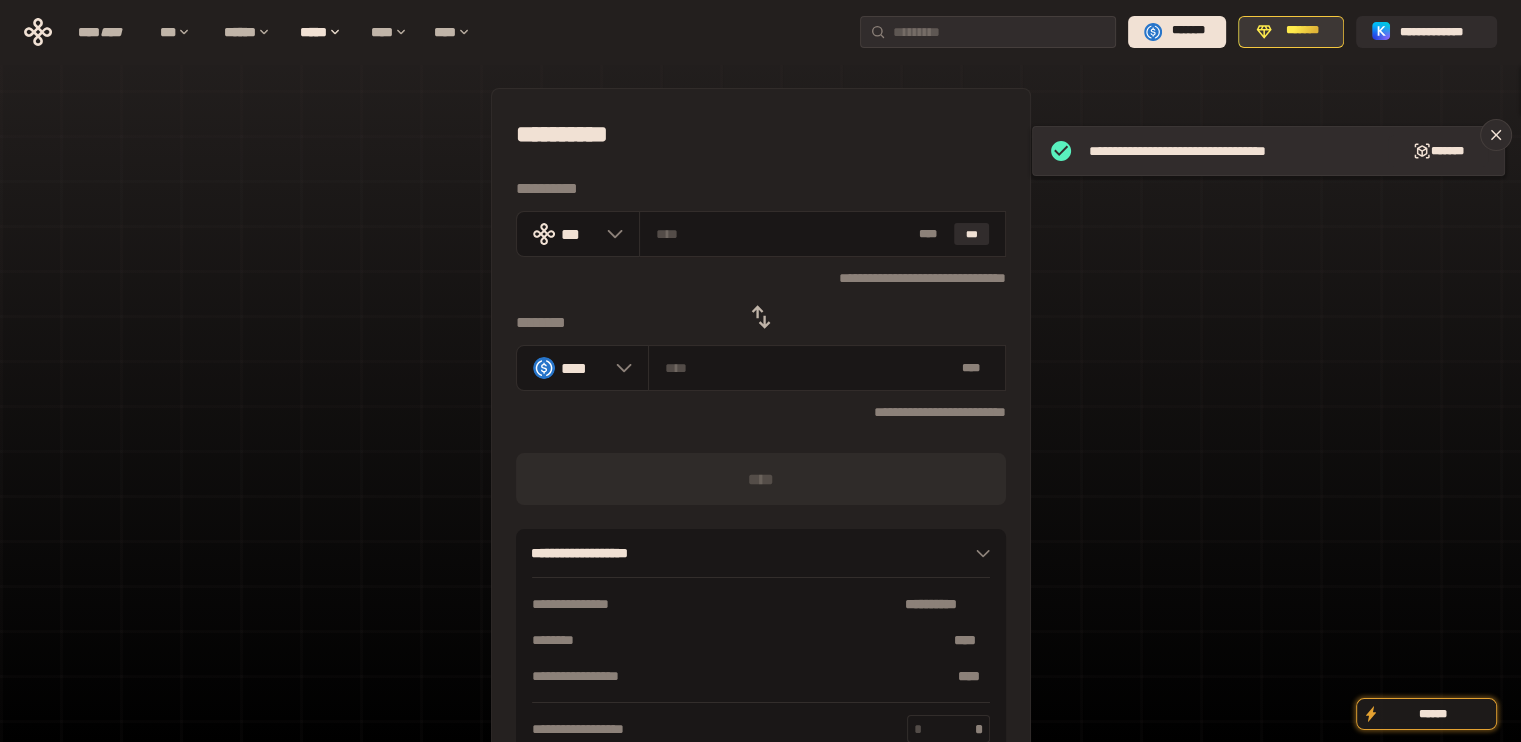 click on "*******" at bounding box center (1301, 31) 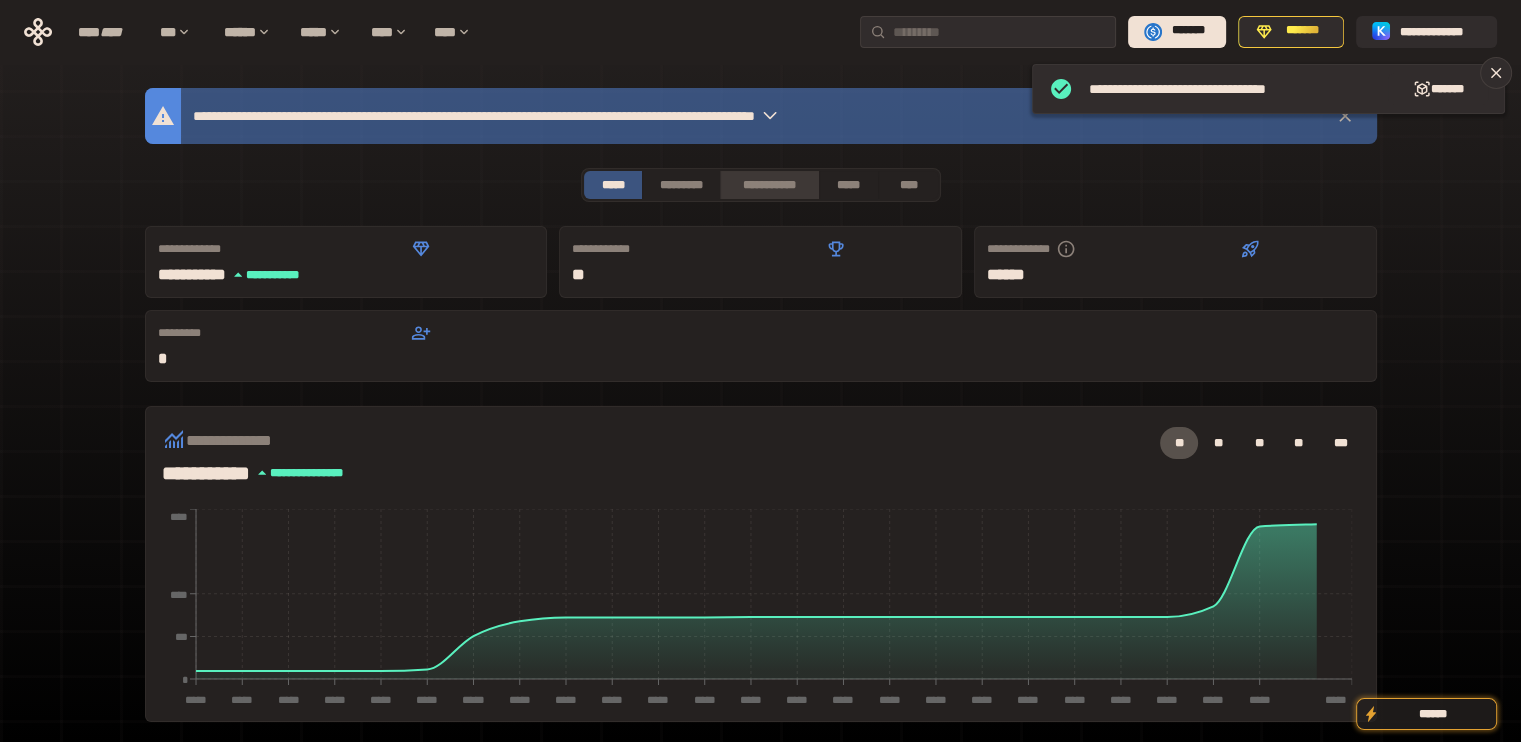 click on "**********" at bounding box center [769, 185] 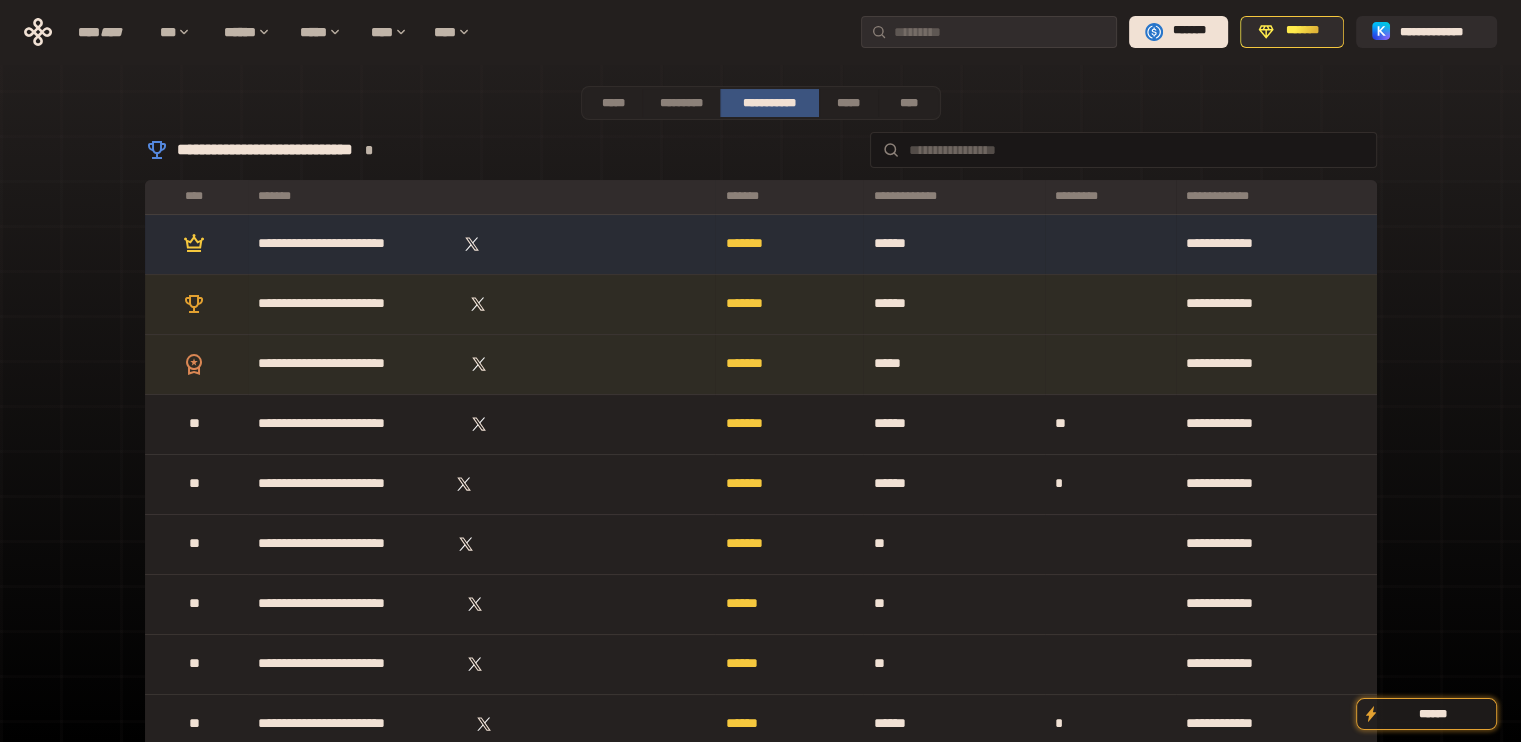 scroll, scrollTop: 0, scrollLeft: 0, axis: both 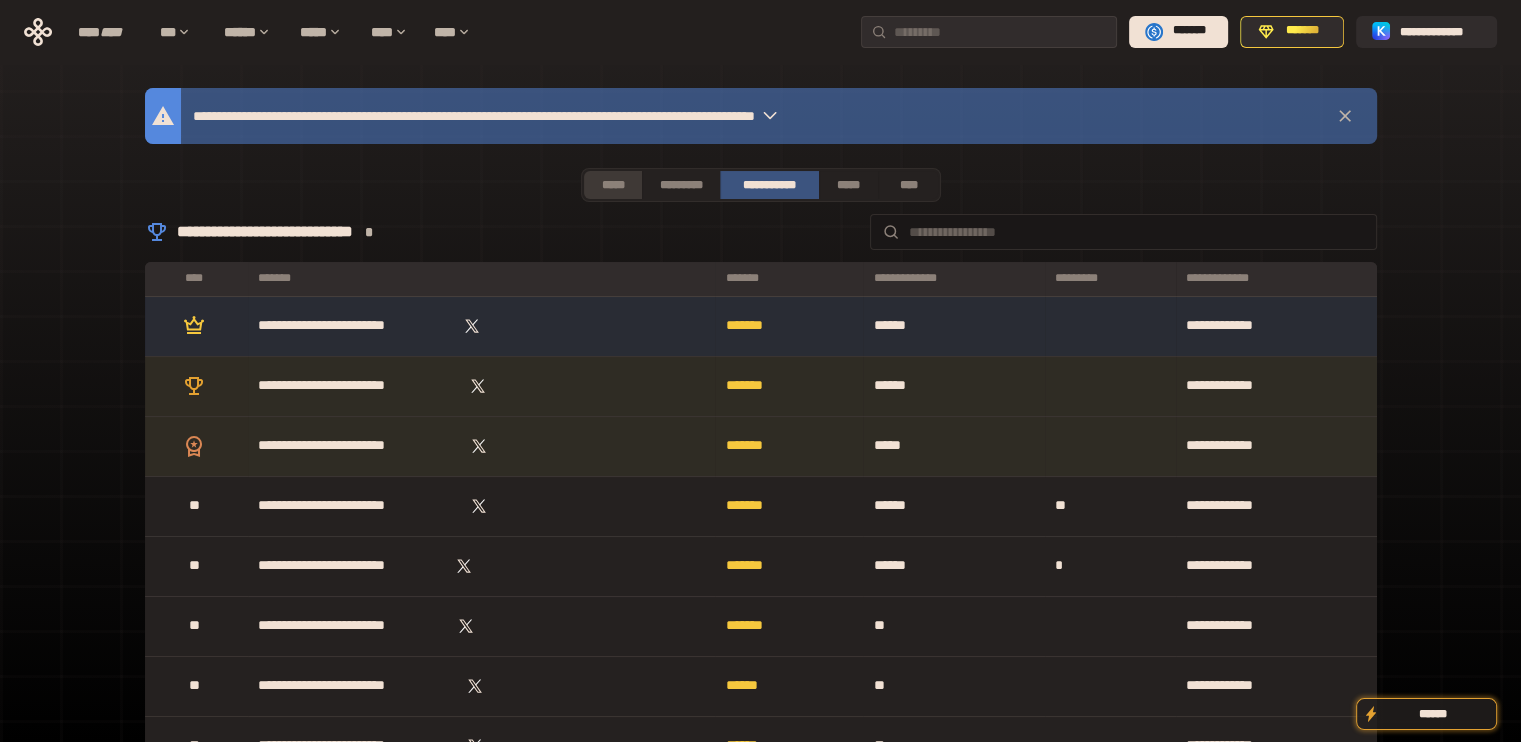 click on "*****" at bounding box center (613, 185) 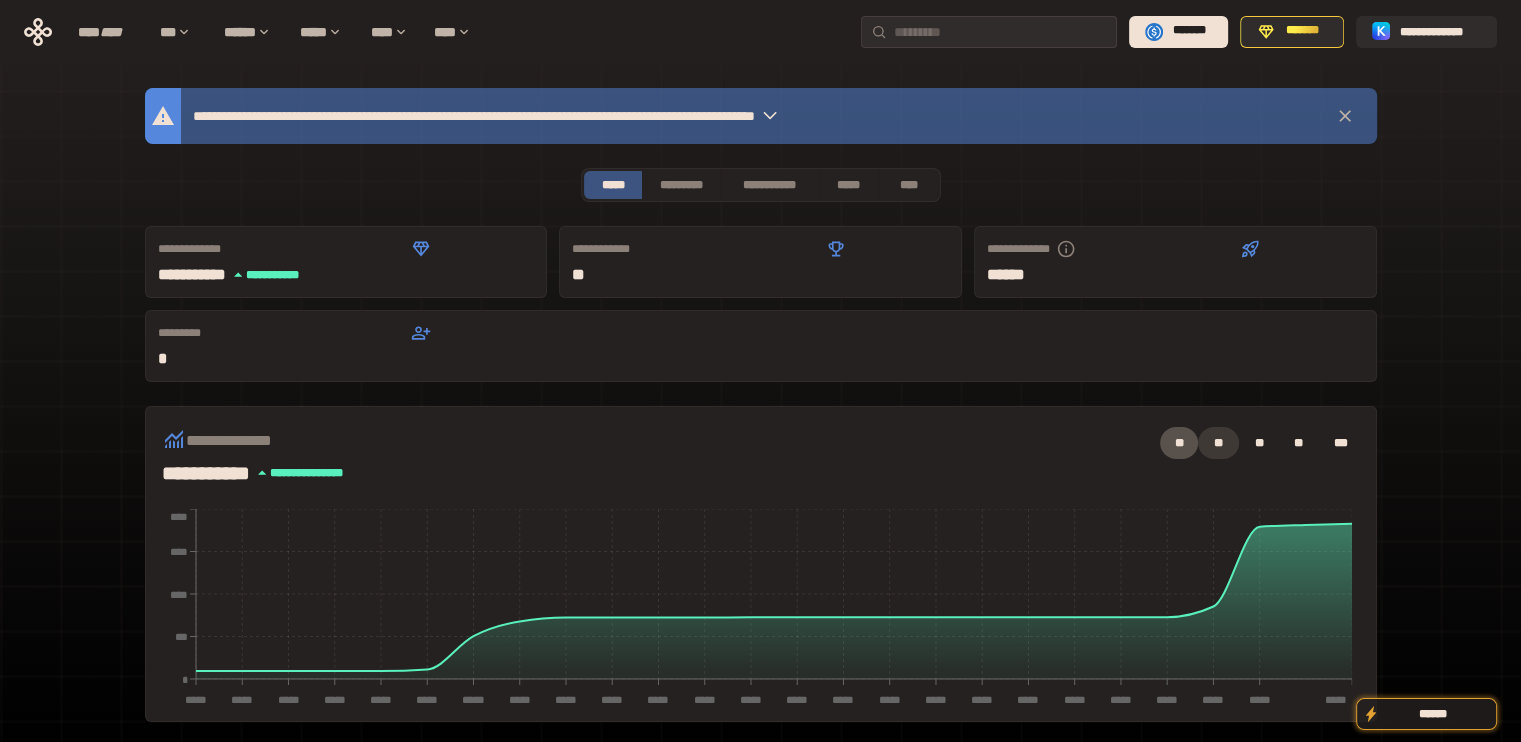 click on "**" at bounding box center (1218, 443) 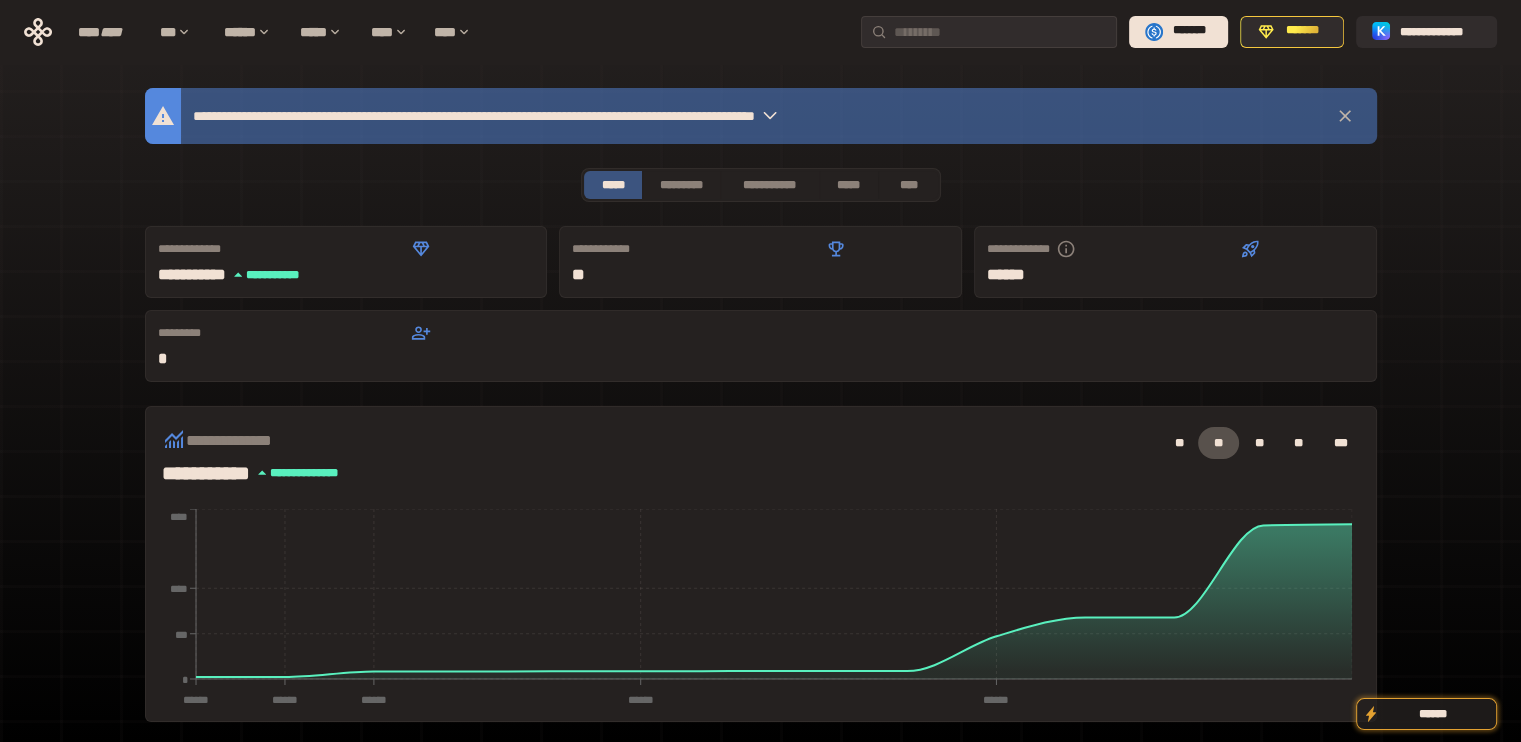 scroll, scrollTop: 500, scrollLeft: 0, axis: vertical 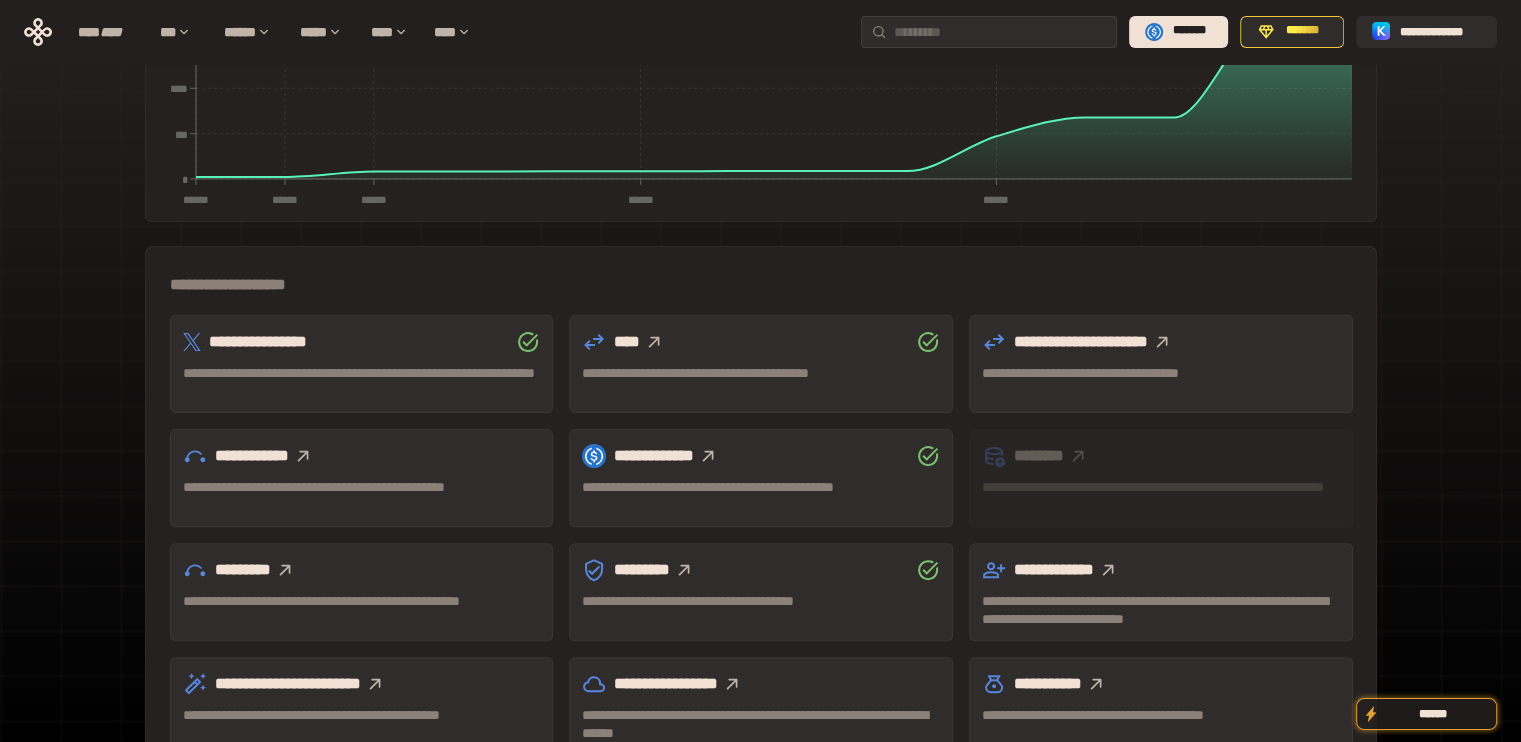 click at bounding box center [303, 456] 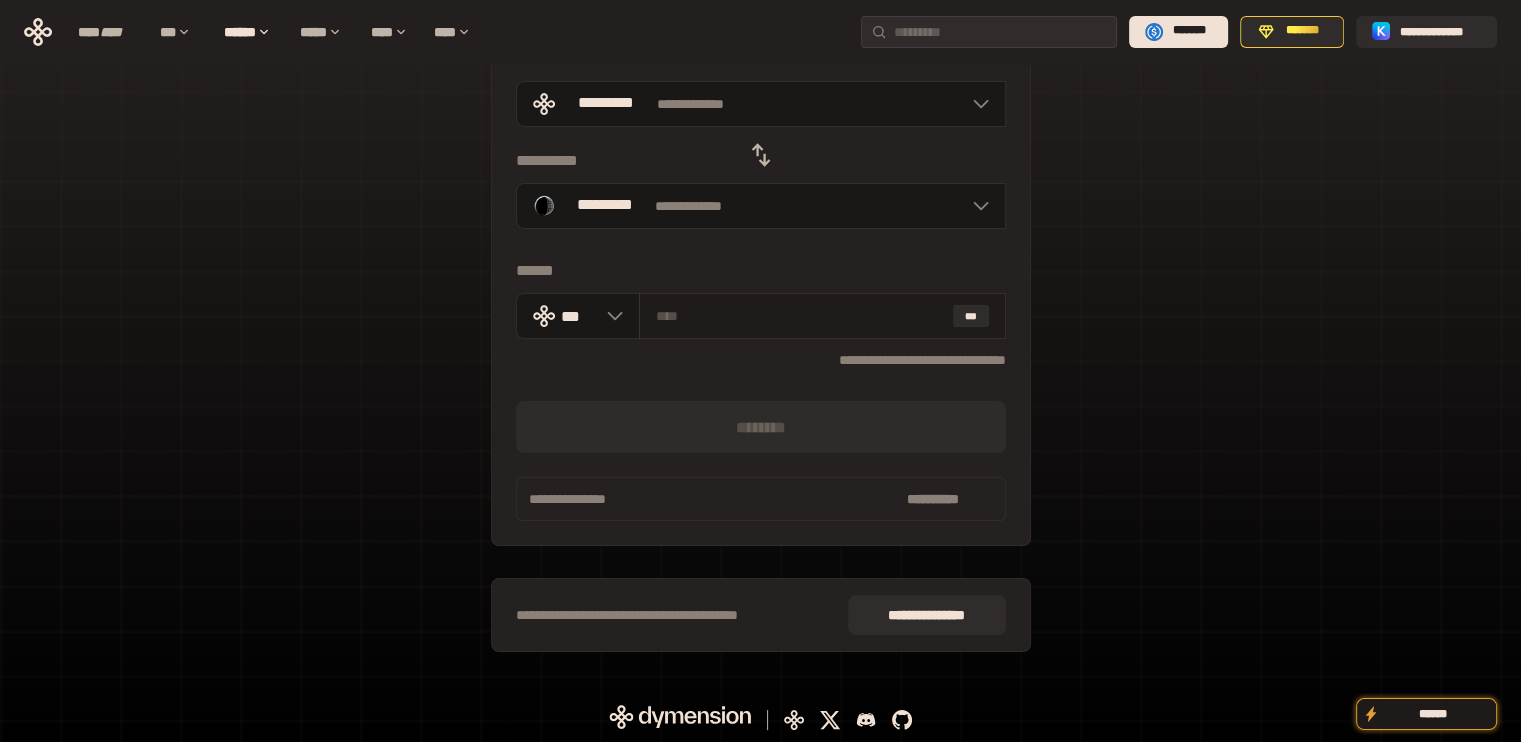 click at bounding box center [800, 316] 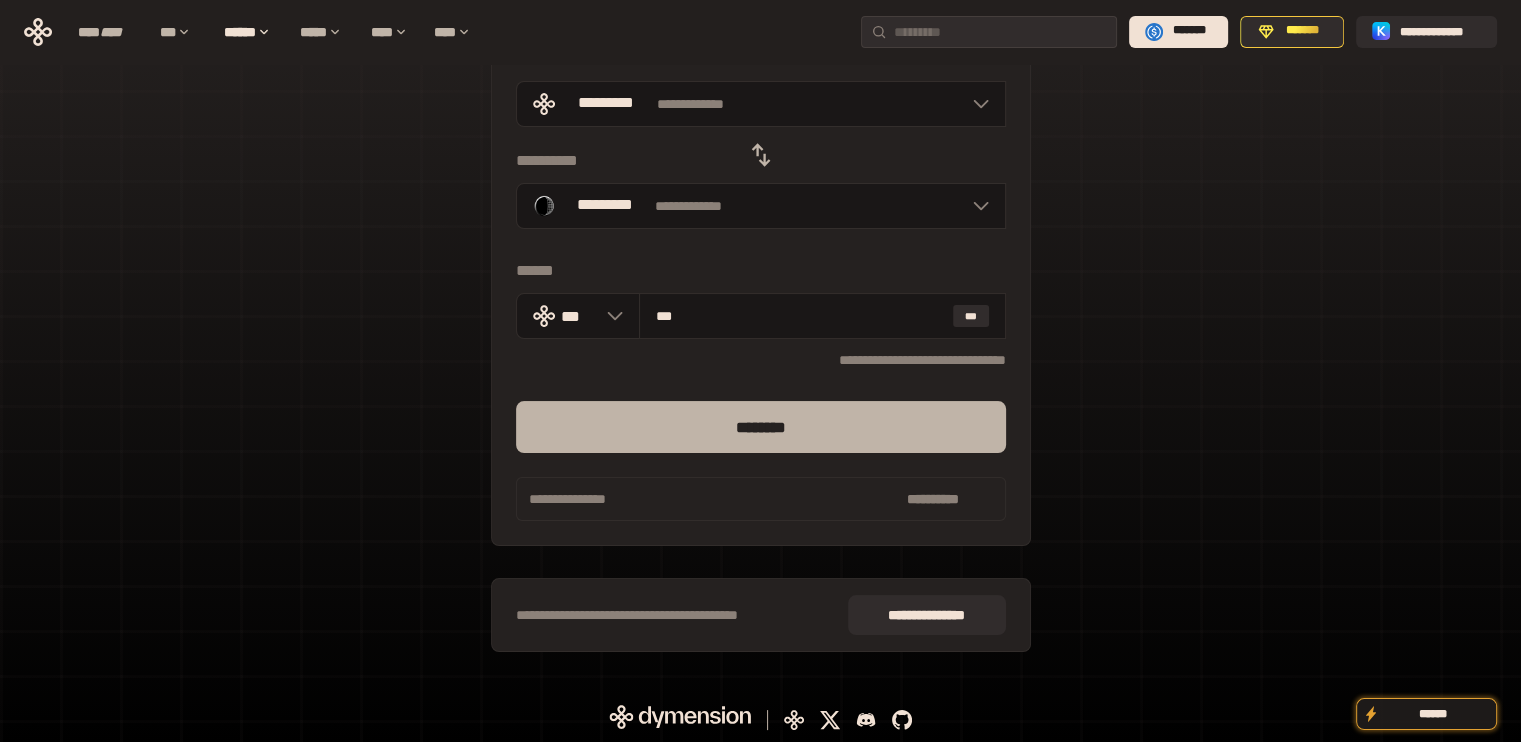 type on "***" 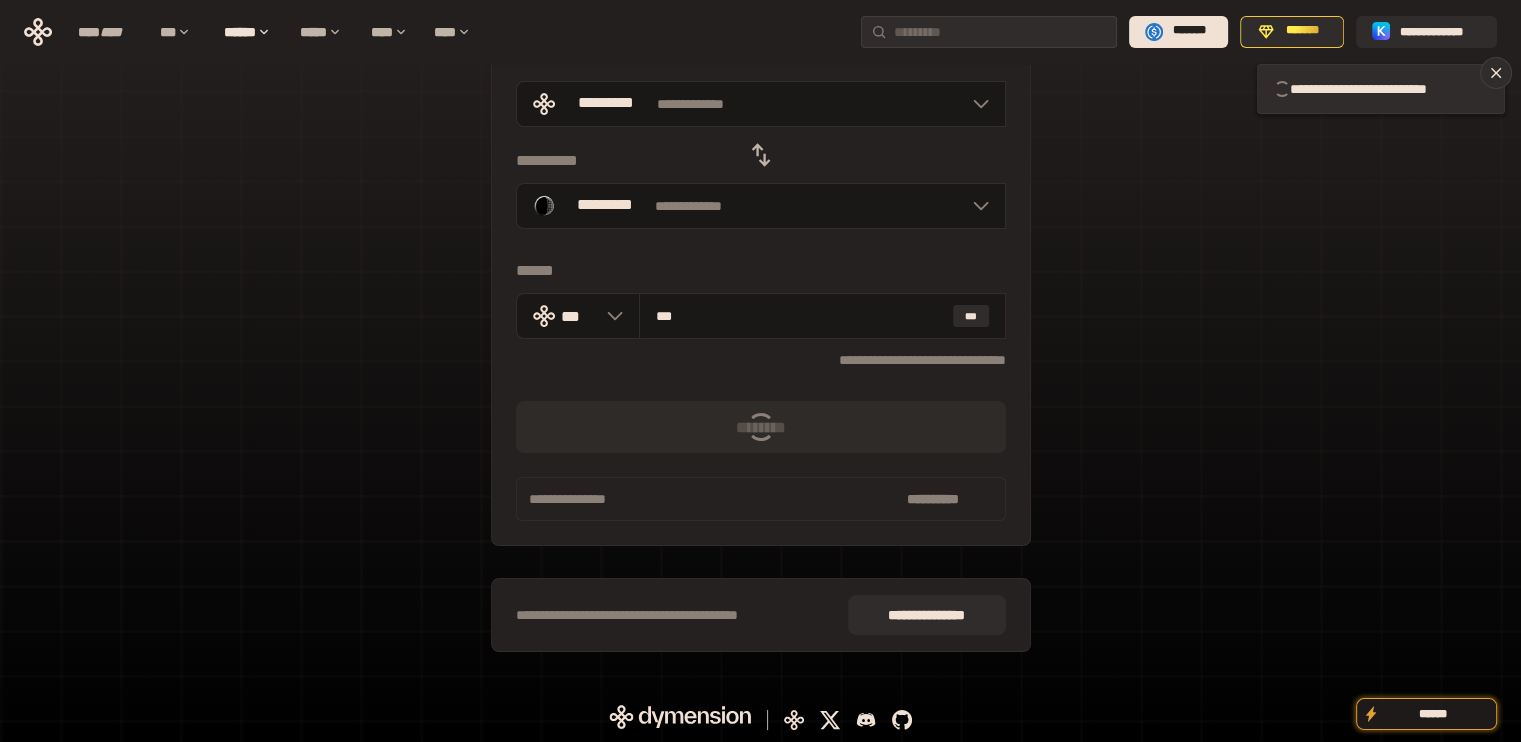 scroll, scrollTop: 0, scrollLeft: 0, axis: both 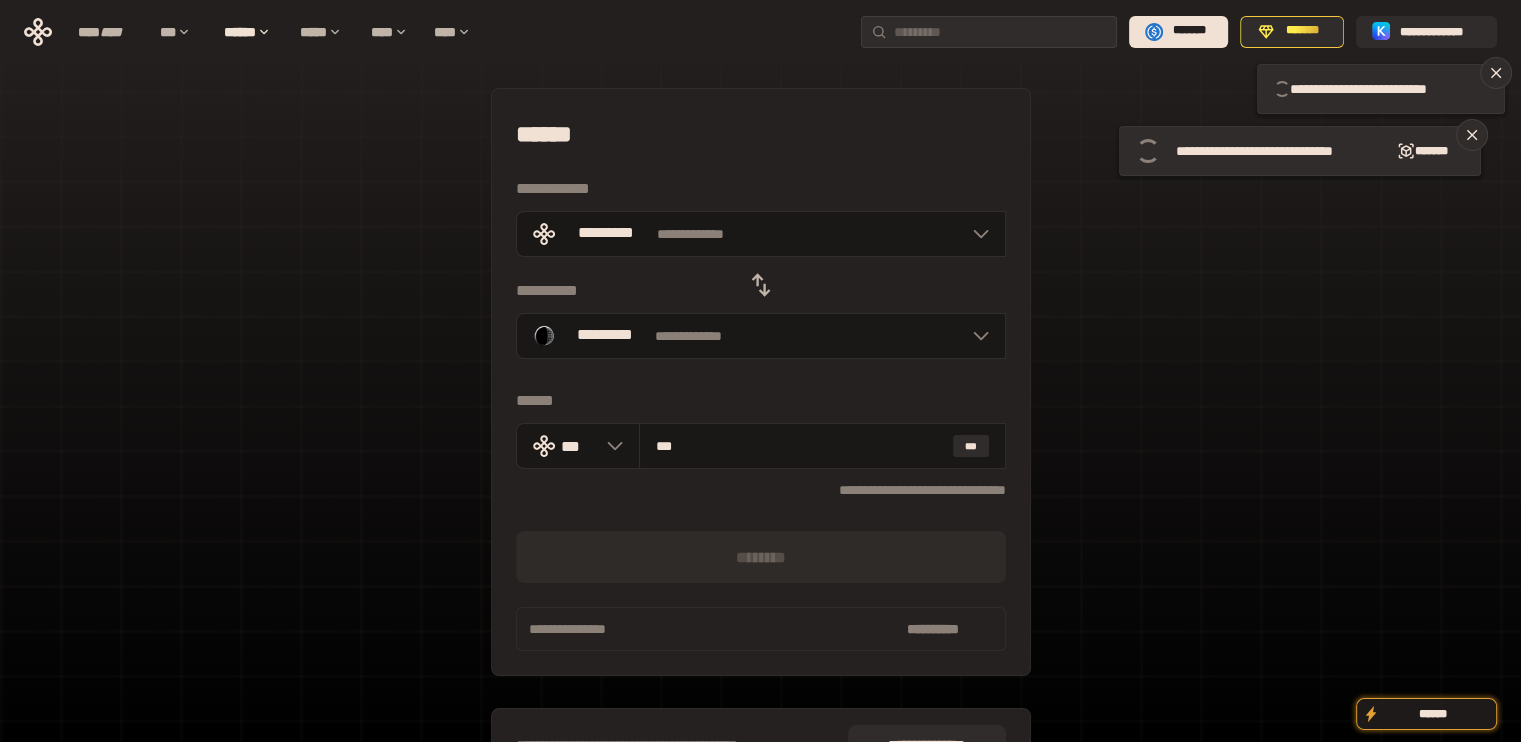 type 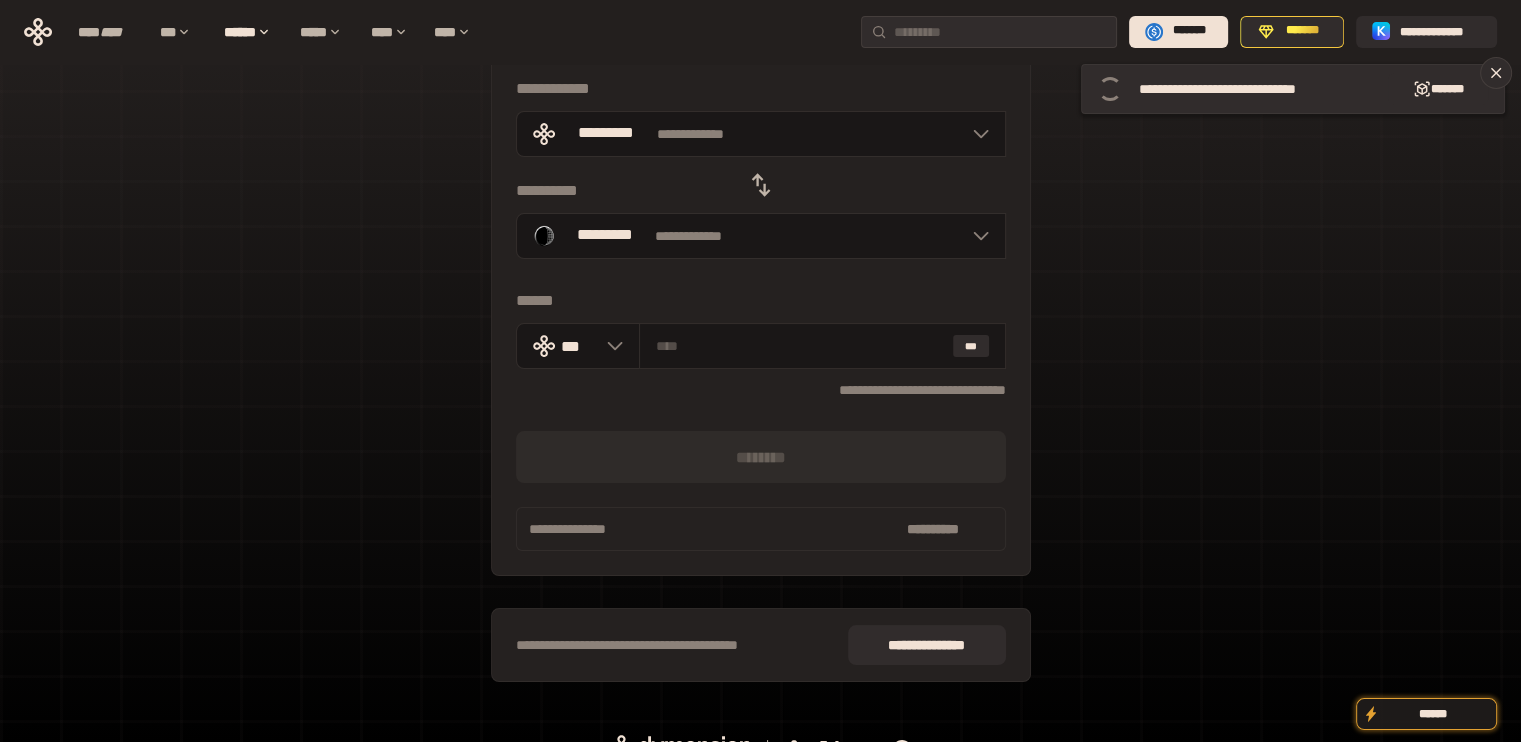 scroll, scrollTop: 0, scrollLeft: 0, axis: both 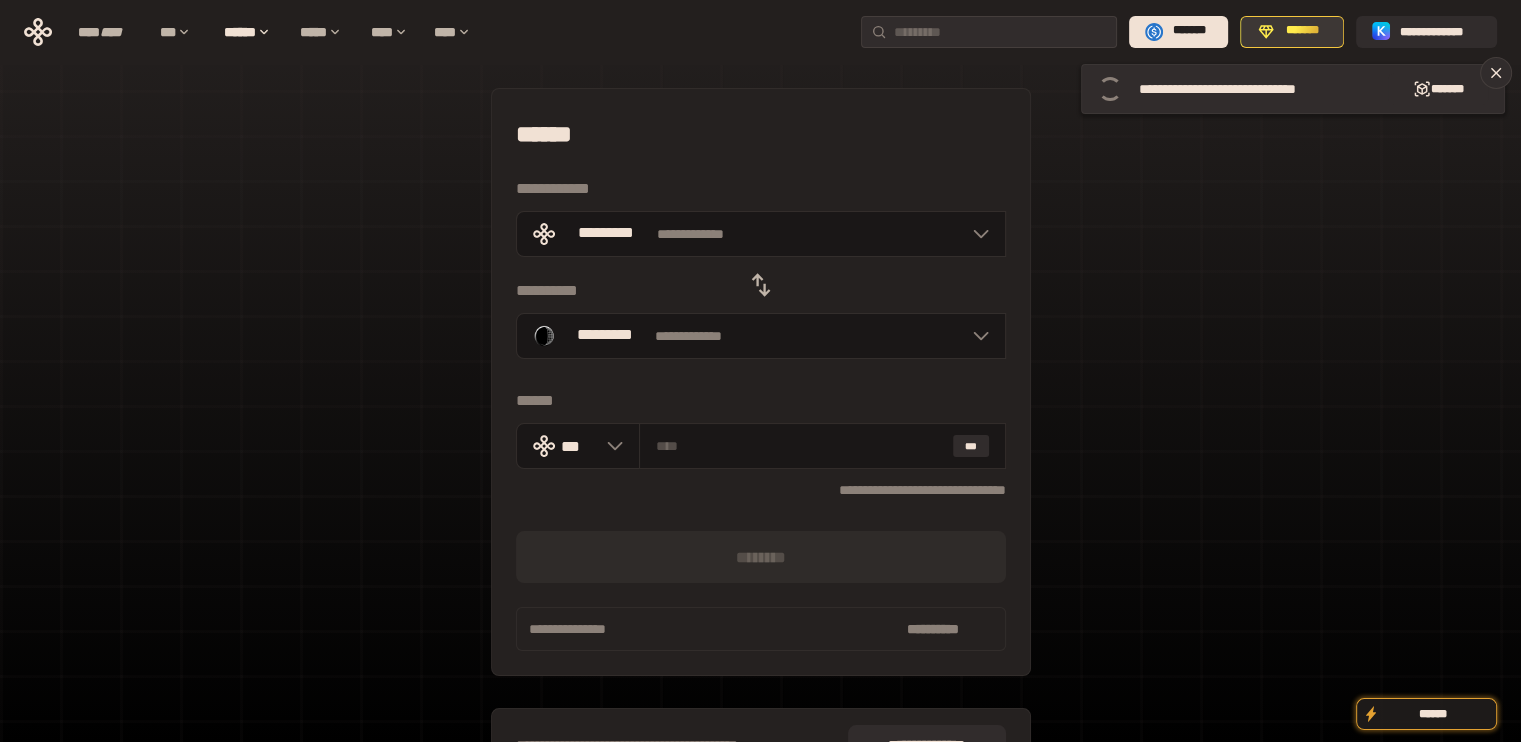click on "*******" at bounding box center (1303, 31) 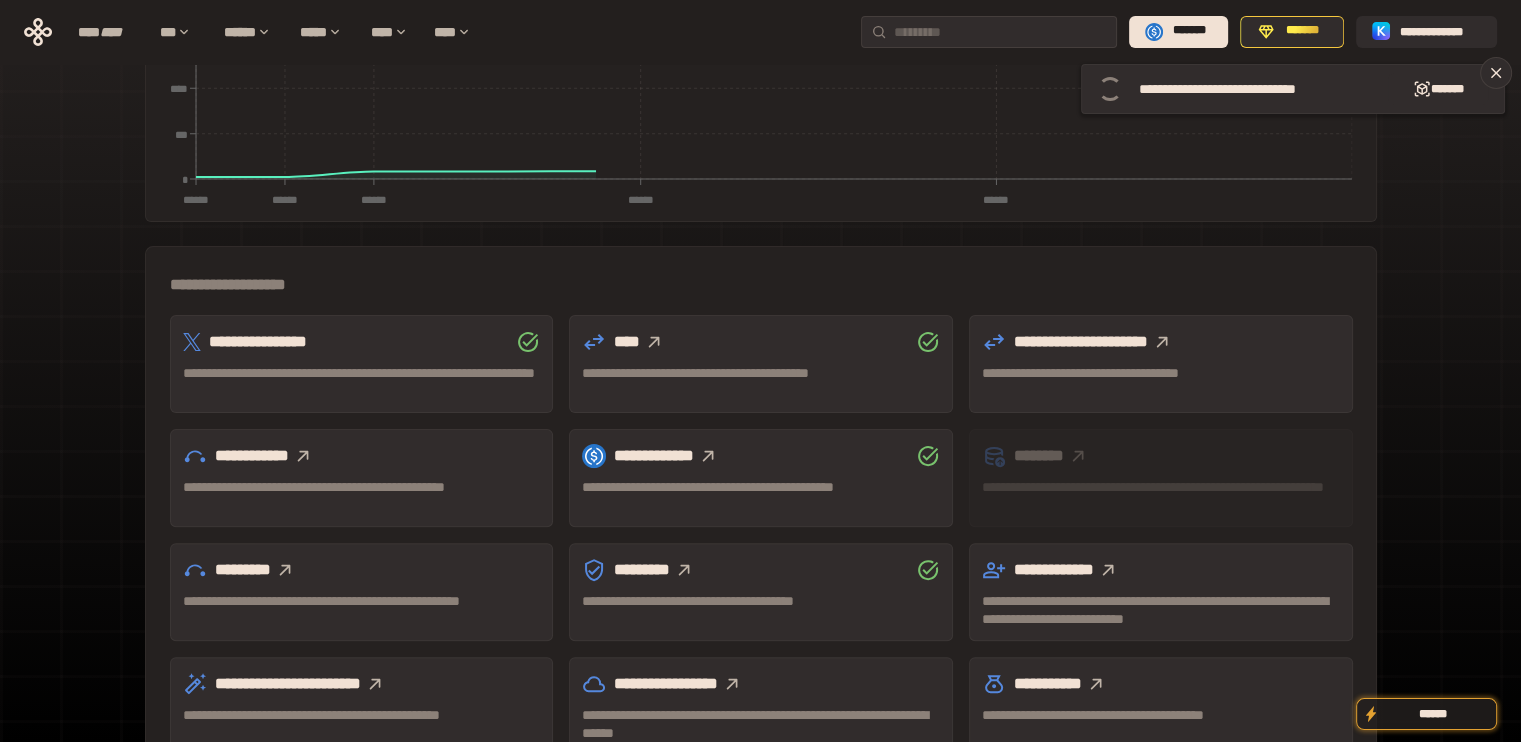 scroll, scrollTop: 542, scrollLeft: 0, axis: vertical 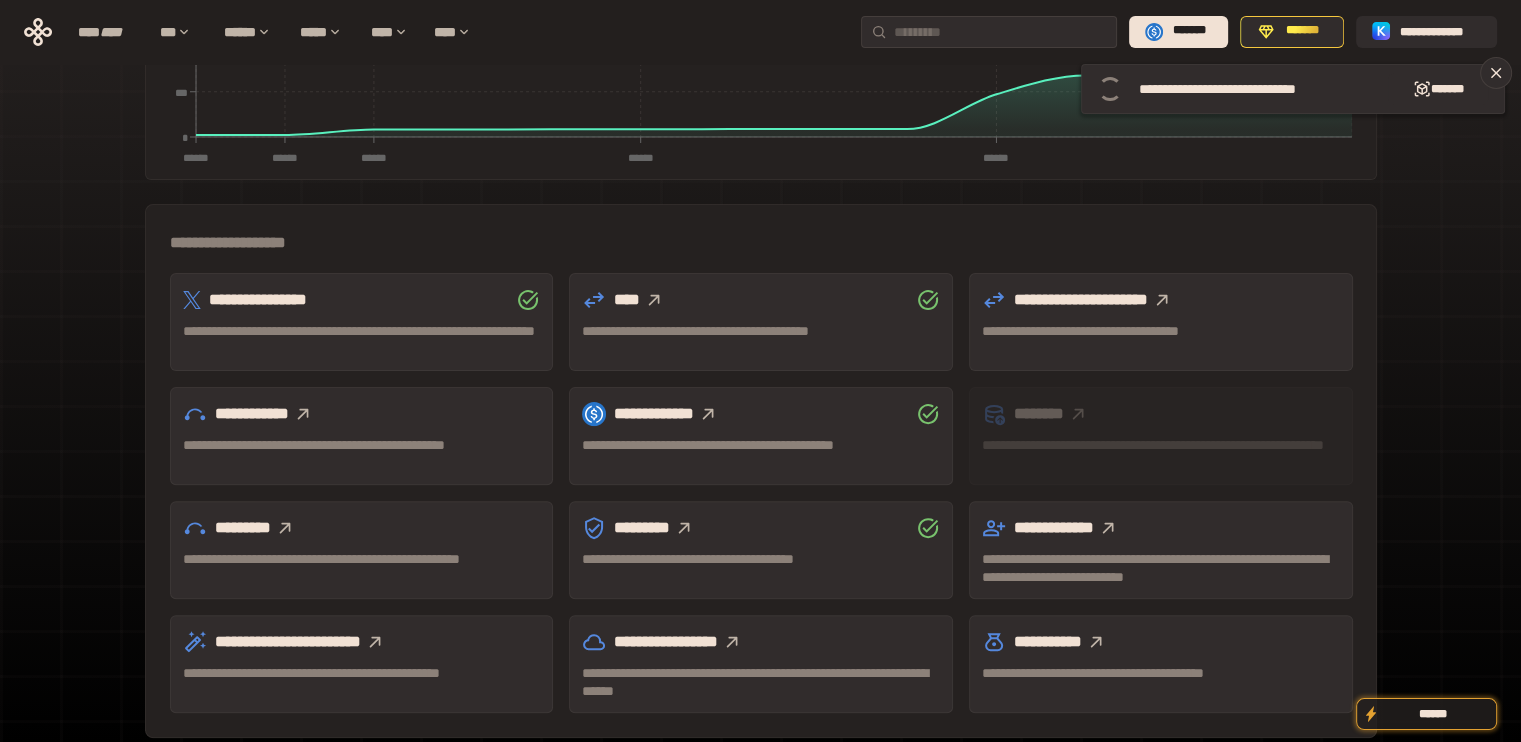 click 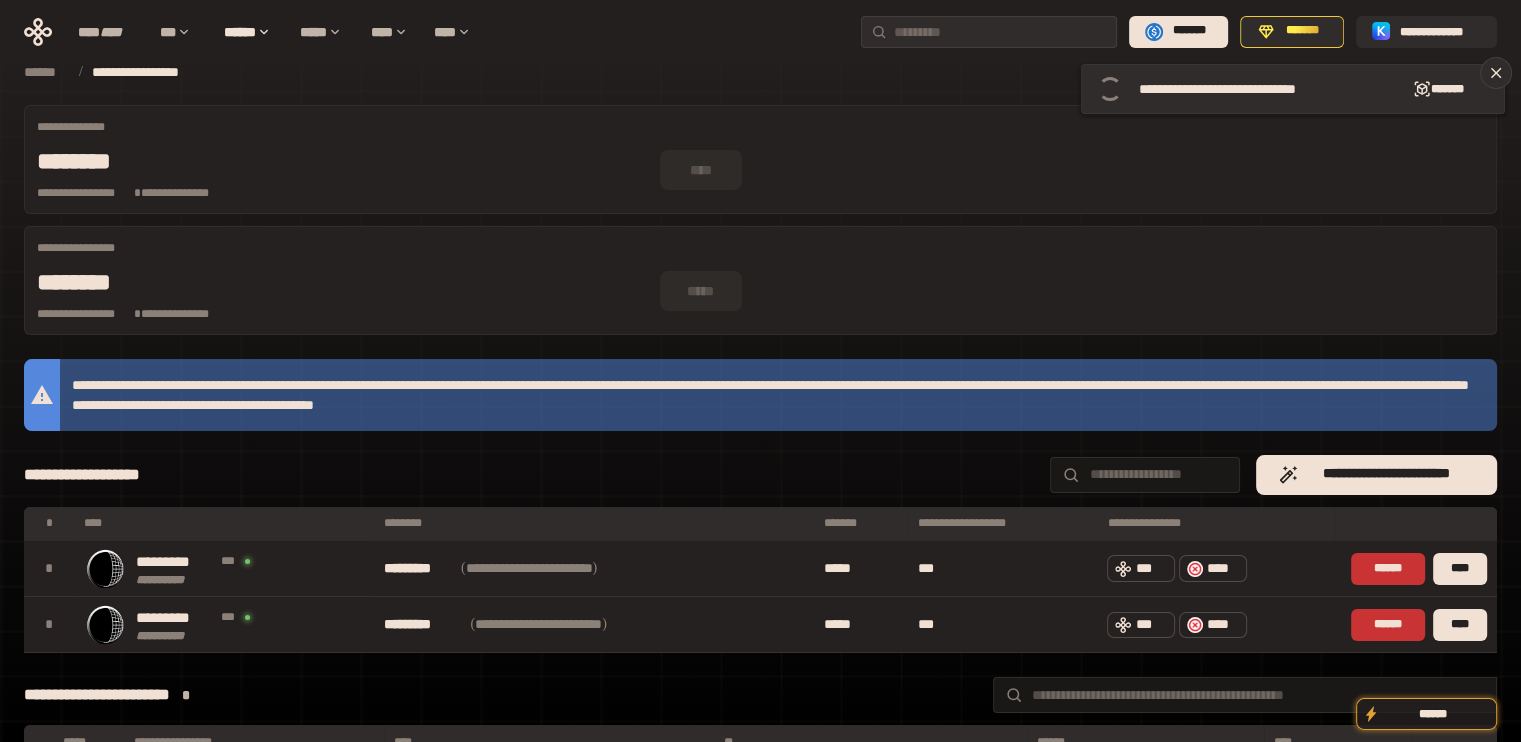 scroll, scrollTop: 200, scrollLeft: 0, axis: vertical 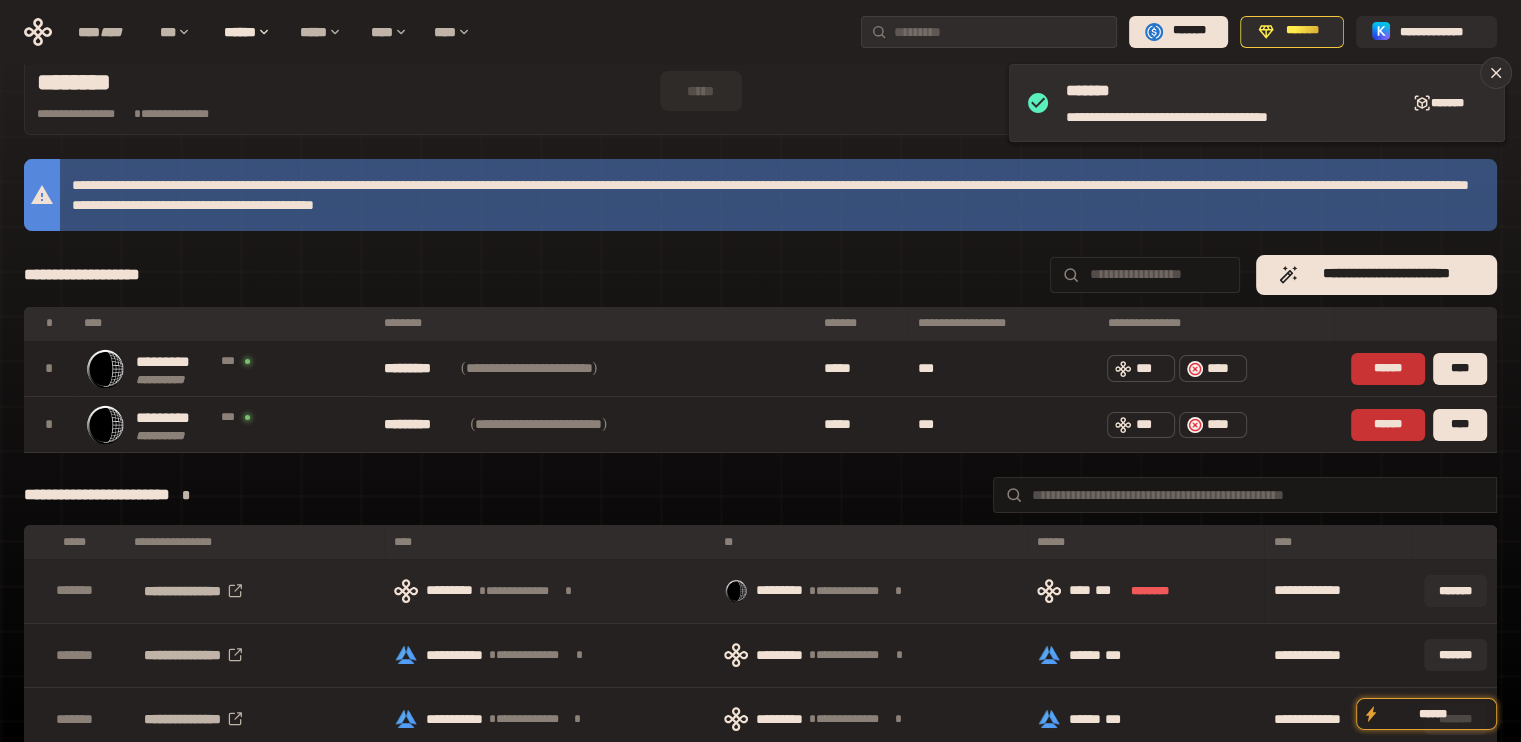click at bounding box center (1049, 591) 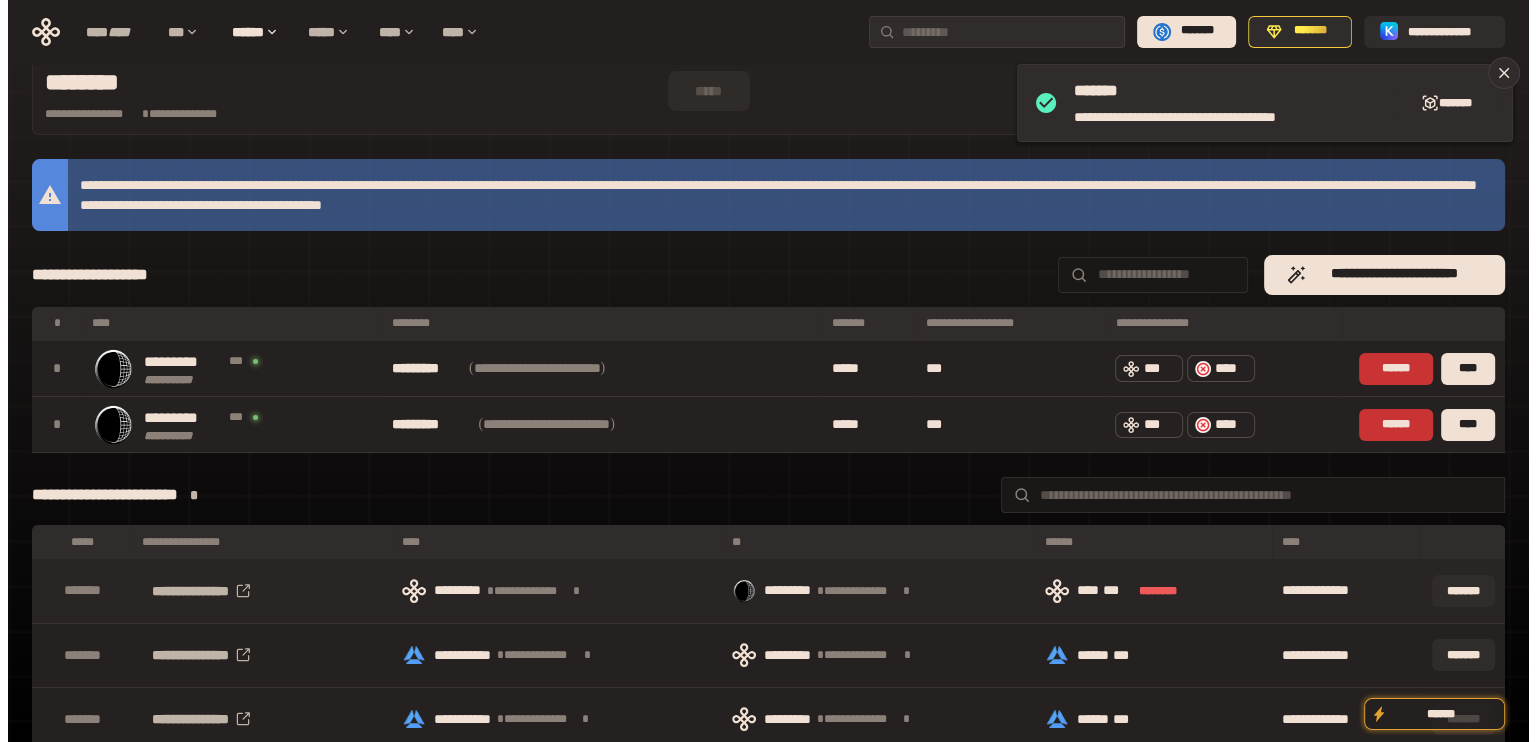 scroll, scrollTop: 0, scrollLeft: 0, axis: both 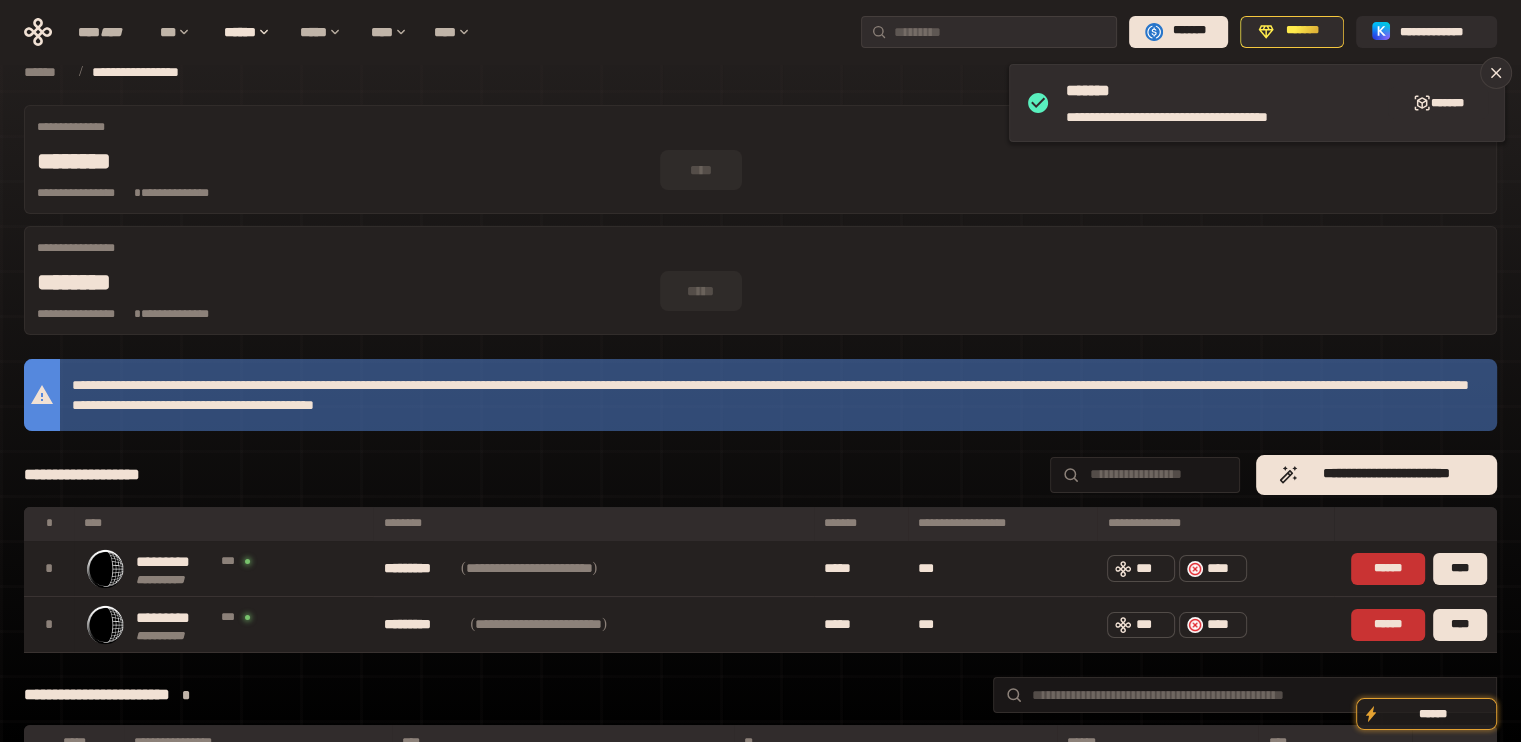 drag, startPoint x: 1259, startPoint y: 37, endPoint x: 1229, endPoint y: 47, distance: 31.622776 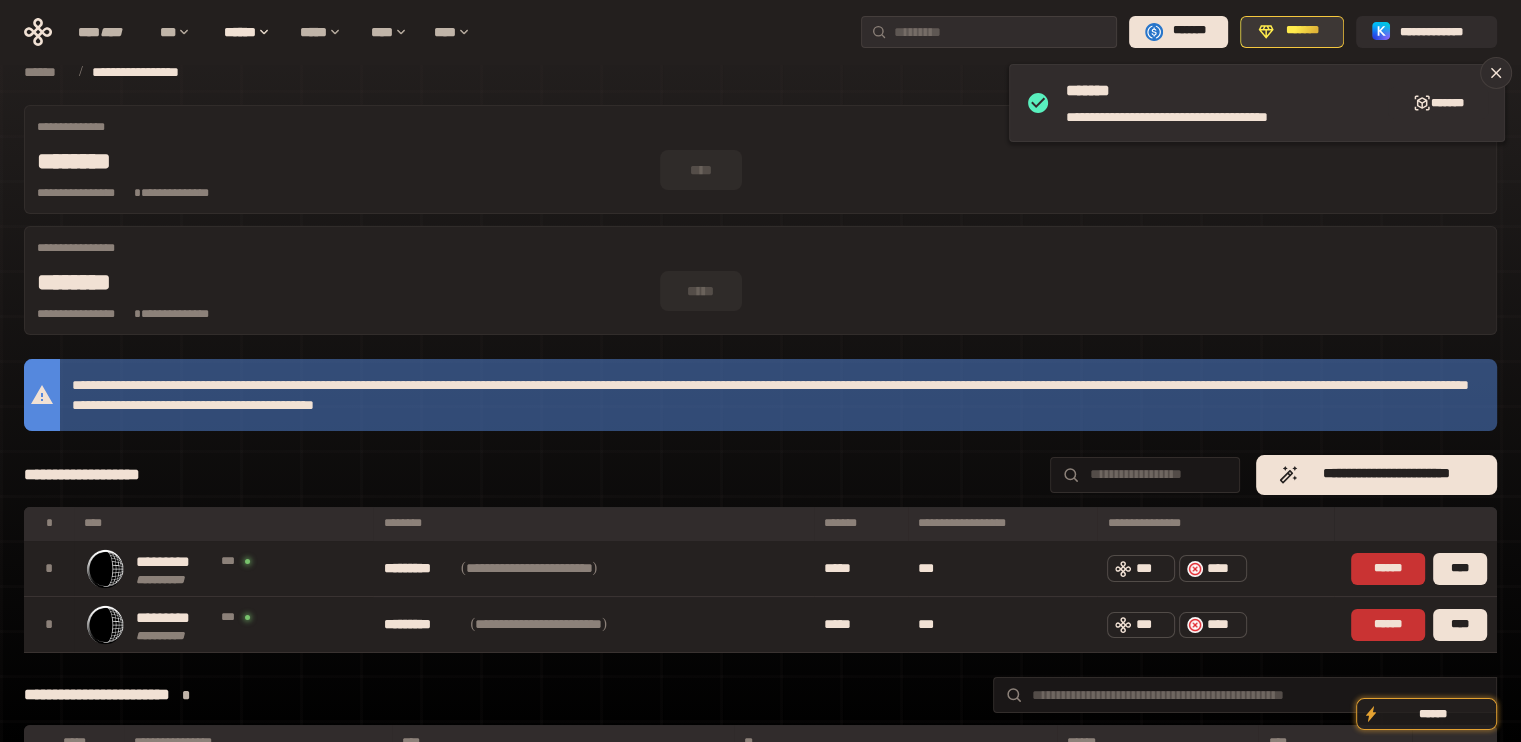 click 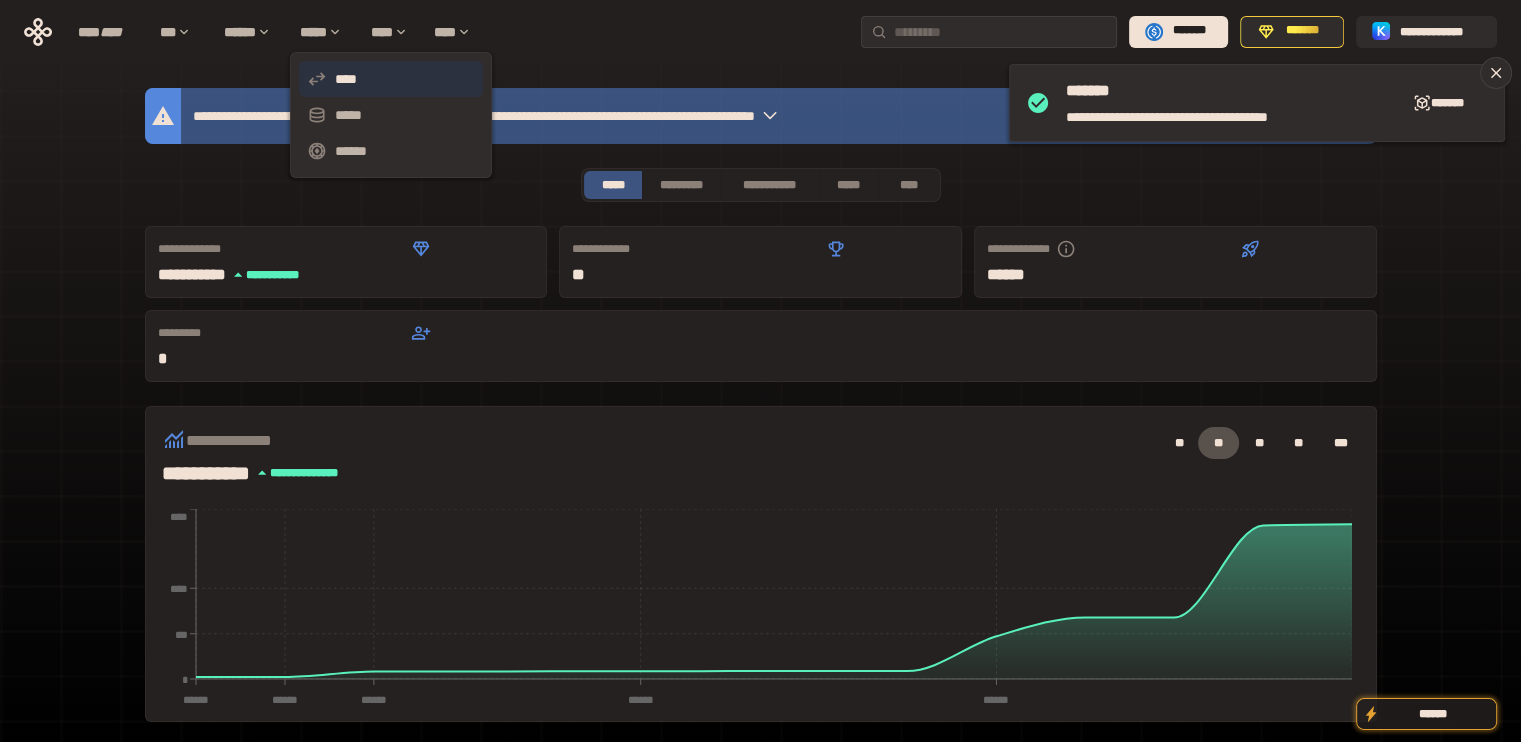 click on "****" at bounding box center (391, 79) 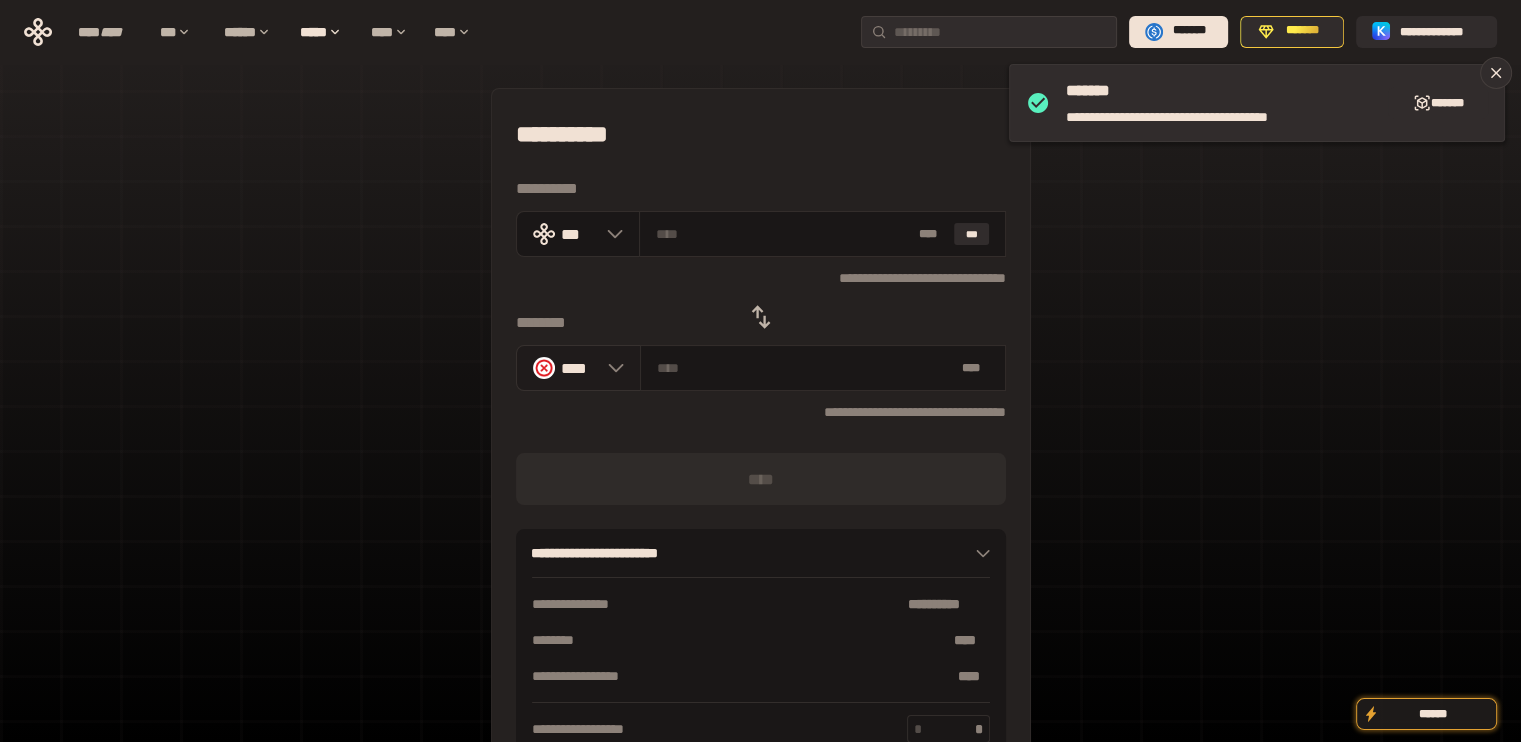 click on "****" at bounding box center (578, 368) 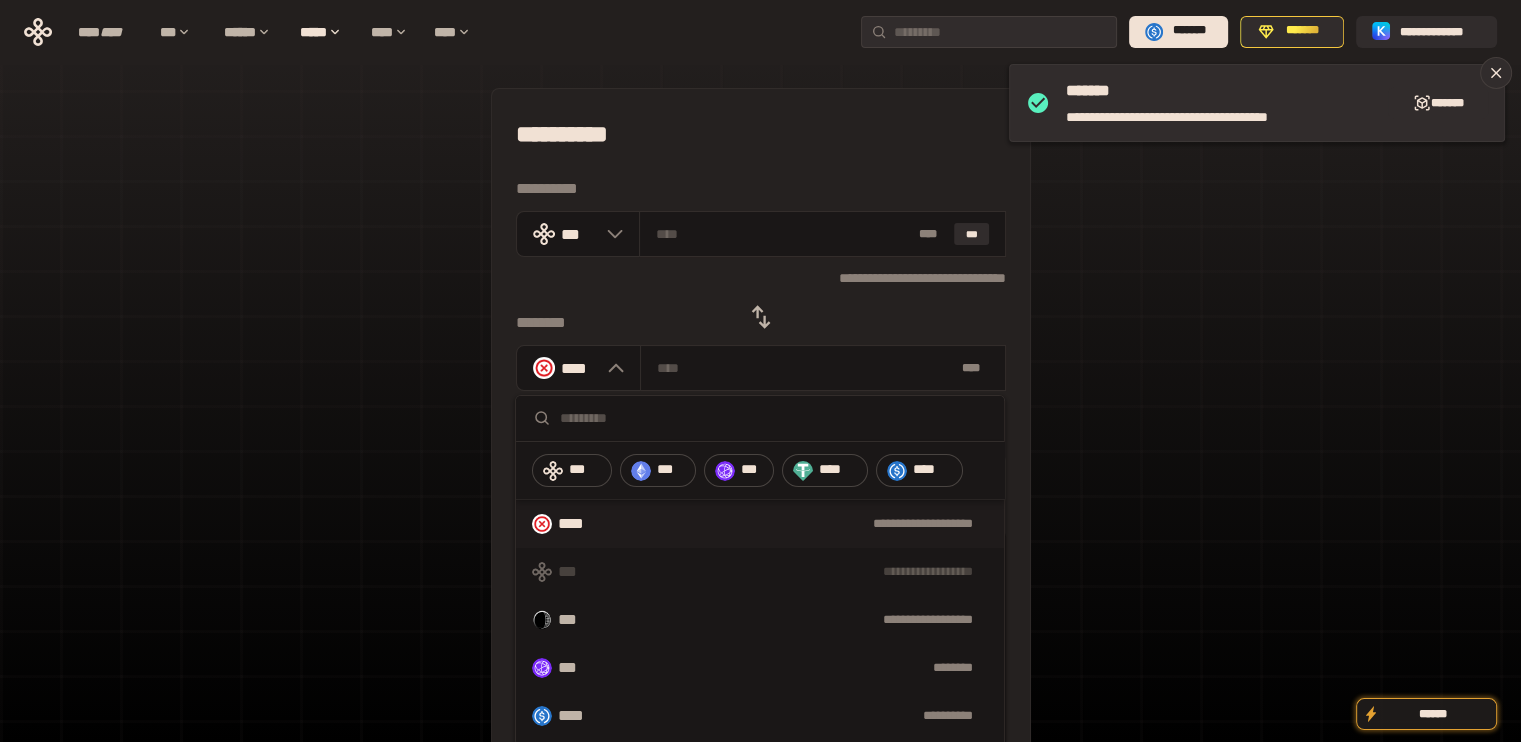 click at bounding box center (774, 418) 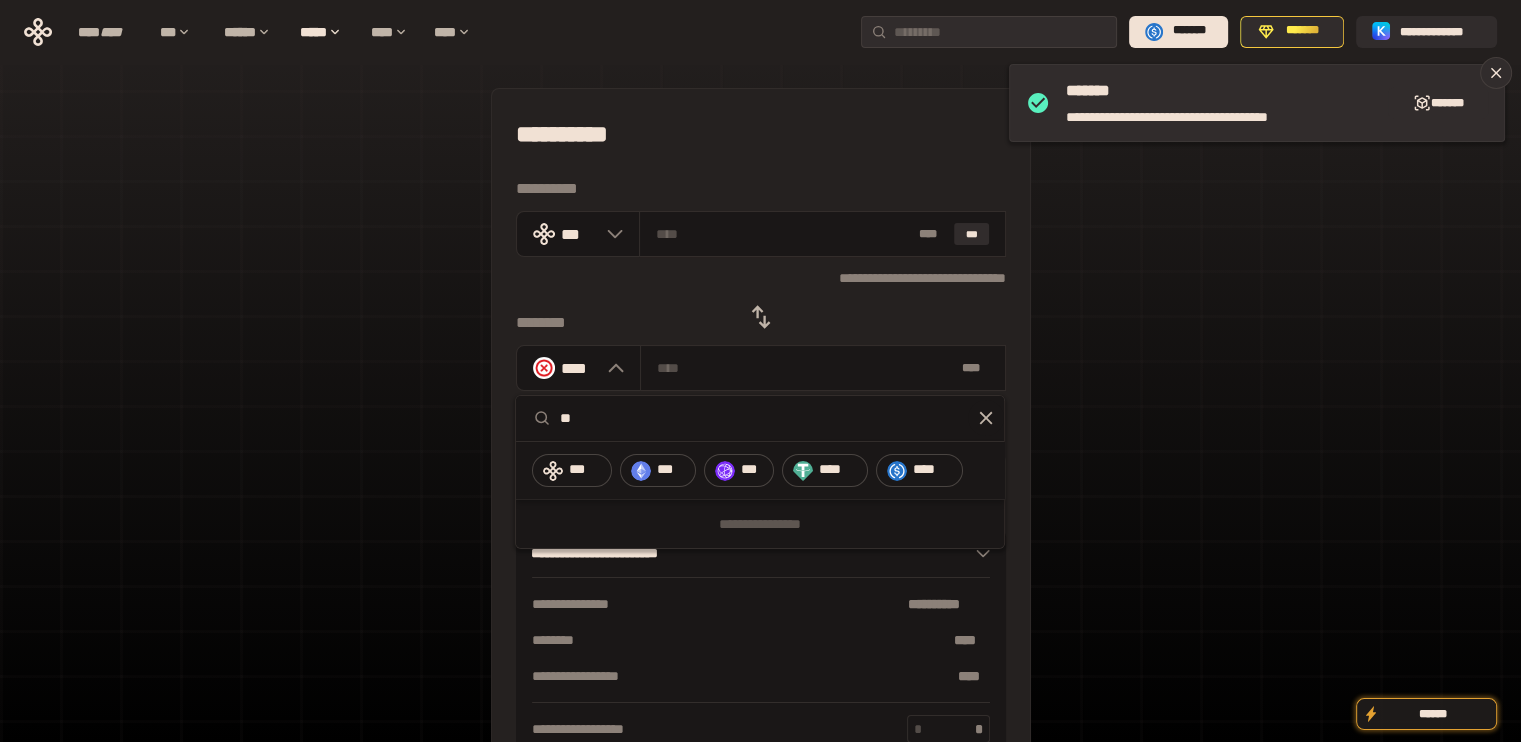 type on "*" 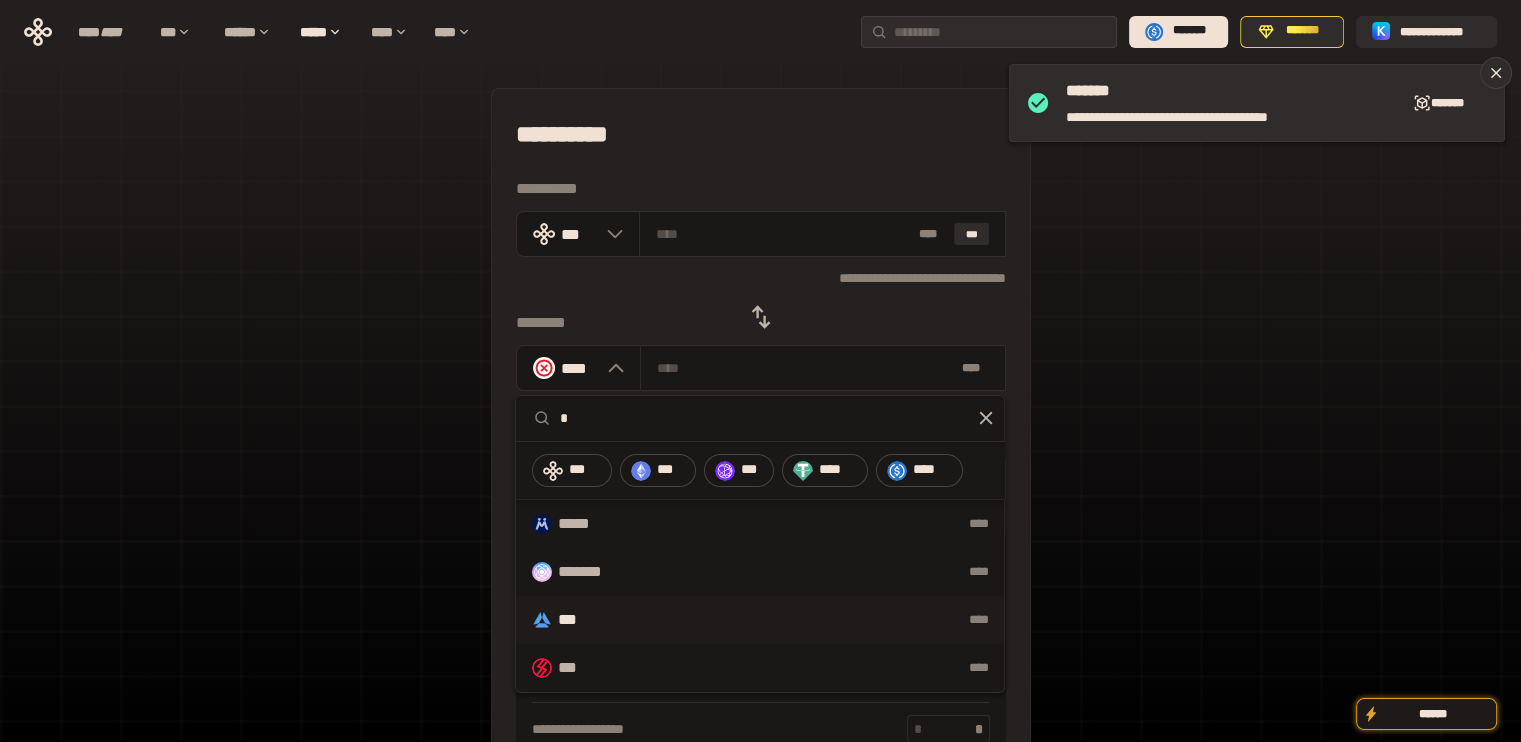 click on "****" at bounding box center [800, 620] 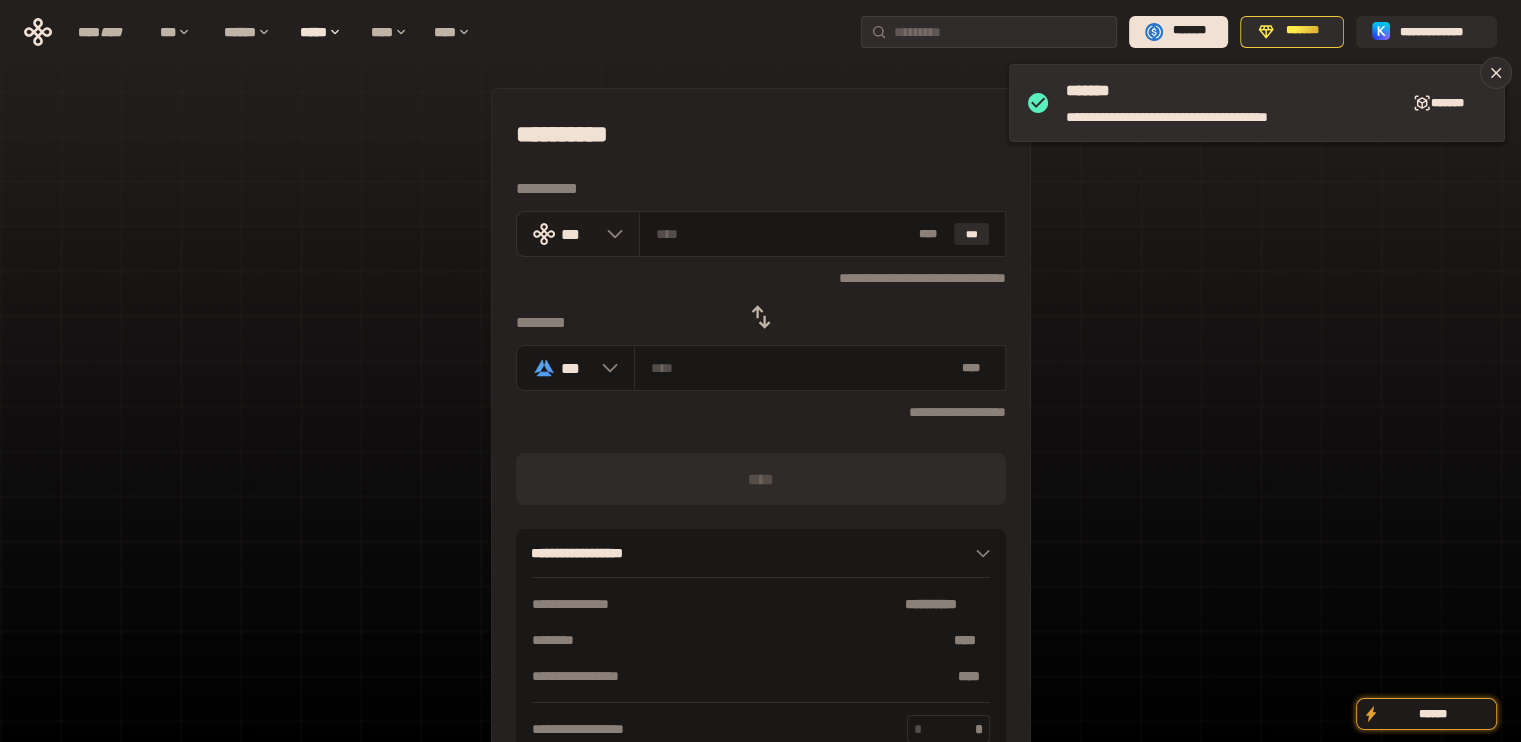click on "***" at bounding box center [579, 233] 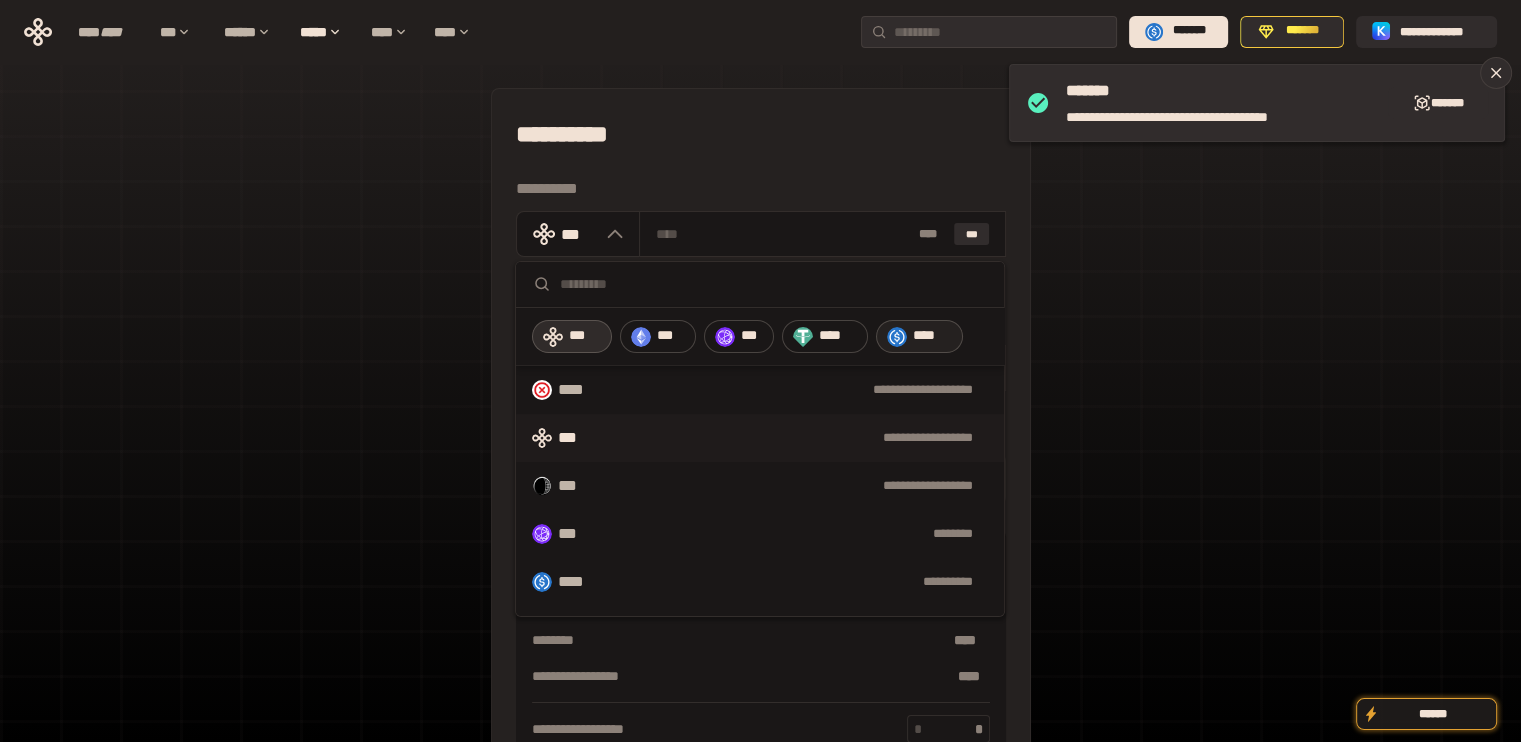 click on "****" at bounding box center (933, 336) 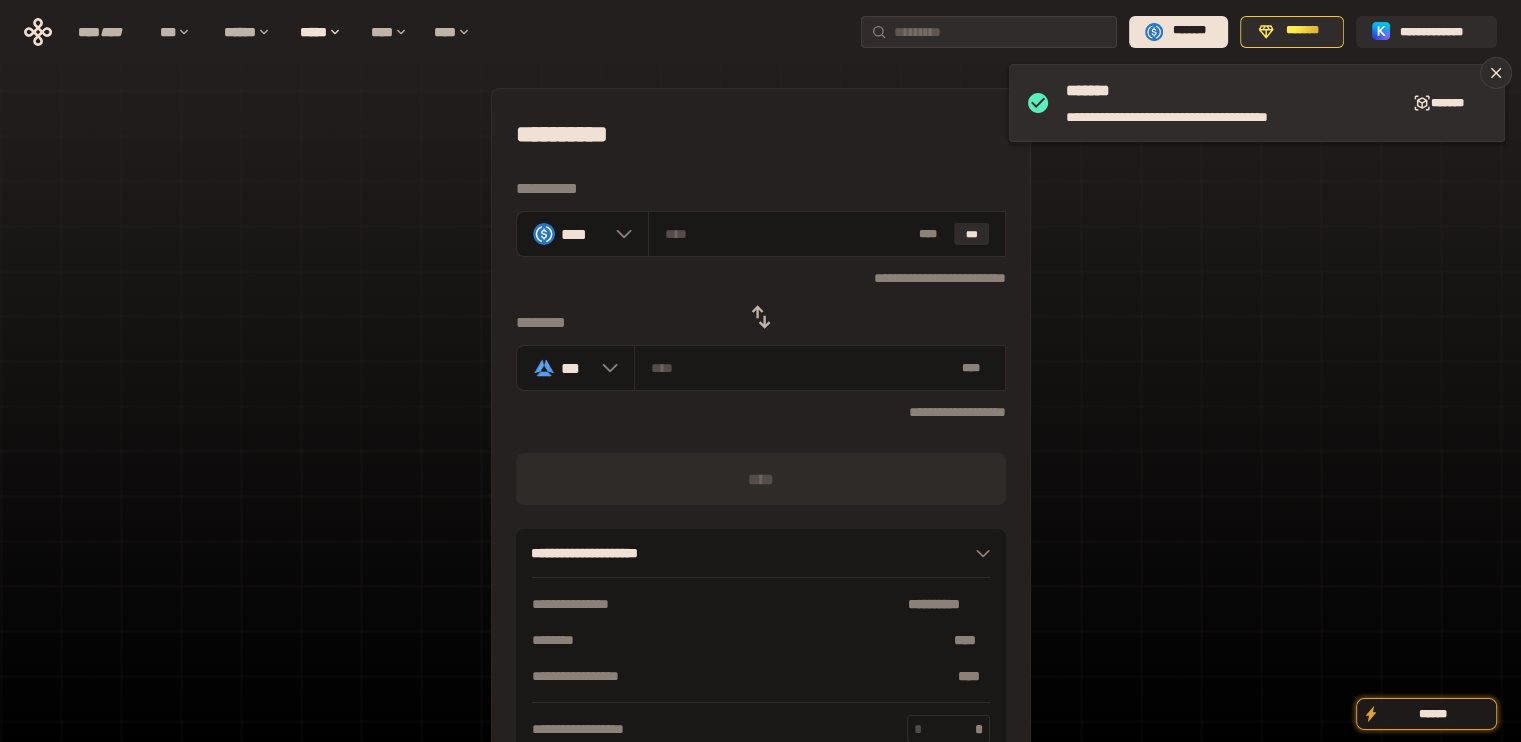 click on "**********" at bounding box center (761, 277) 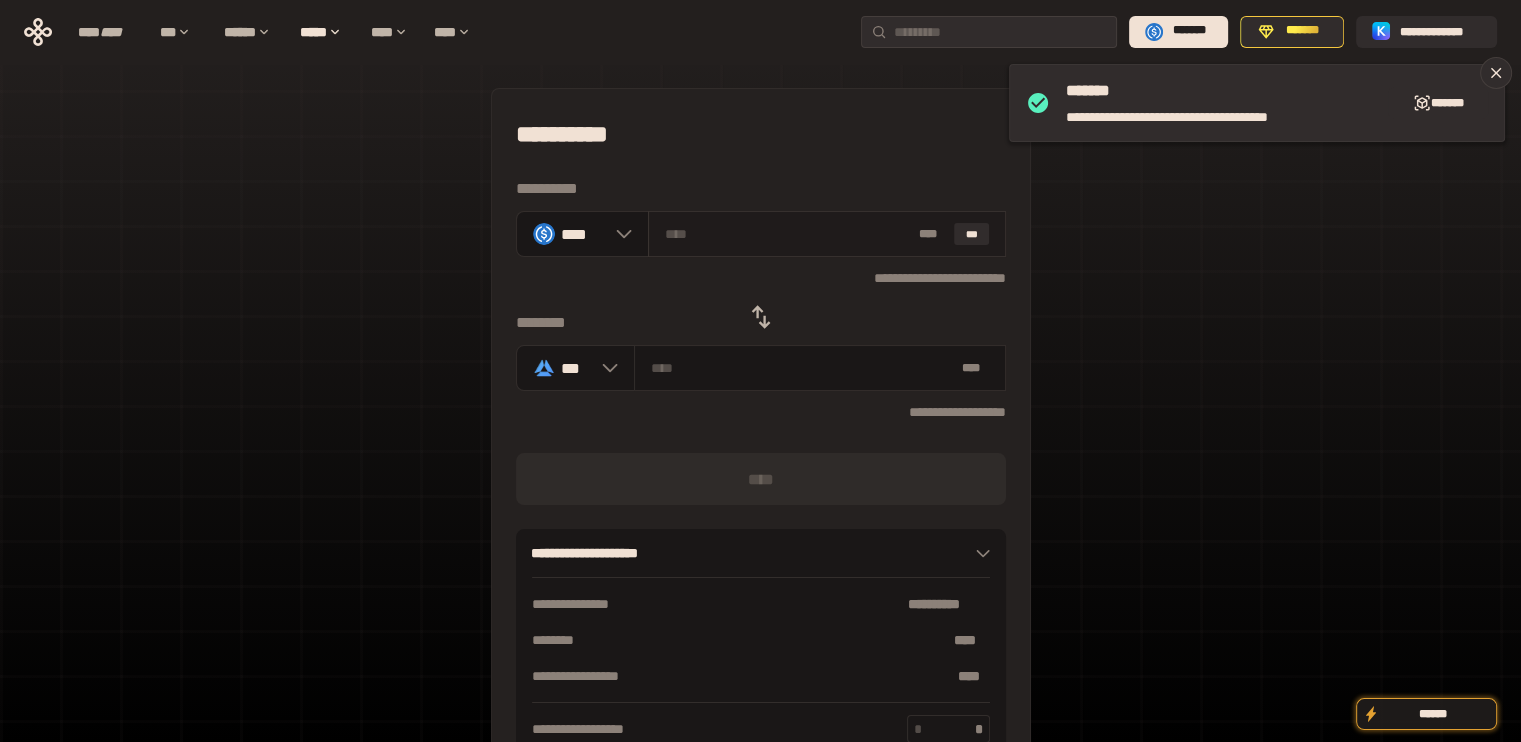 type on "*" 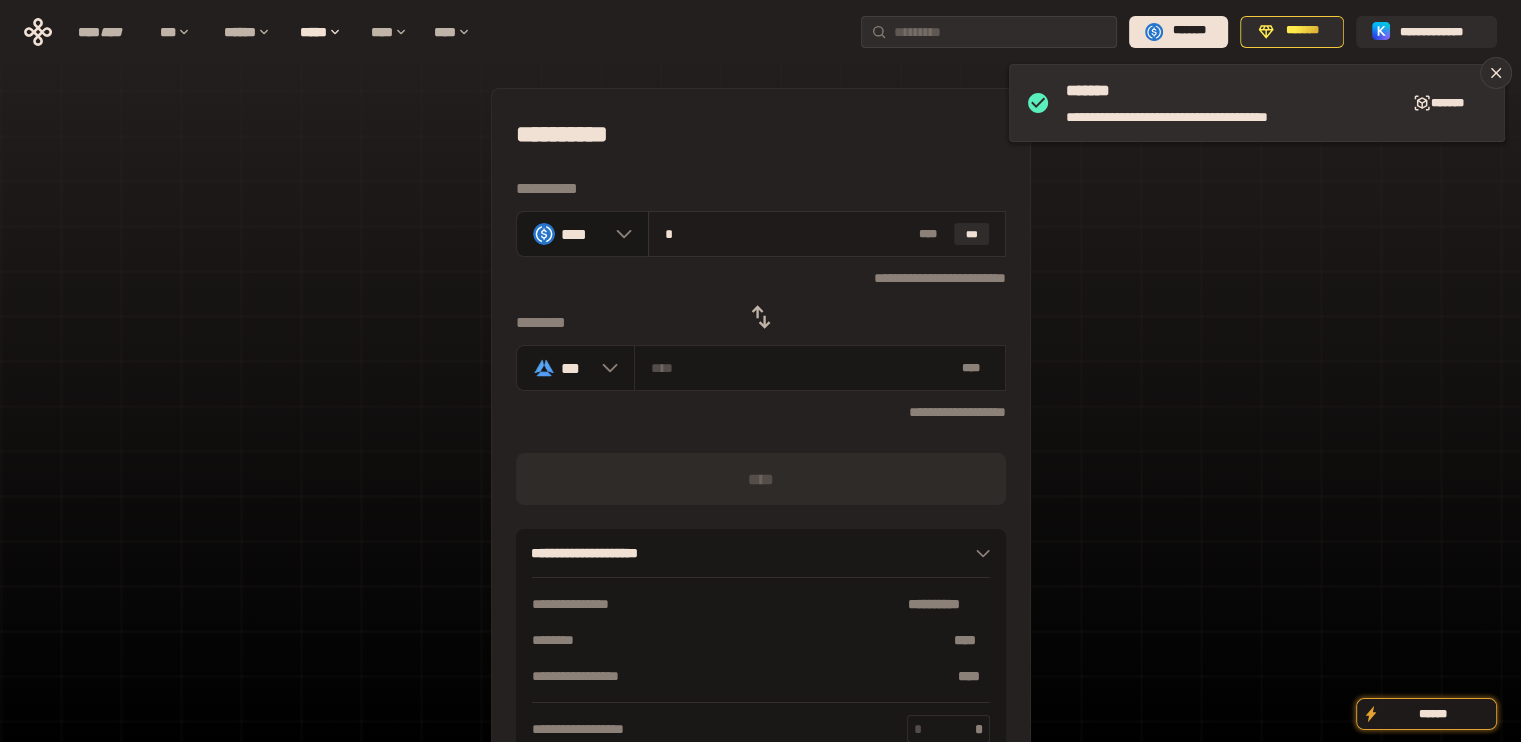 type on "**********" 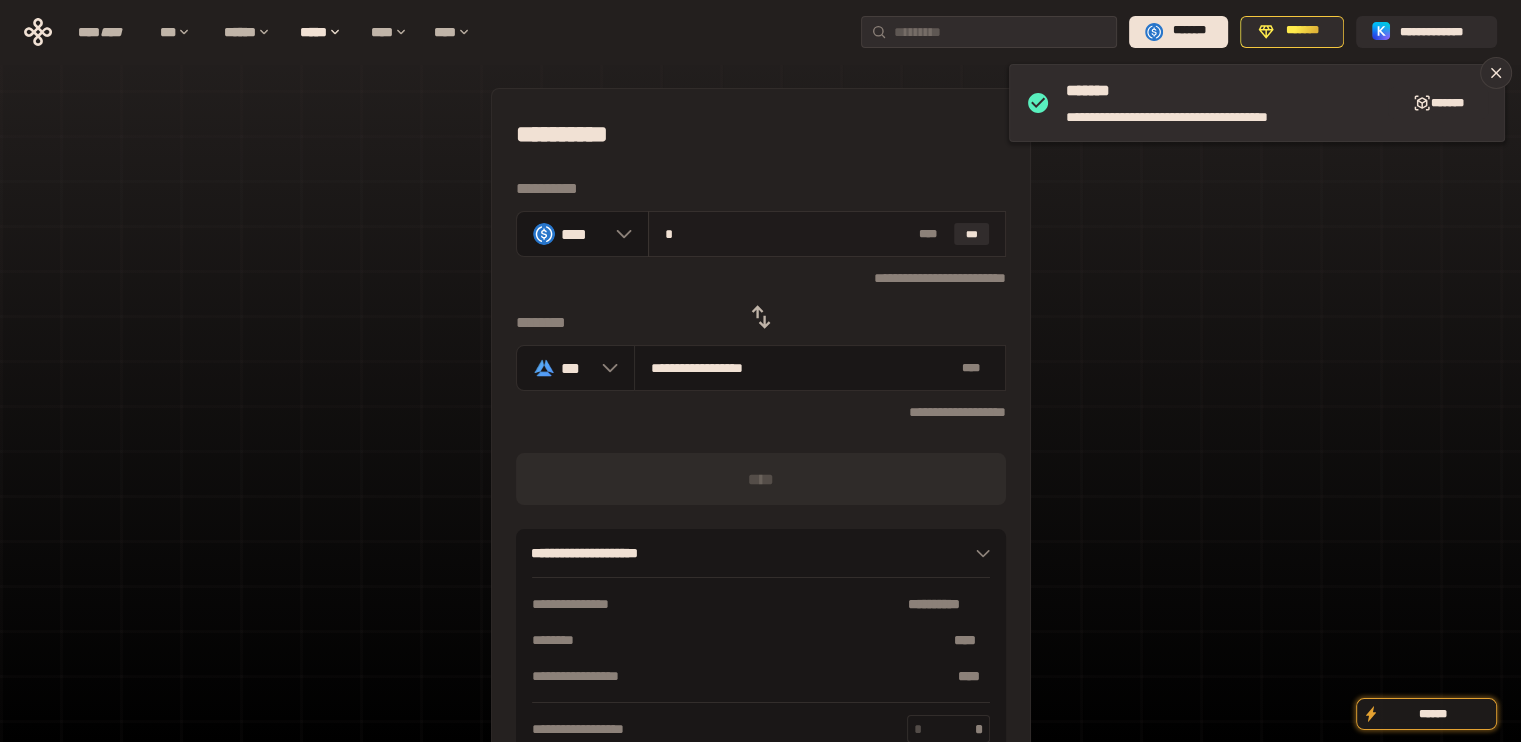 click on "*" at bounding box center [788, 234] 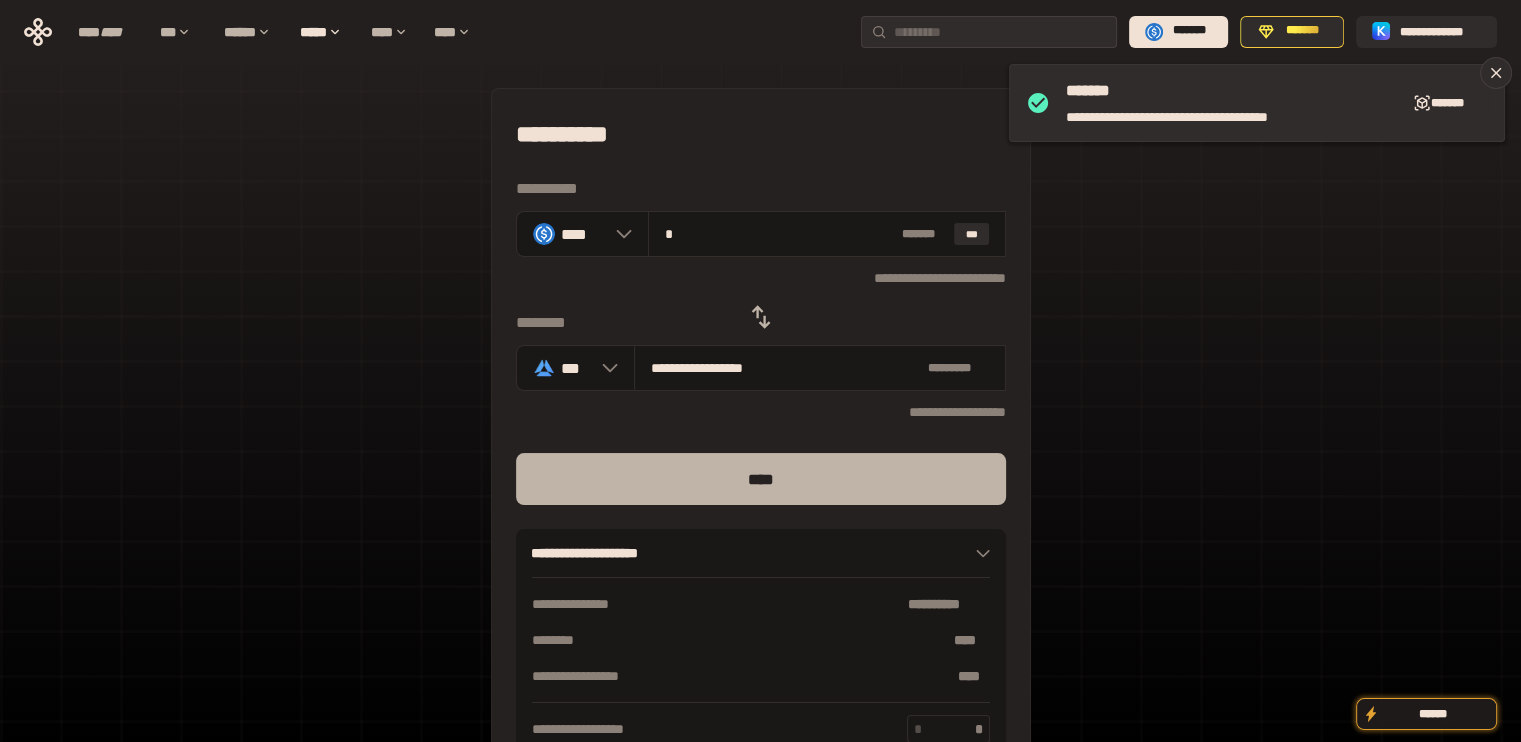 type on "*" 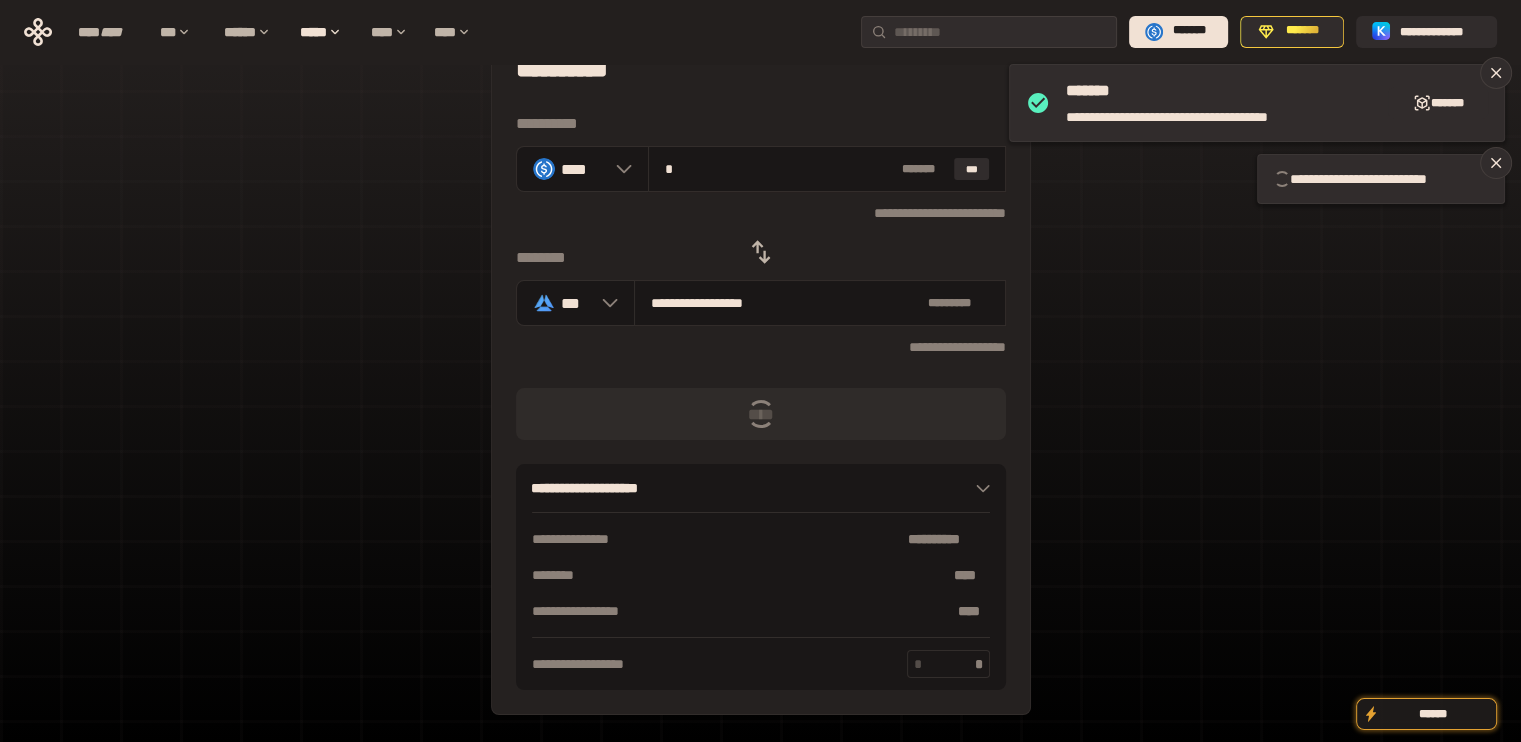 scroll, scrollTop: 100, scrollLeft: 0, axis: vertical 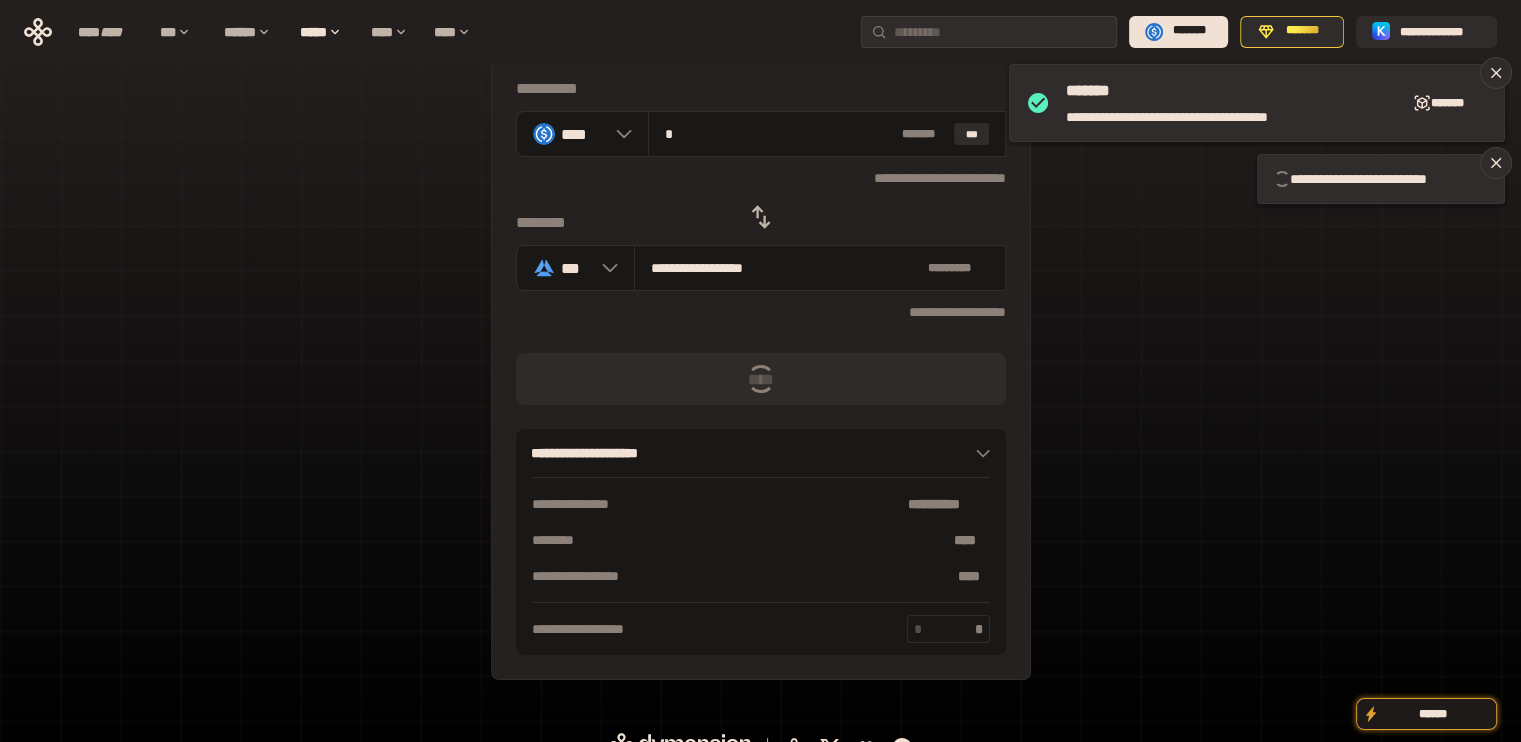 type 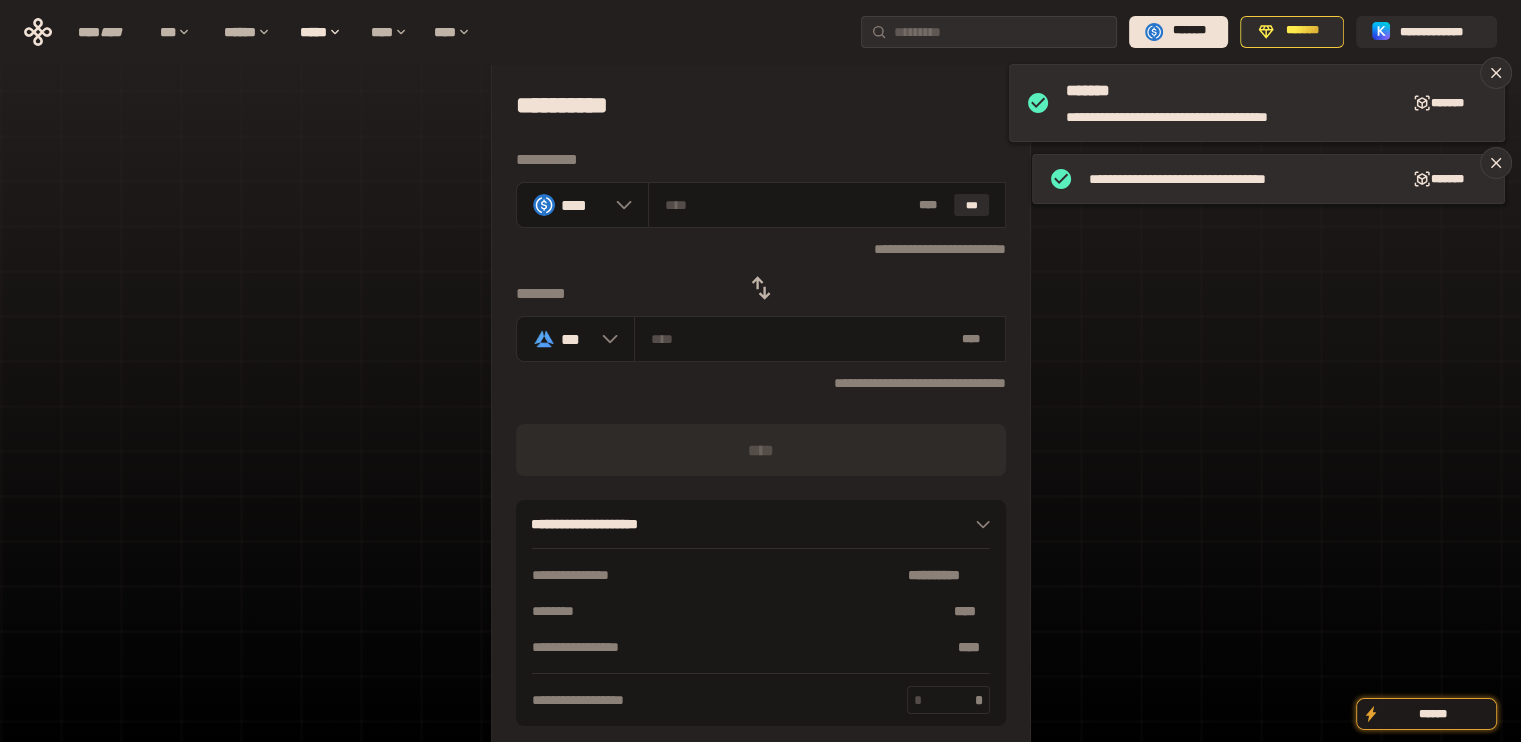 scroll, scrollTop: 0, scrollLeft: 0, axis: both 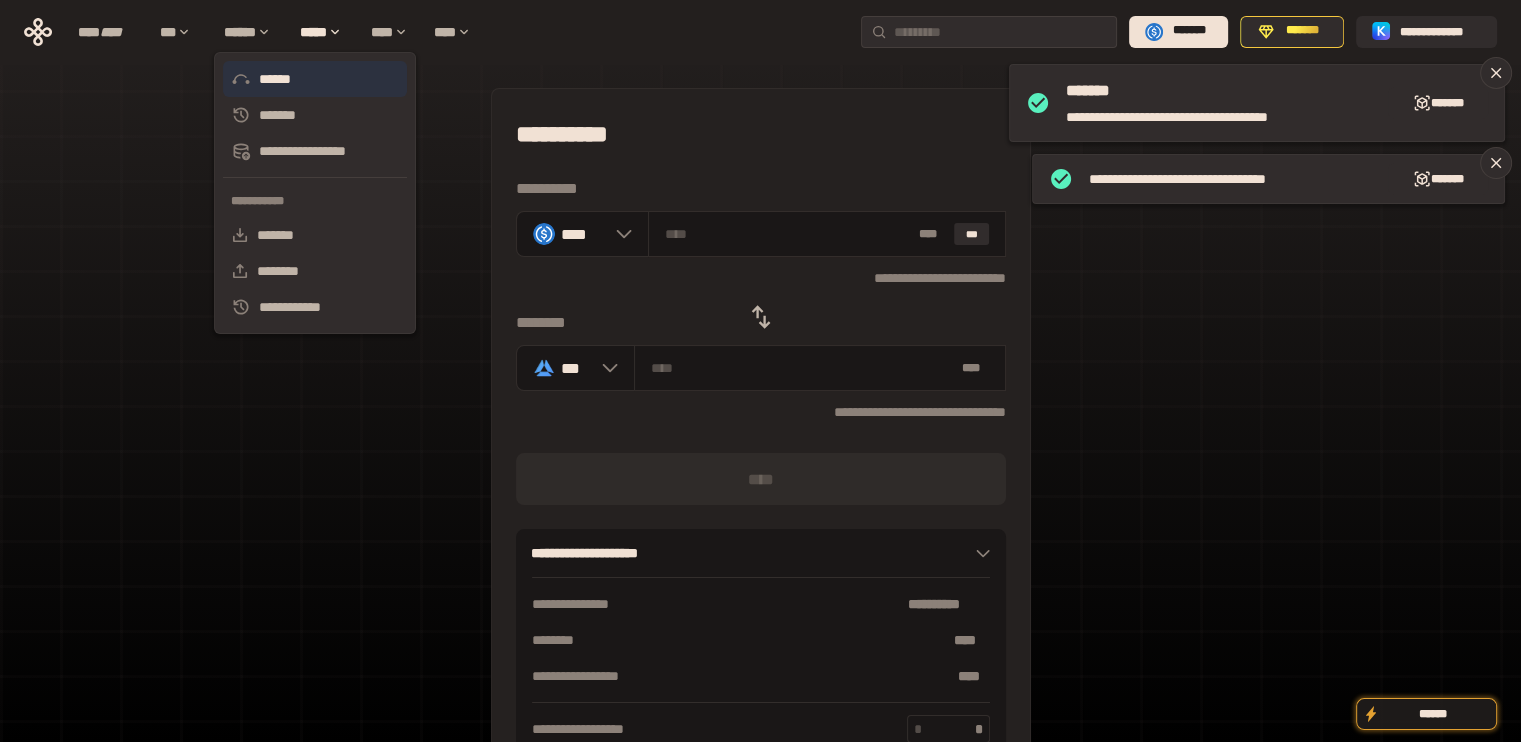 click on "******" at bounding box center [315, 79] 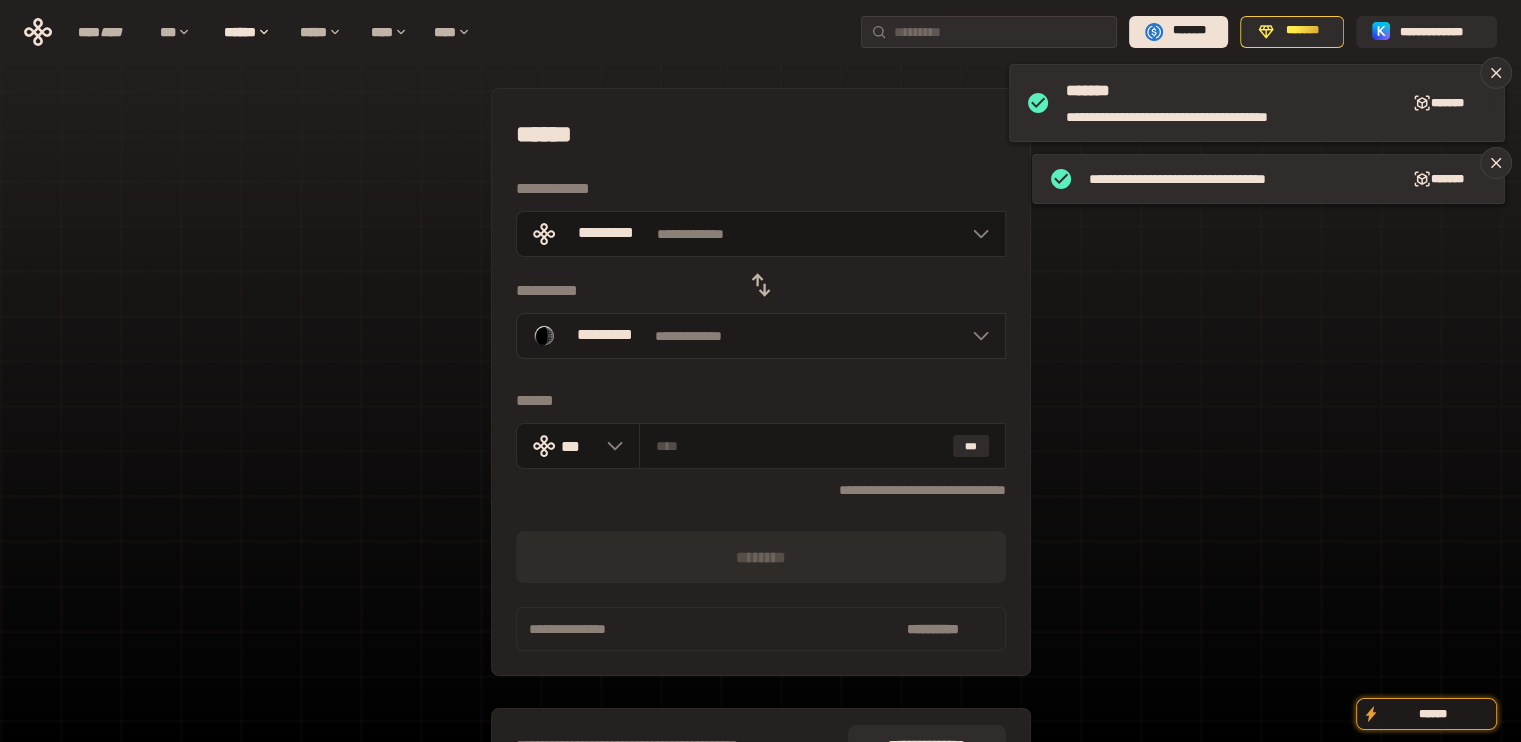click on "**********" at bounding box center (761, 336) 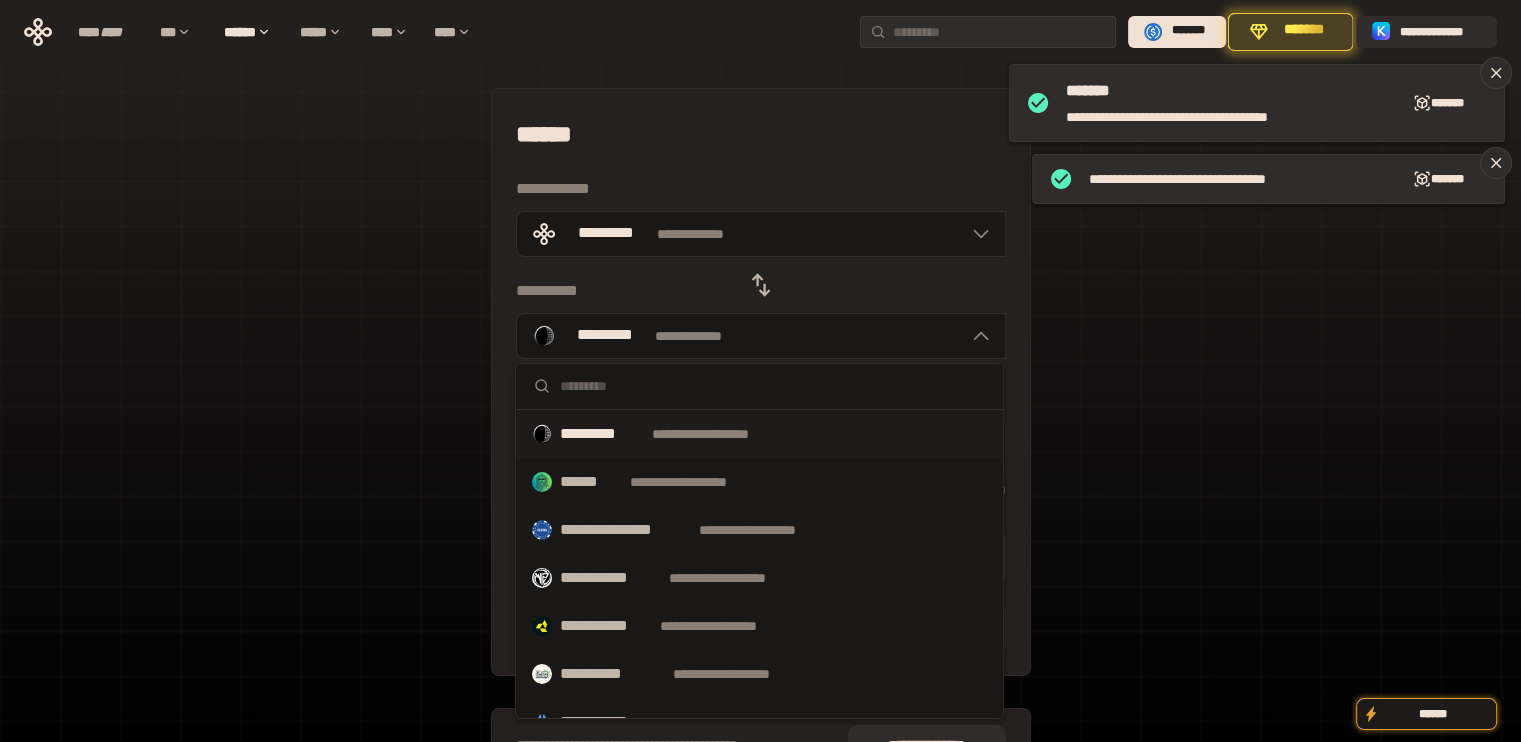 click at bounding box center [773, 386] 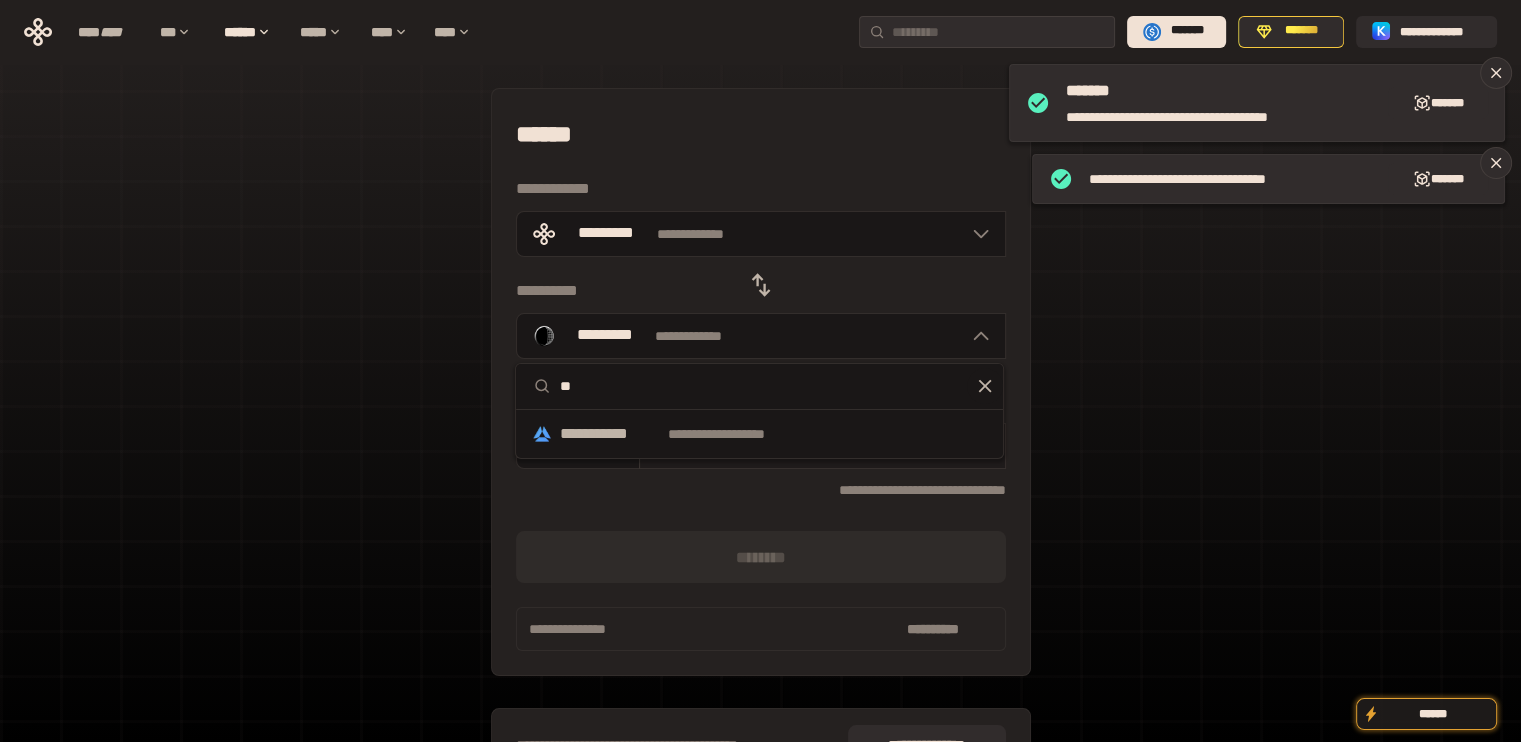 type on "**" 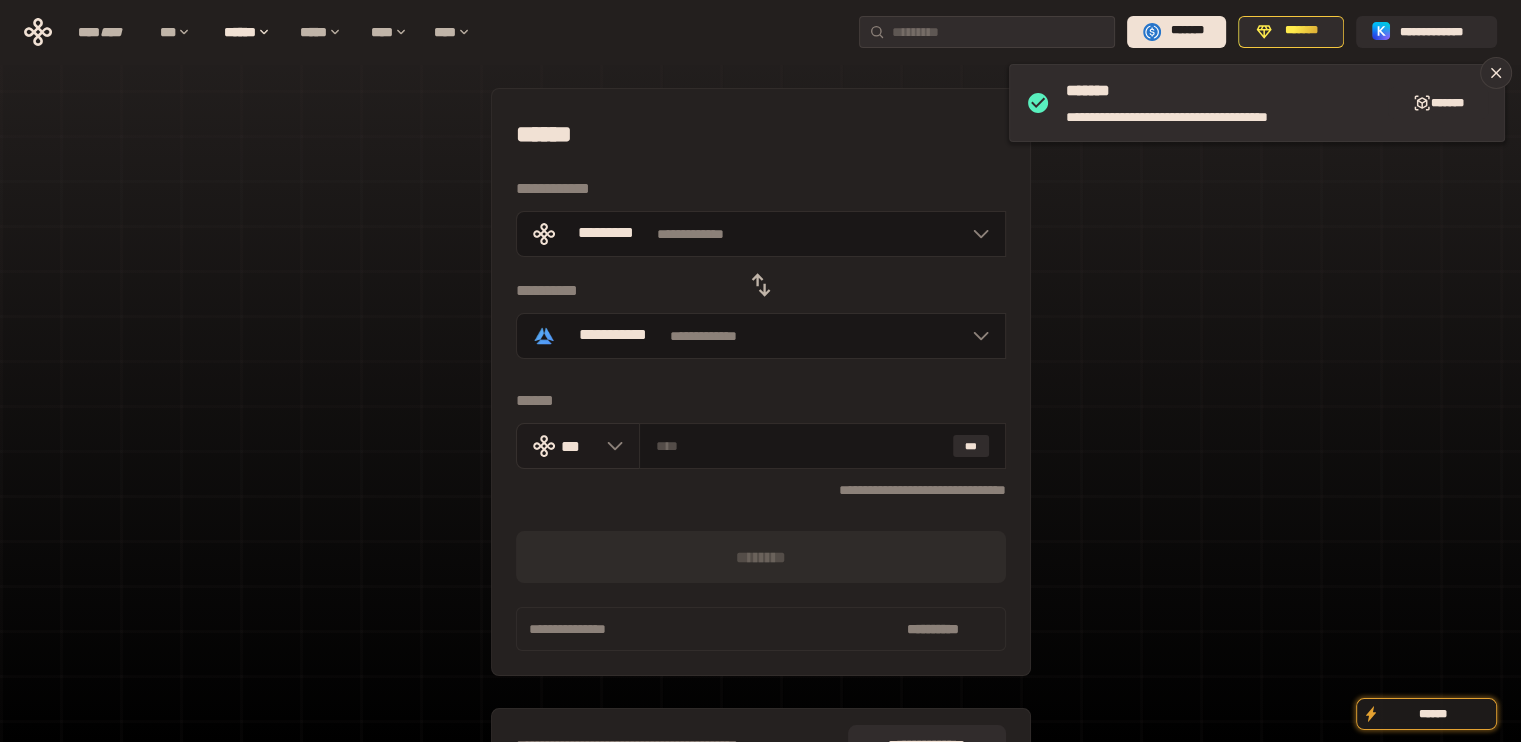 click on "***" at bounding box center (578, 446) 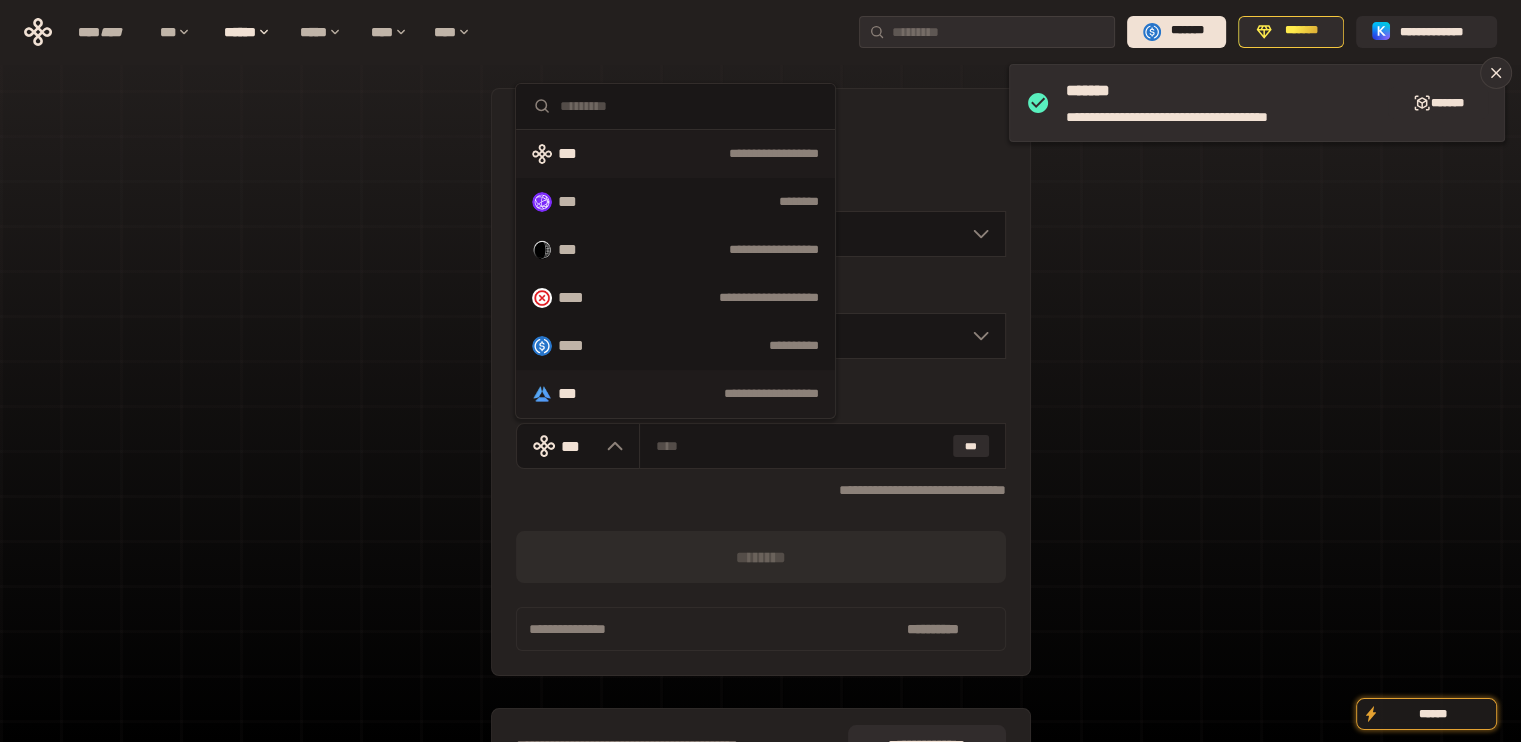 click on "**********" at bounding box center [675, 394] 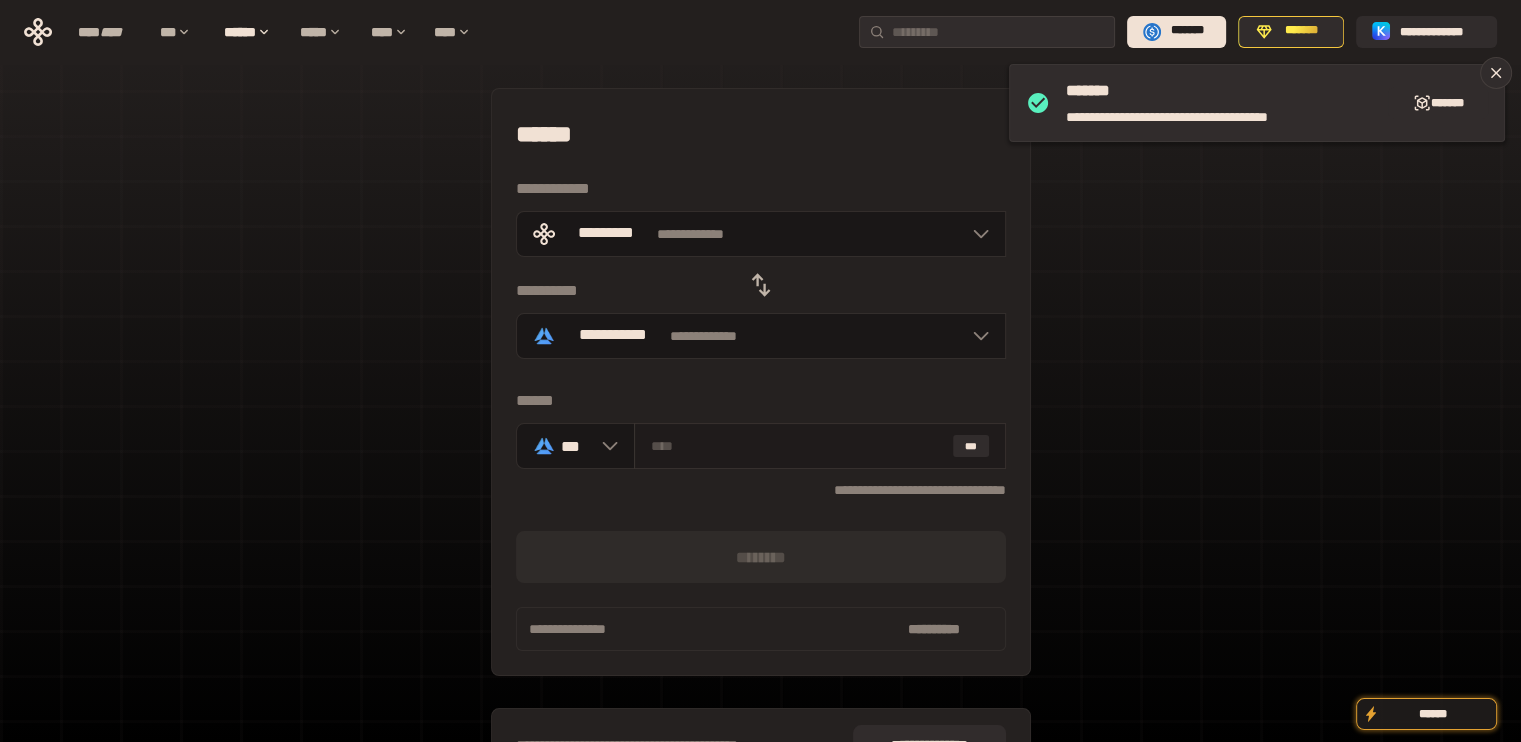 click at bounding box center [798, 446] 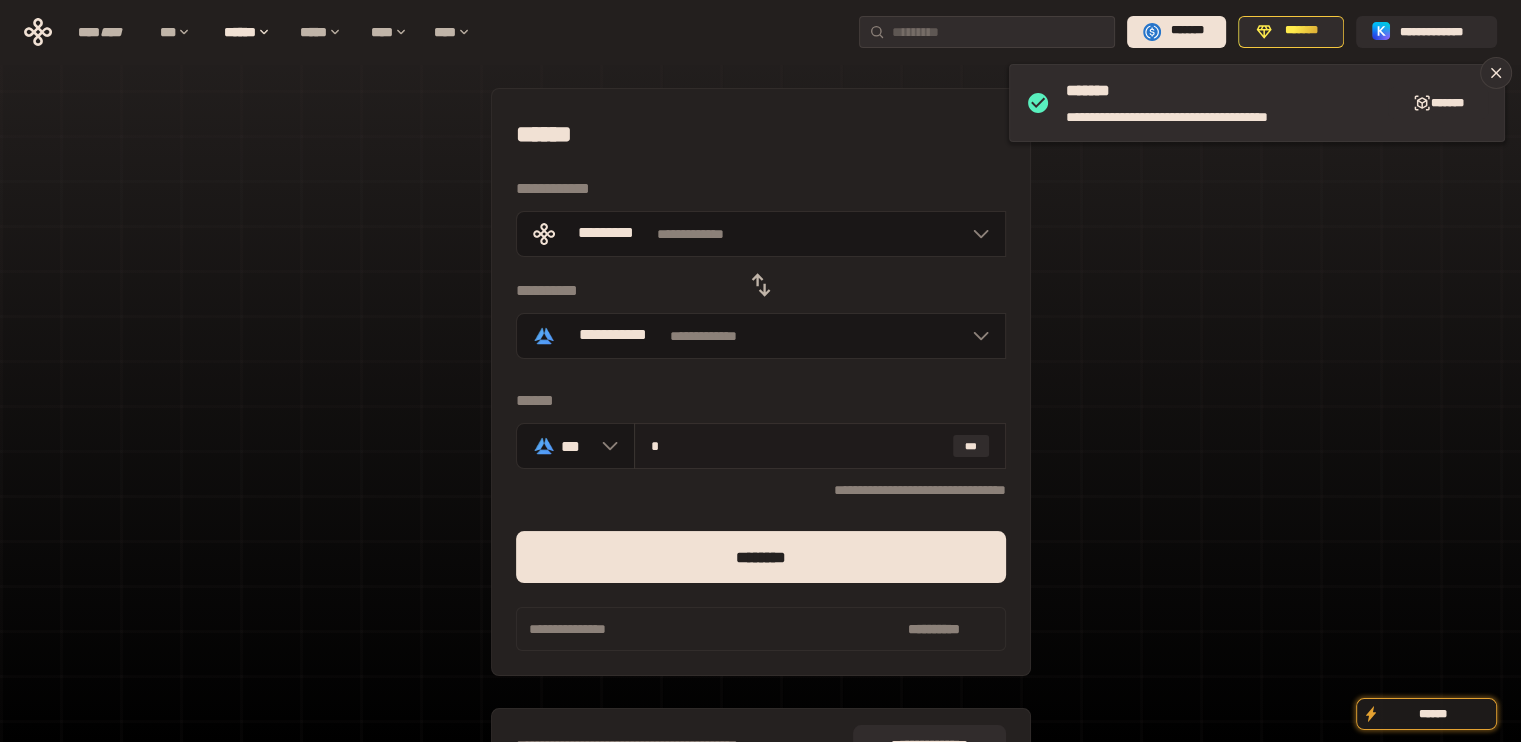 type on "*" 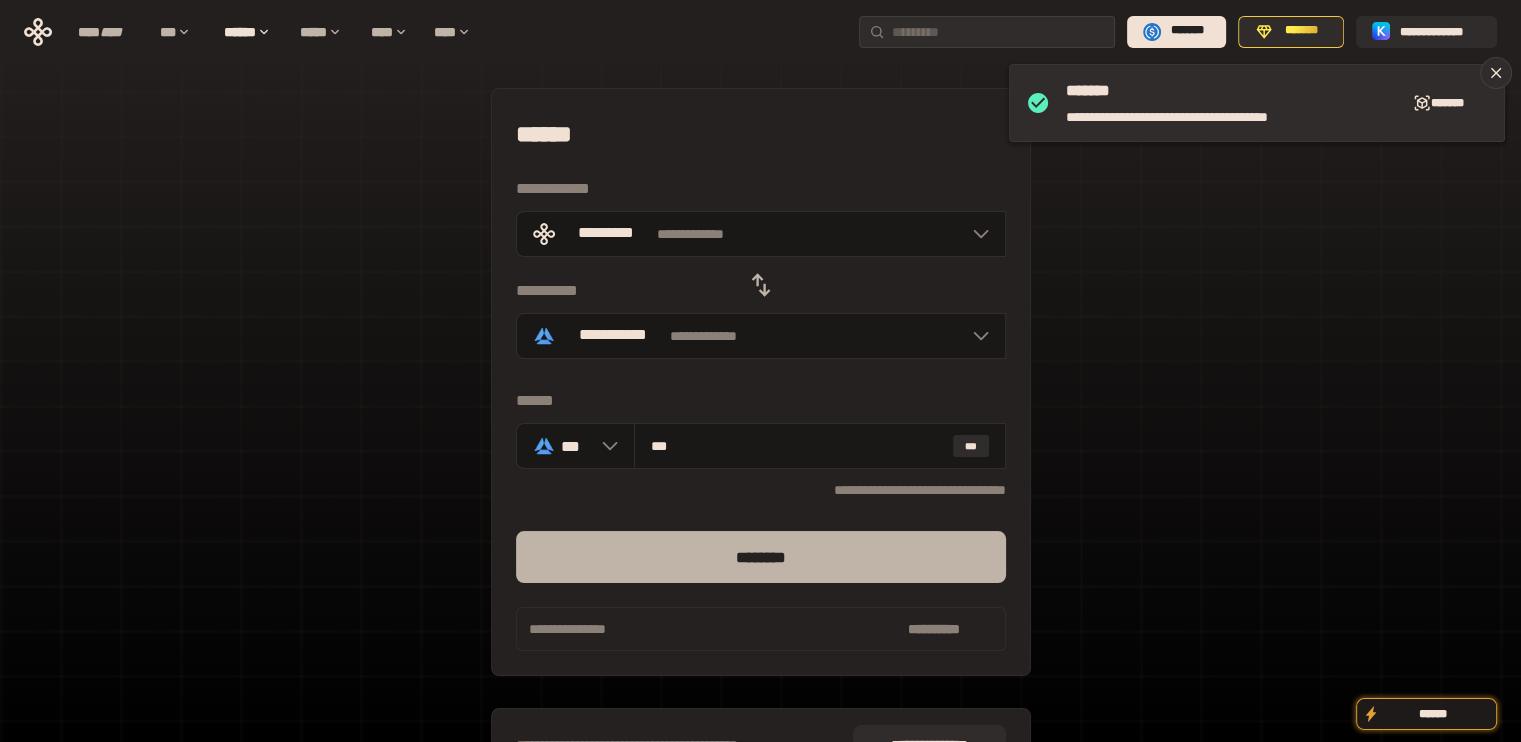 type on "***" 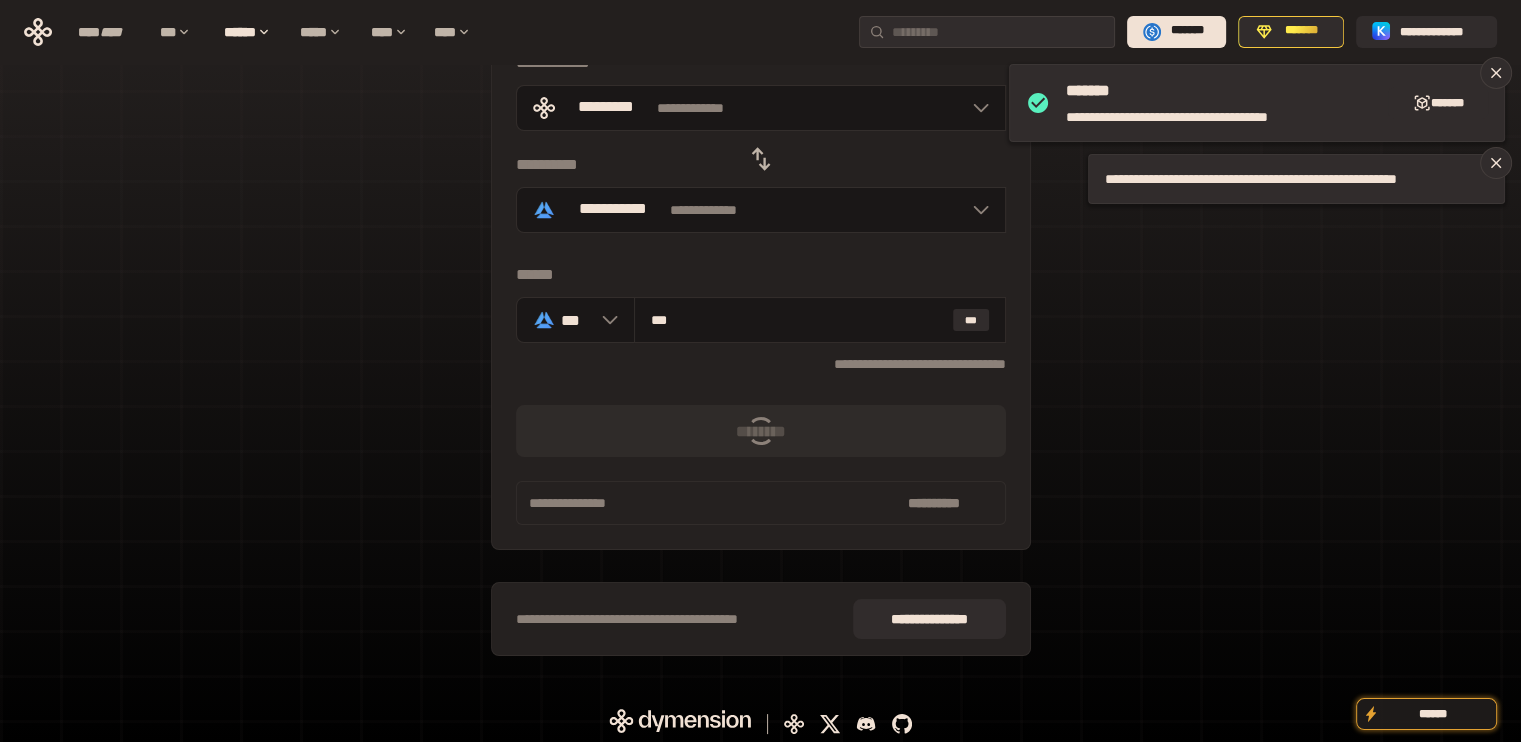 scroll, scrollTop: 130, scrollLeft: 0, axis: vertical 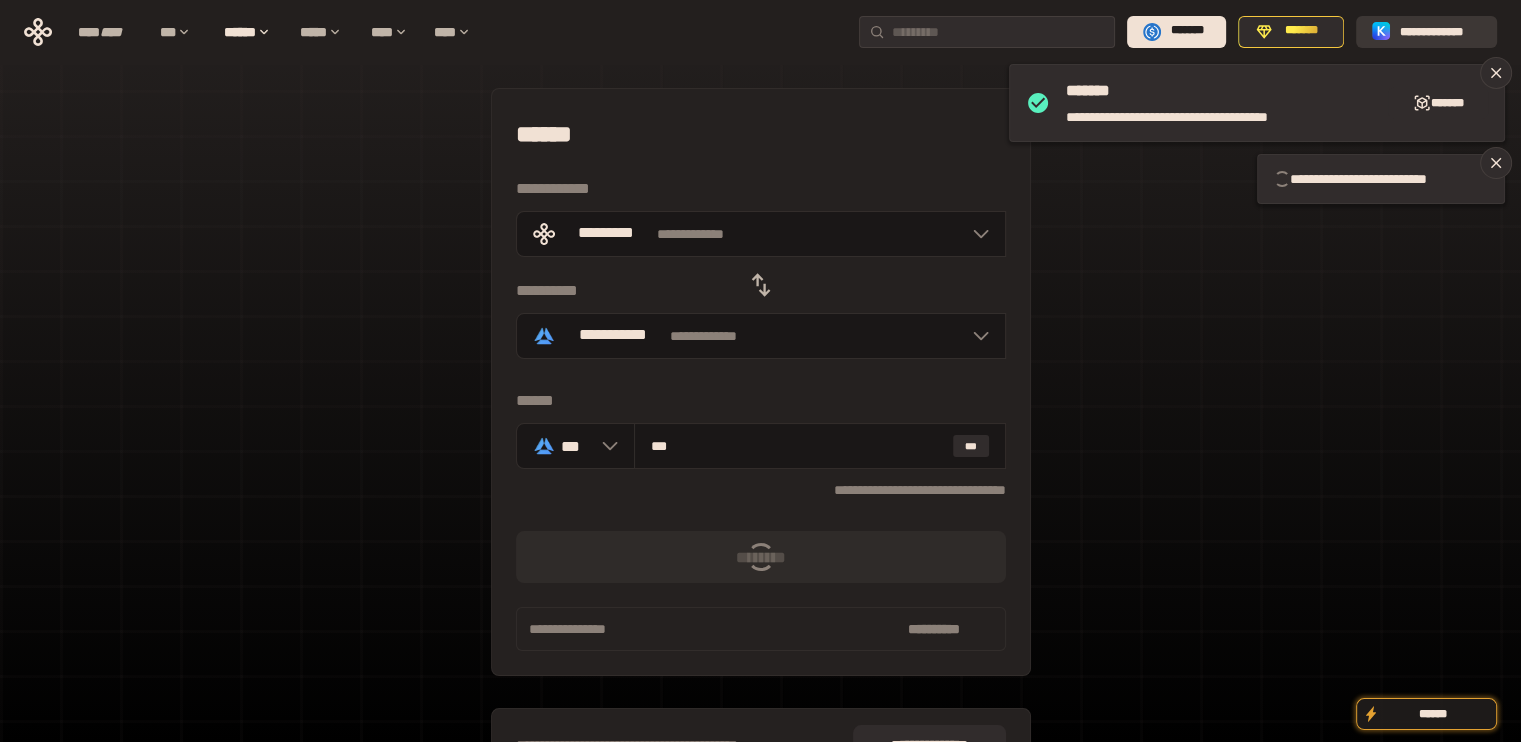 click on "**********" at bounding box center [1440, 31] 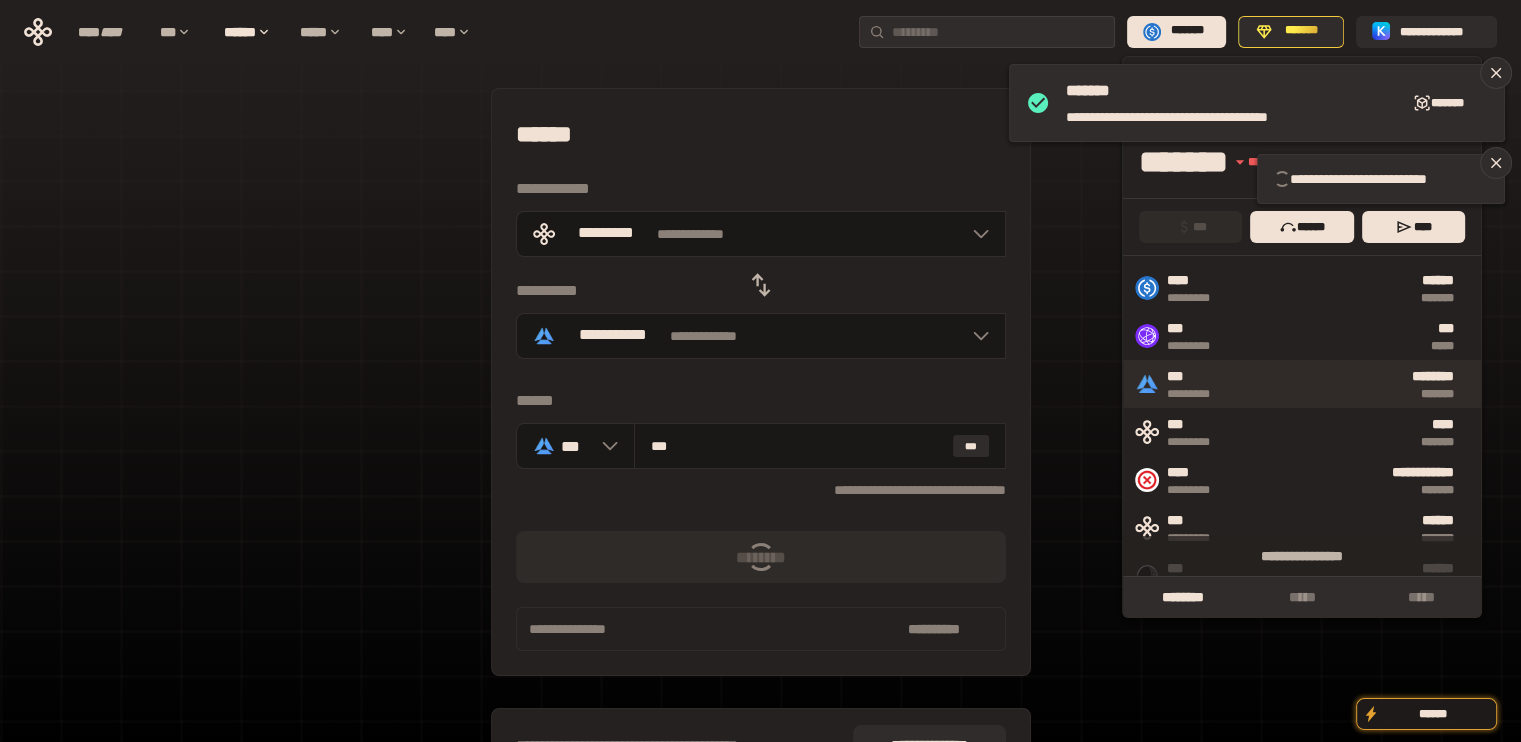 type 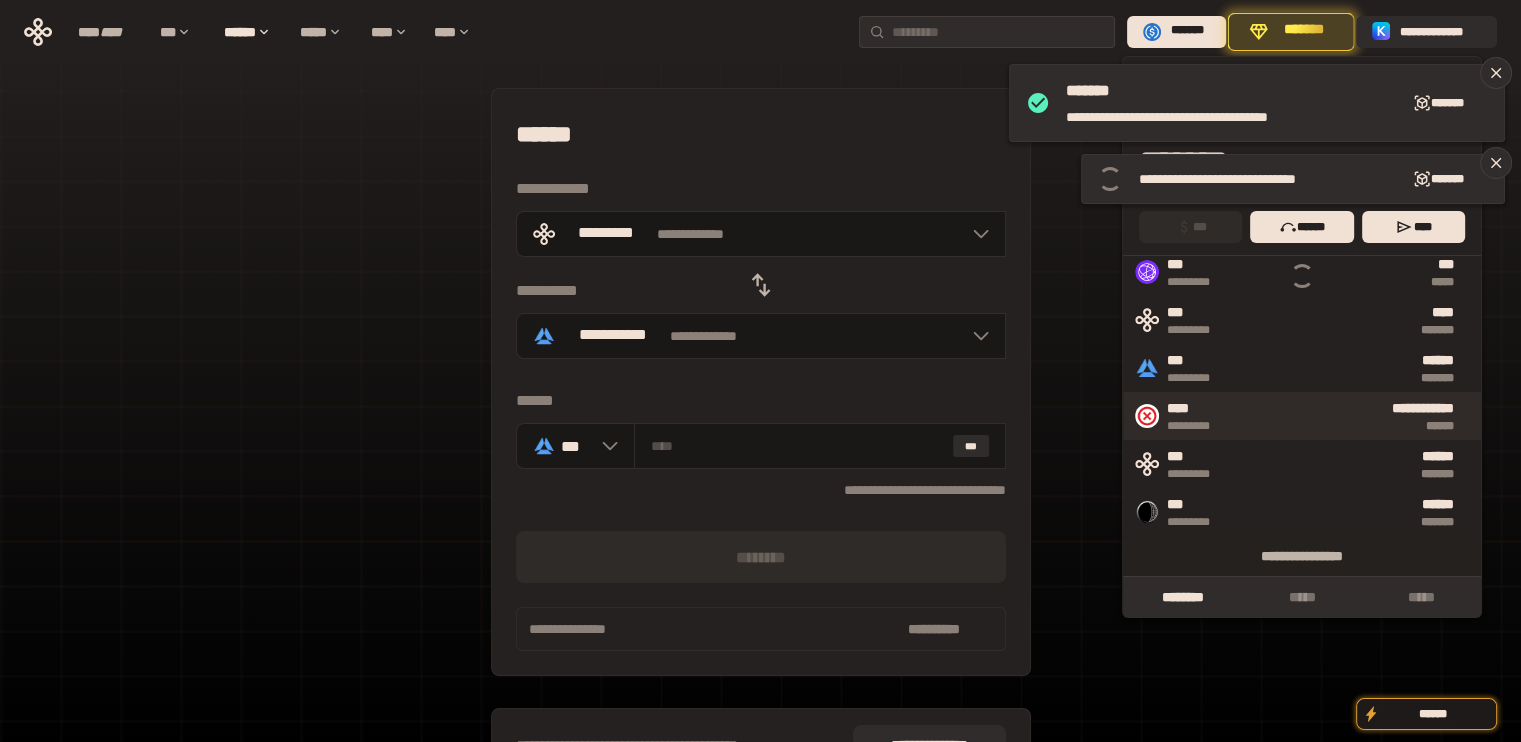 scroll, scrollTop: 0, scrollLeft: 0, axis: both 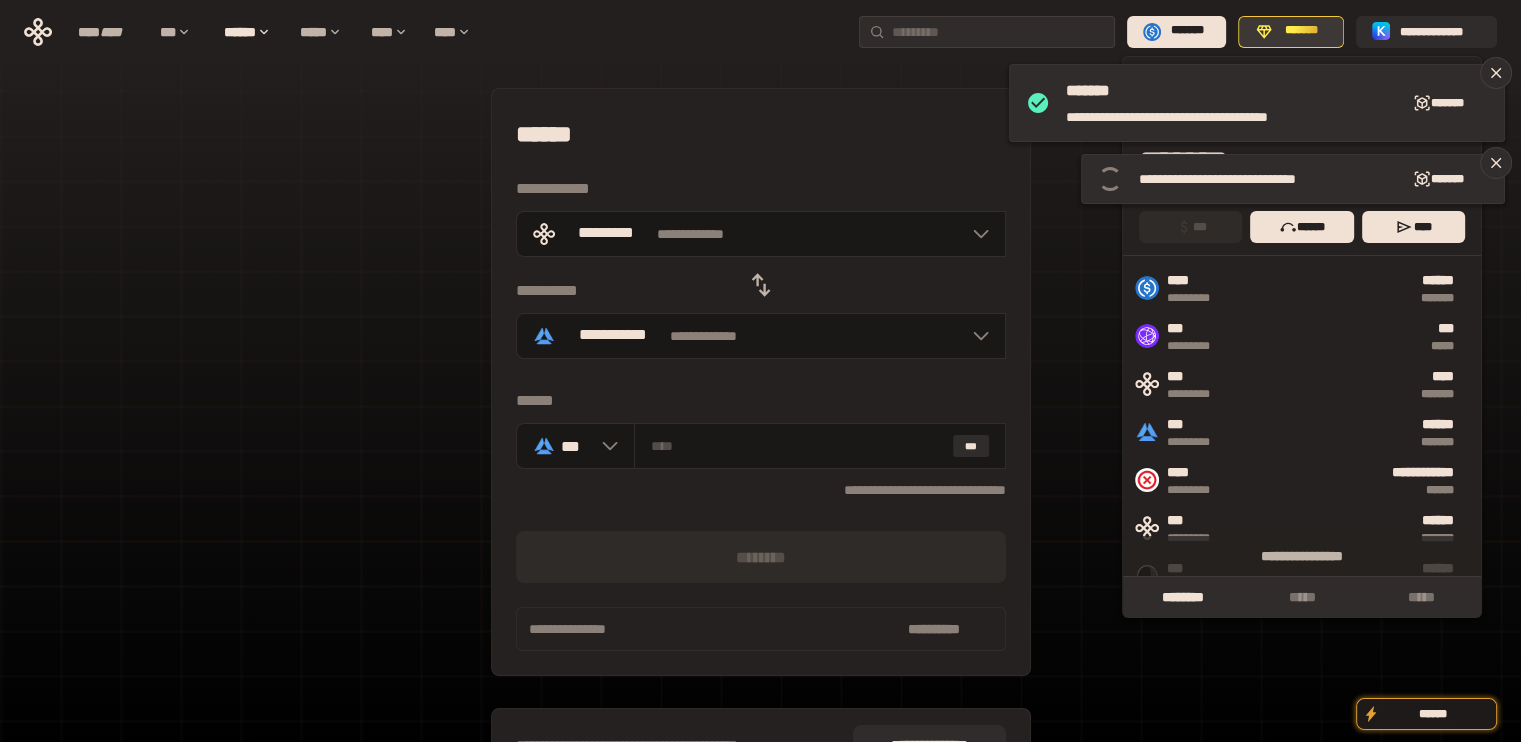 click on "*******" at bounding box center (1302, 31) 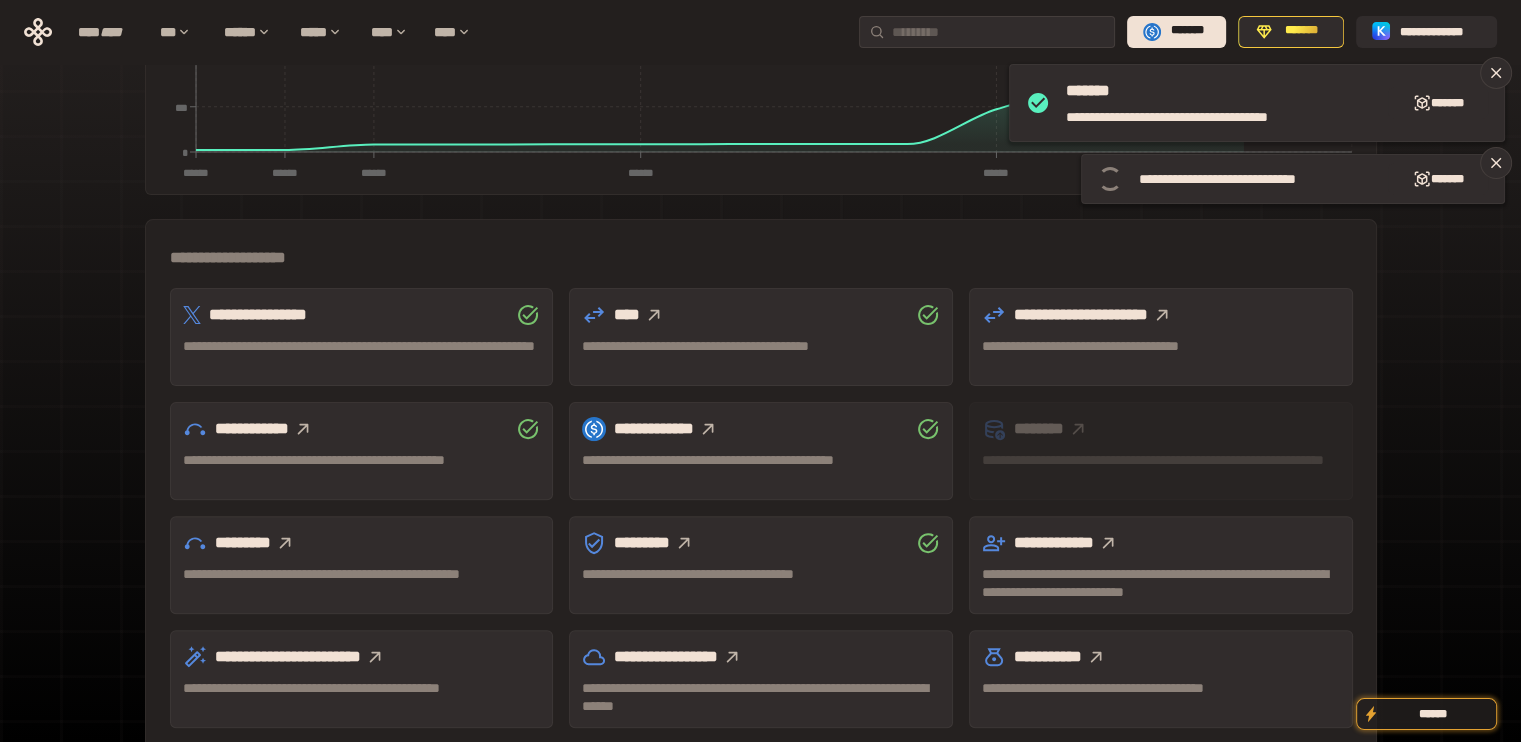scroll, scrollTop: 542, scrollLeft: 0, axis: vertical 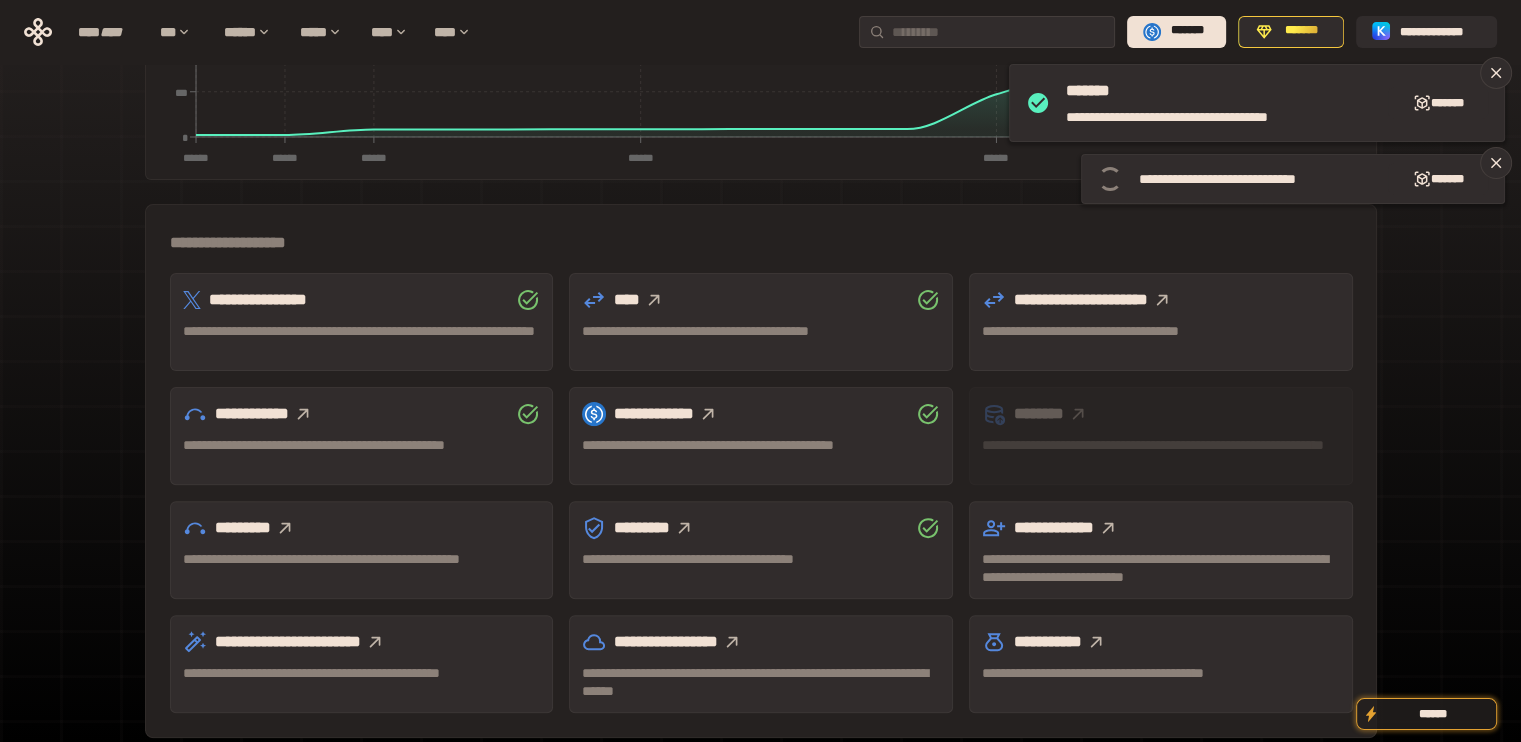 click at bounding box center [285, 528] 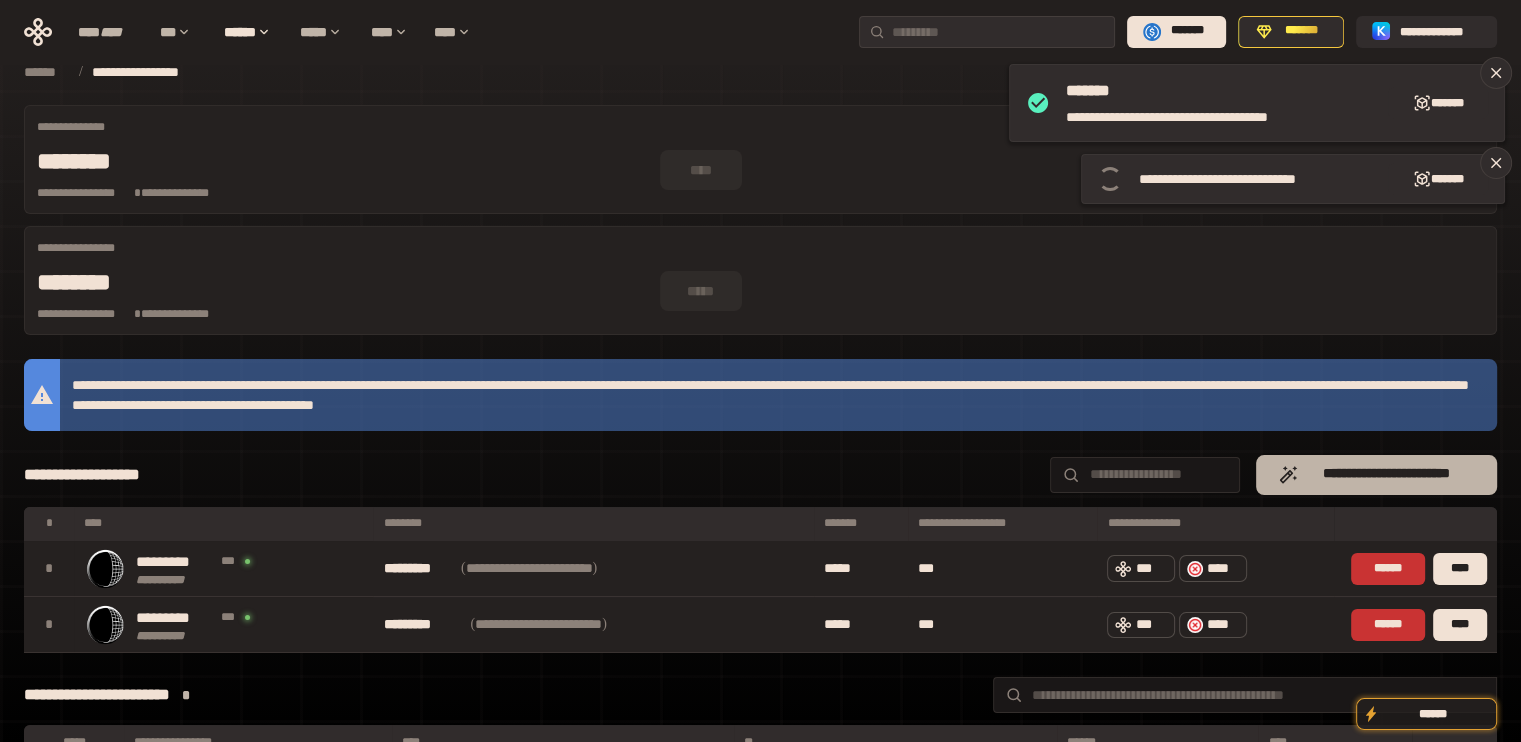 click on "**********" at bounding box center [1376, 475] 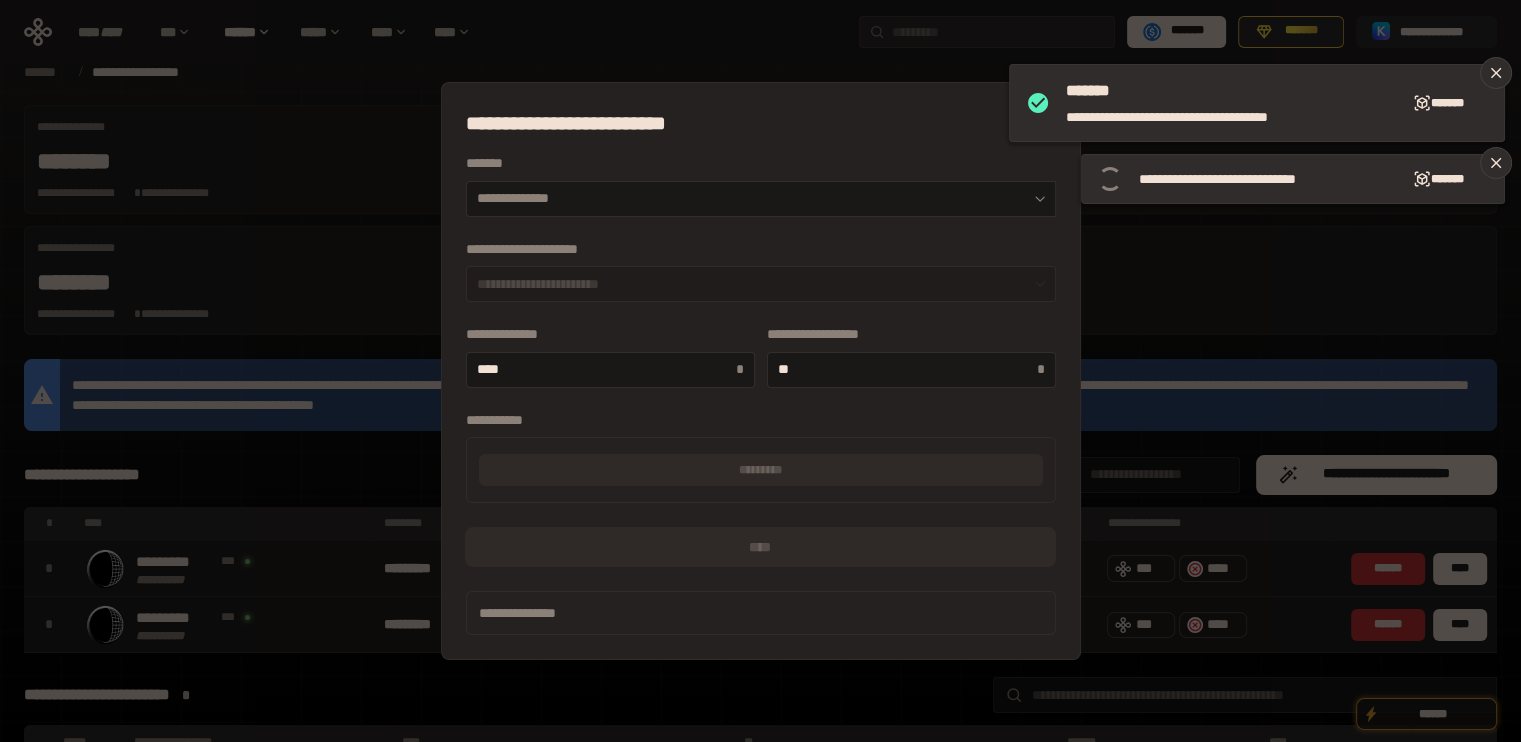 click on "**********" at bounding box center [761, 284] 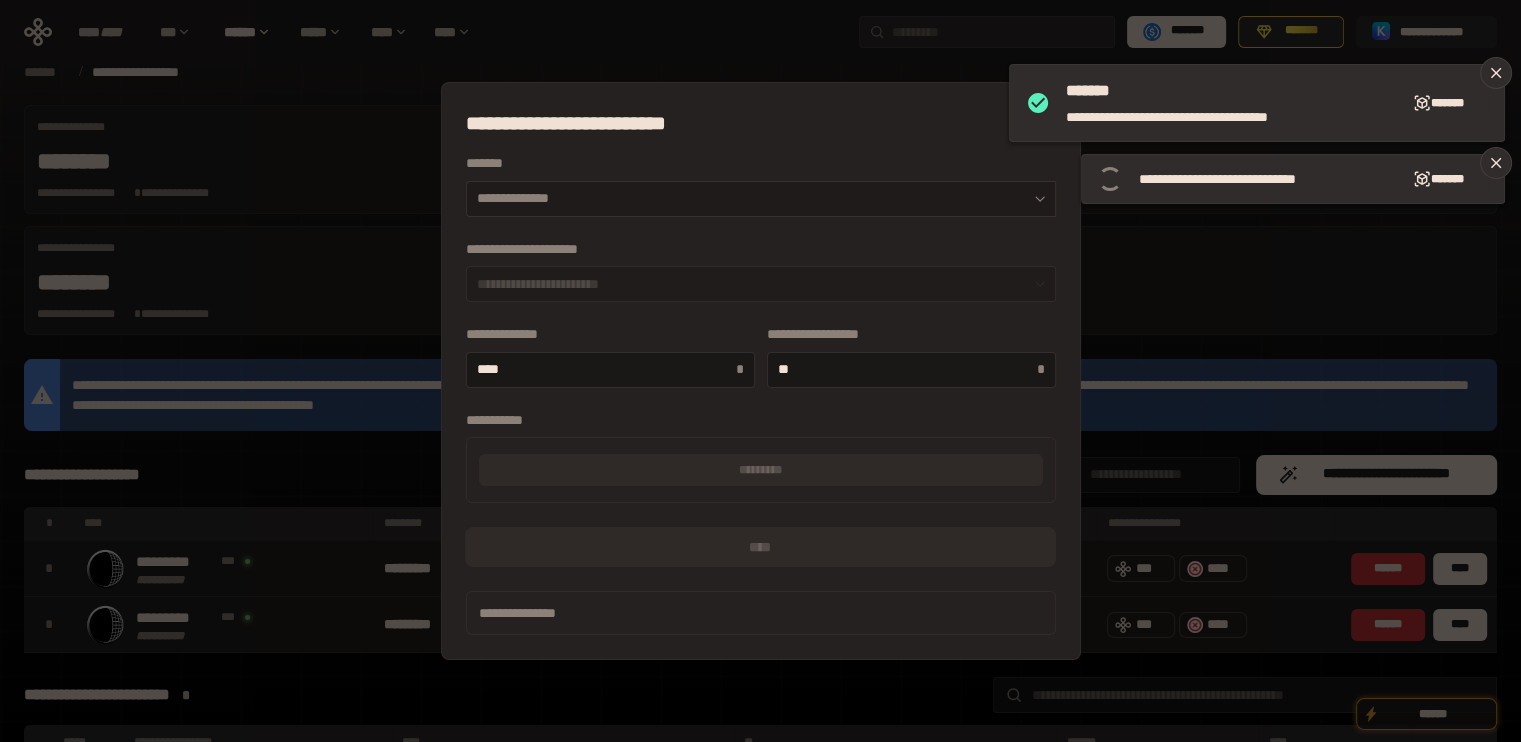 click on "**********" at bounding box center (761, 199) 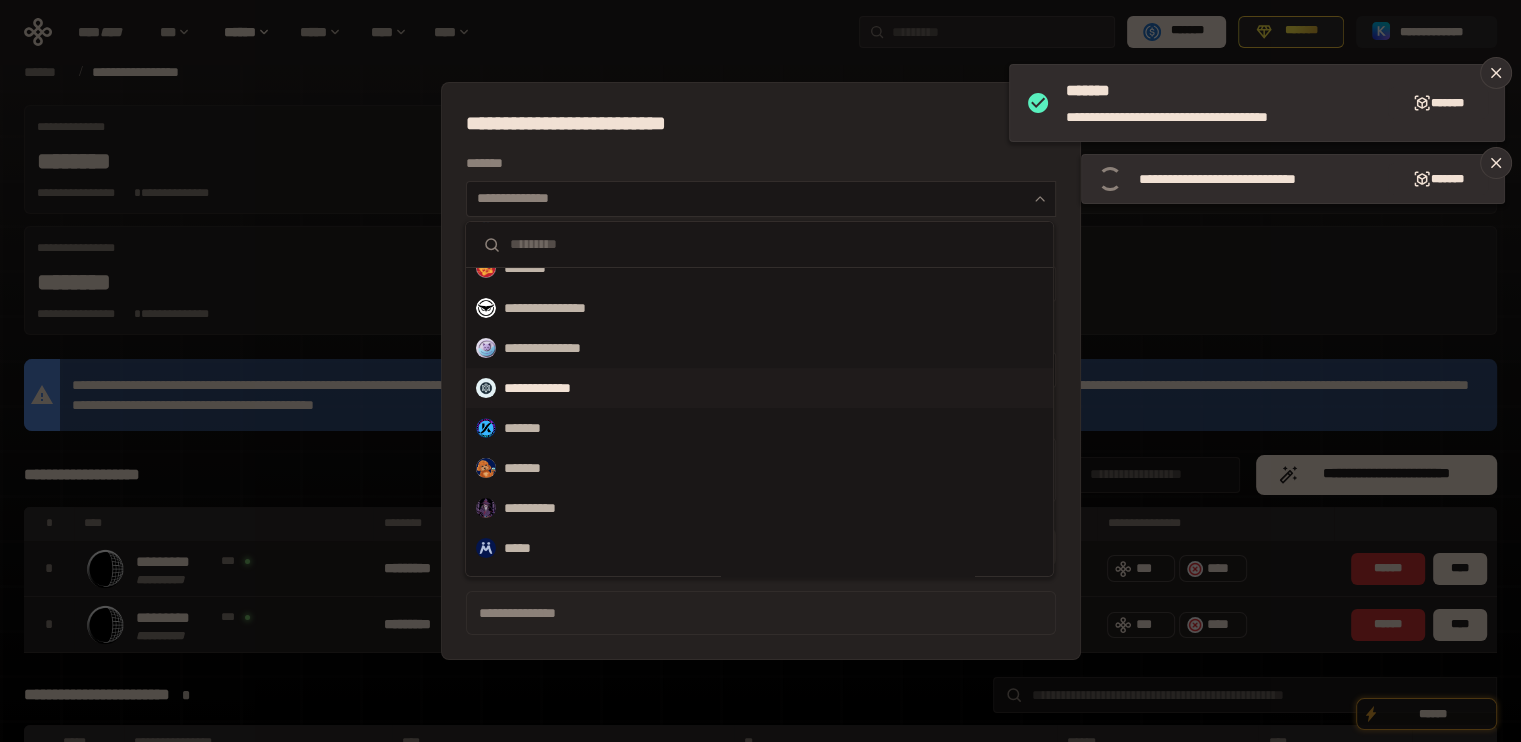 scroll, scrollTop: 100, scrollLeft: 0, axis: vertical 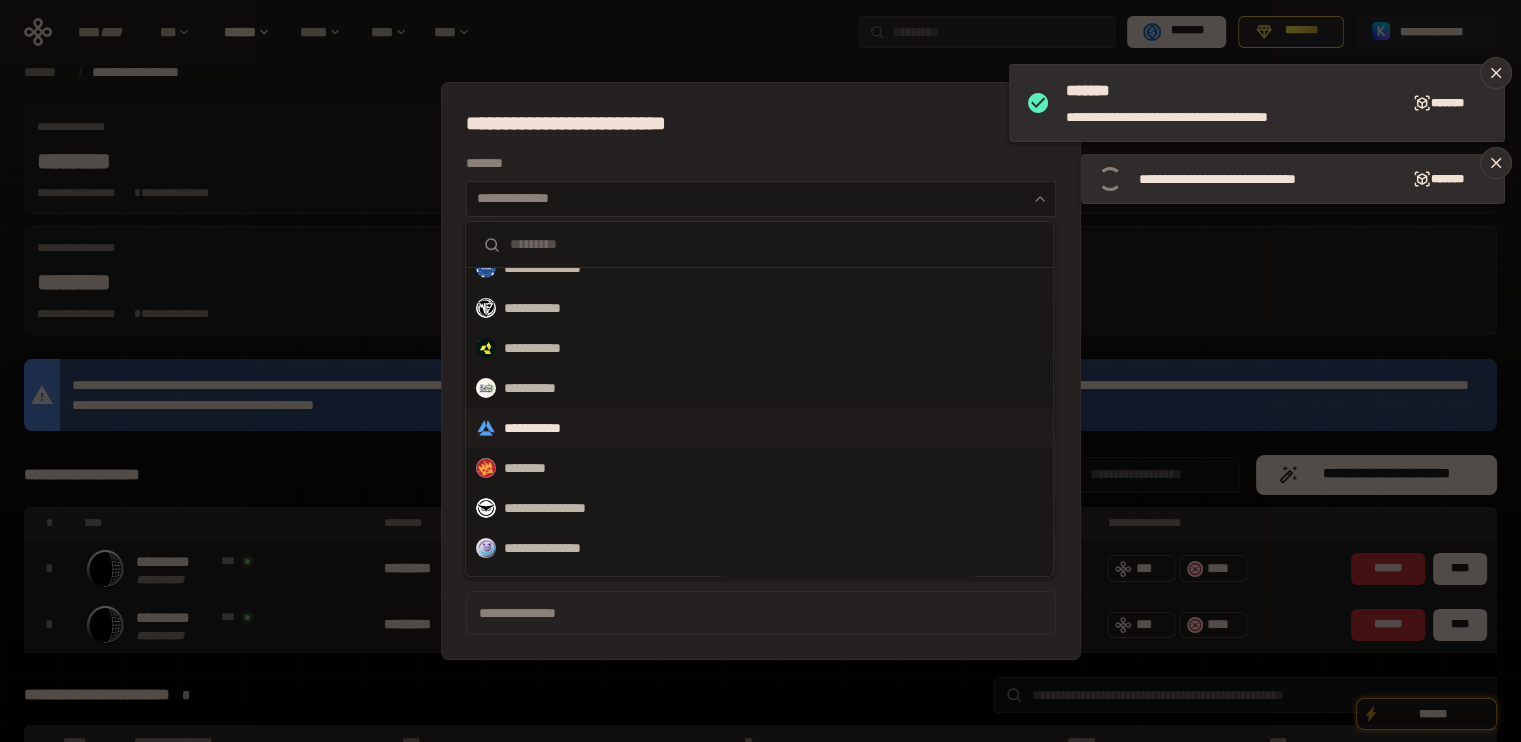click on "**********" at bounding box center [547, 428] 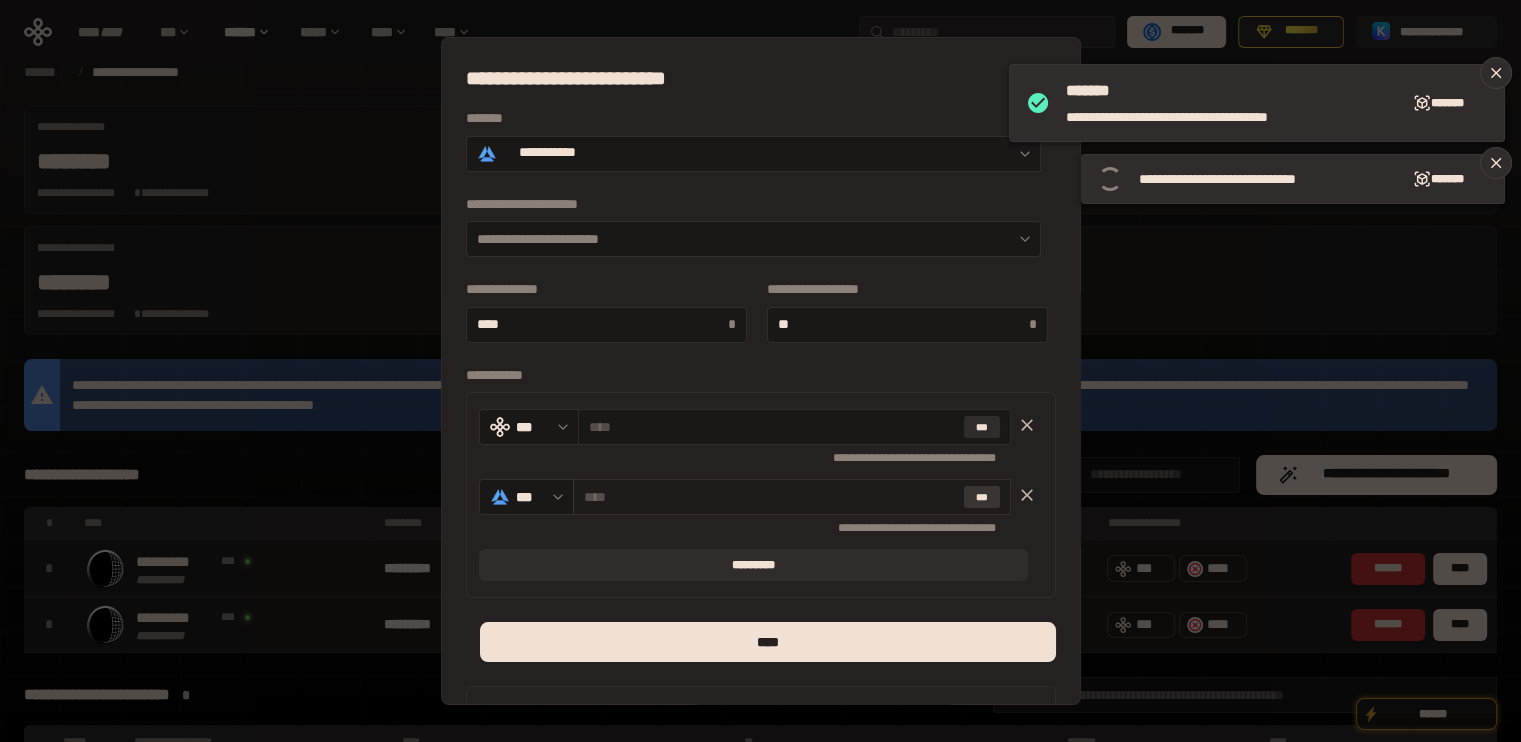 click on "***" at bounding box center (982, 497) 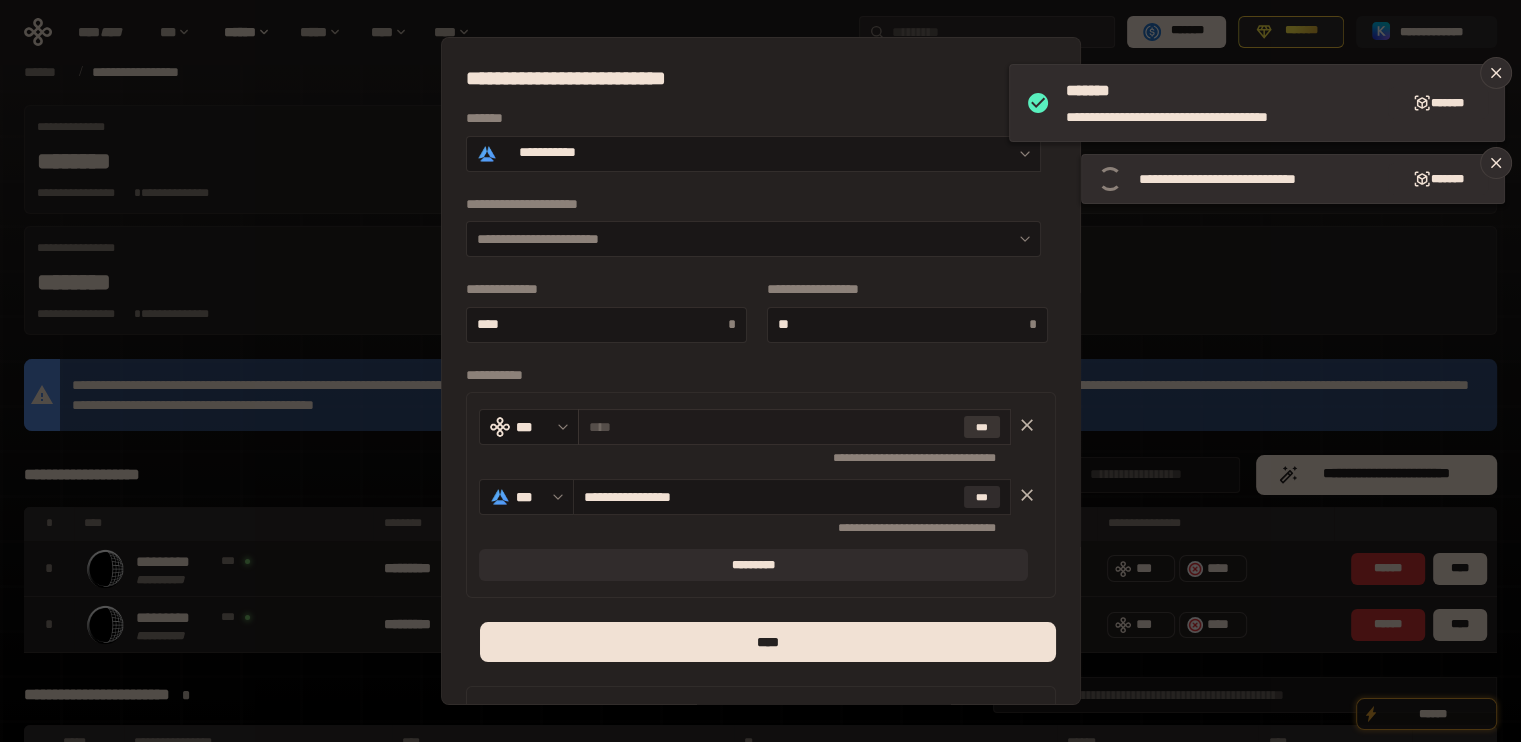 click on "***" at bounding box center [982, 427] 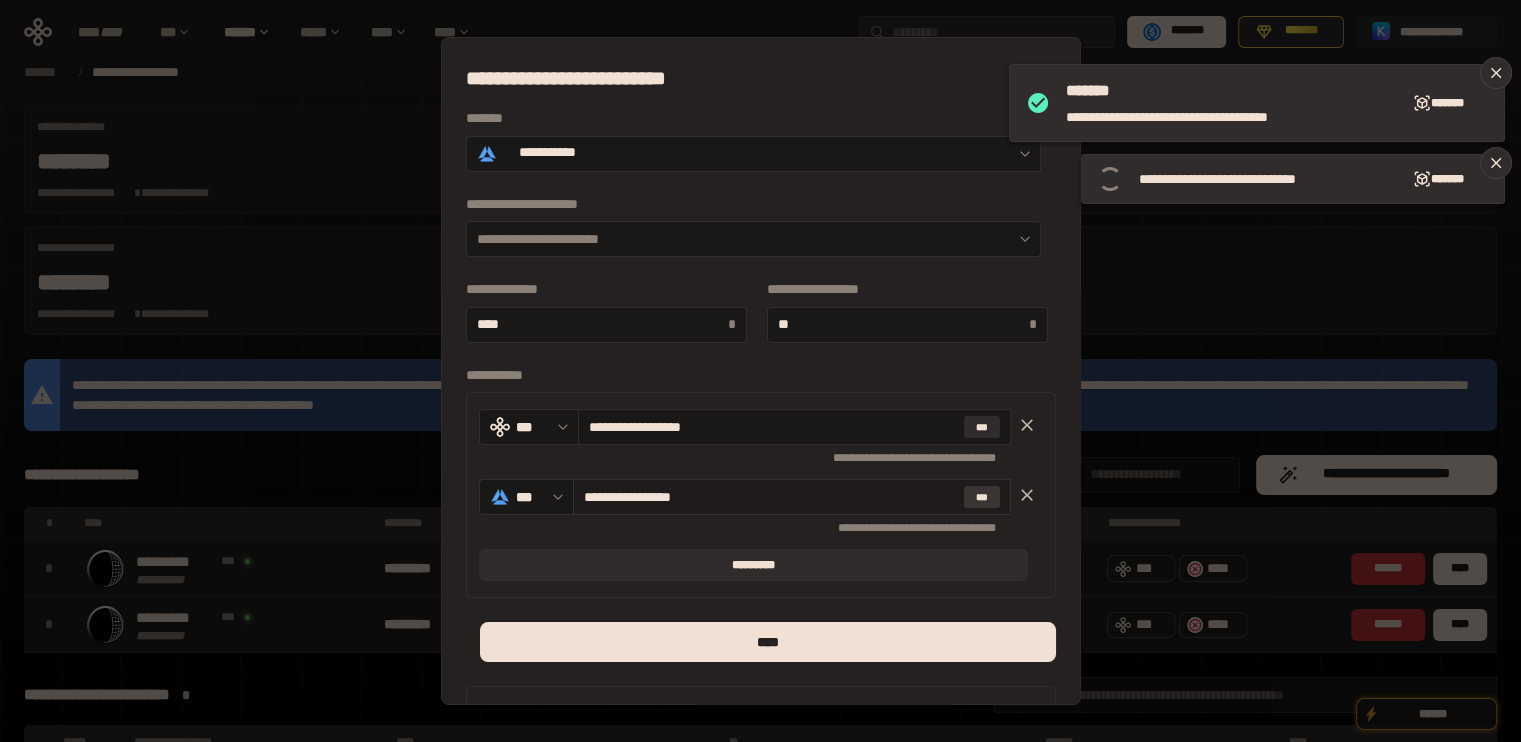 click on "***" at bounding box center [982, 497] 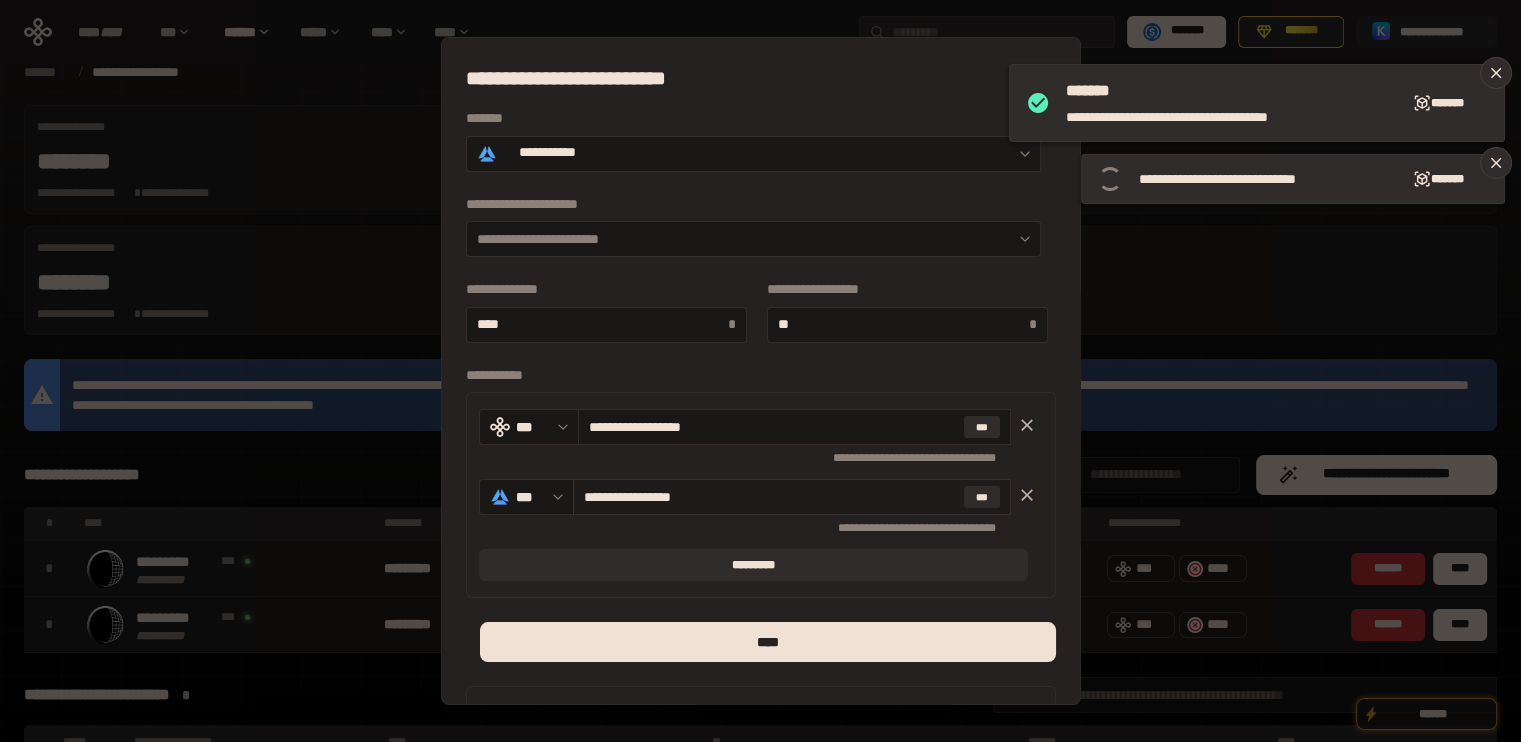 click on "**********" at bounding box center (770, 497) 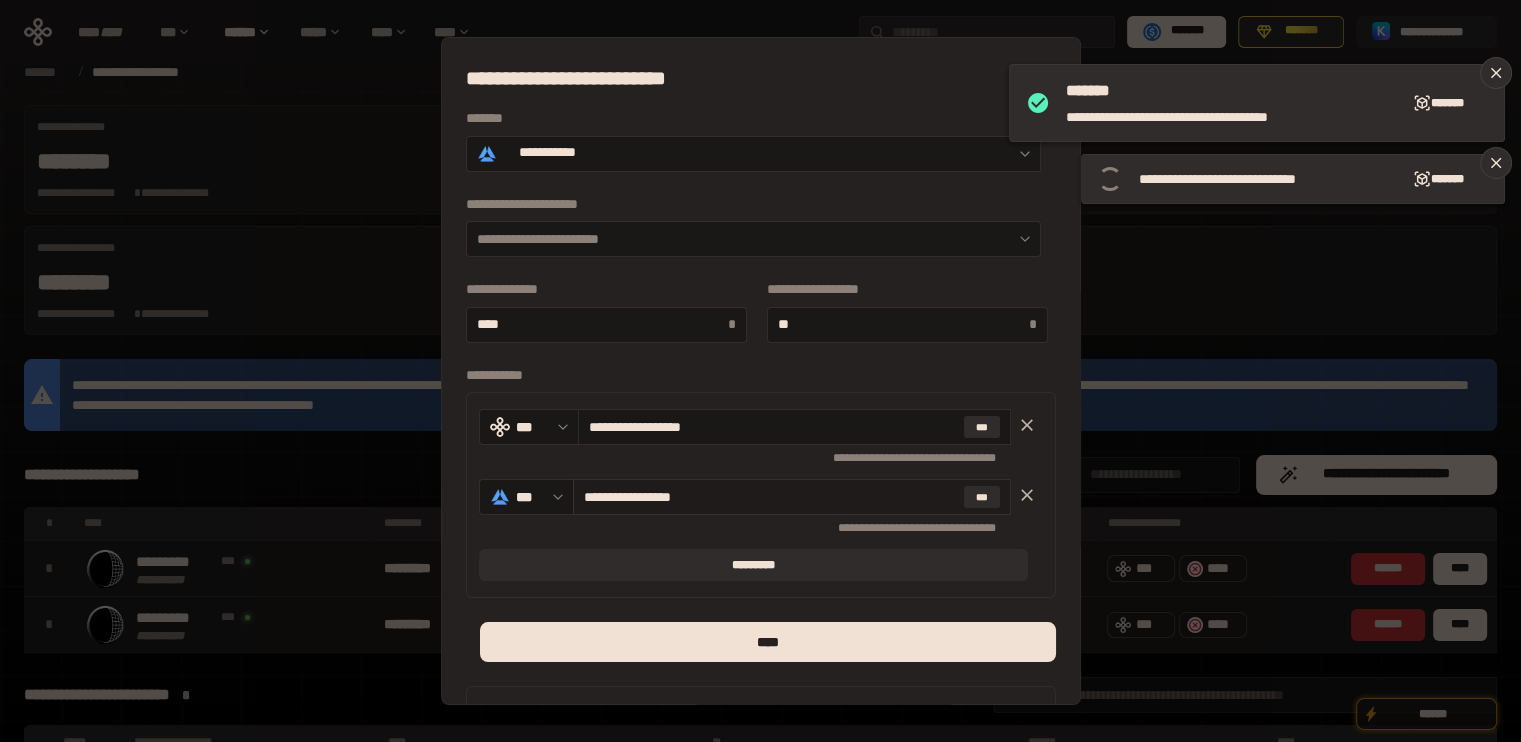 click on "**********" at bounding box center [770, 497] 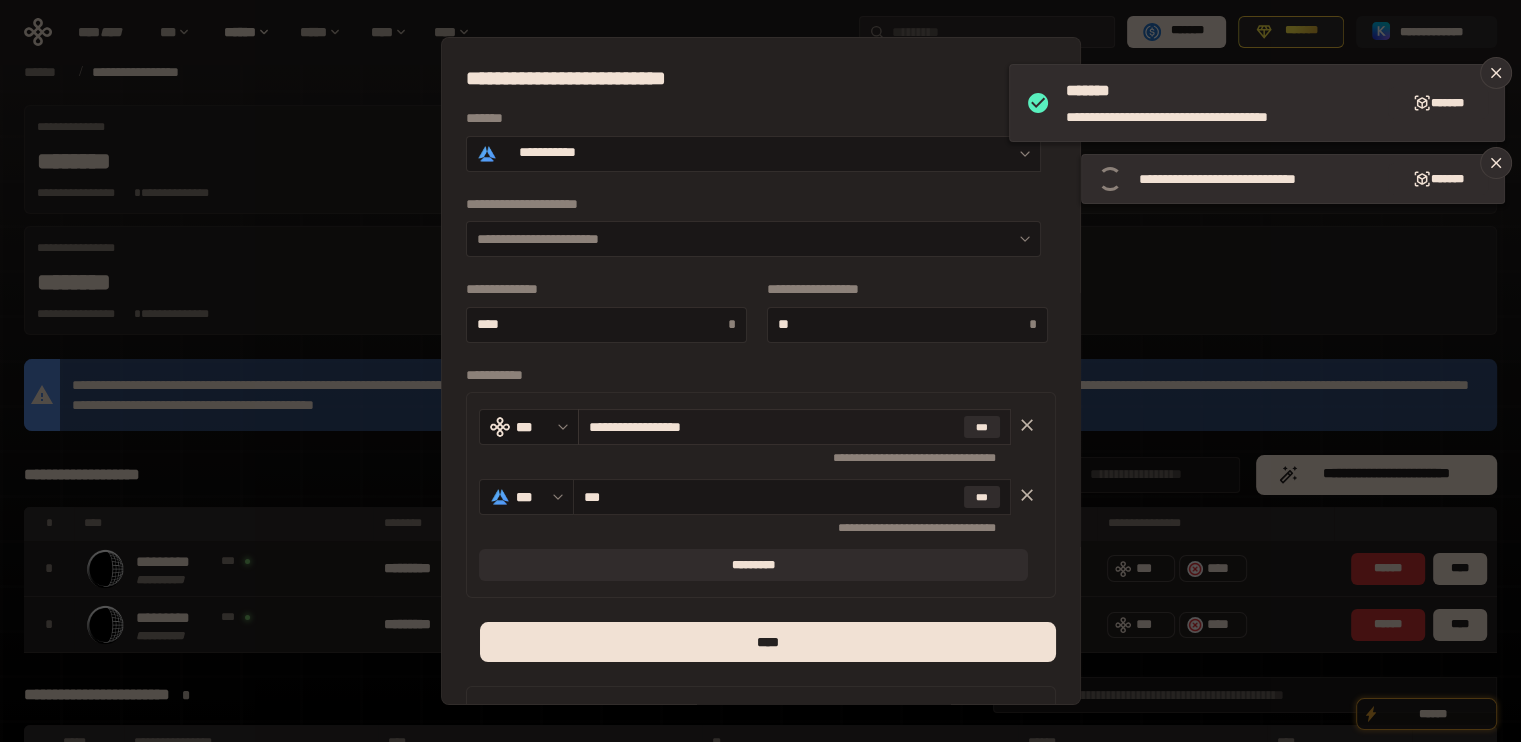 type on "***" 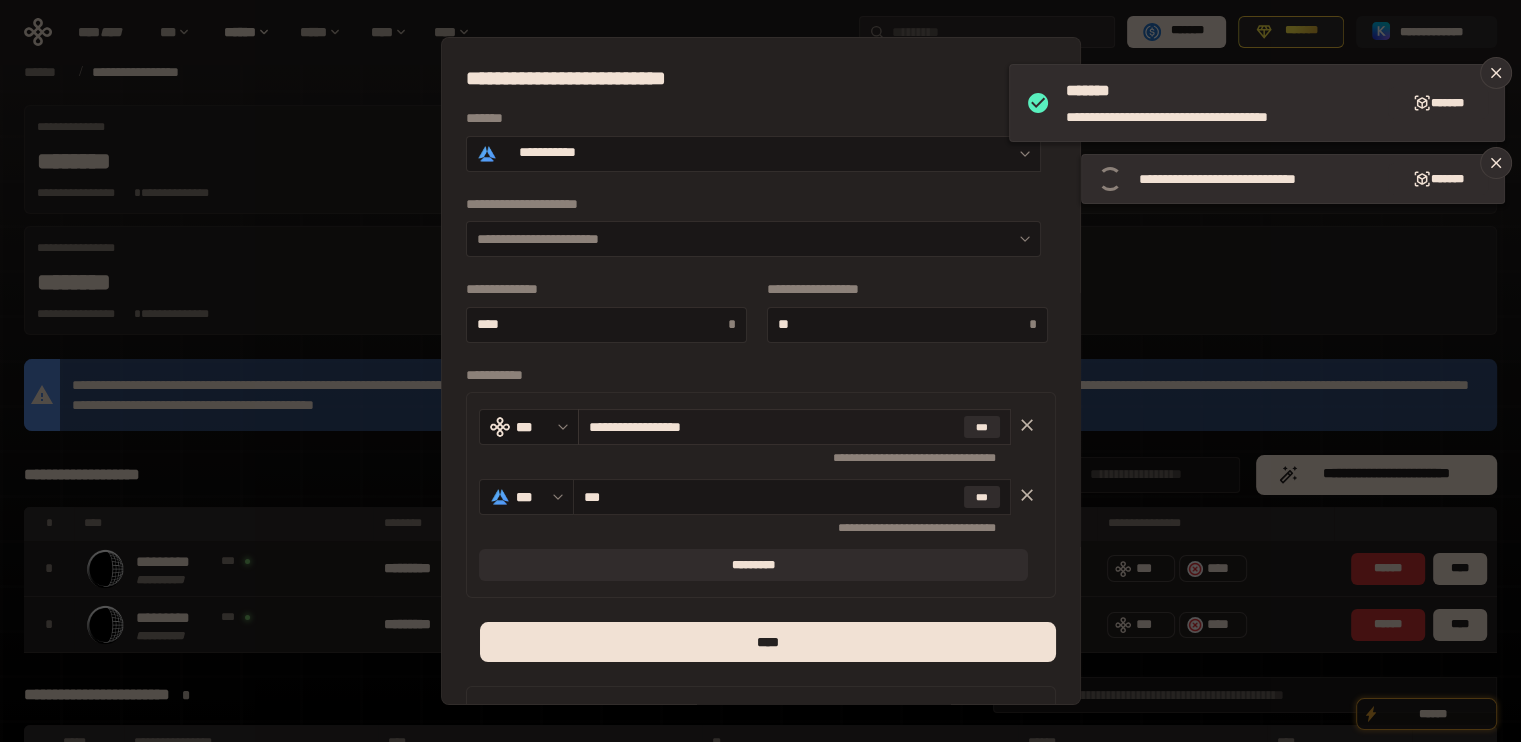 drag, startPoint x: 750, startPoint y: 428, endPoint x: 600, endPoint y: 423, distance: 150.08331 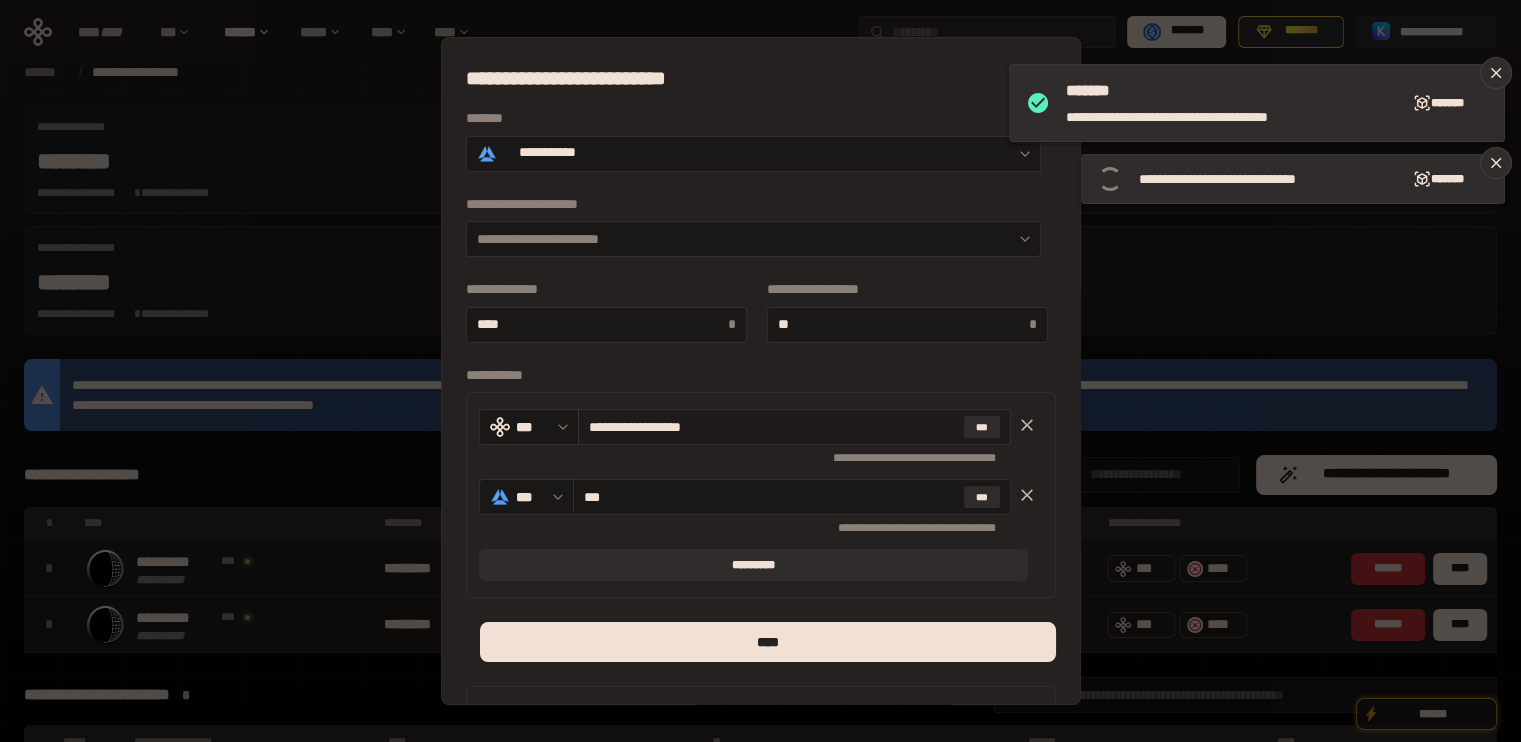 click on "**********" at bounding box center (772, 427) 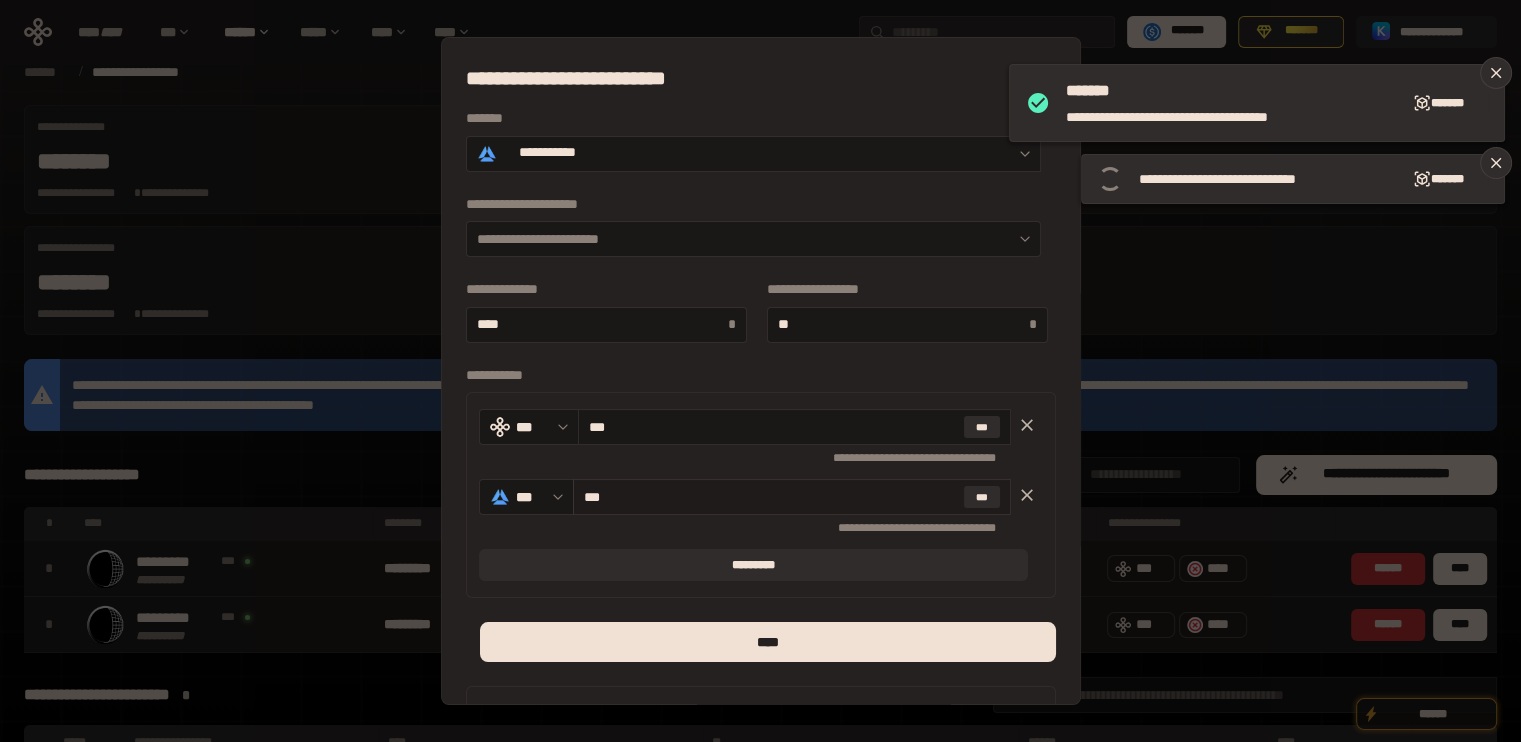 type on "***" 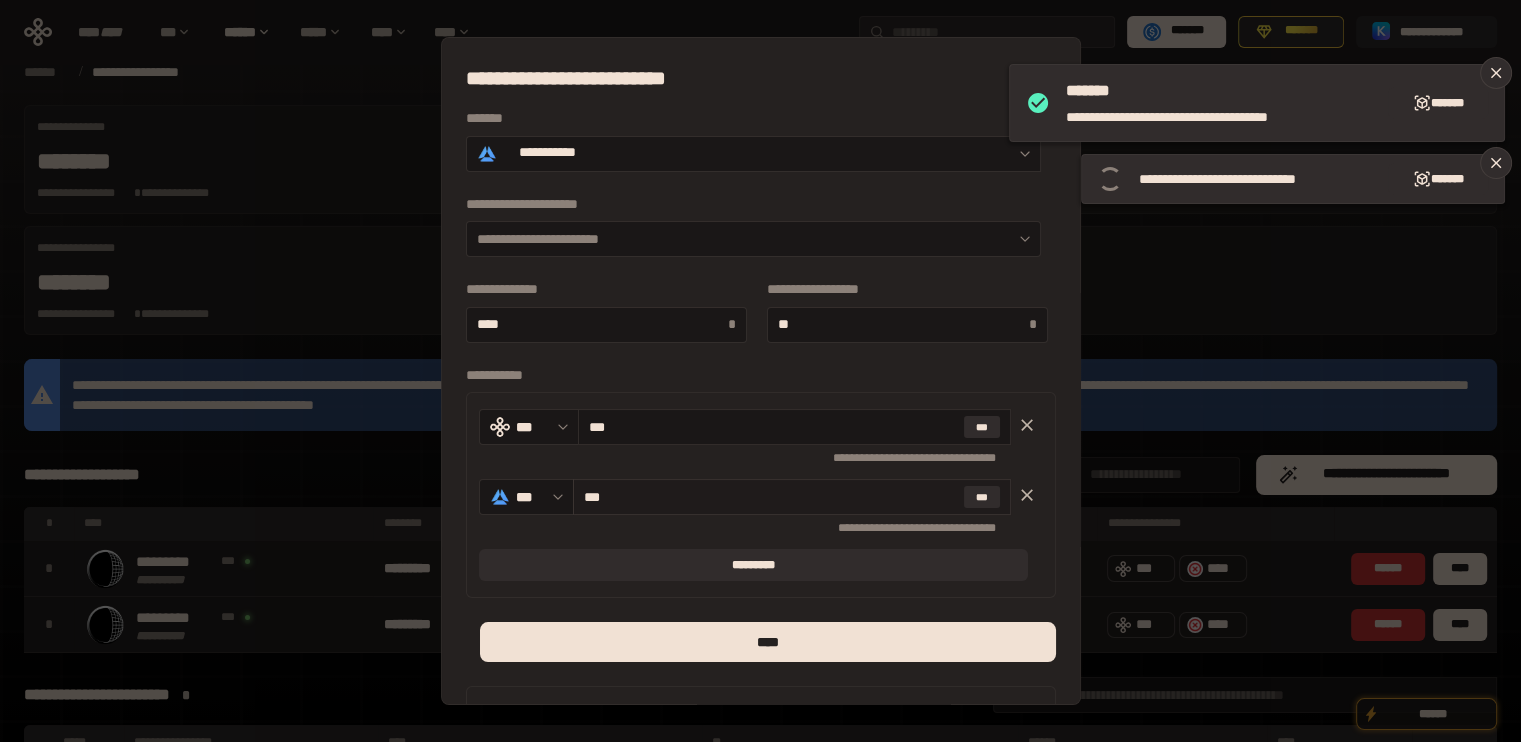 drag, startPoint x: 593, startPoint y: 493, endPoint x: 659, endPoint y: 501, distance: 66.48308 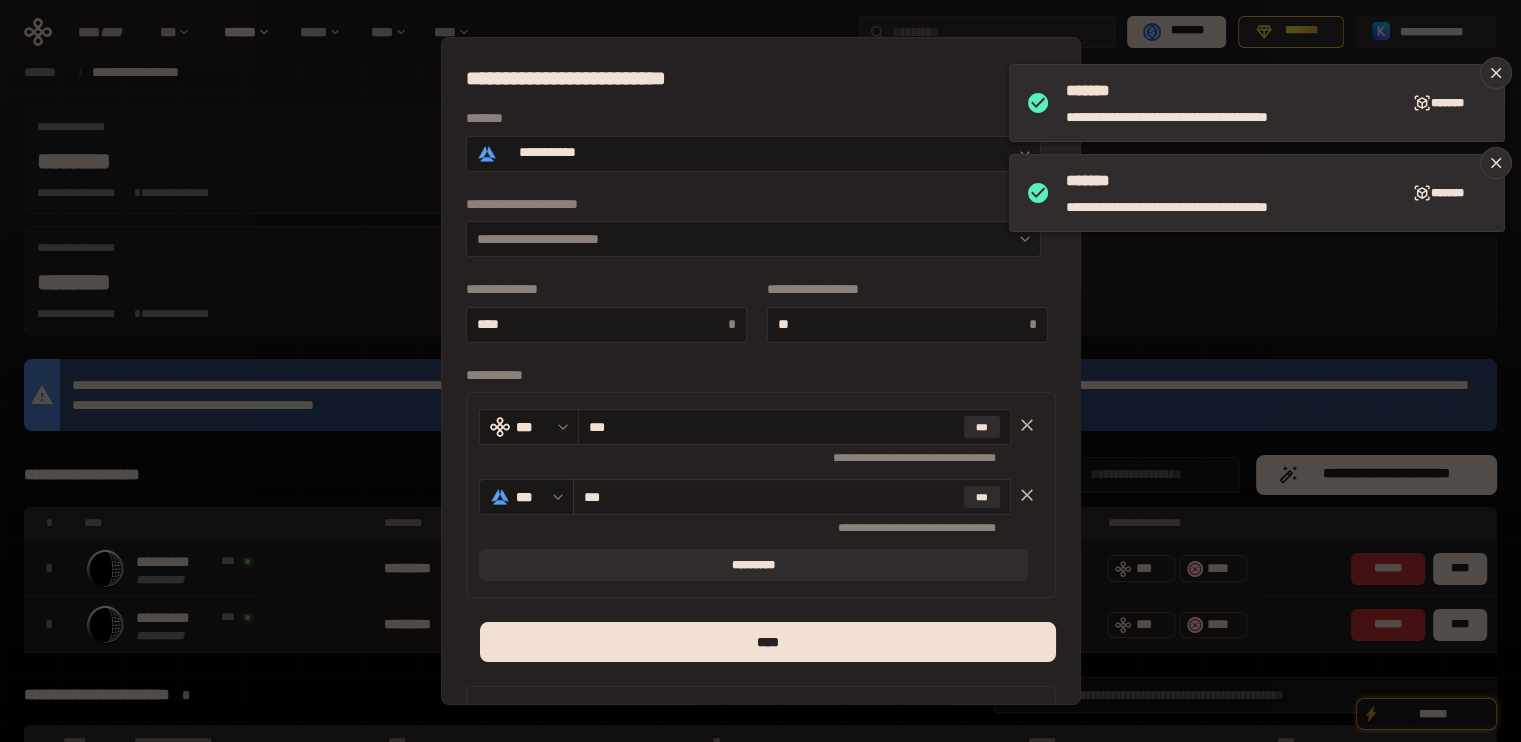 click on "***" at bounding box center (770, 497) 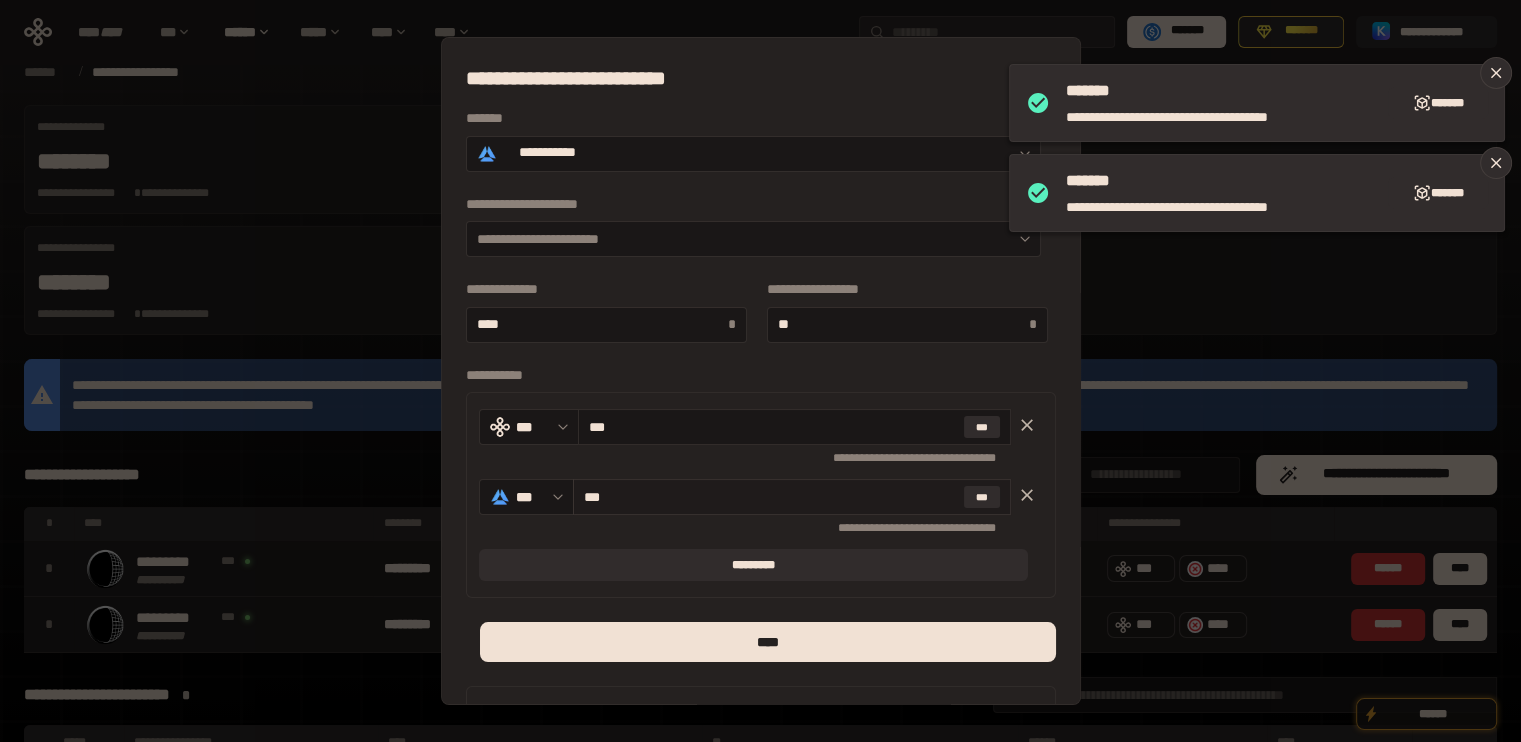 click on "***" at bounding box center [770, 497] 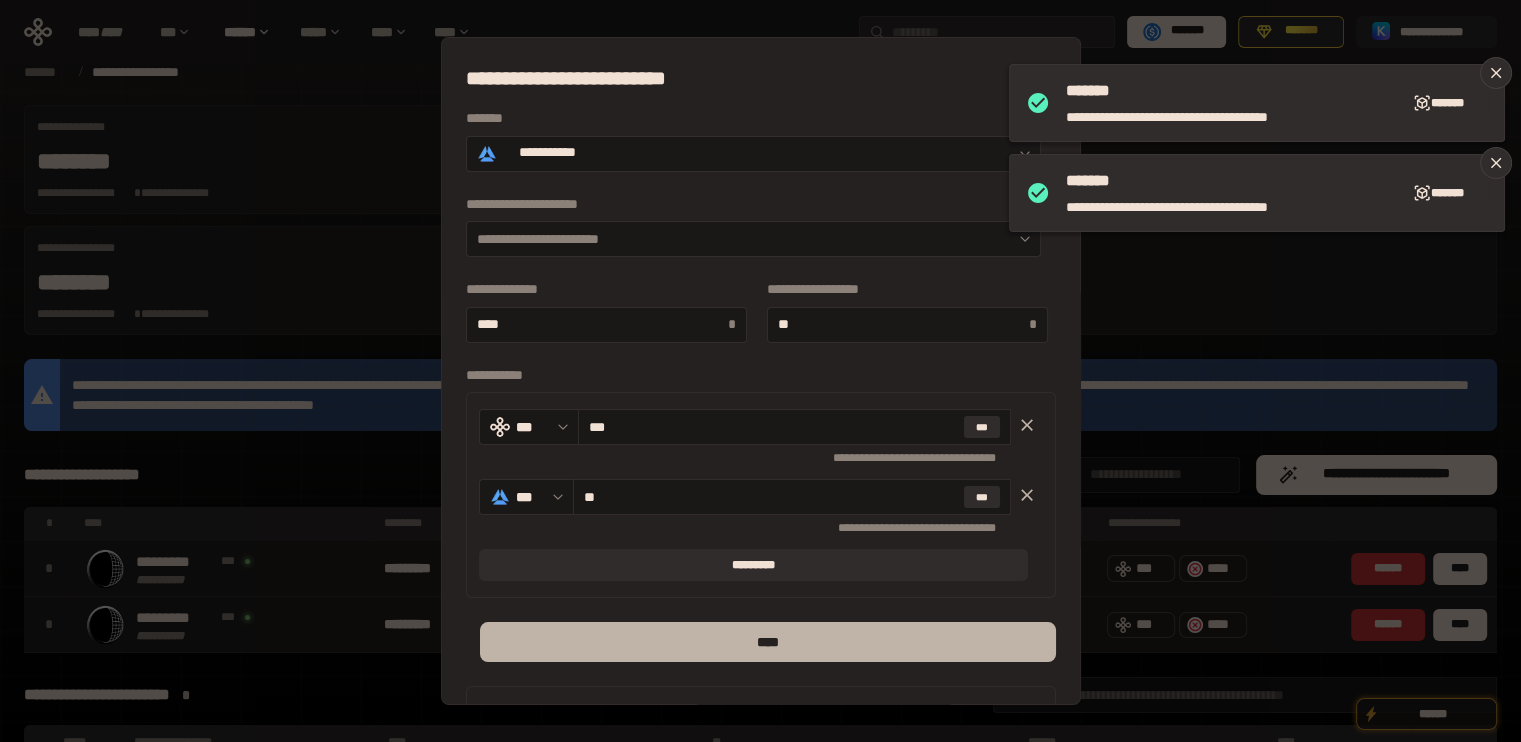 click on "****" at bounding box center (767, 642) 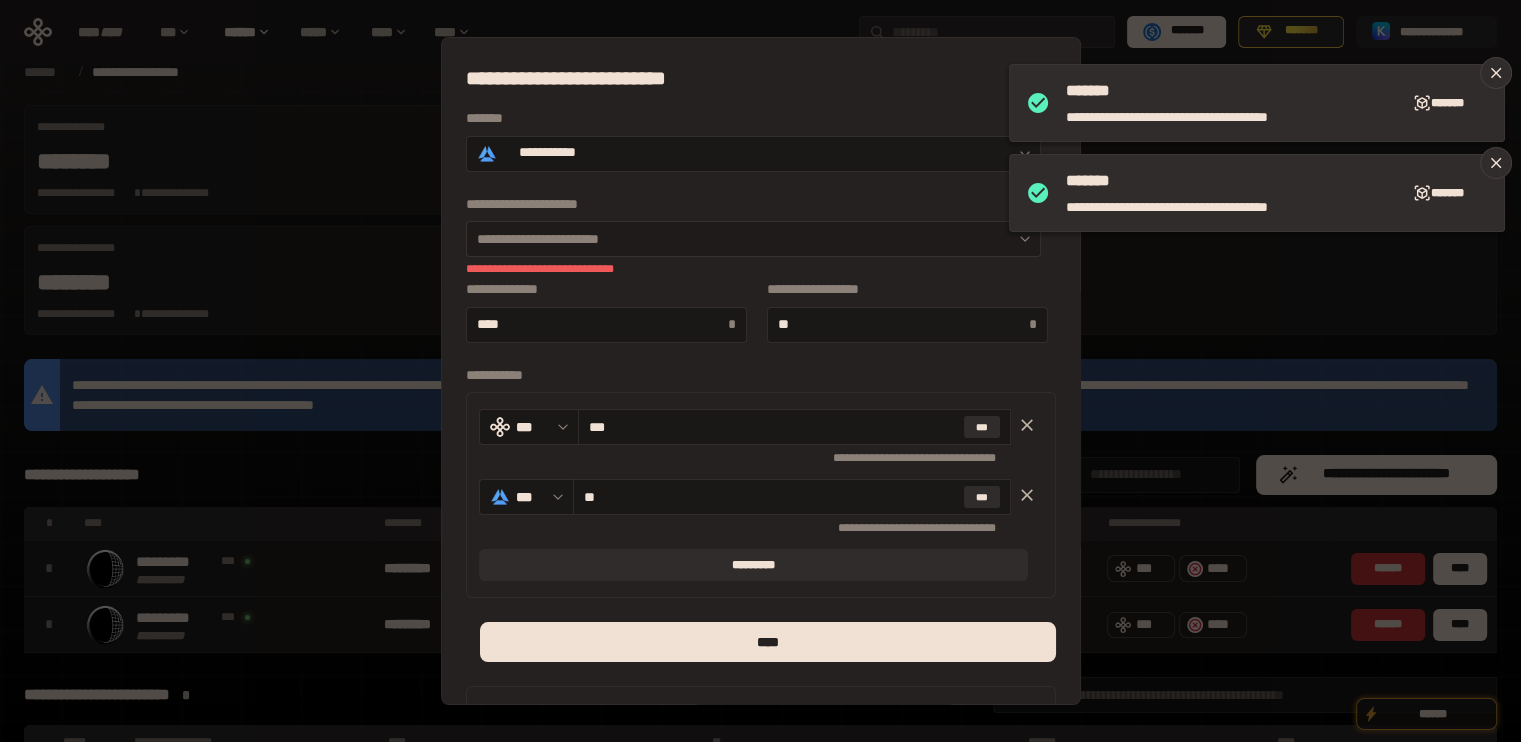 click on "**********" at bounding box center (753, 239) 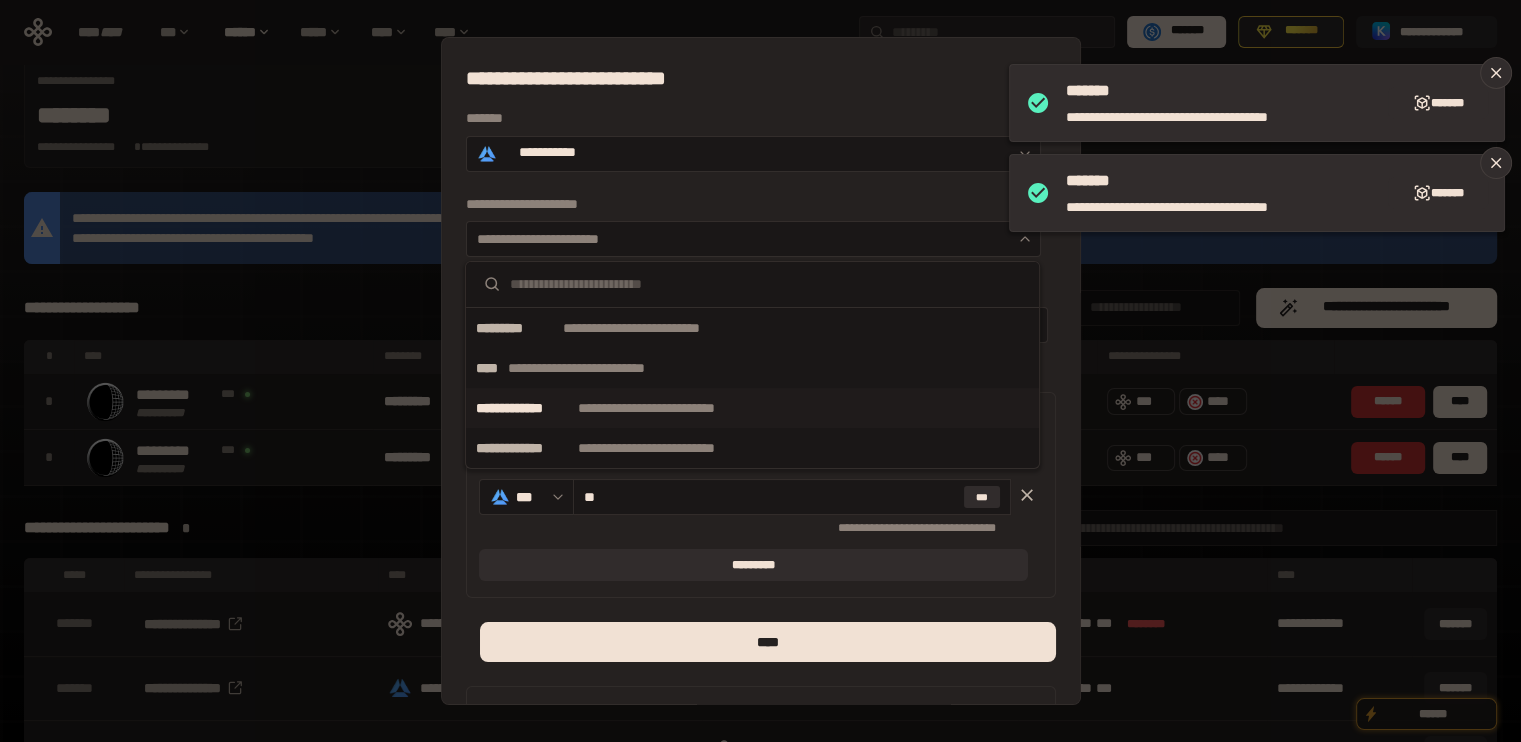 scroll, scrollTop: 200, scrollLeft: 0, axis: vertical 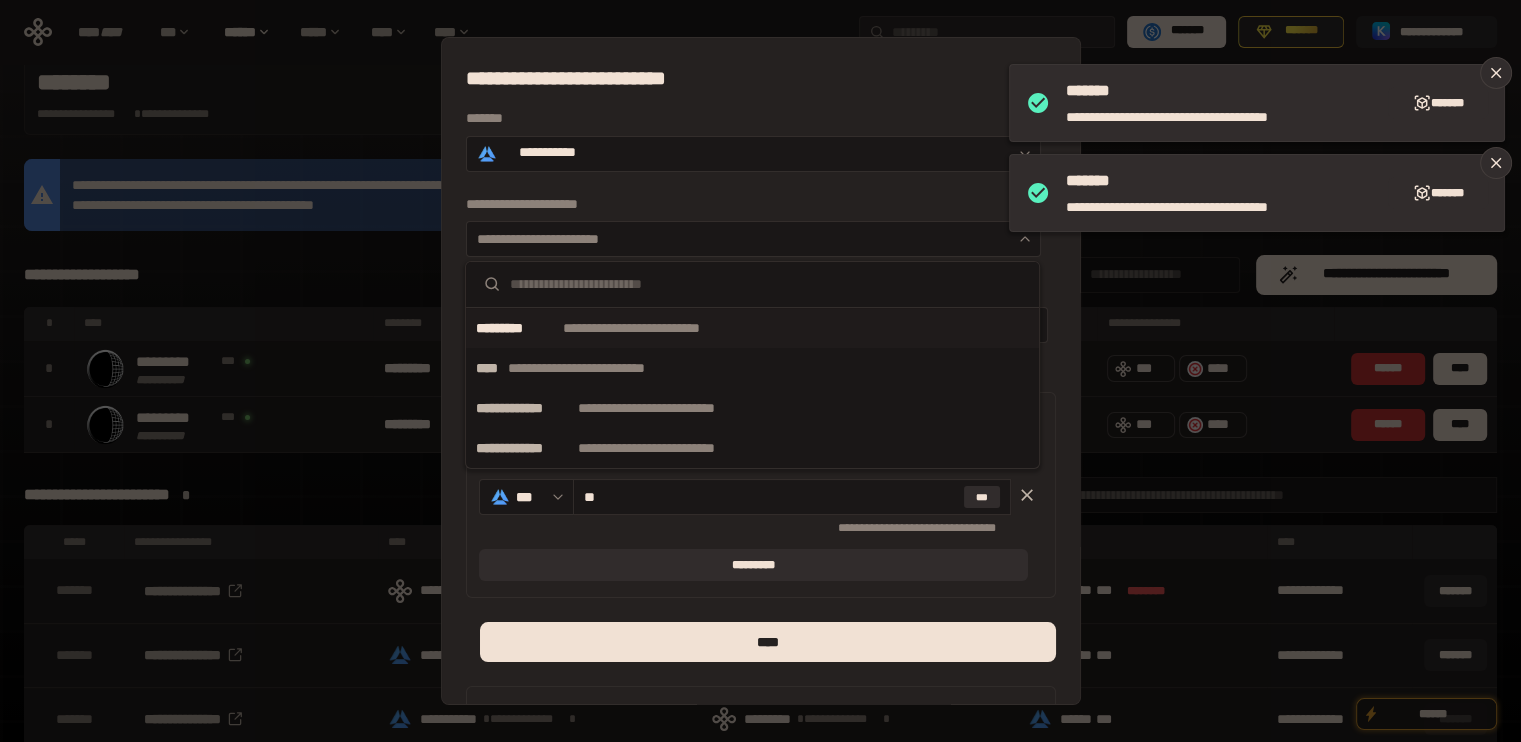 click on "**********" at bounding box center [662, 328] 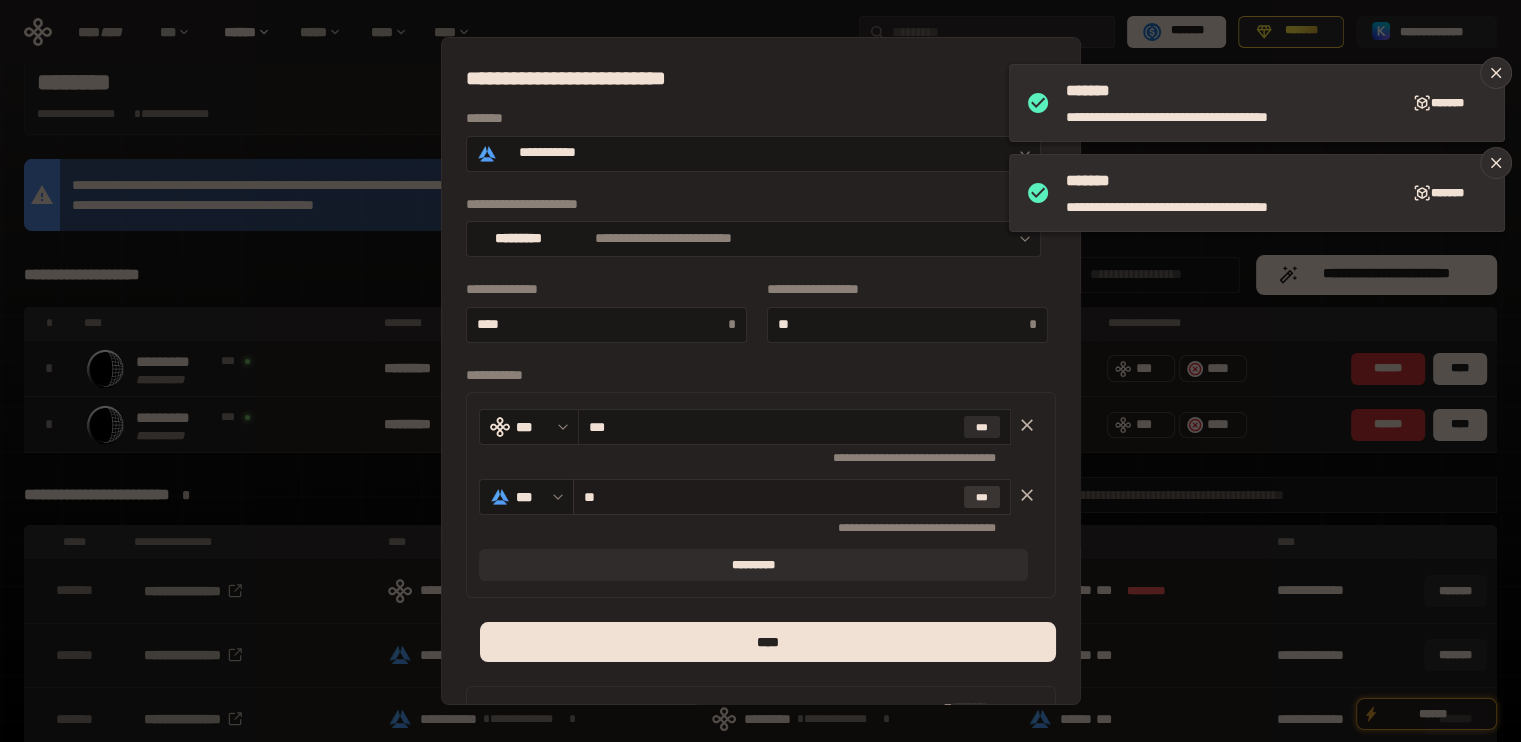 click on "***" at bounding box center [982, 497] 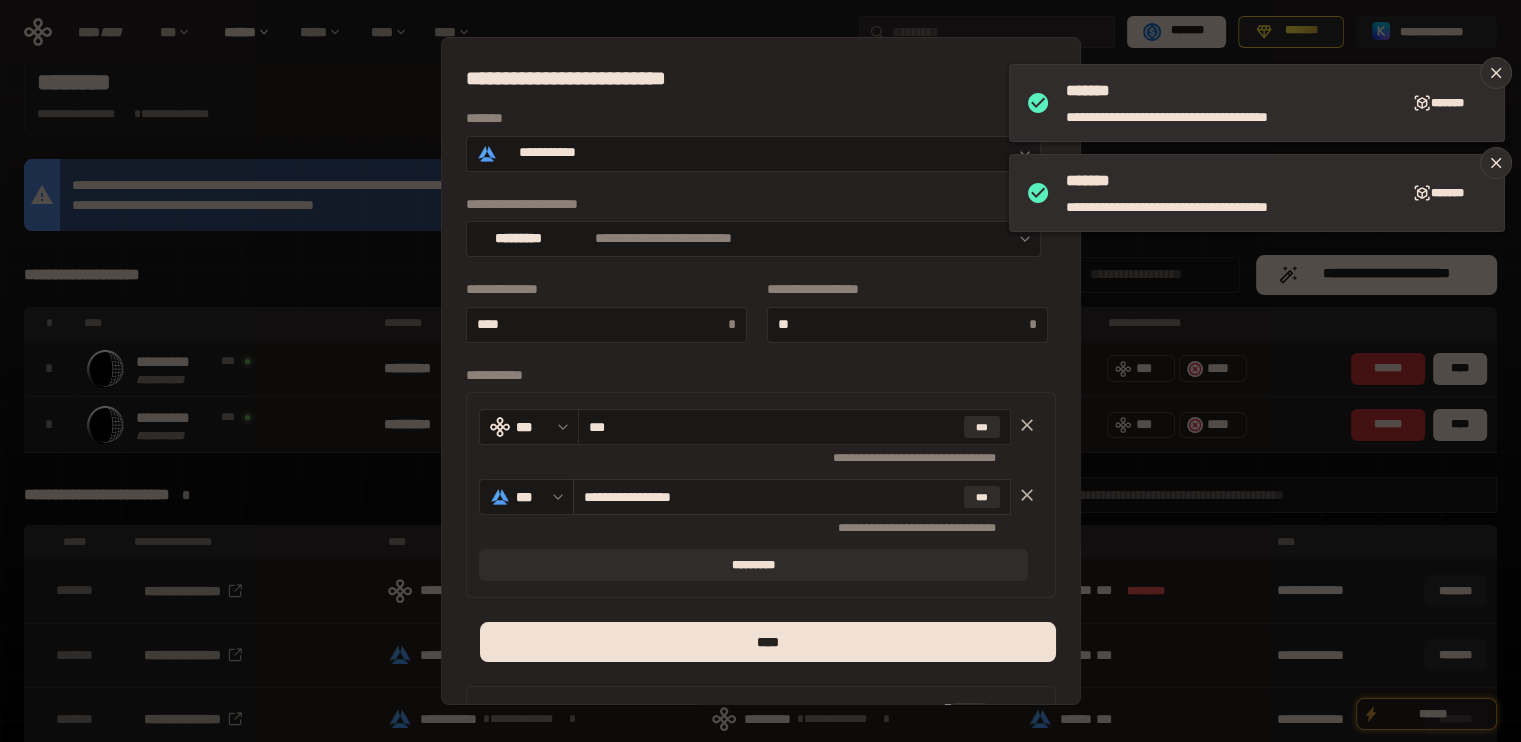 click on "**********" at bounding box center [770, 497] 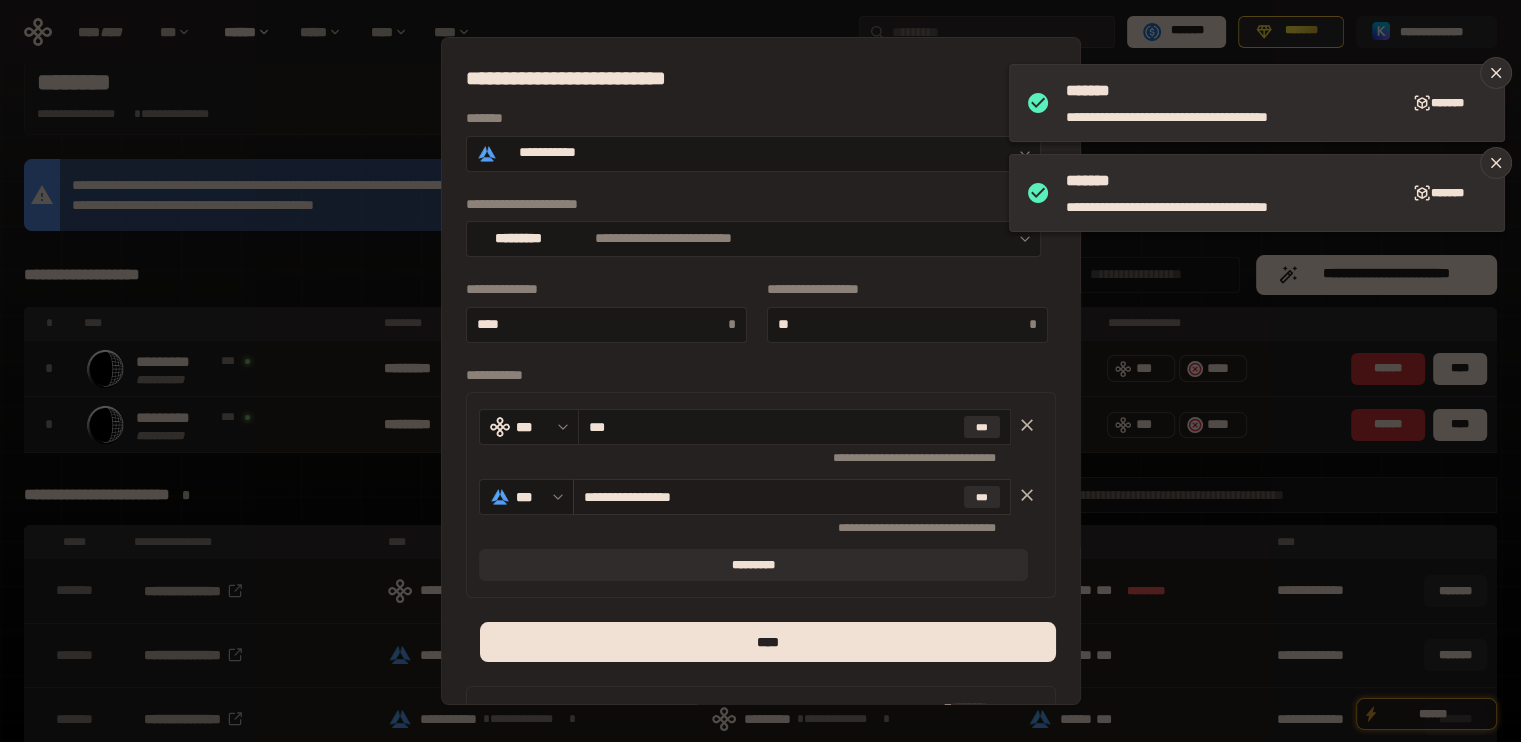 click on "**********" at bounding box center (770, 497) 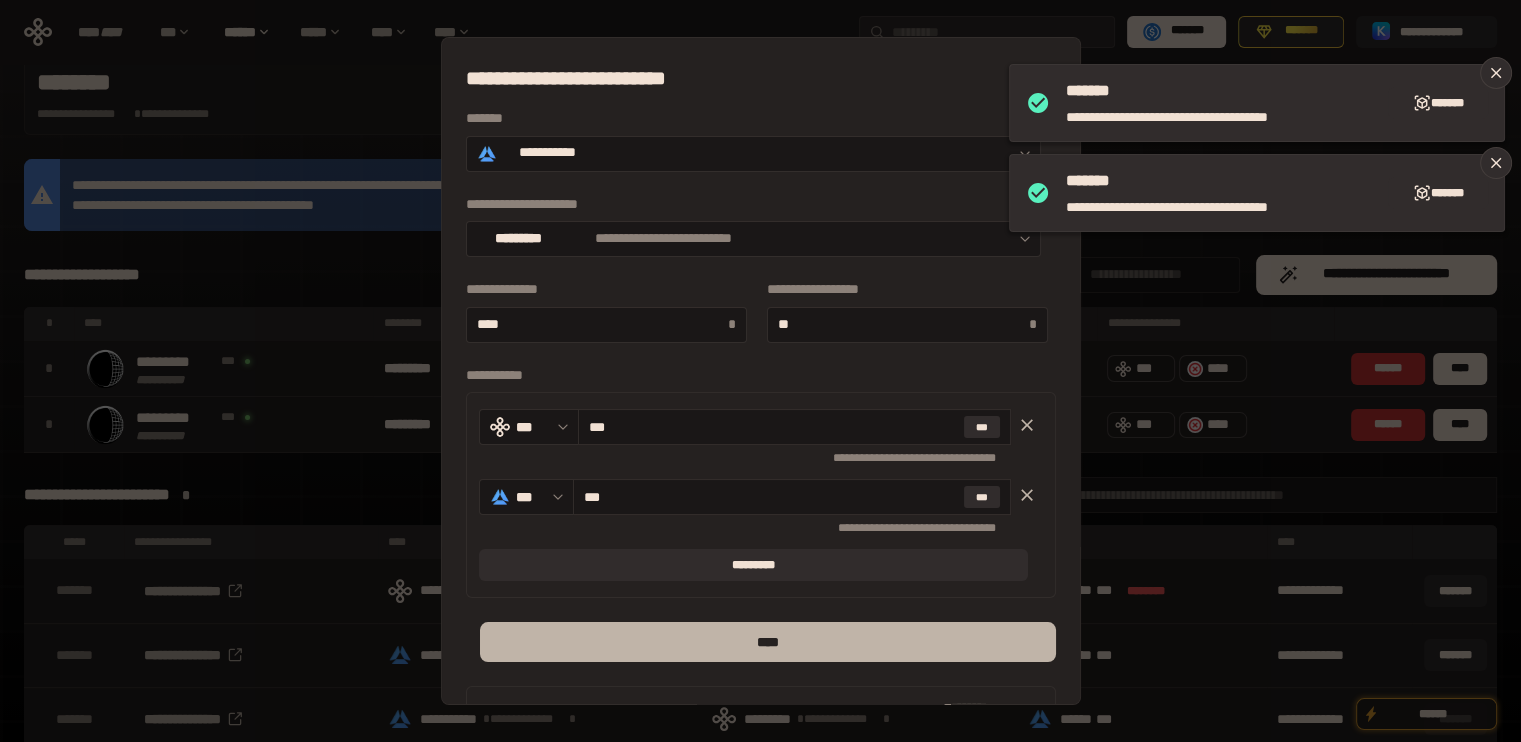 type on "***" 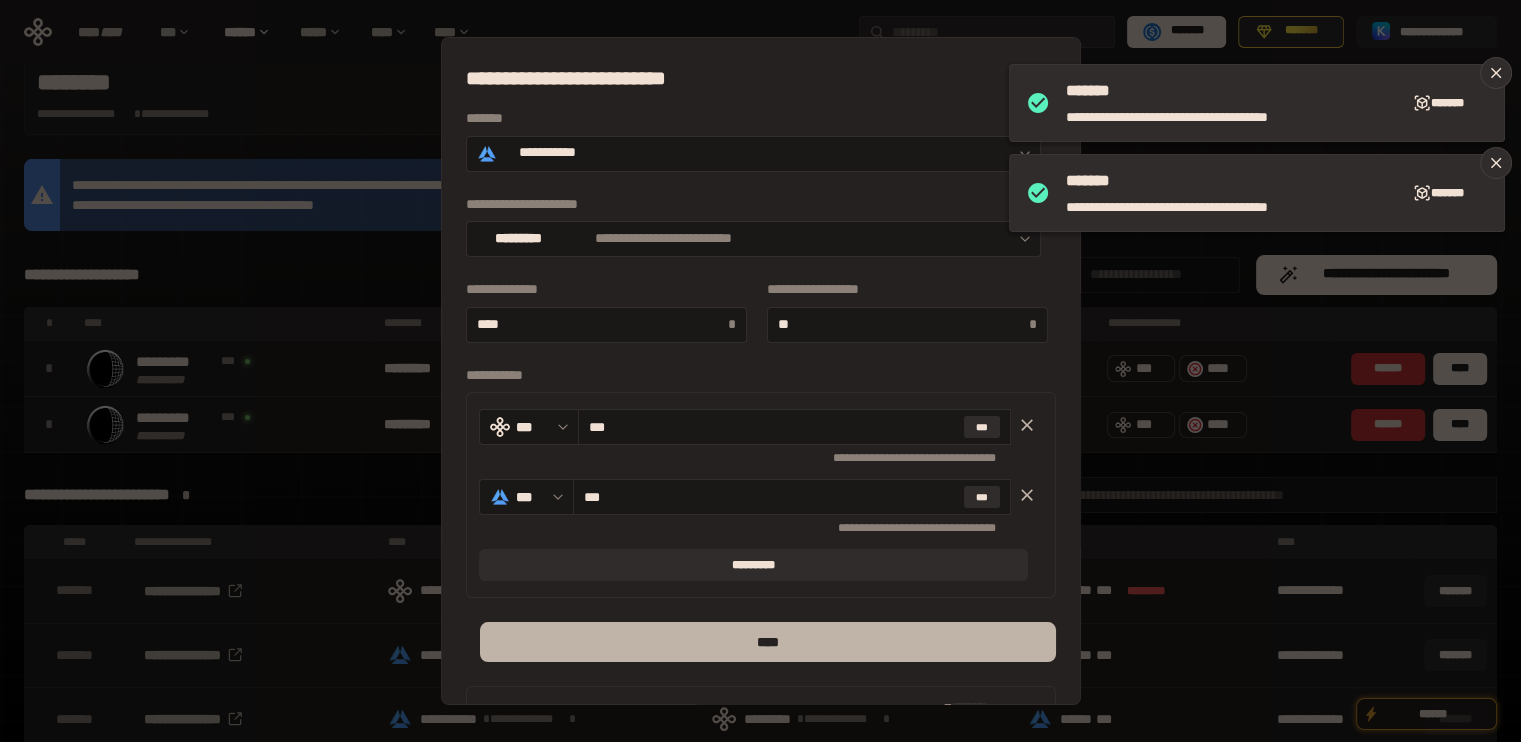click on "****" at bounding box center (767, 642) 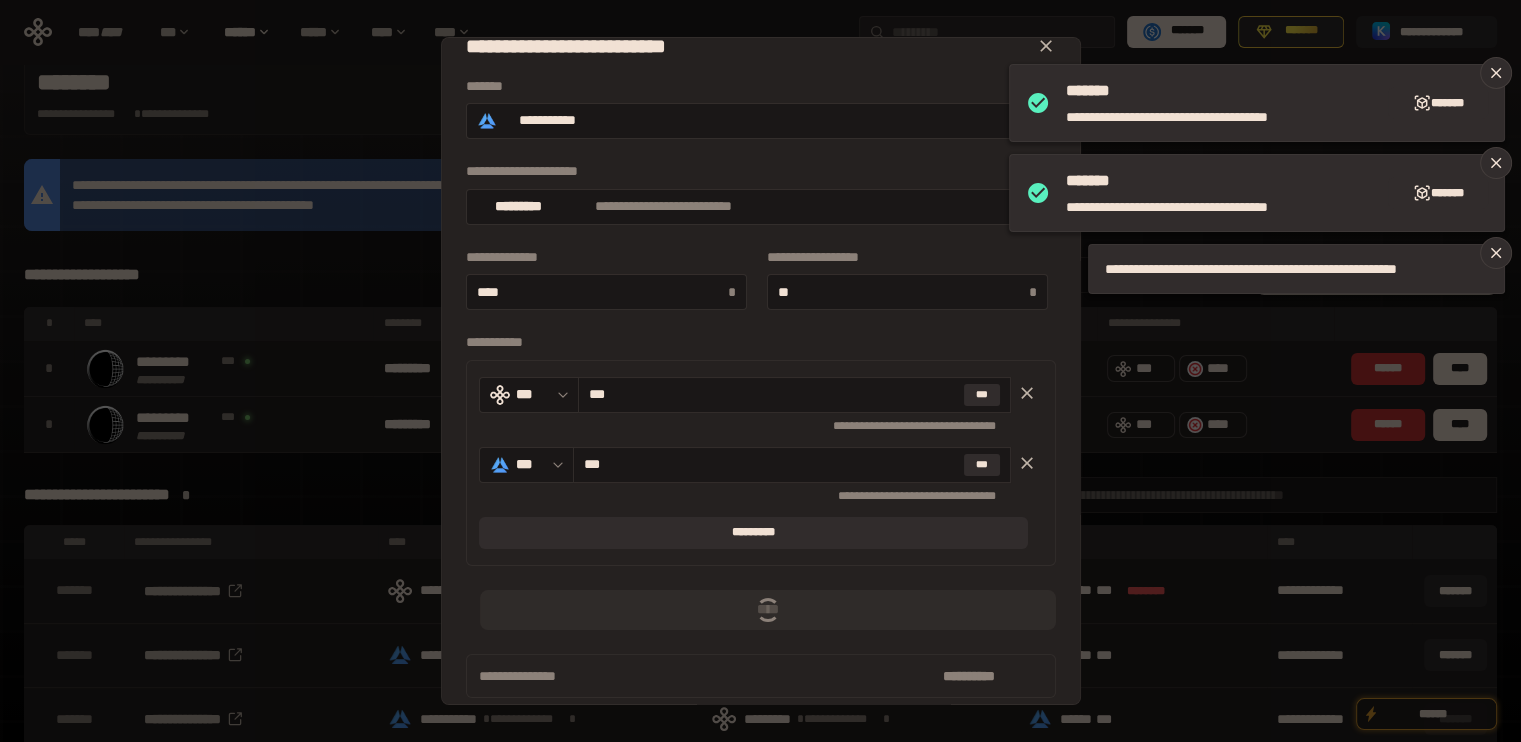 scroll, scrollTop: 48, scrollLeft: 0, axis: vertical 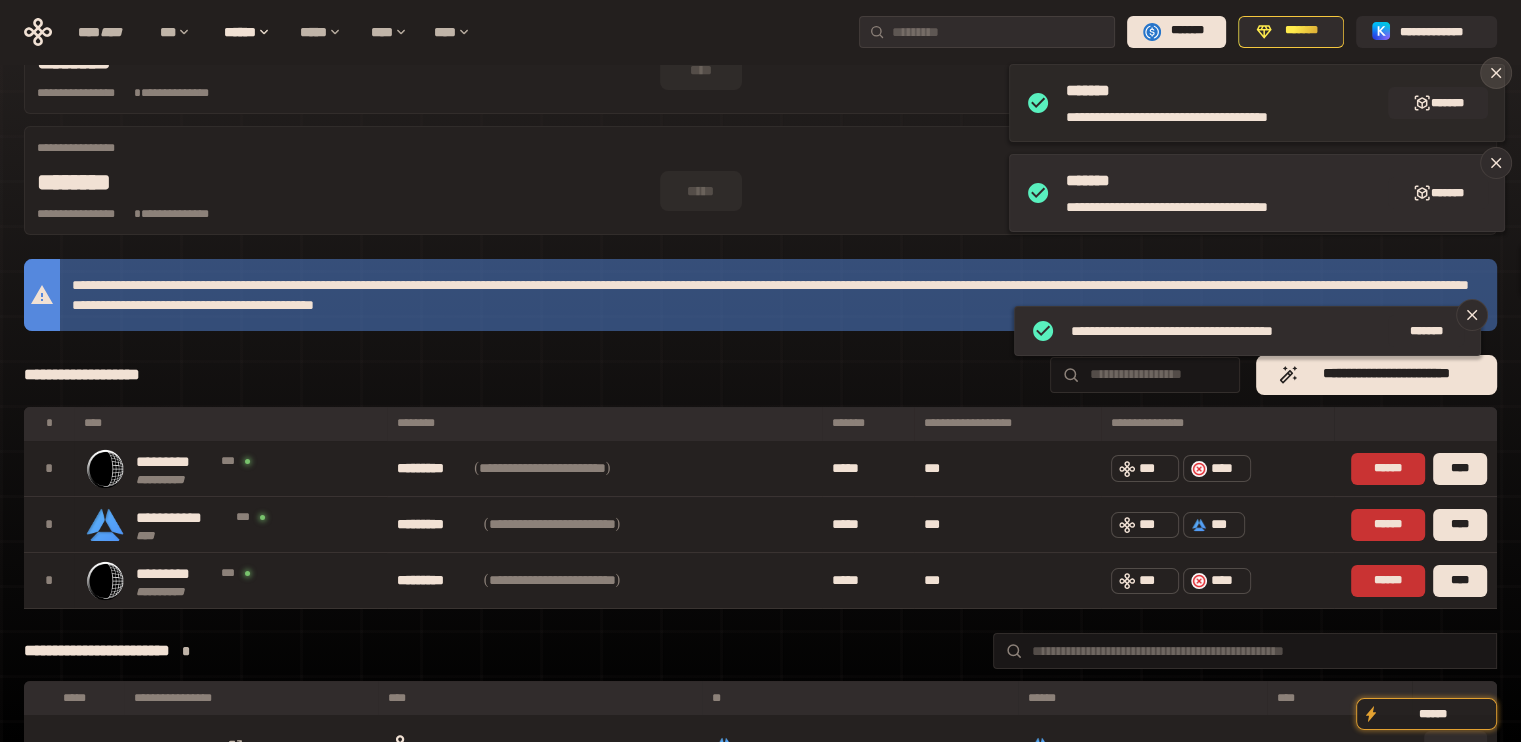 click 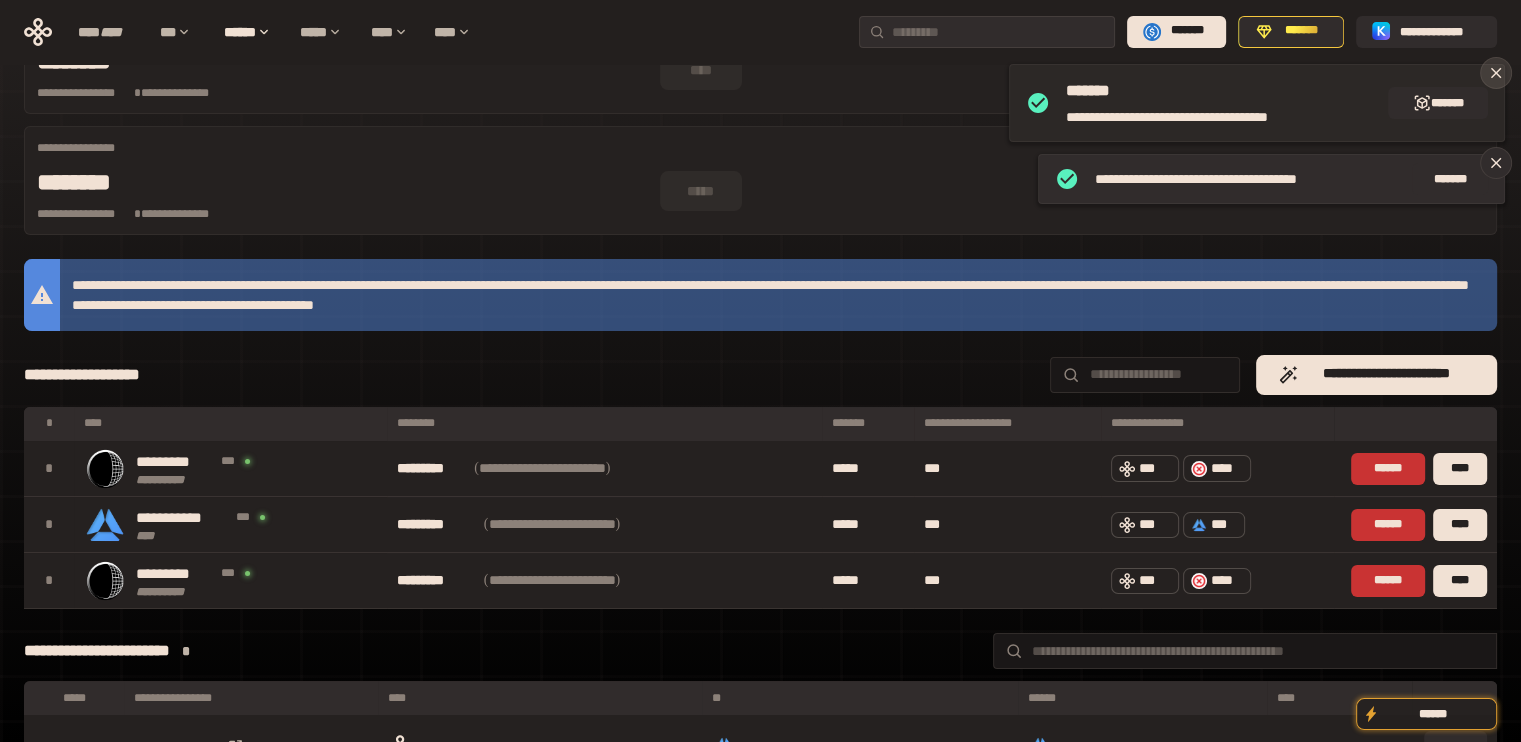 click 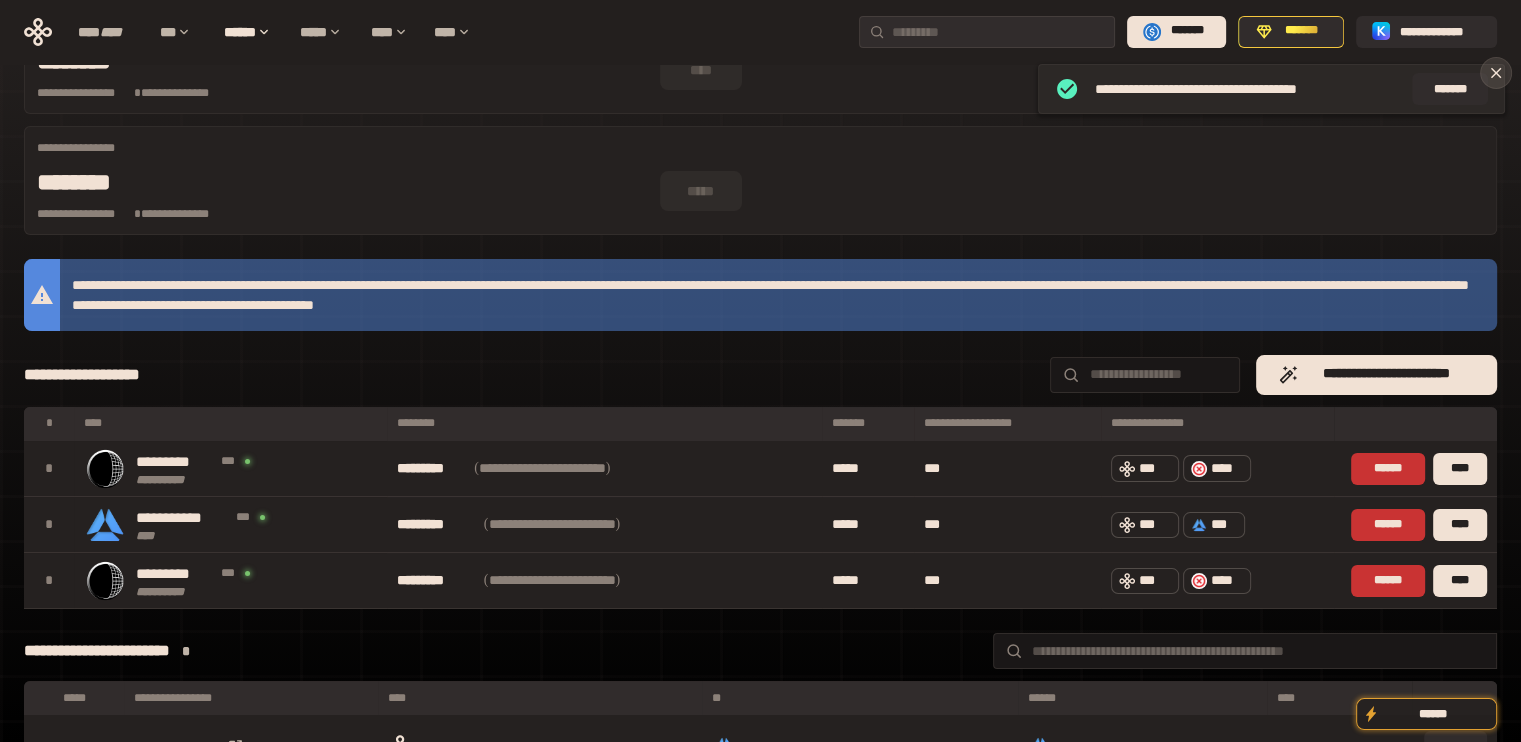 click 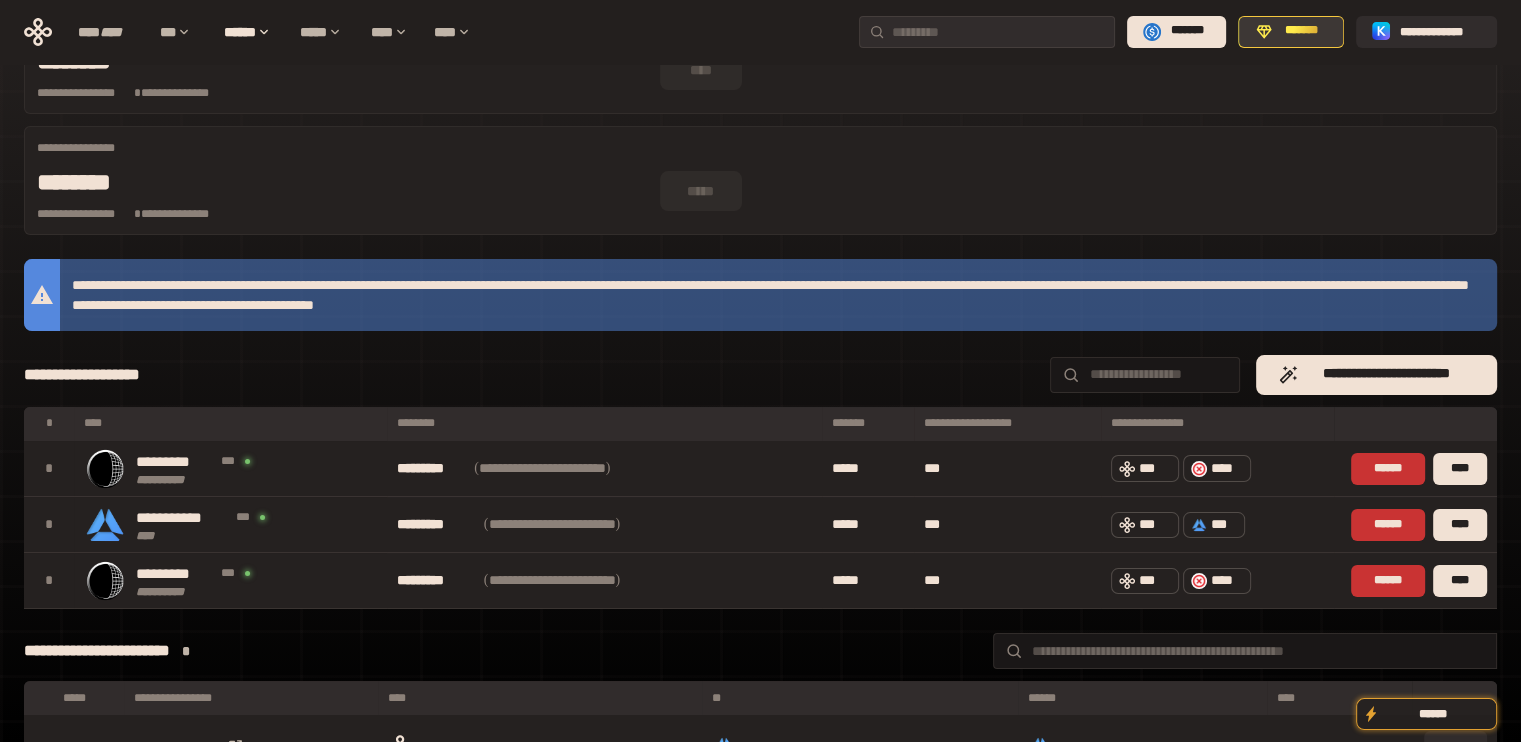 click on "*******" at bounding box center (1302, 31) 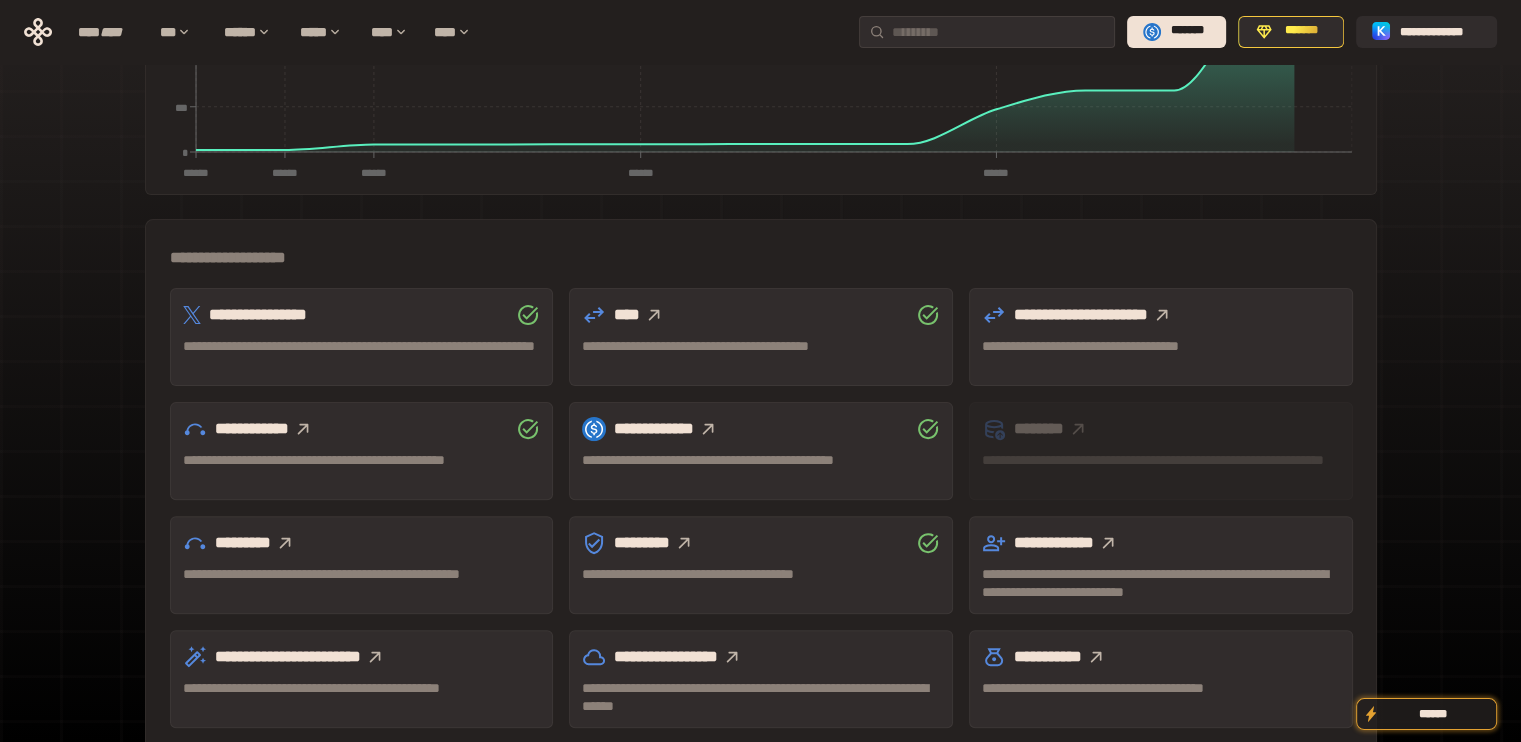 scroll, scrollTop: 542, scrollLeft: 0, axis: vertical 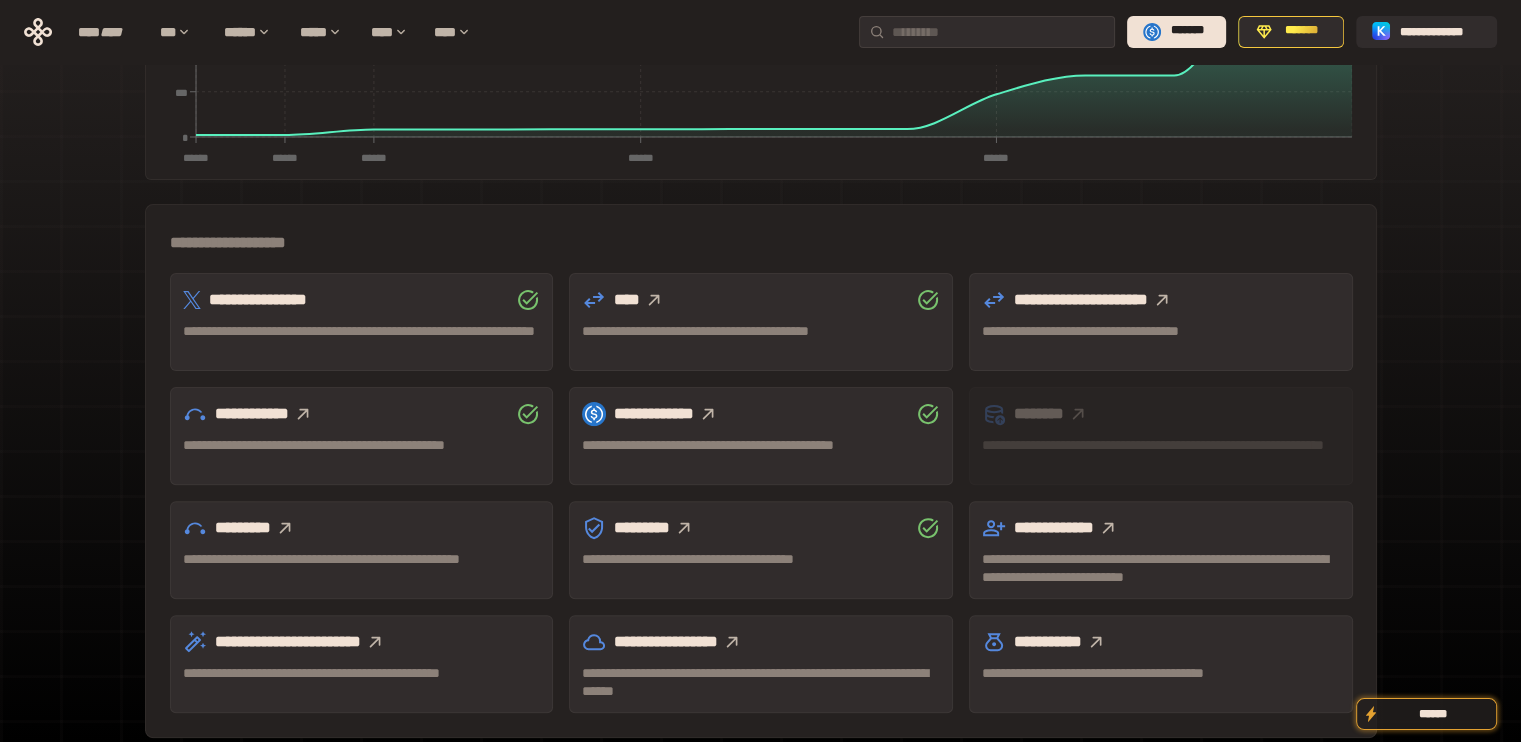 click 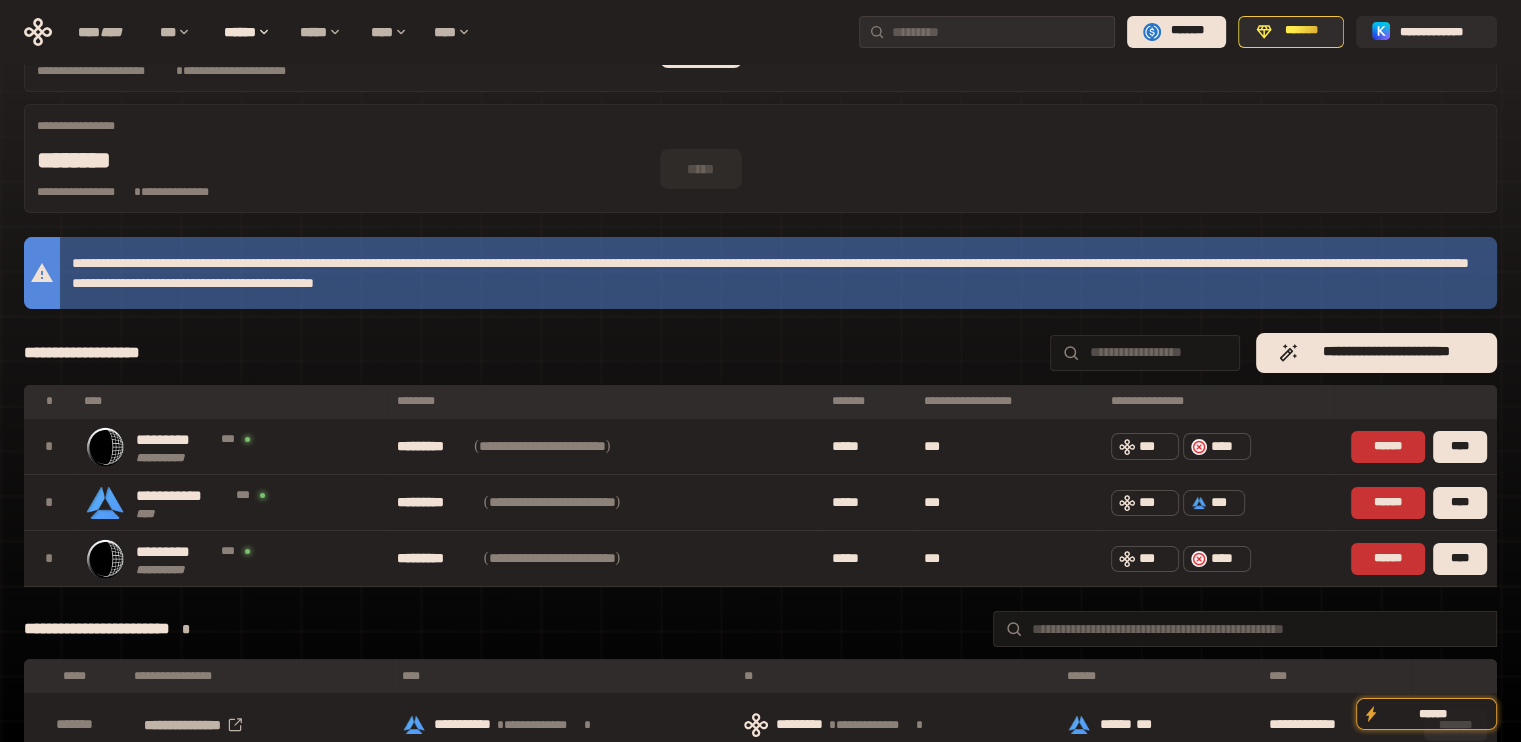 scroll, scrollTop: 0, scrollLeft: 0, axis: both 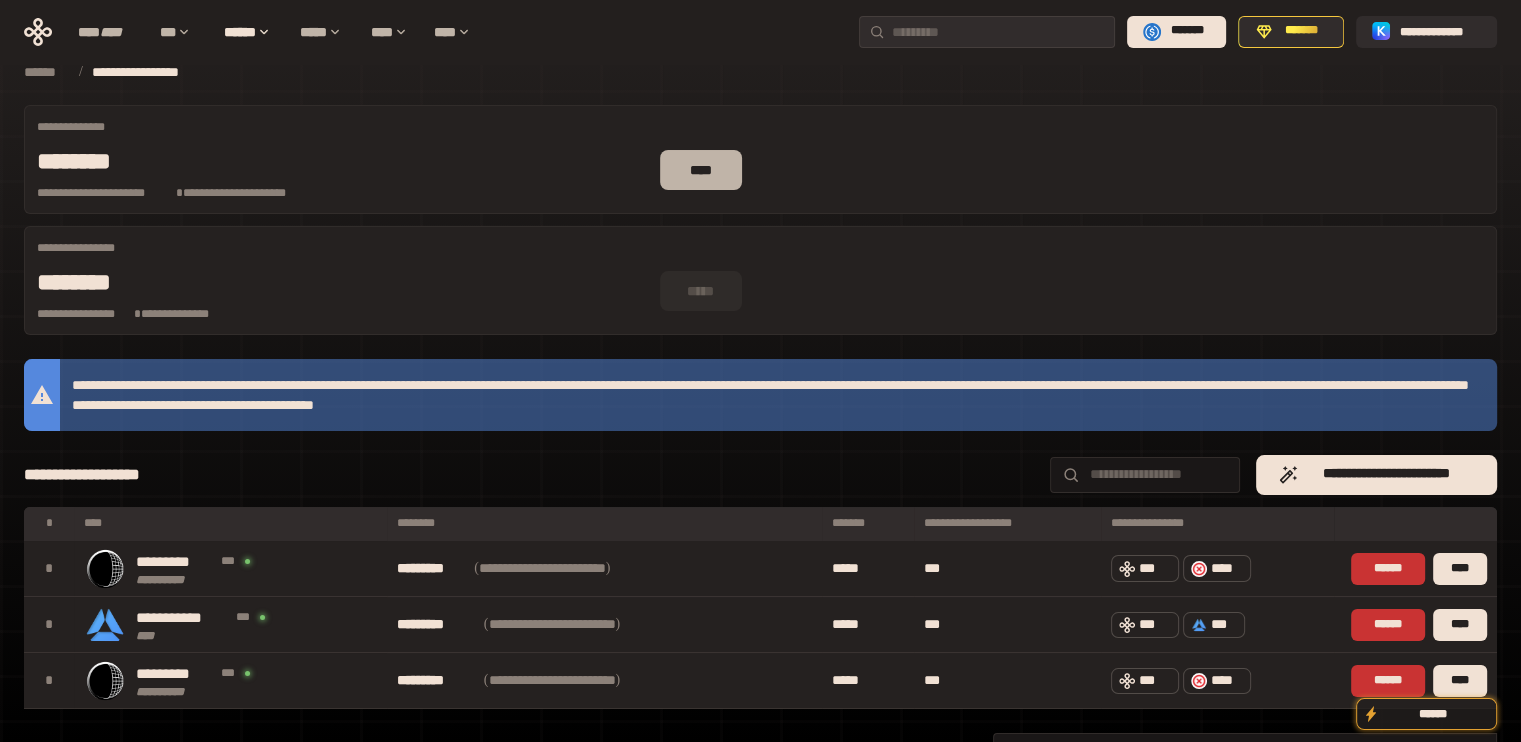 click on "****" at bounding box center [701, 170] 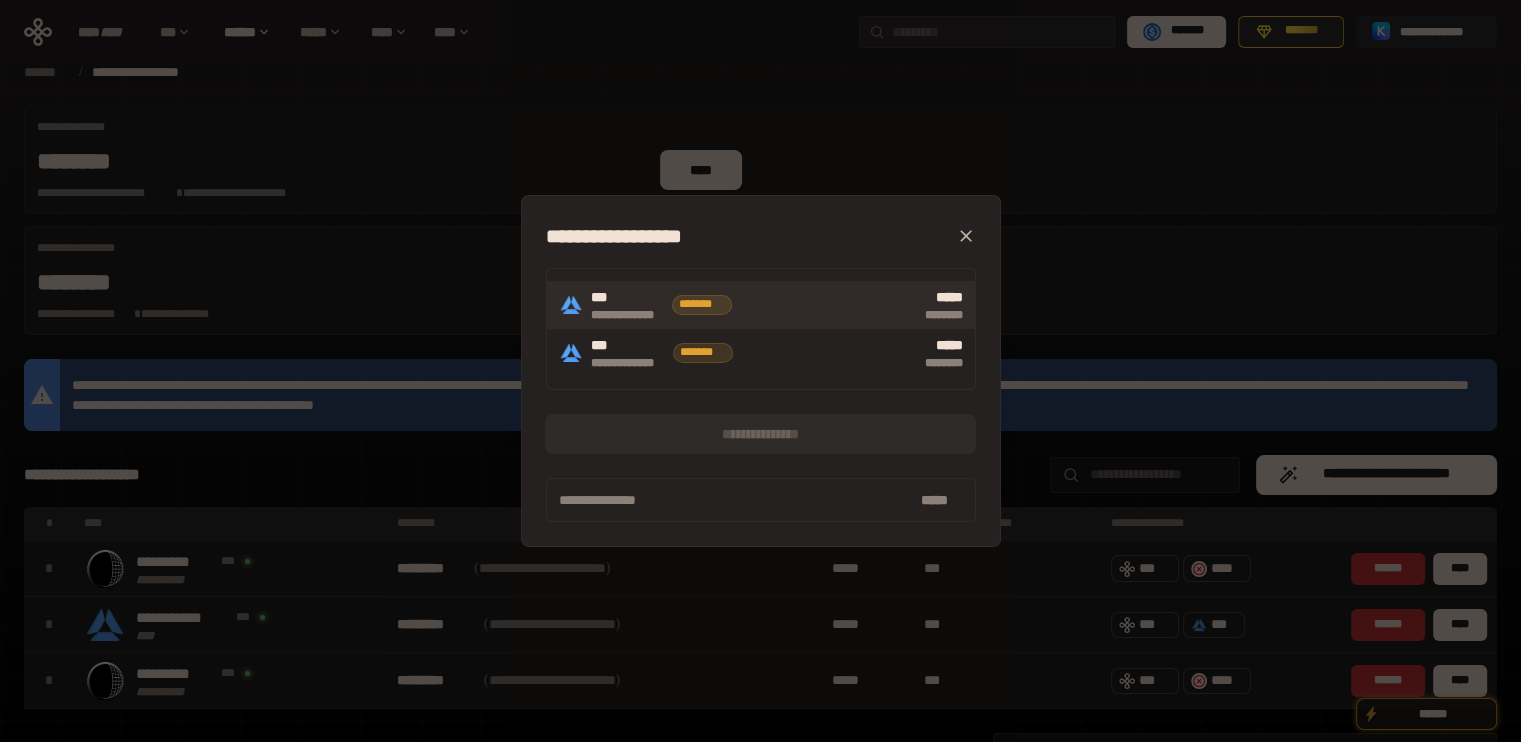 click on "********" at bounding box center [851, 315] 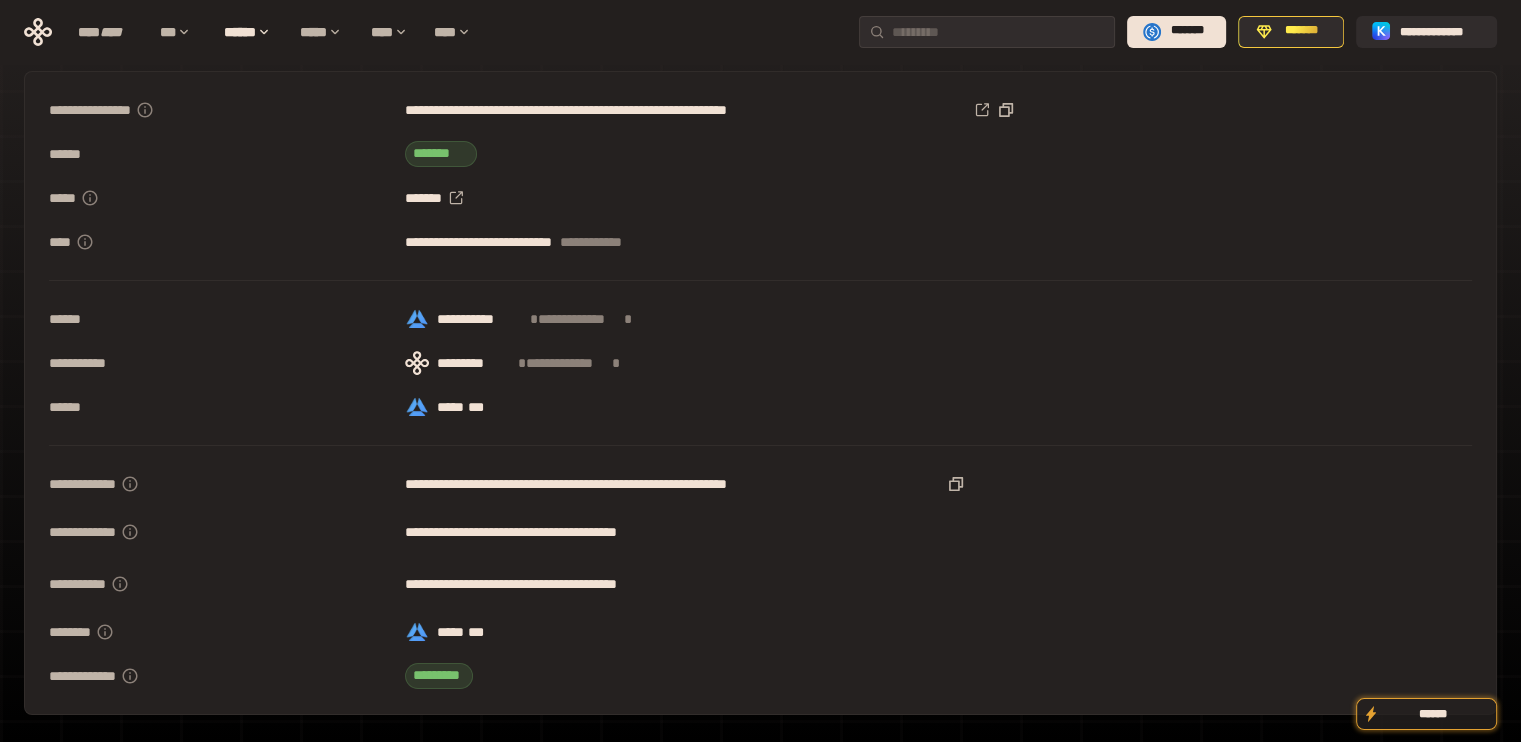 scroll, scrollTop: 141, scrollLeft: 0, axis: vertical 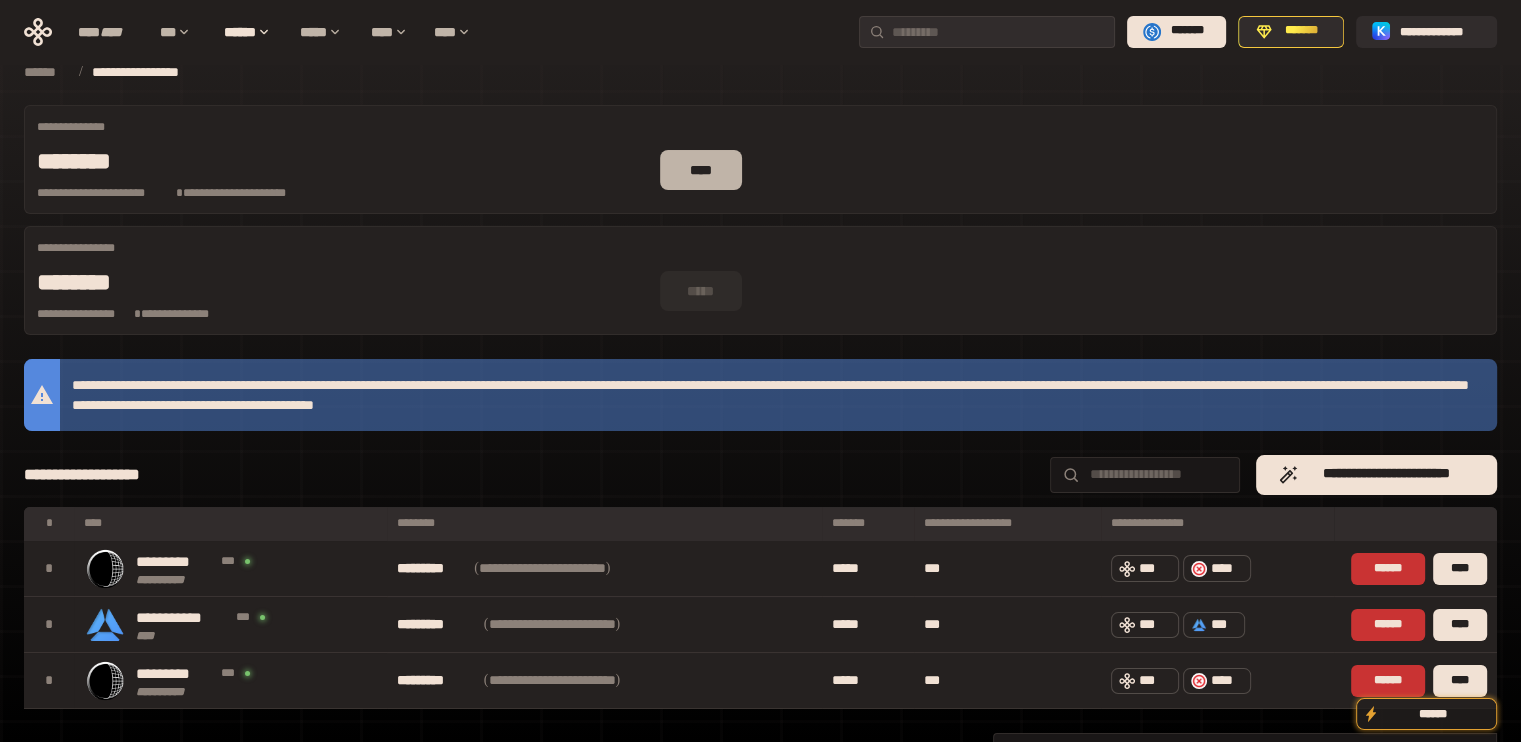 click on "****" at bounding box center [701, 170] 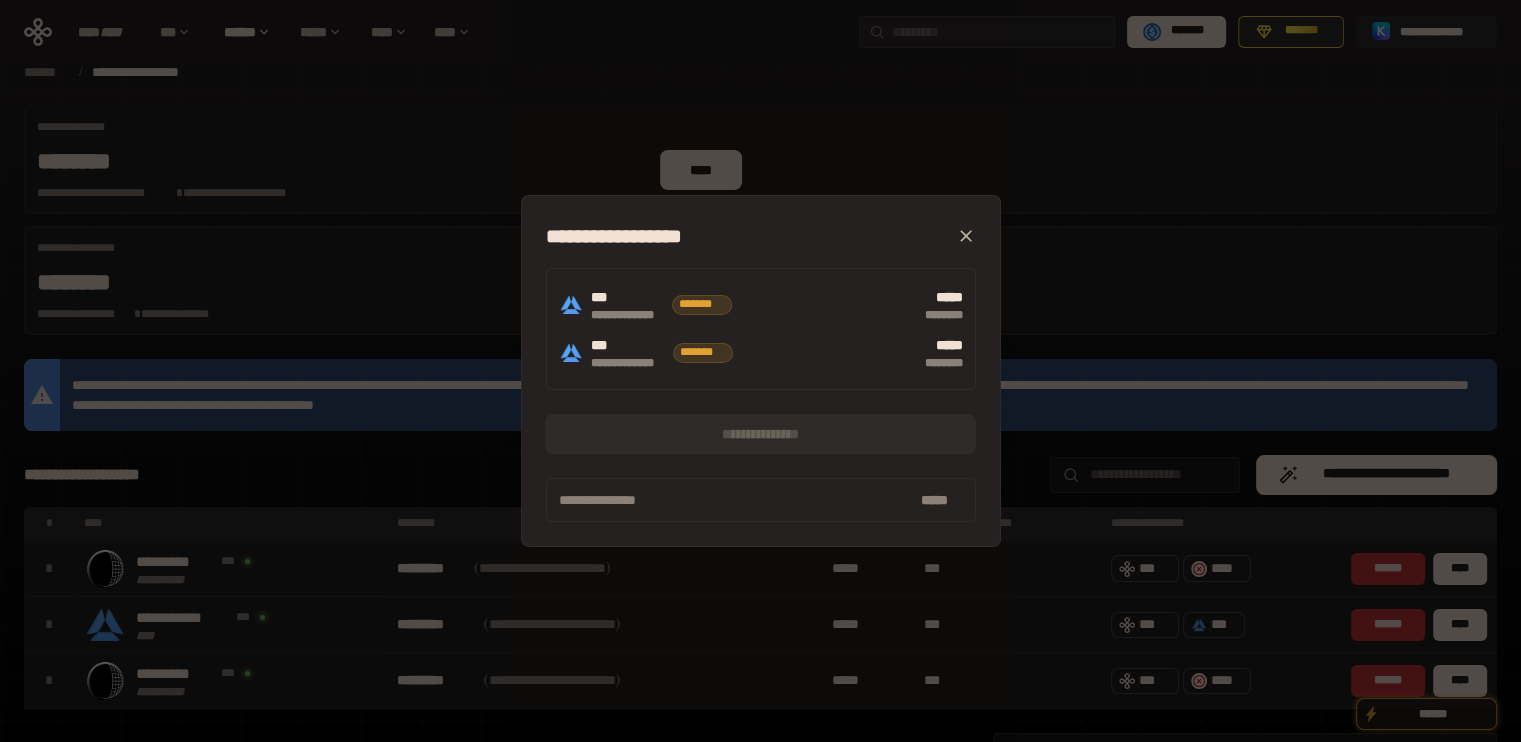 click on "**********" at bounding box center (760, 434) 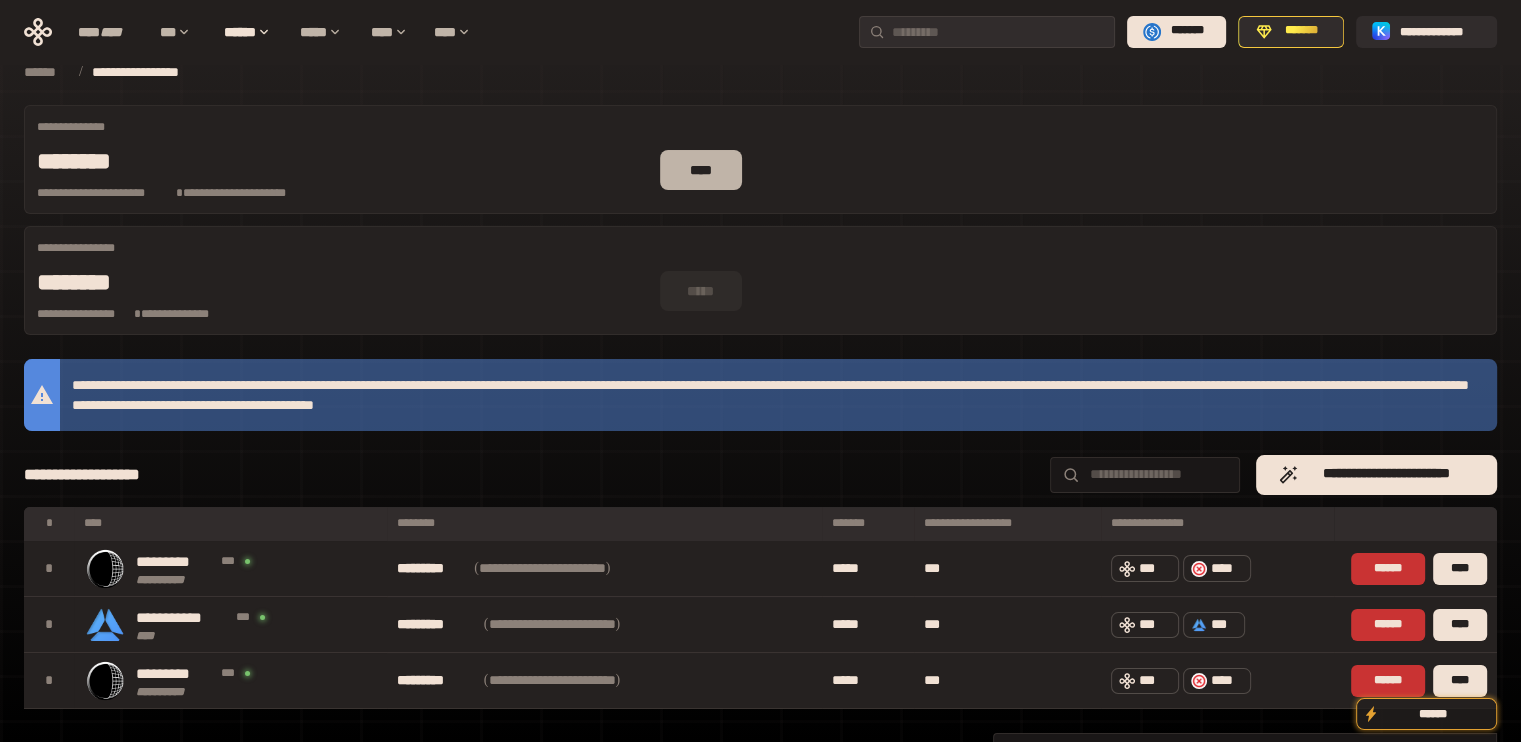 click on "****" at bounding box center [701, 170] 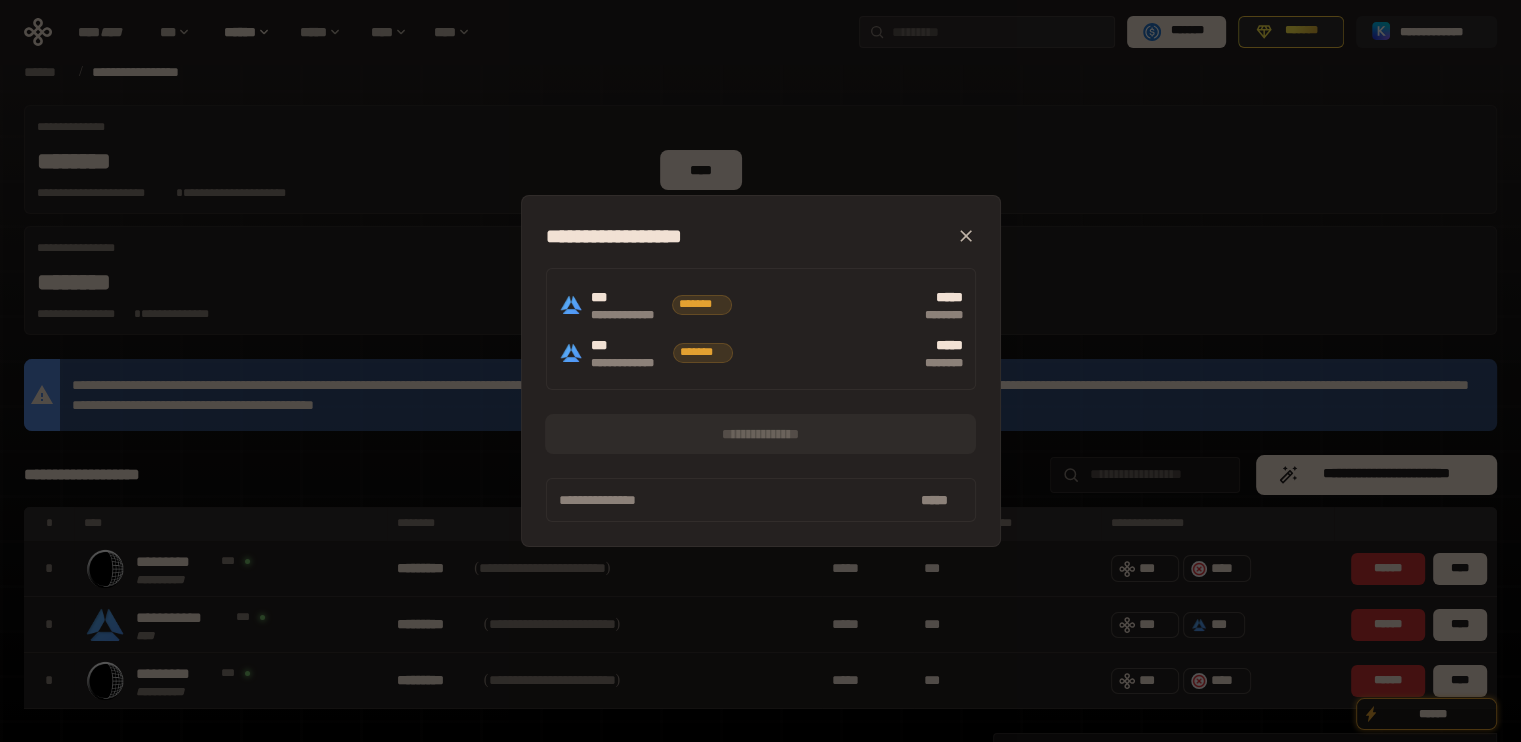 click on "**********" at bounding box center (761, 371) 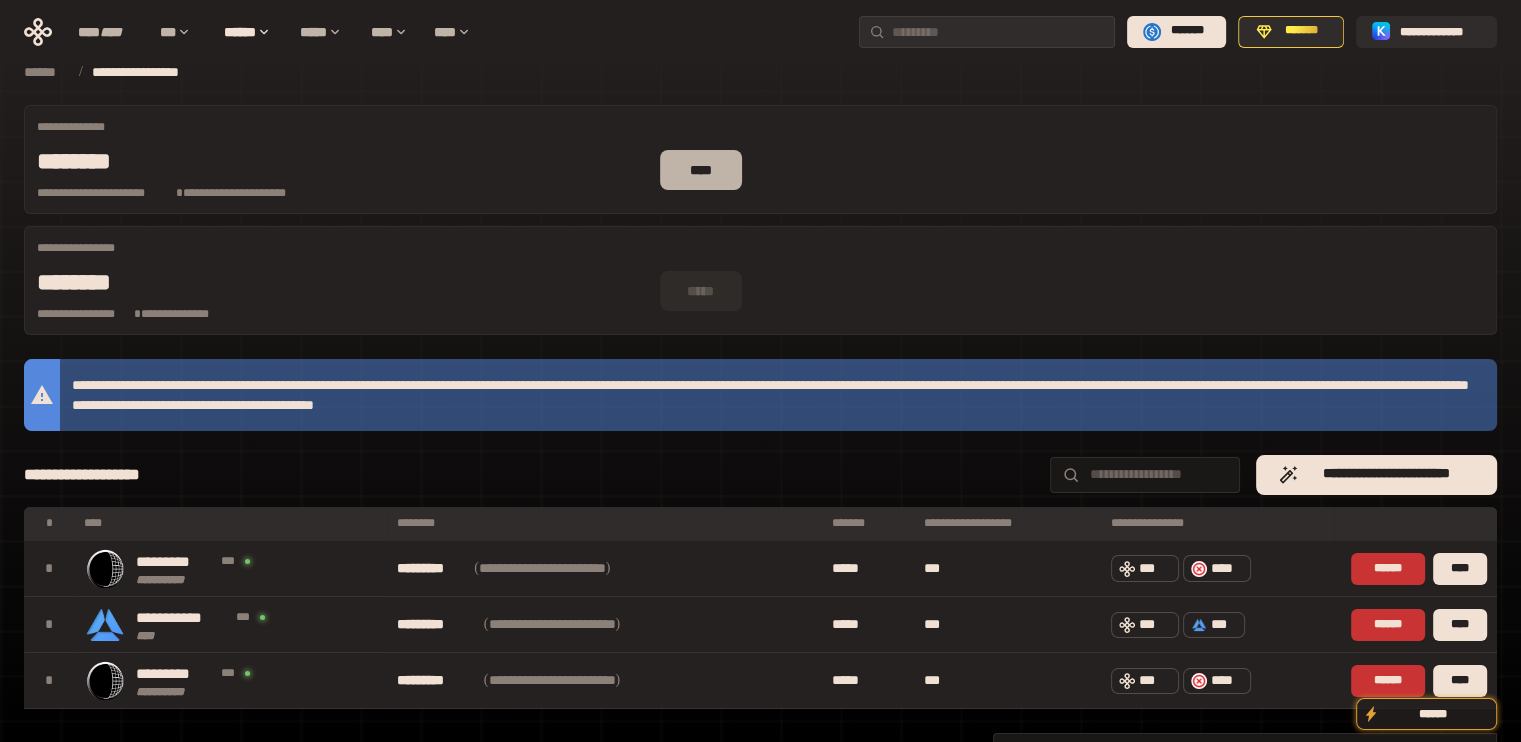 click on "****" at bounding box center [701, 170] 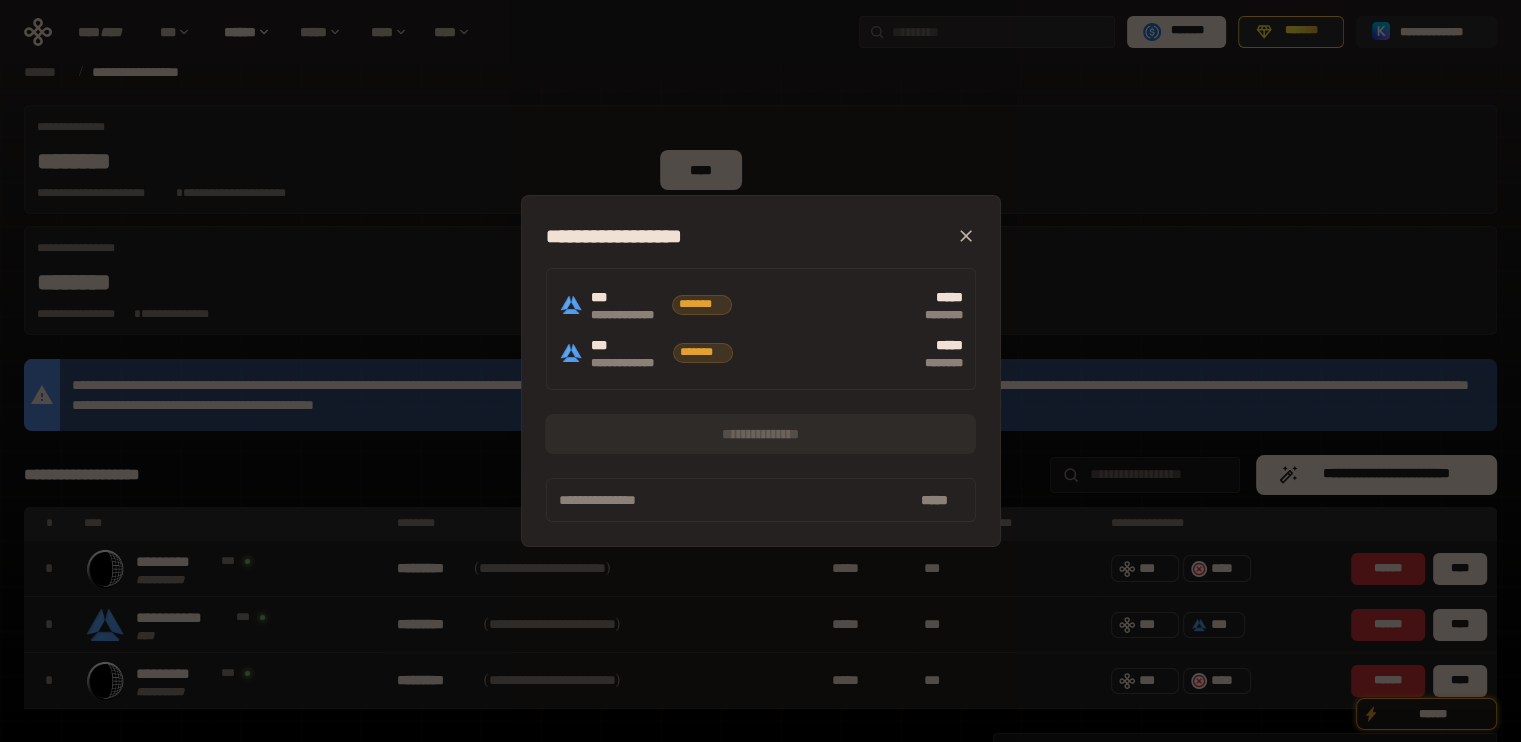 click on "**********" at bounding box center [760, 371] 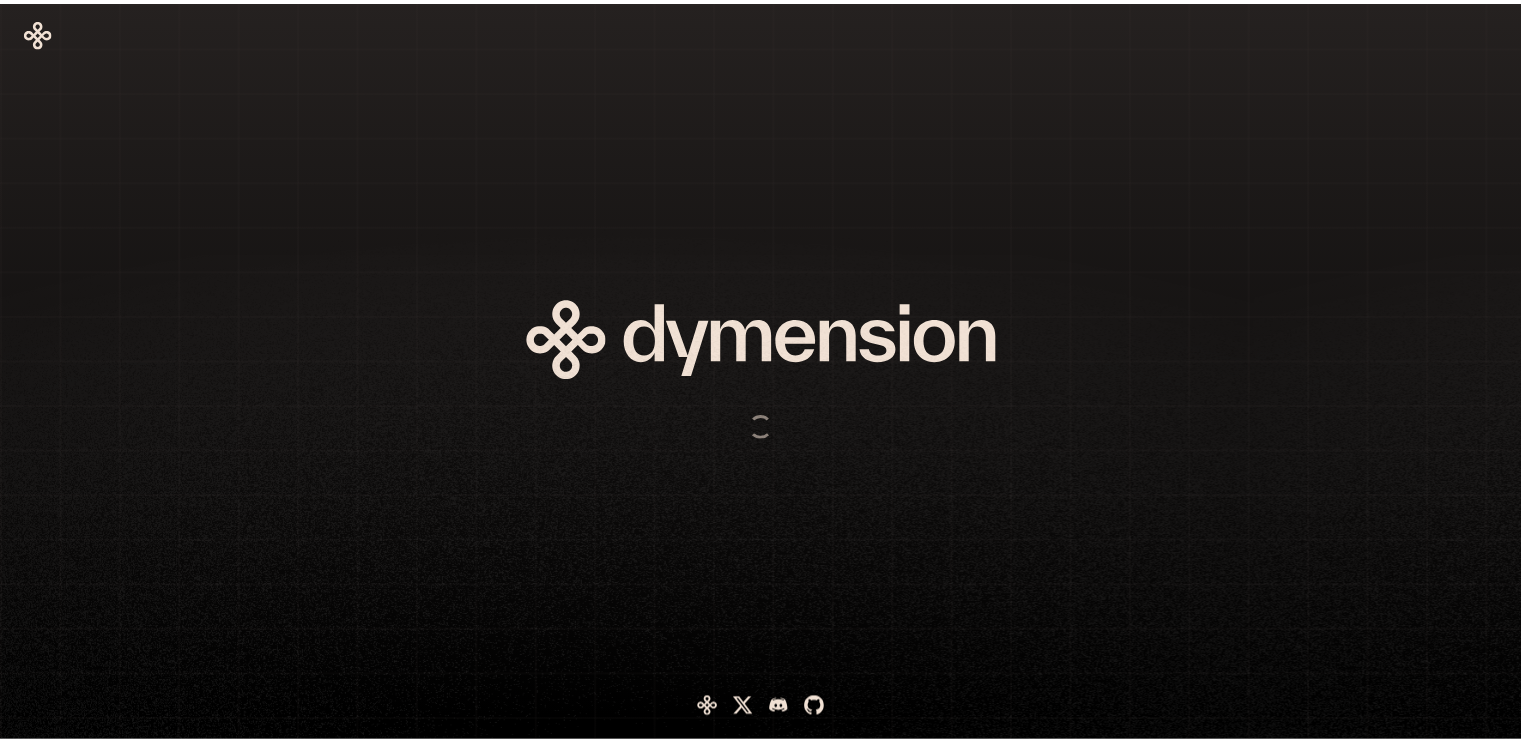 scroll, scrollTop: 0, scrollLeft: 0, axis: both 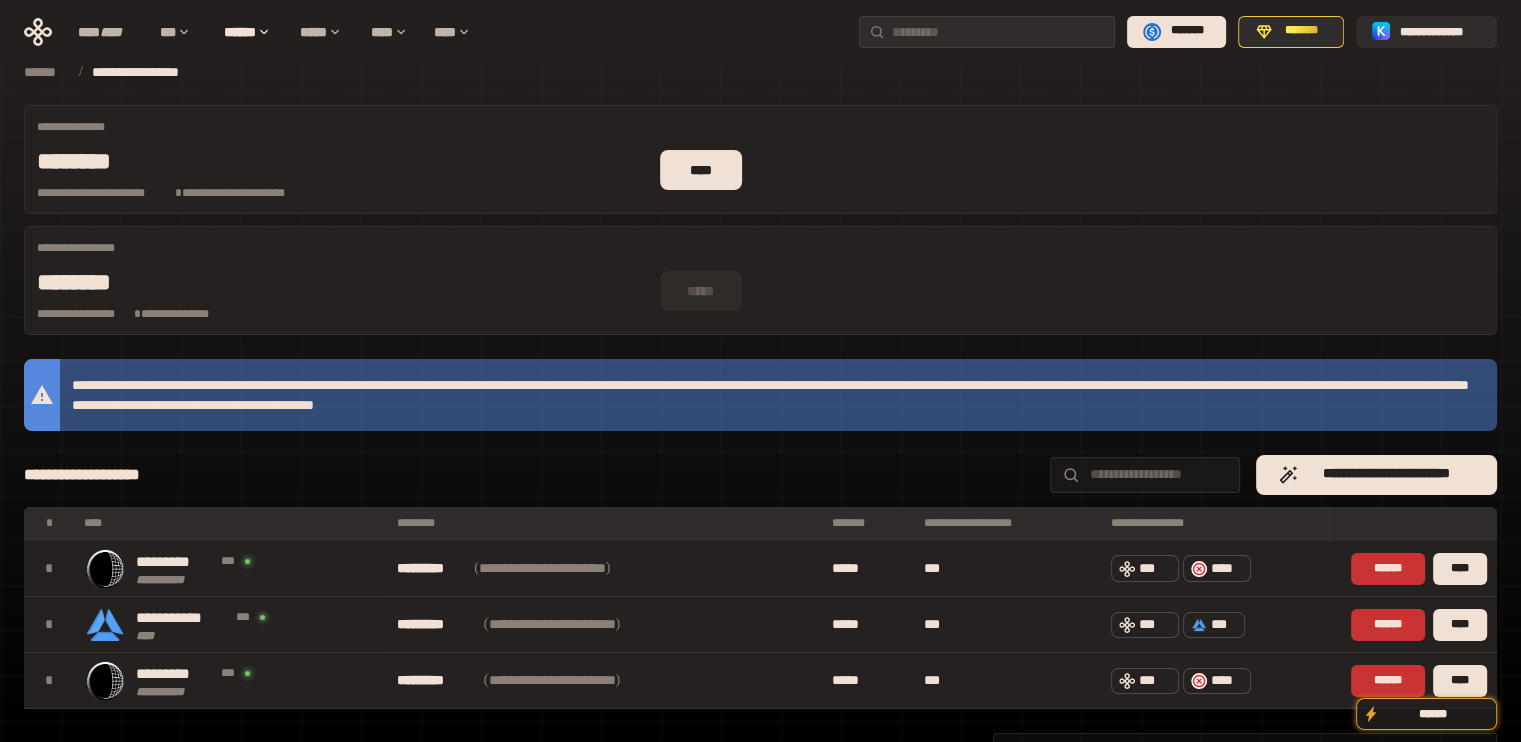 drag, startPoint x: 692, startPoint y: 171, endPoint x: 1198, endPoint y: 616, distance: 673.8405 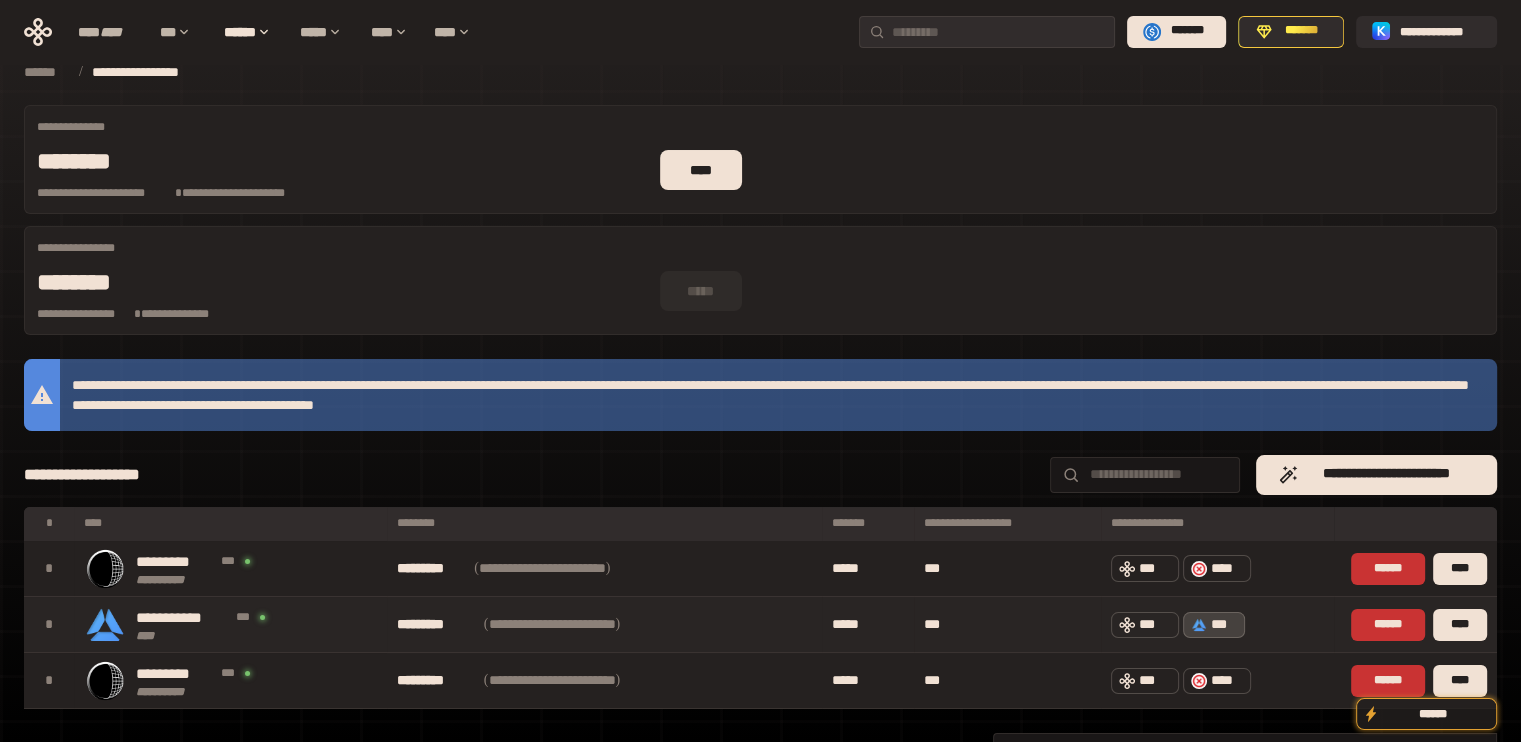 click on "***" at bounding box center [1214, 625] 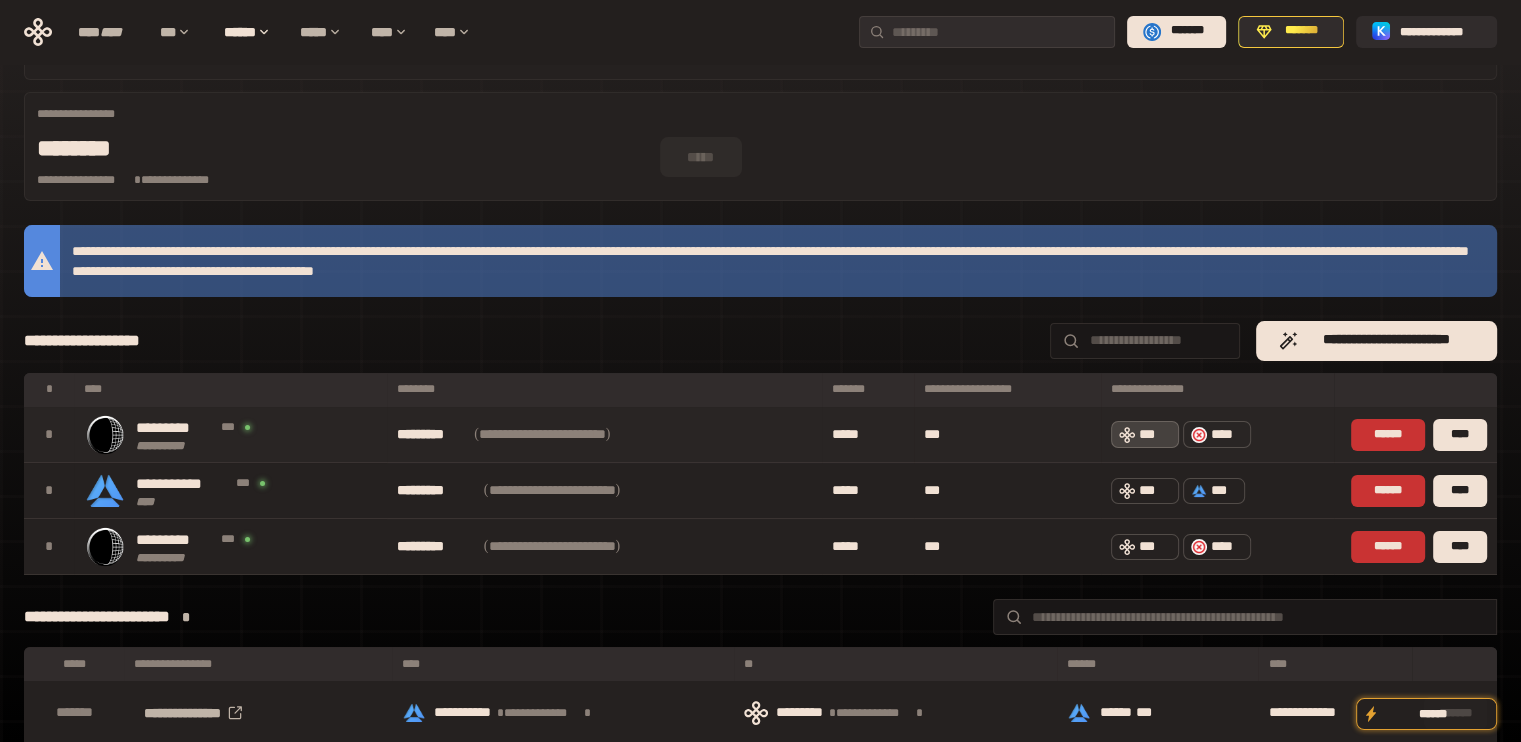 scroll, scrollTop: 100, scrollLeft: 0, axis: vertical 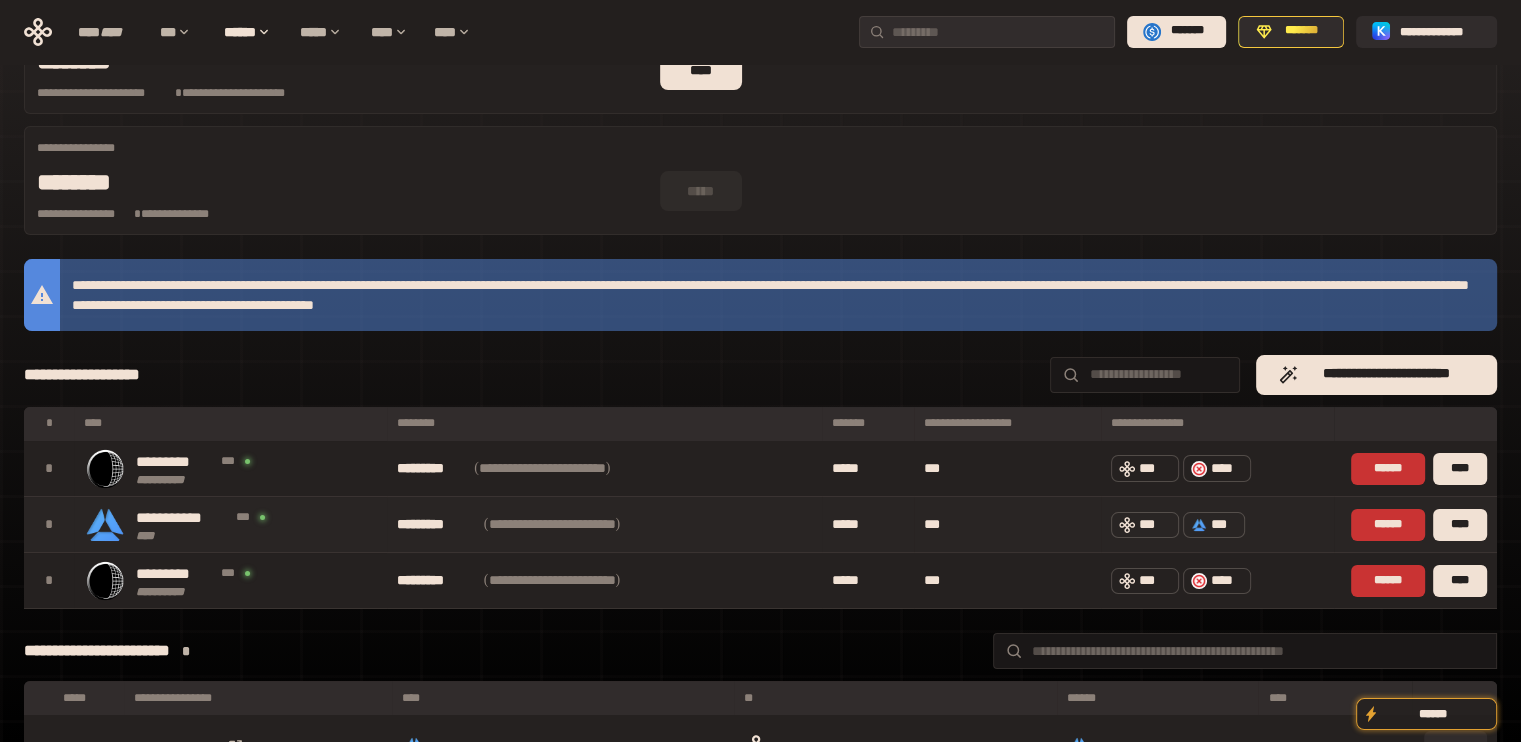 click on "** *" at bounding box center [1003, 525] 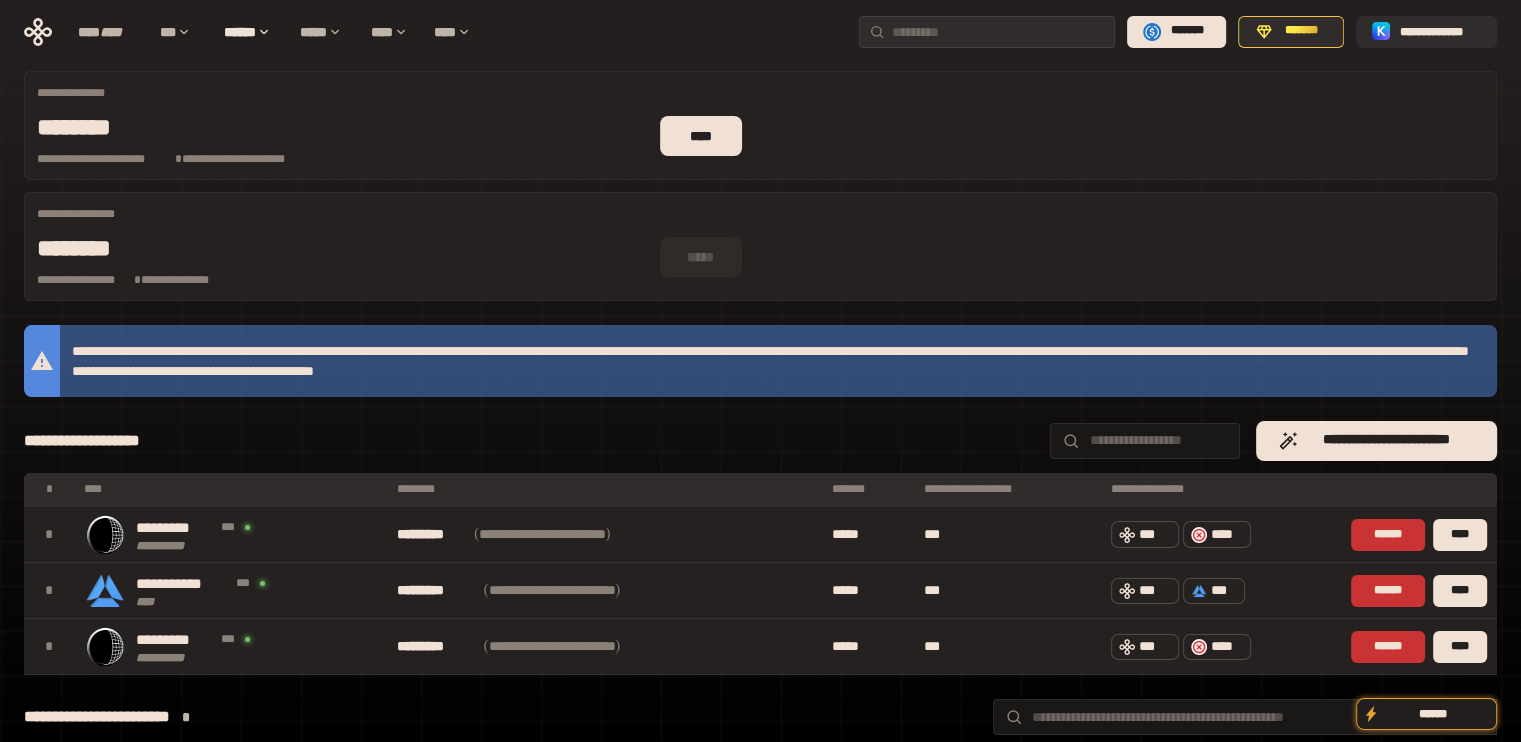 scroll, scrollTop: 0, scrollLeft: 0, axis: both 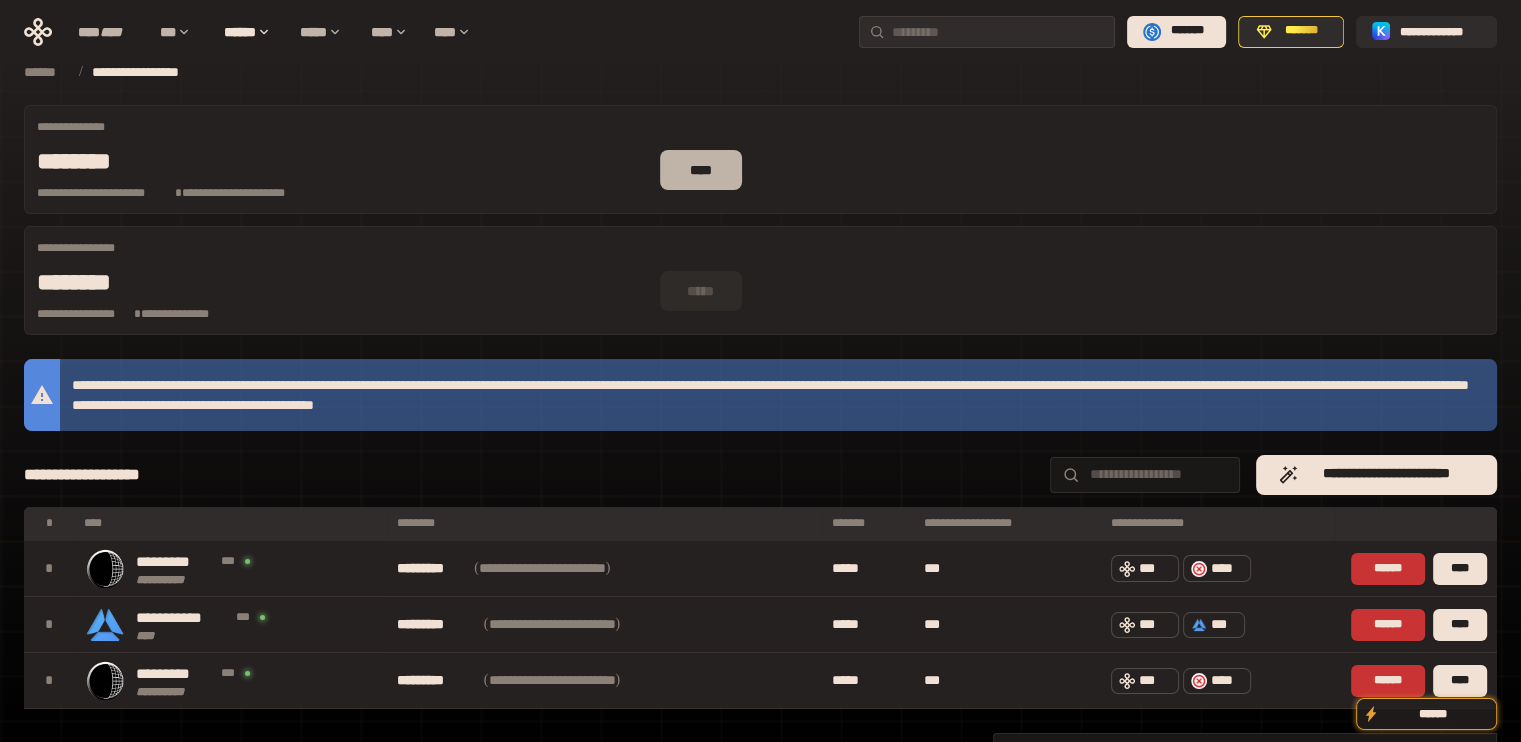 click on "****" at bounding box center [701, 170] 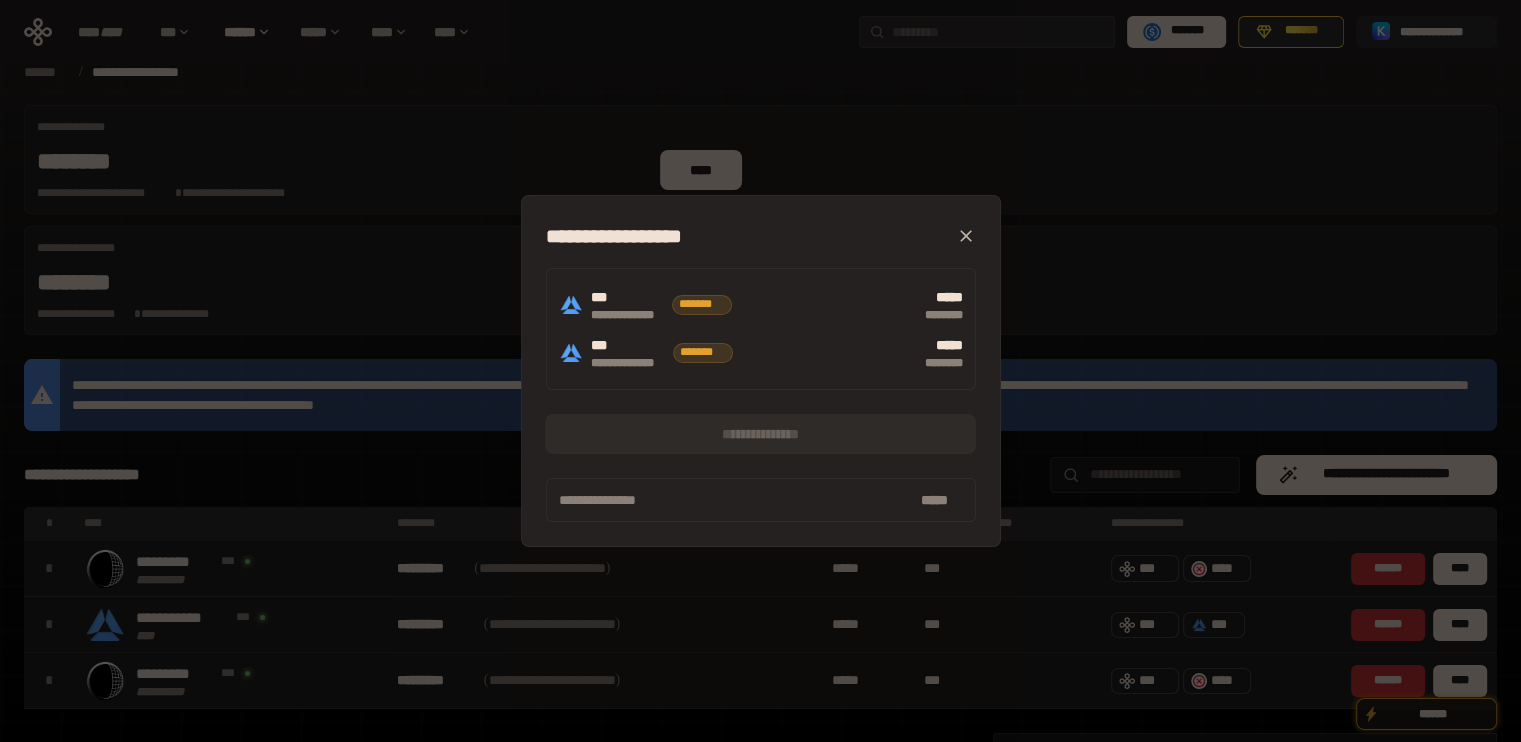 click 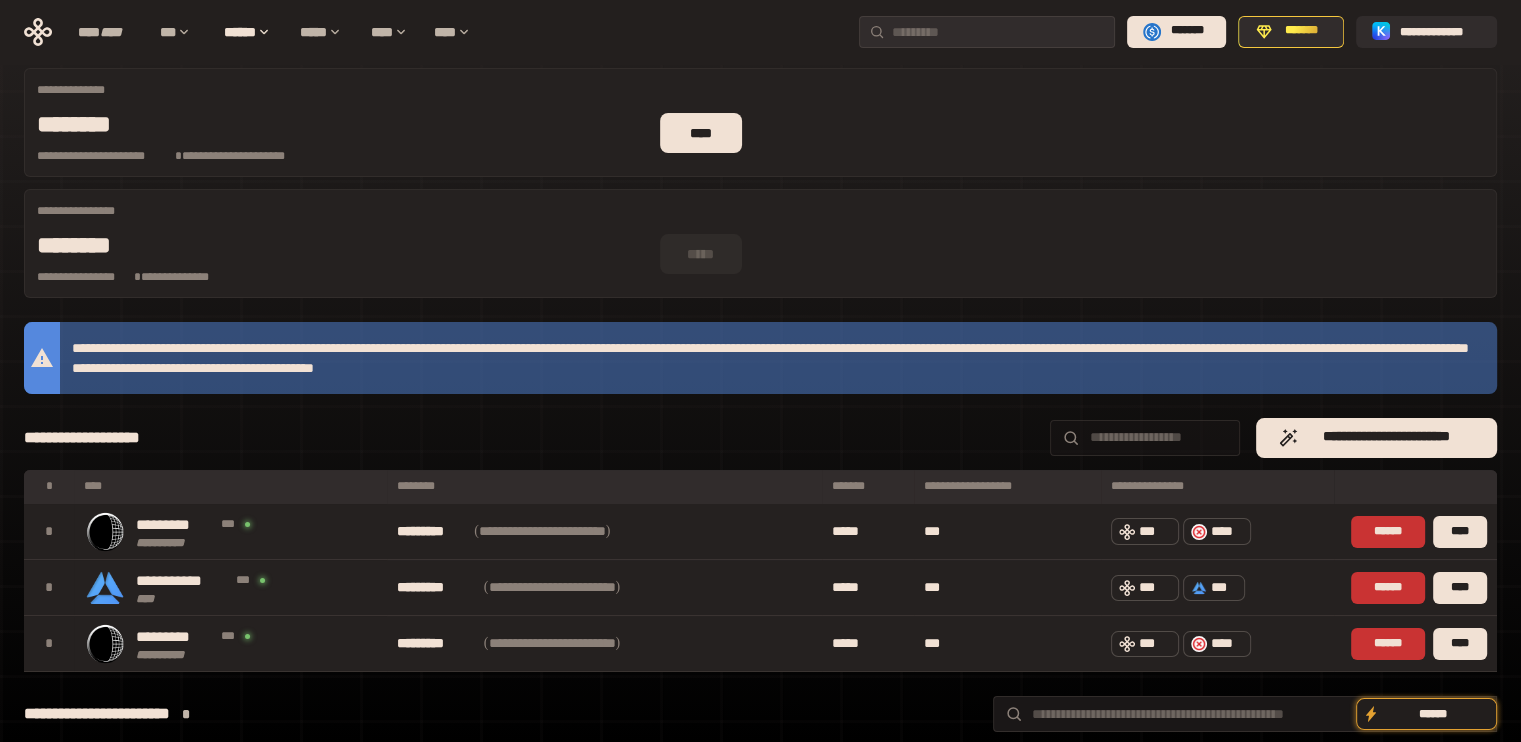 scroll, scrollTop: 0, scrollLeft: 0, axis: both 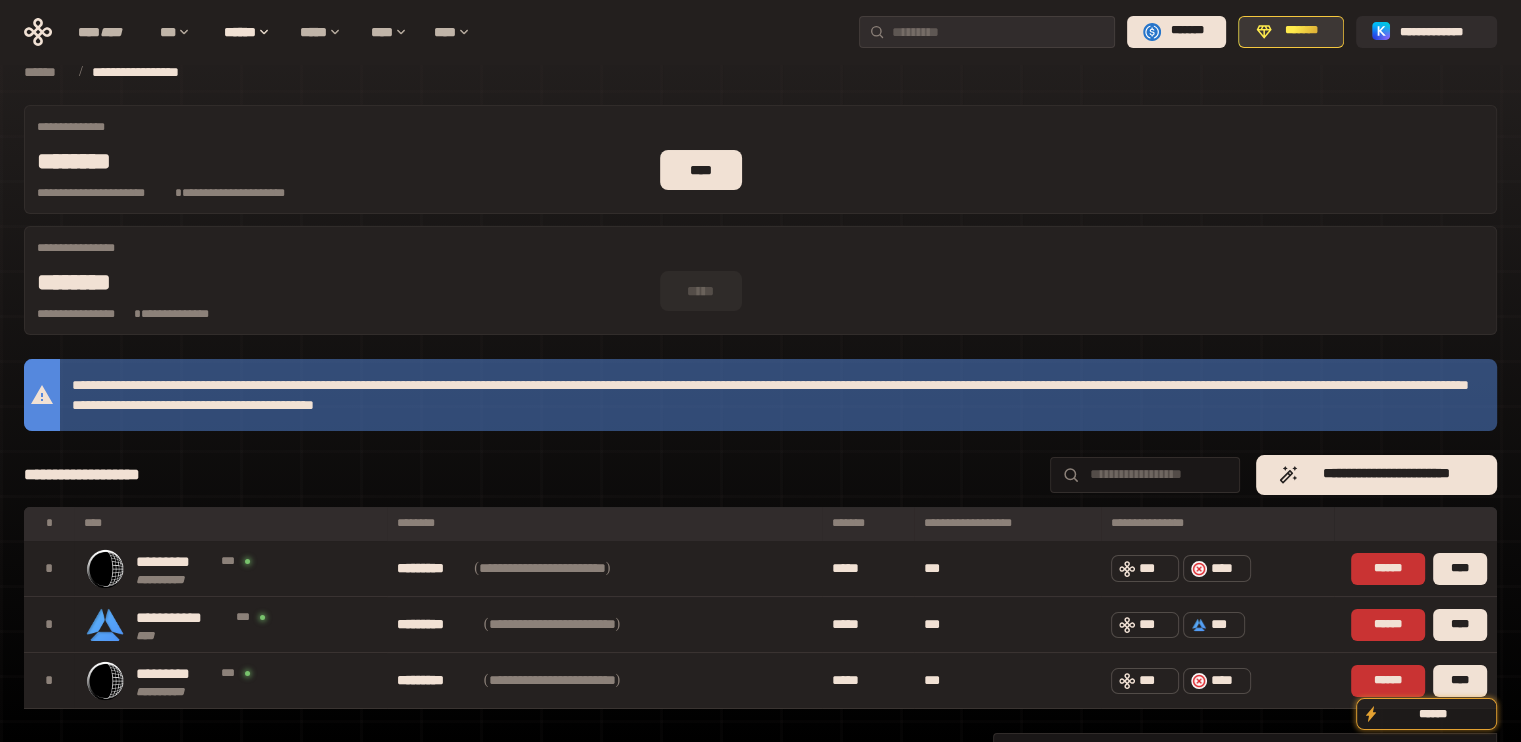 click on "*******" at bounding box center (1291, 32) 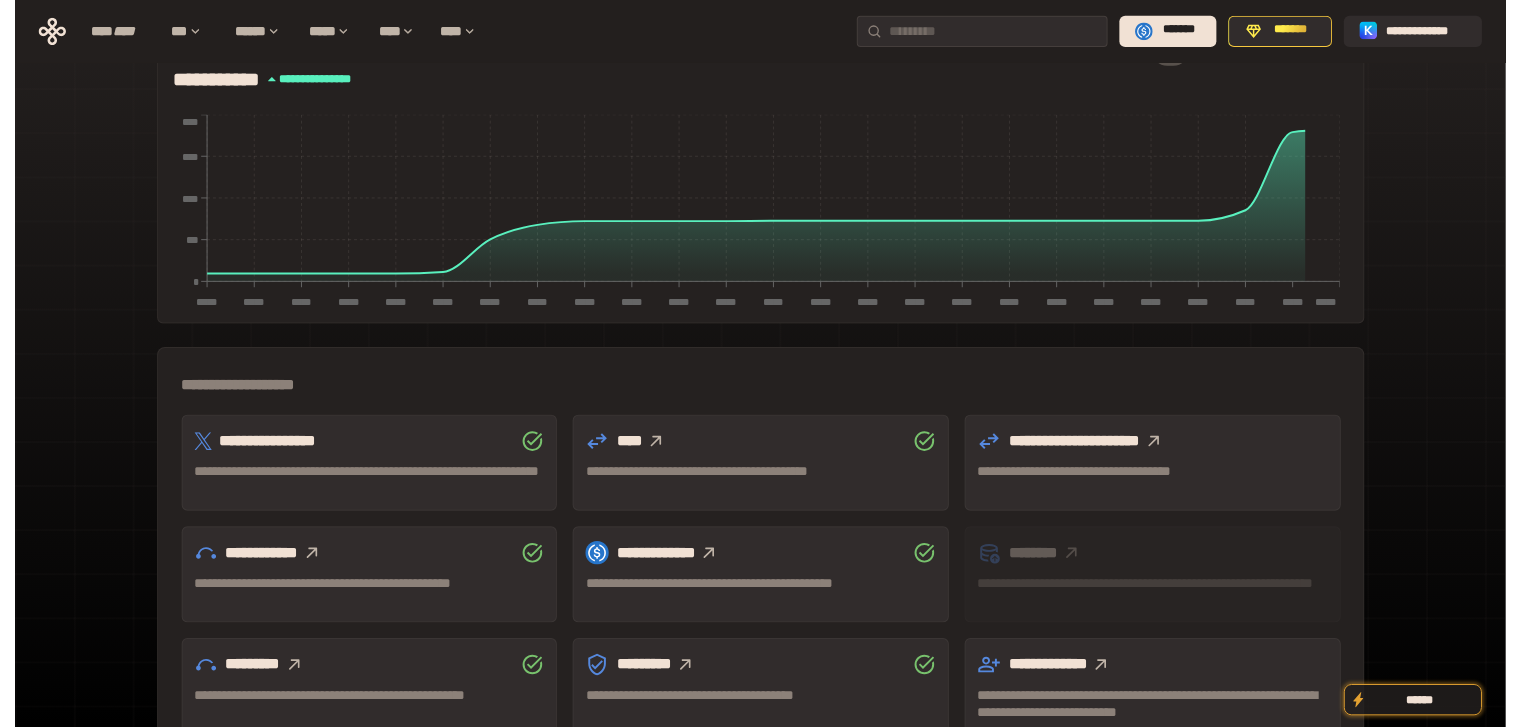 scroll, scrollTop: 542, scrollLeft: 0, axis: vertical 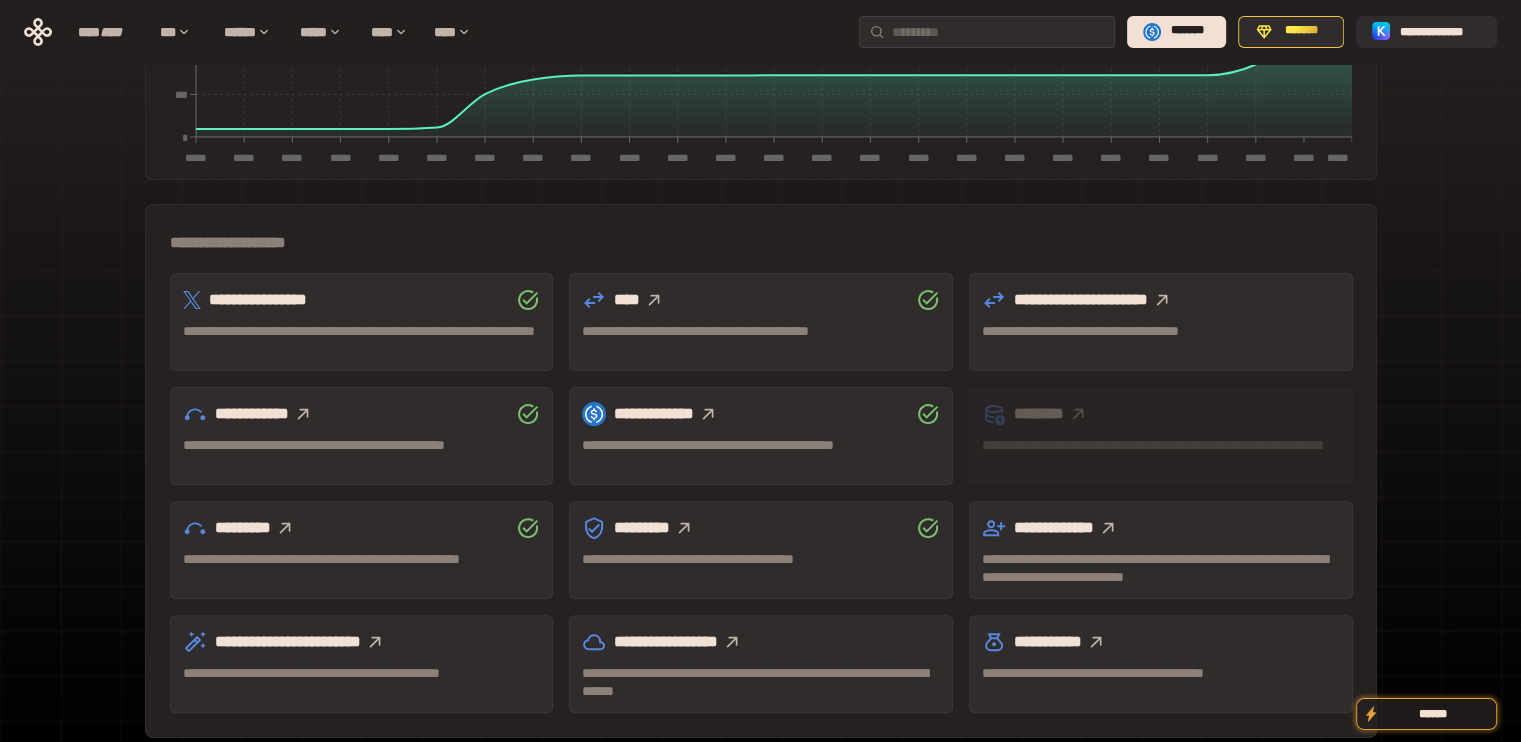 click 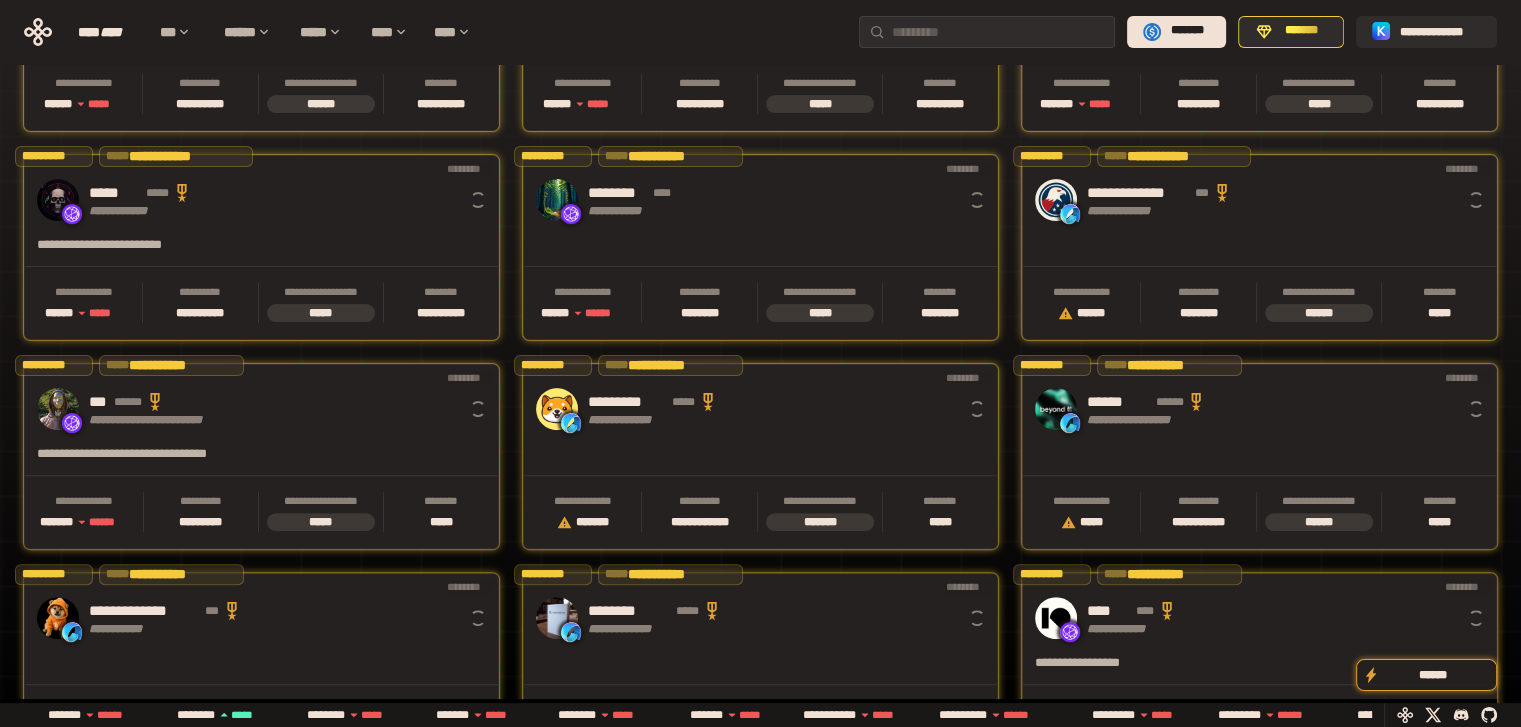 scroll, scrollTop: 0, scrollLeft: 16, axis: horizontal 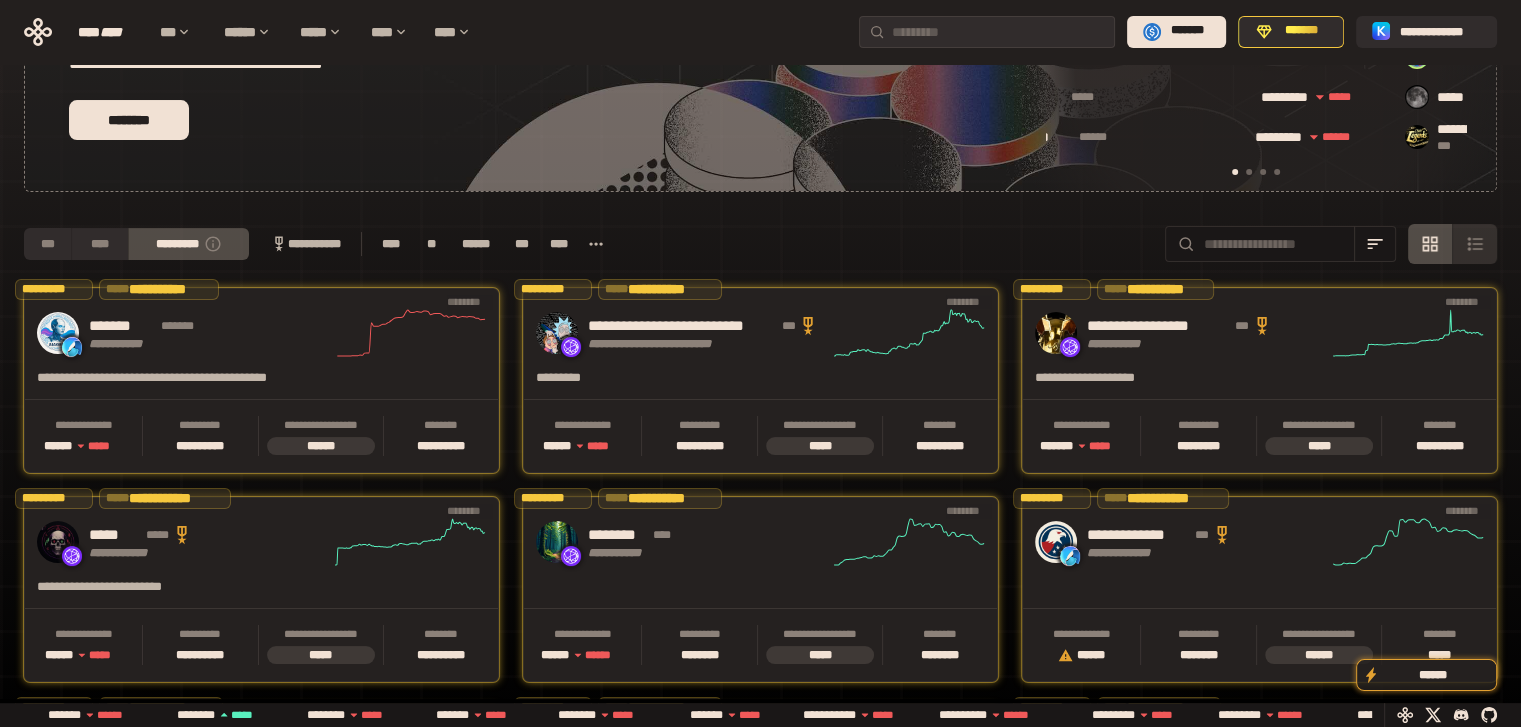 click 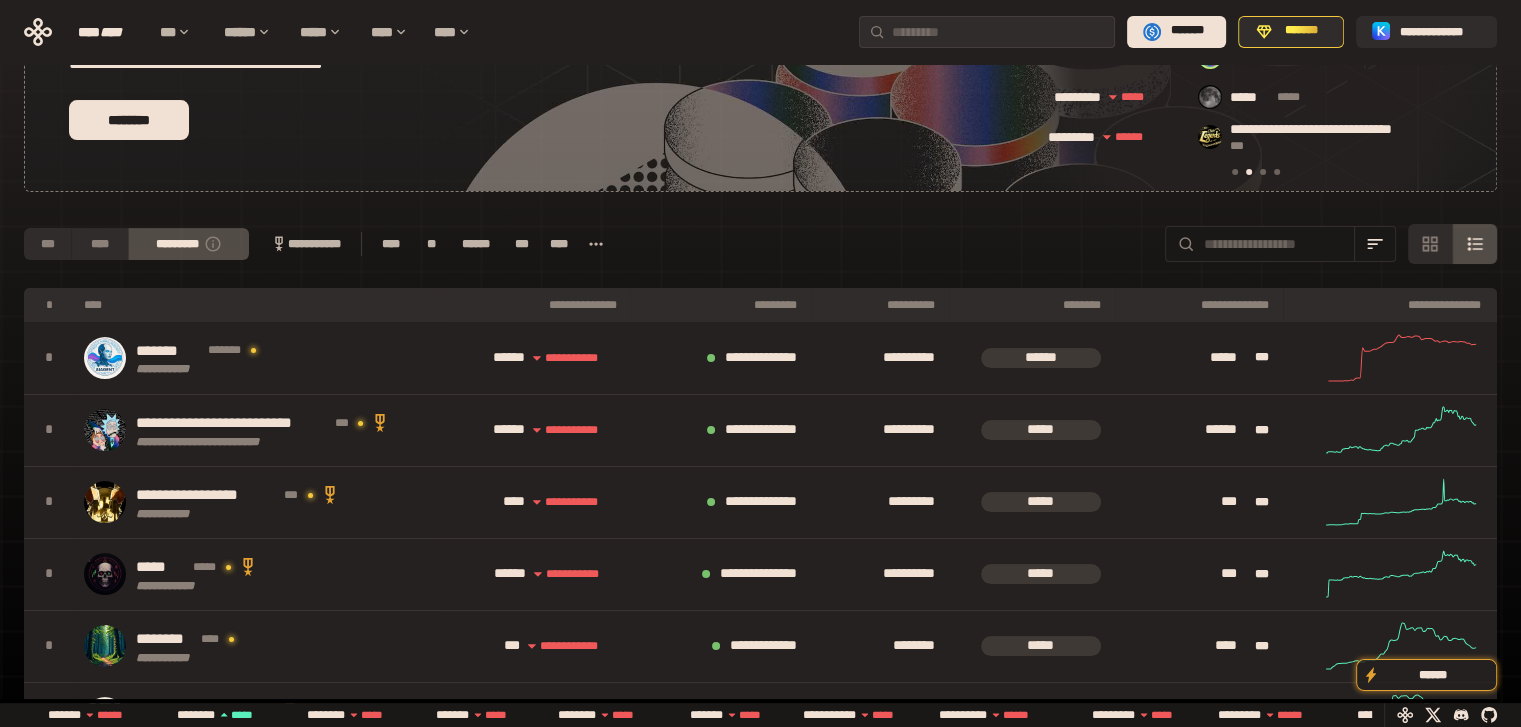 scroll, scrollTop: 0, scrollLeft: 436, axis: horizontal 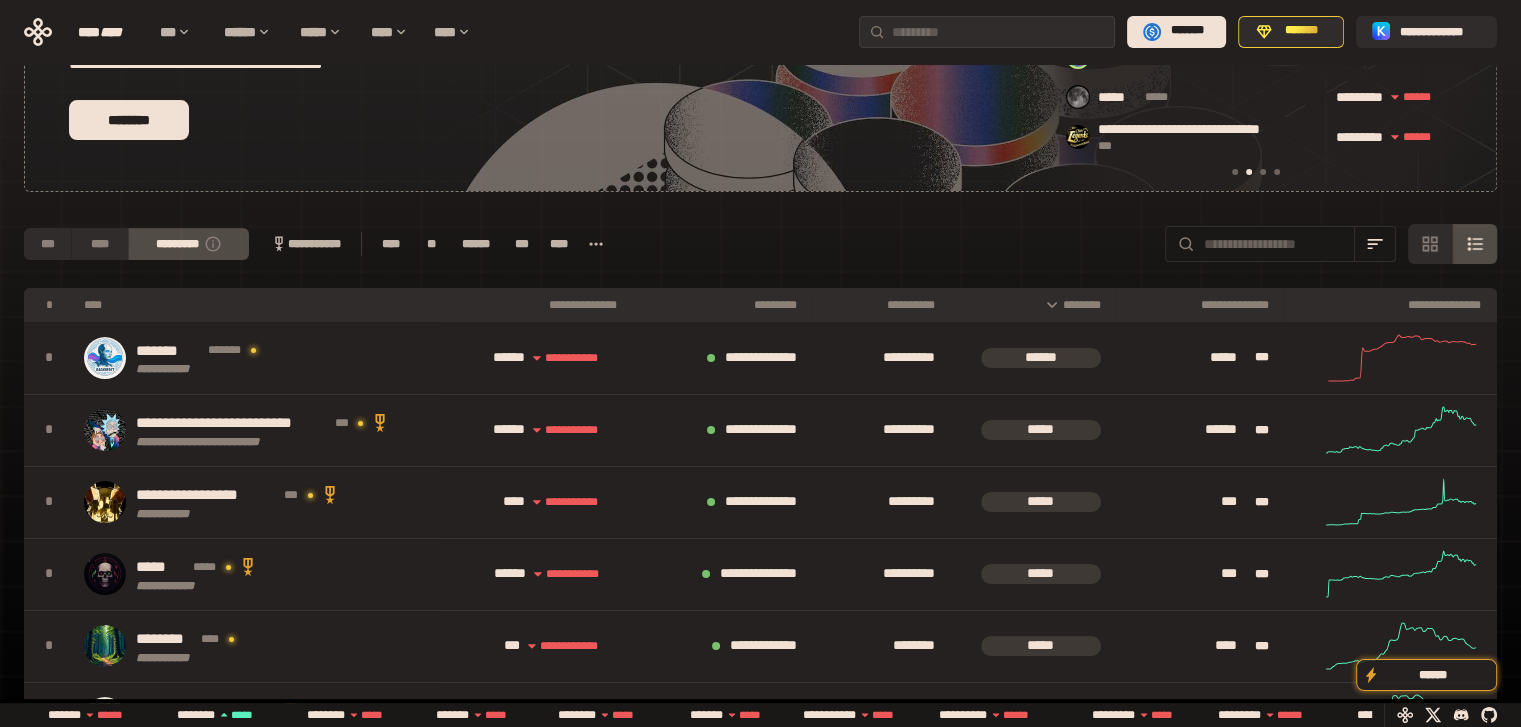 click on "********" at bounding box center (1032, 305) 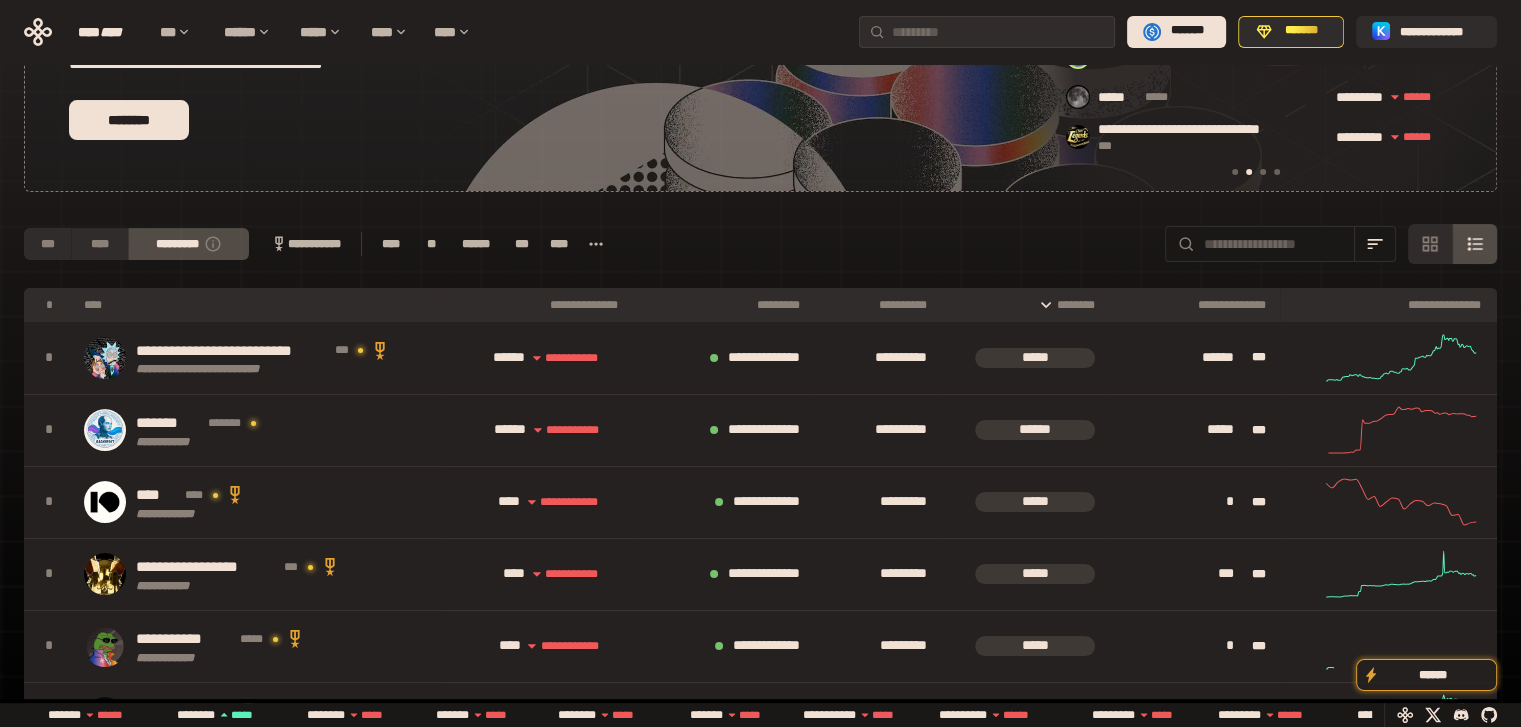 click on "********" at bounding box center [1025, 305] 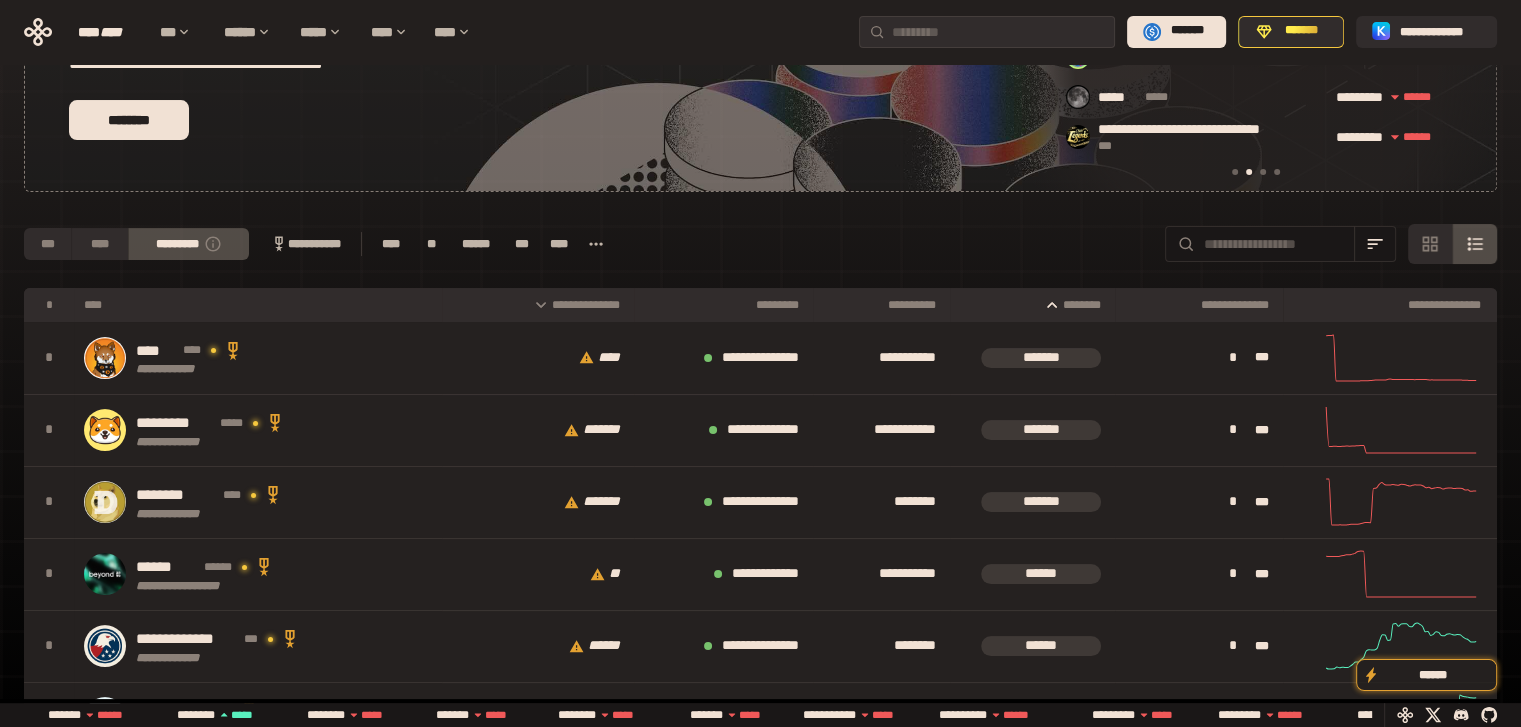 click on "**********" at bounding box center (538, 305) 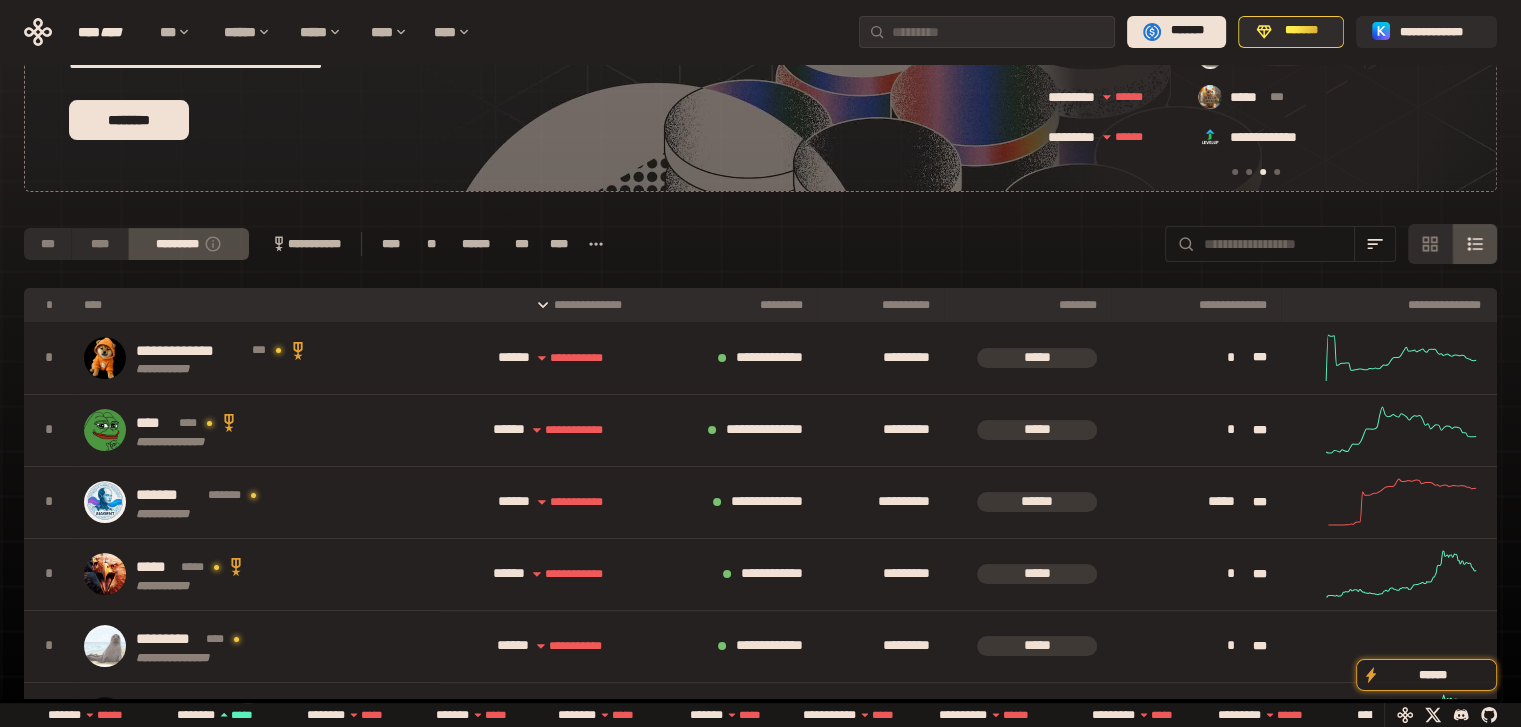 scroll, scrollTop: 0, scrollLeft: 856, axis: horizontal 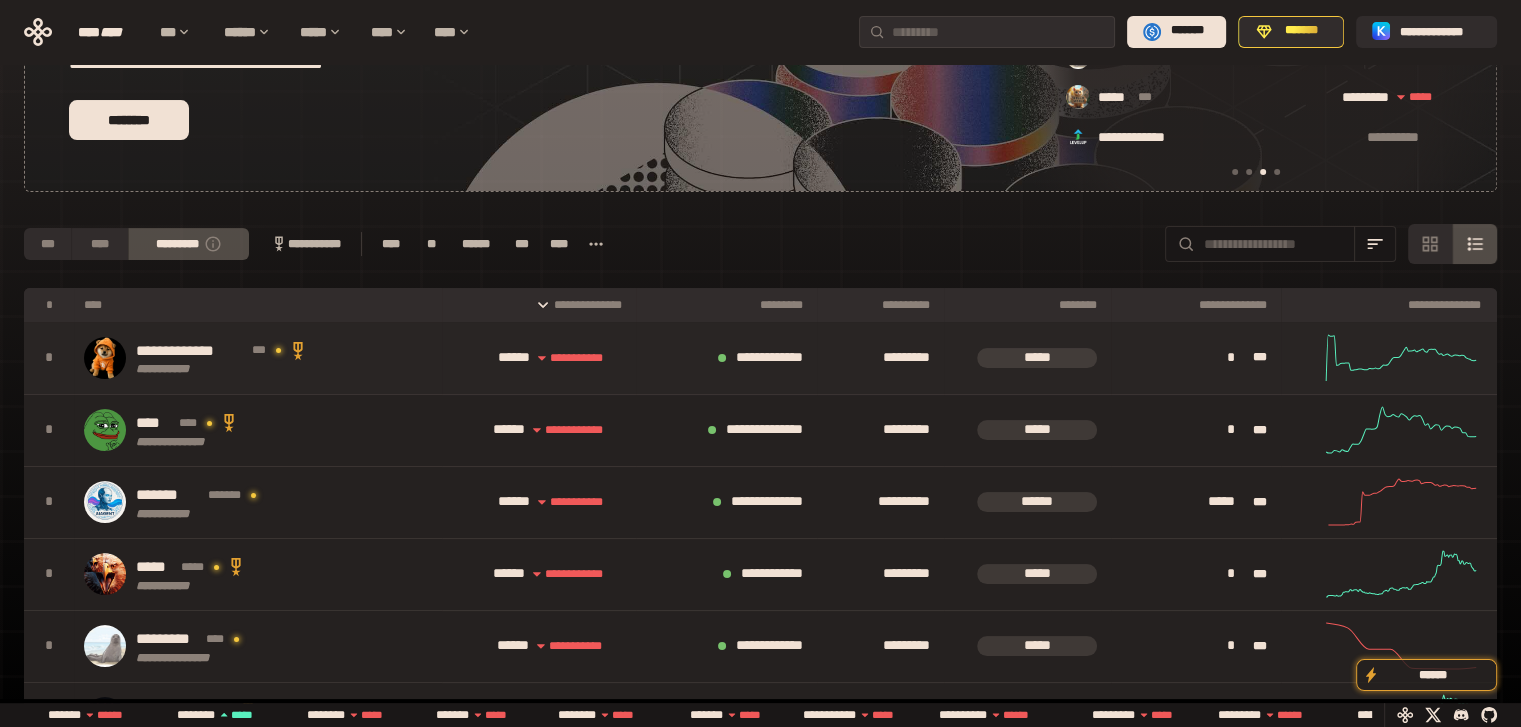 click on "****** **** * *****" at bounding box center [539, 358] 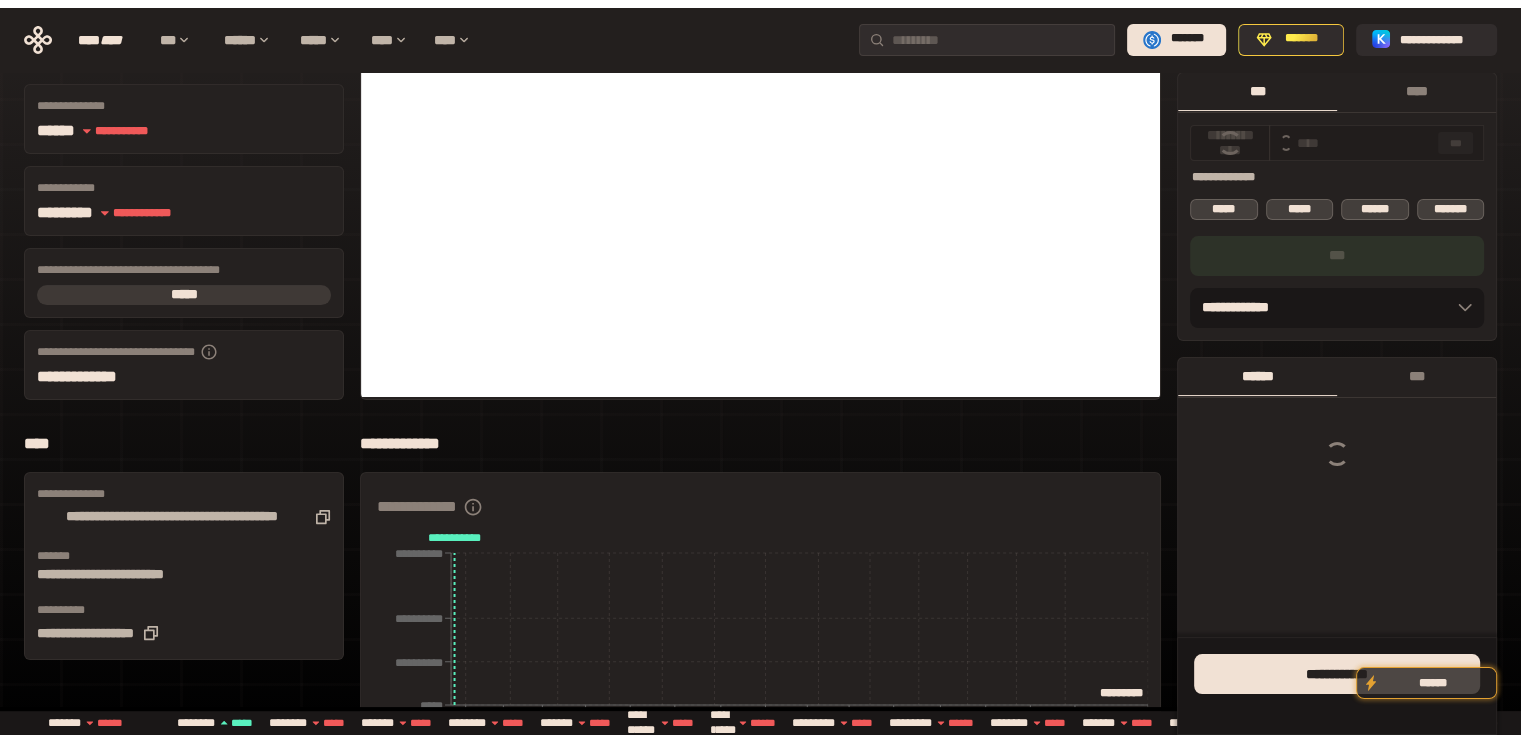 scroll, scrollTop: 0, scrollLeft: 0, axis: both 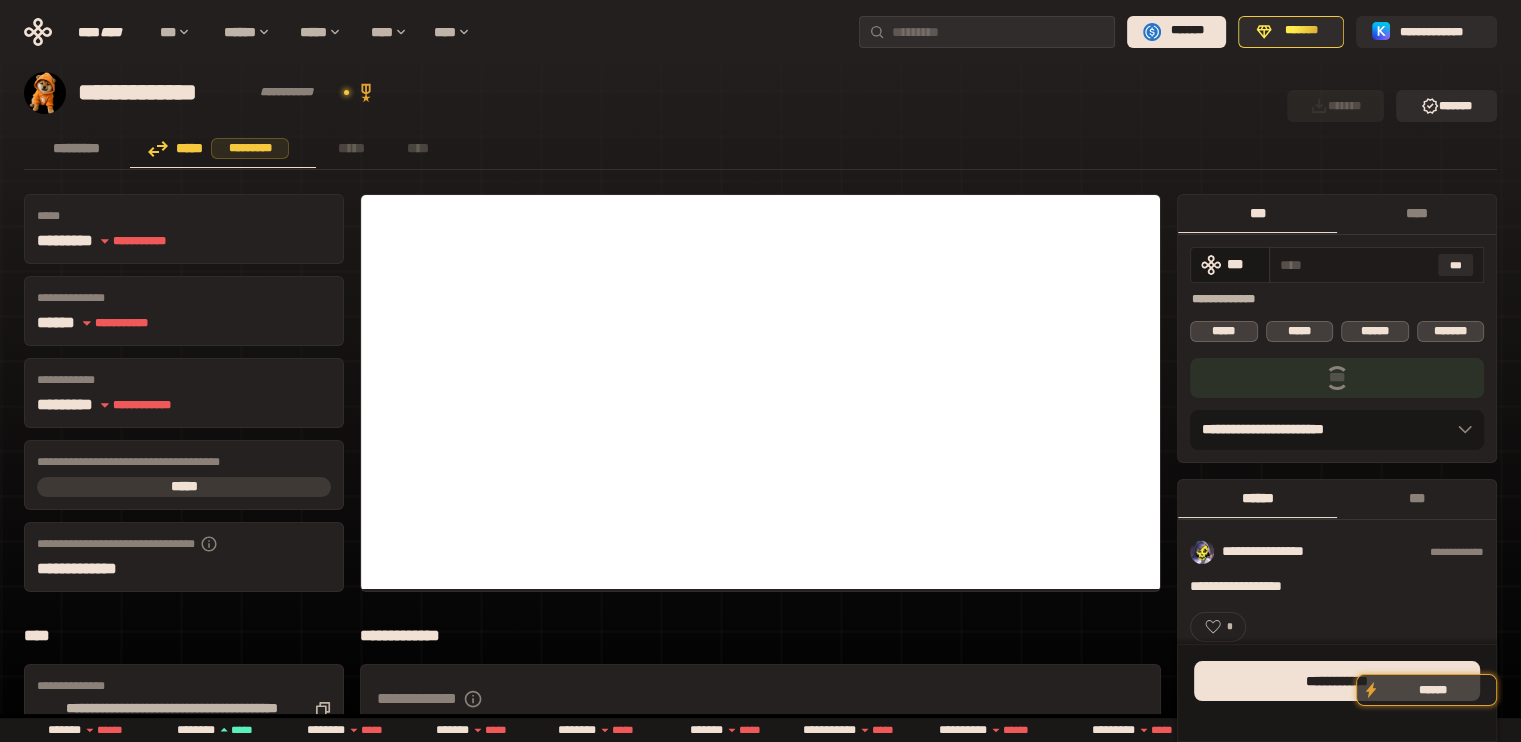 click at bounding box center (1355, 265) 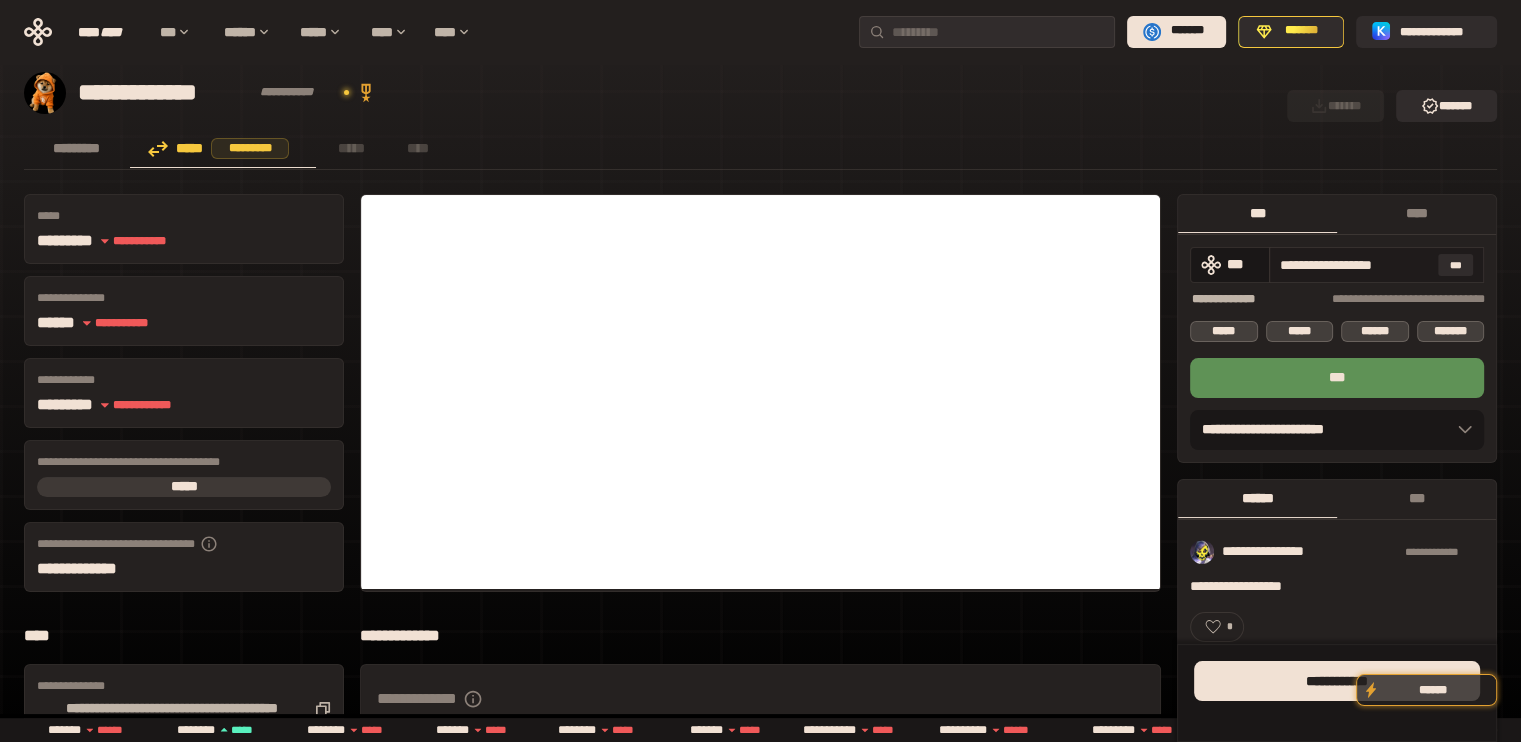 drag, startPoint x: 1293, startPoint y: 265, endPoint x: 1473, endPoint y: 264, distance: 180.00278 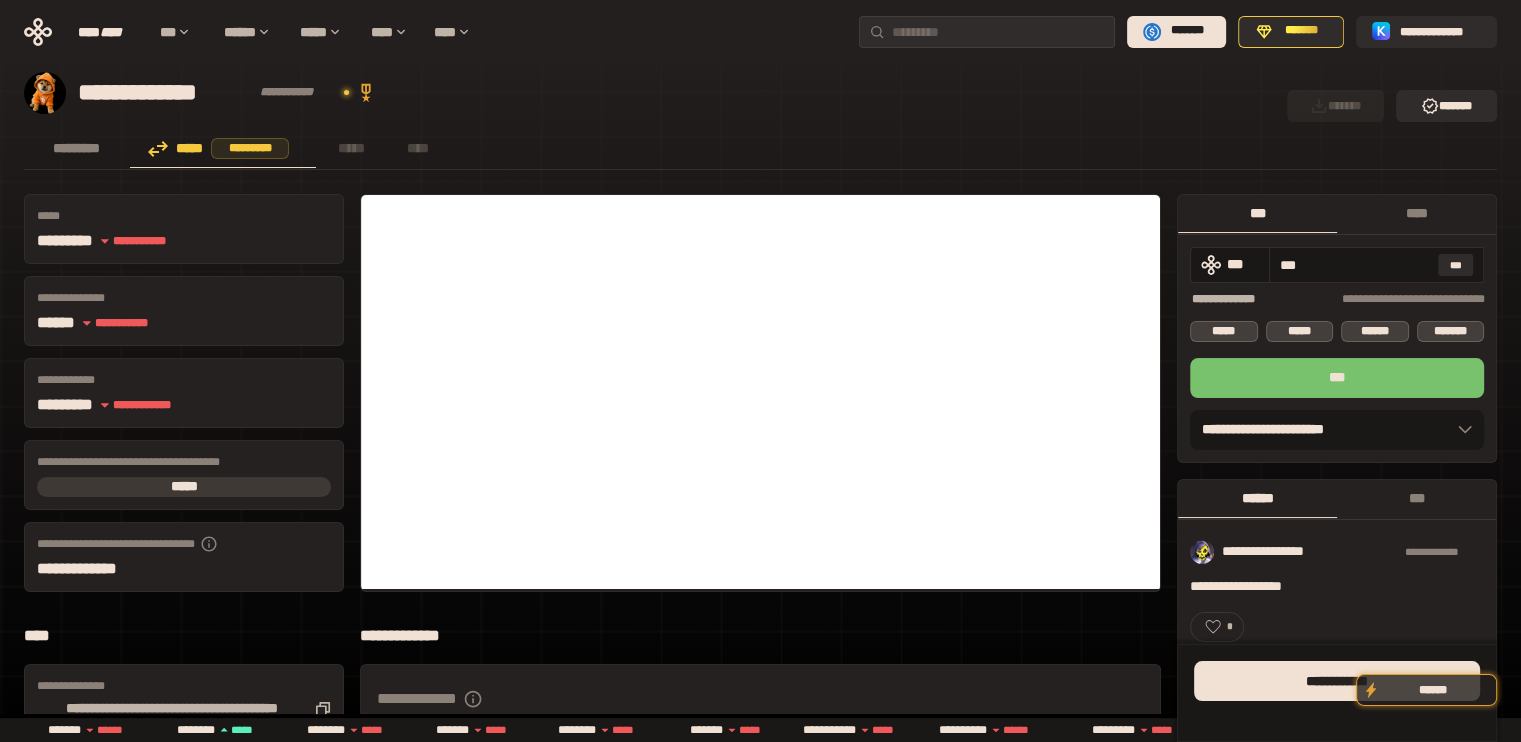 type on "***" 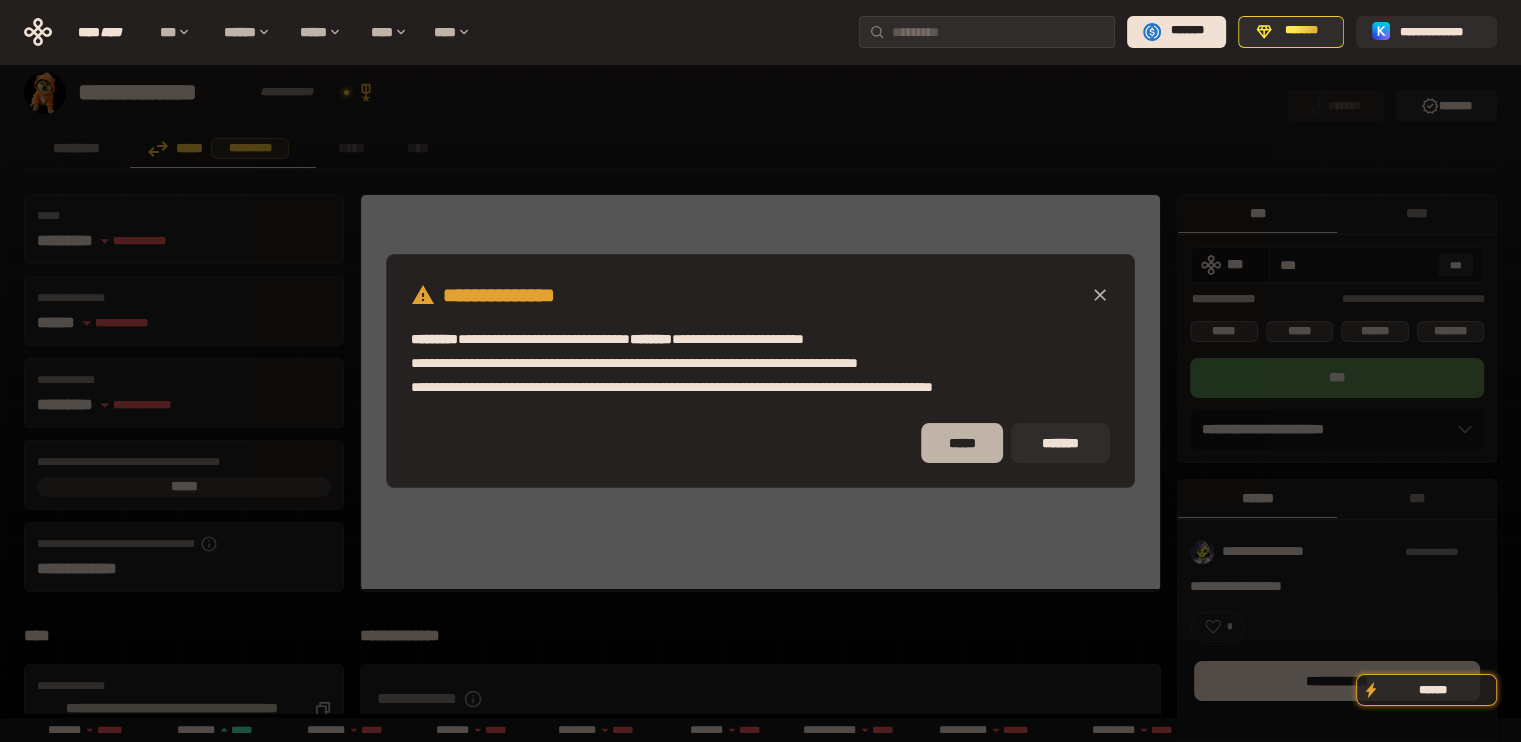 click on "*****" at bounding box center [962, 443] 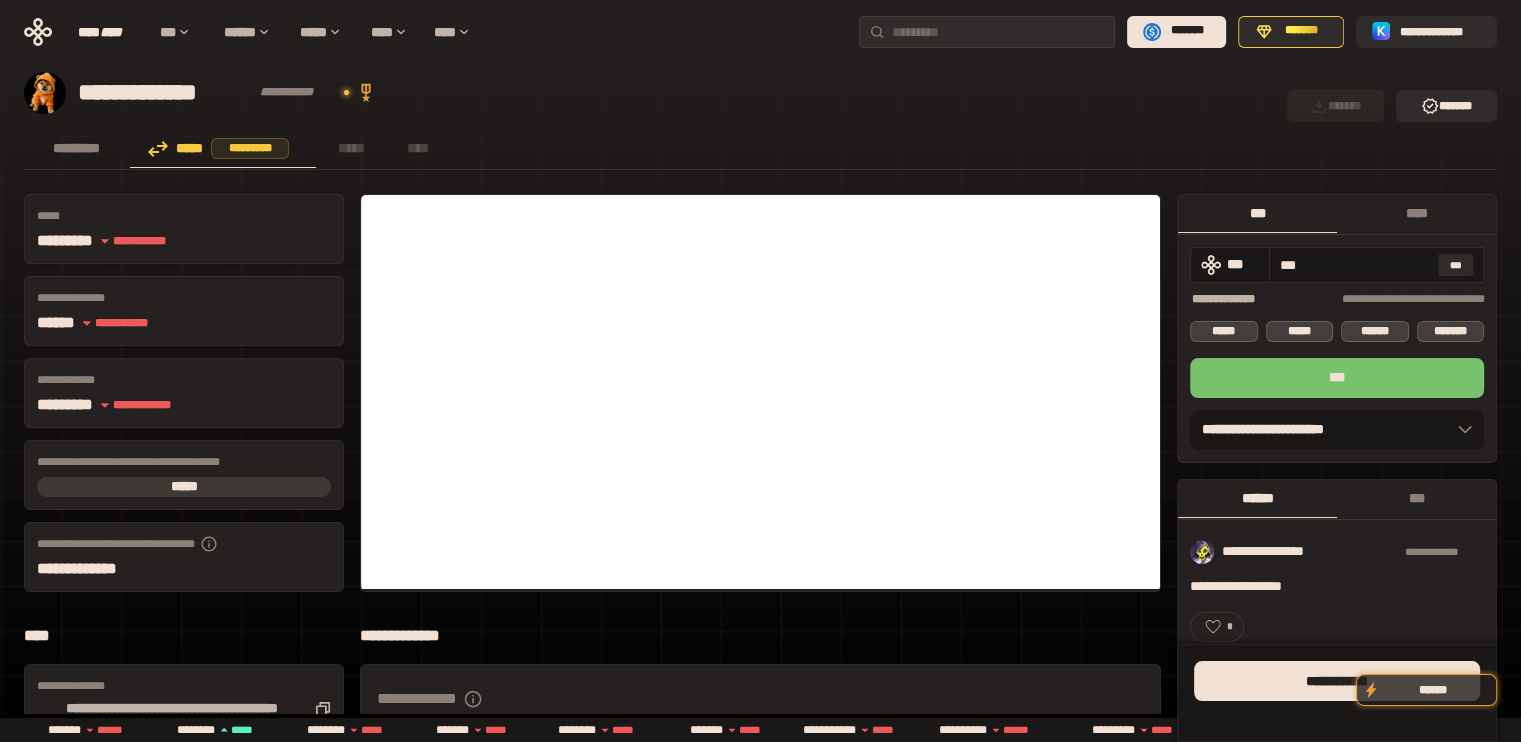 scroll, scrollTop: 100, scrollLeft: 0, axis: vertical 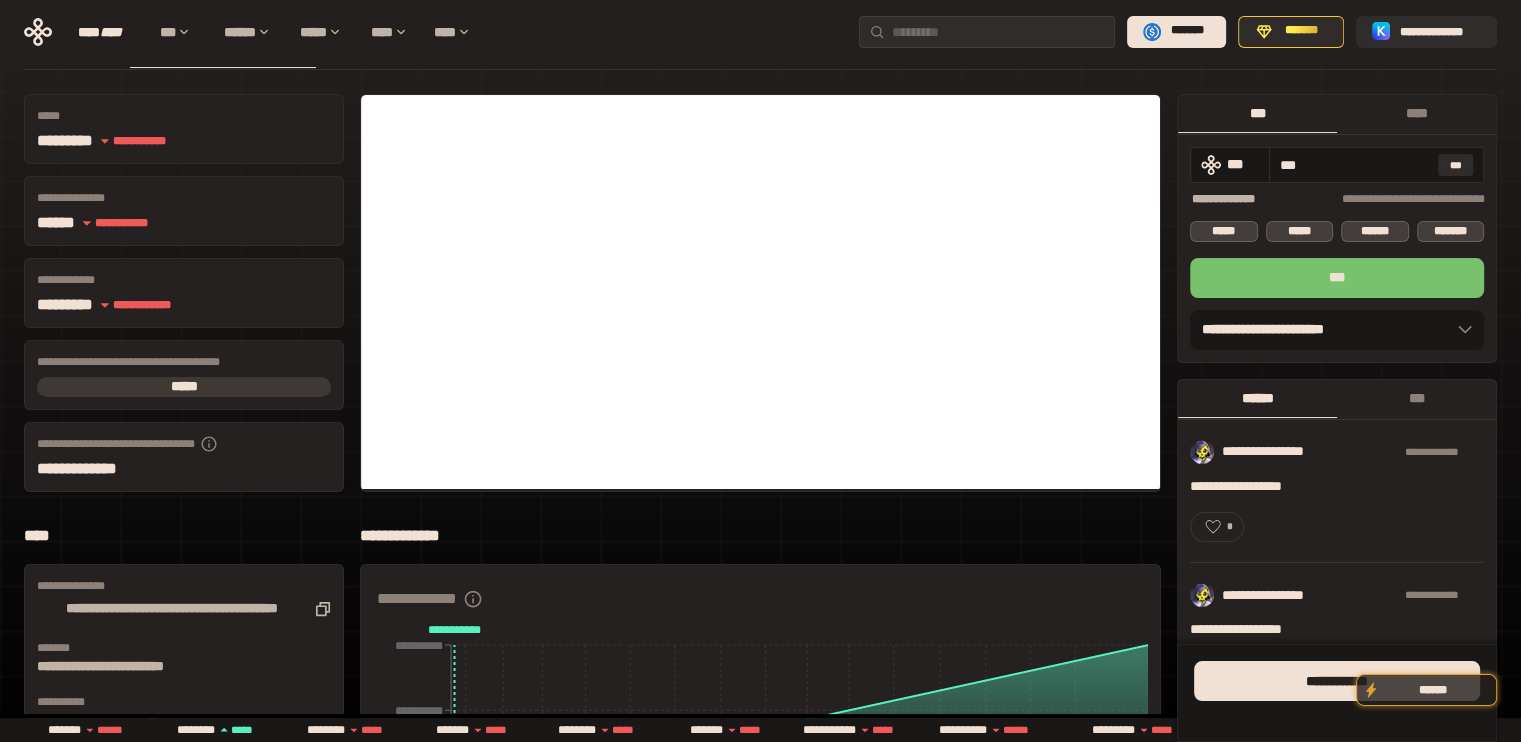 click on "***" at bounding box center [1337, 278] 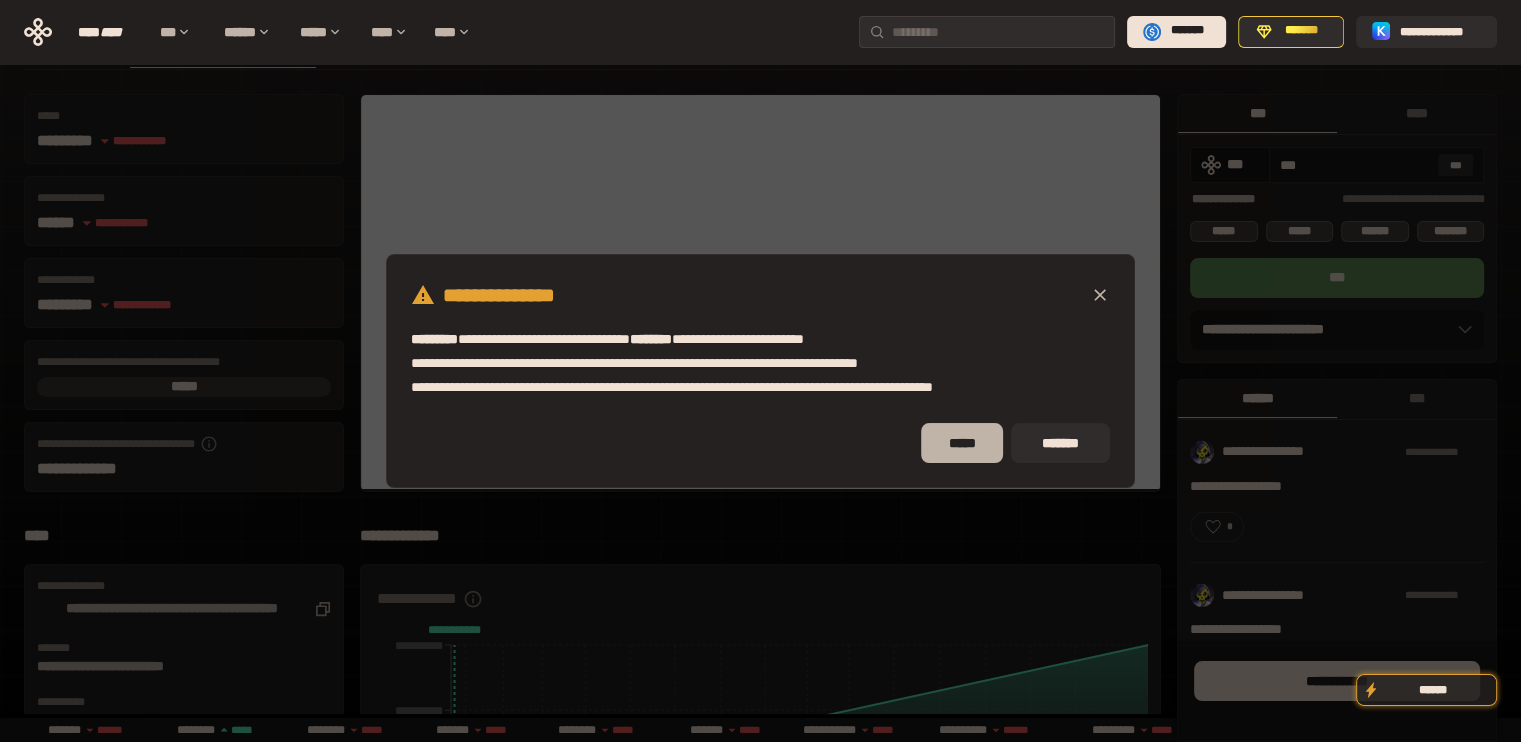 click on "*****" at bounding box center (962, 443) 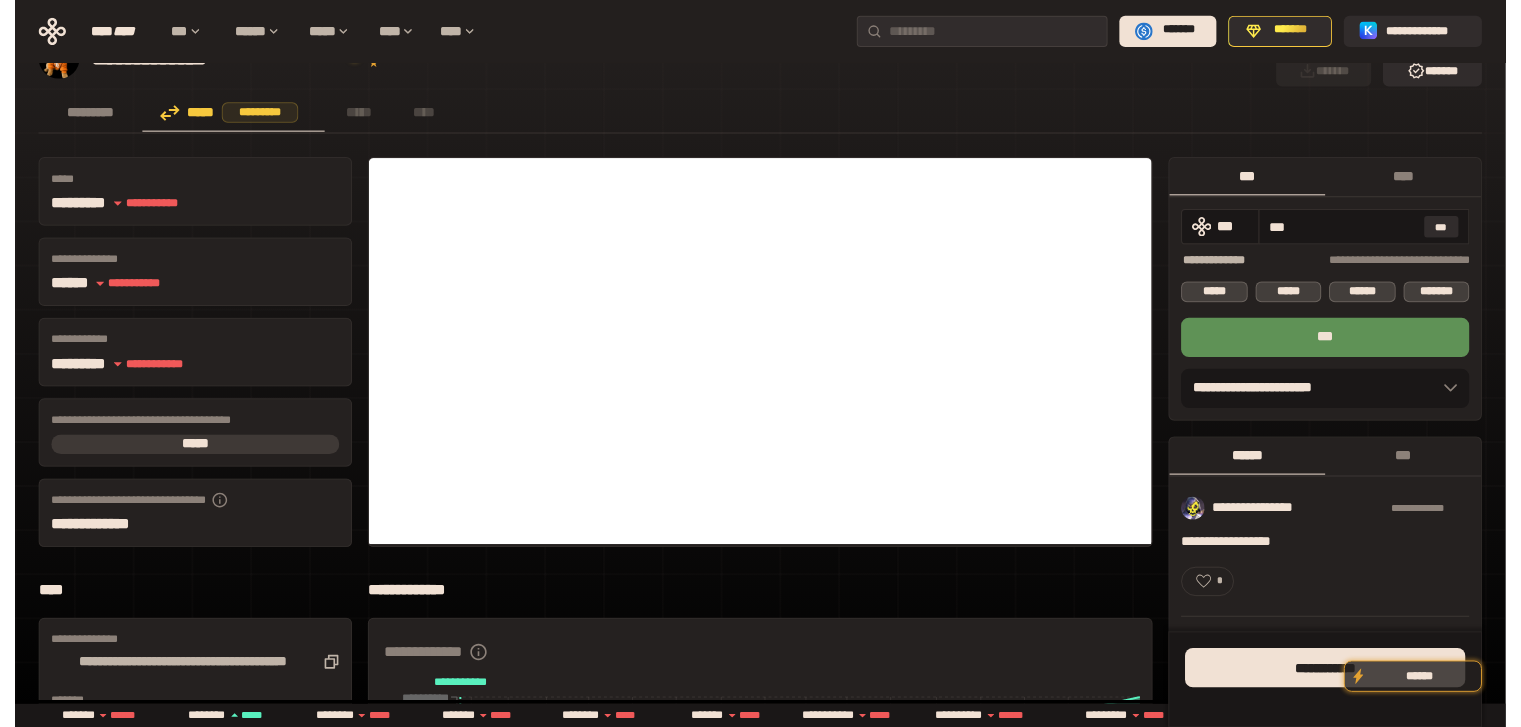scroll, scrollTop: 0, scrollLeft: 0, axis: both 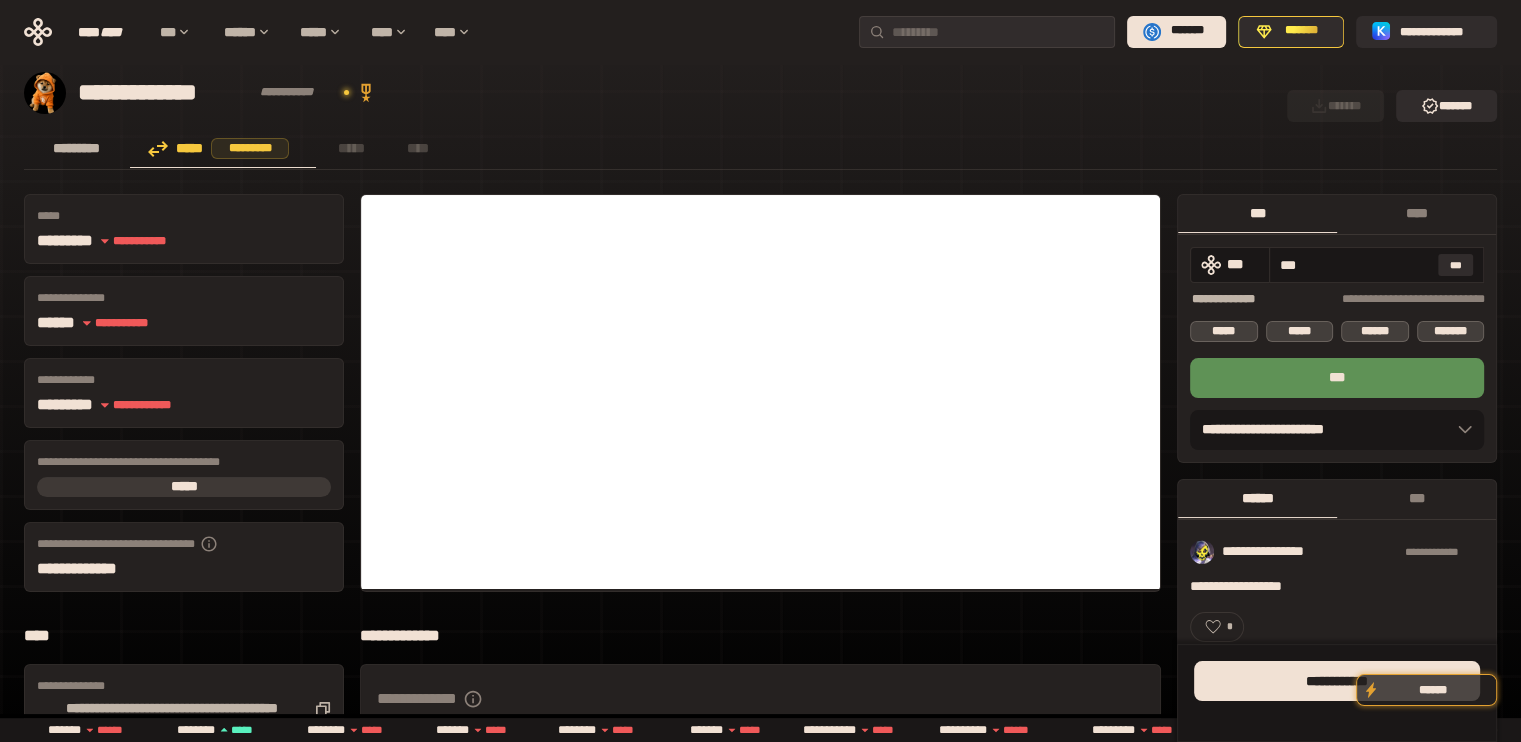 click on "*********" at bounding box center (77, 148) 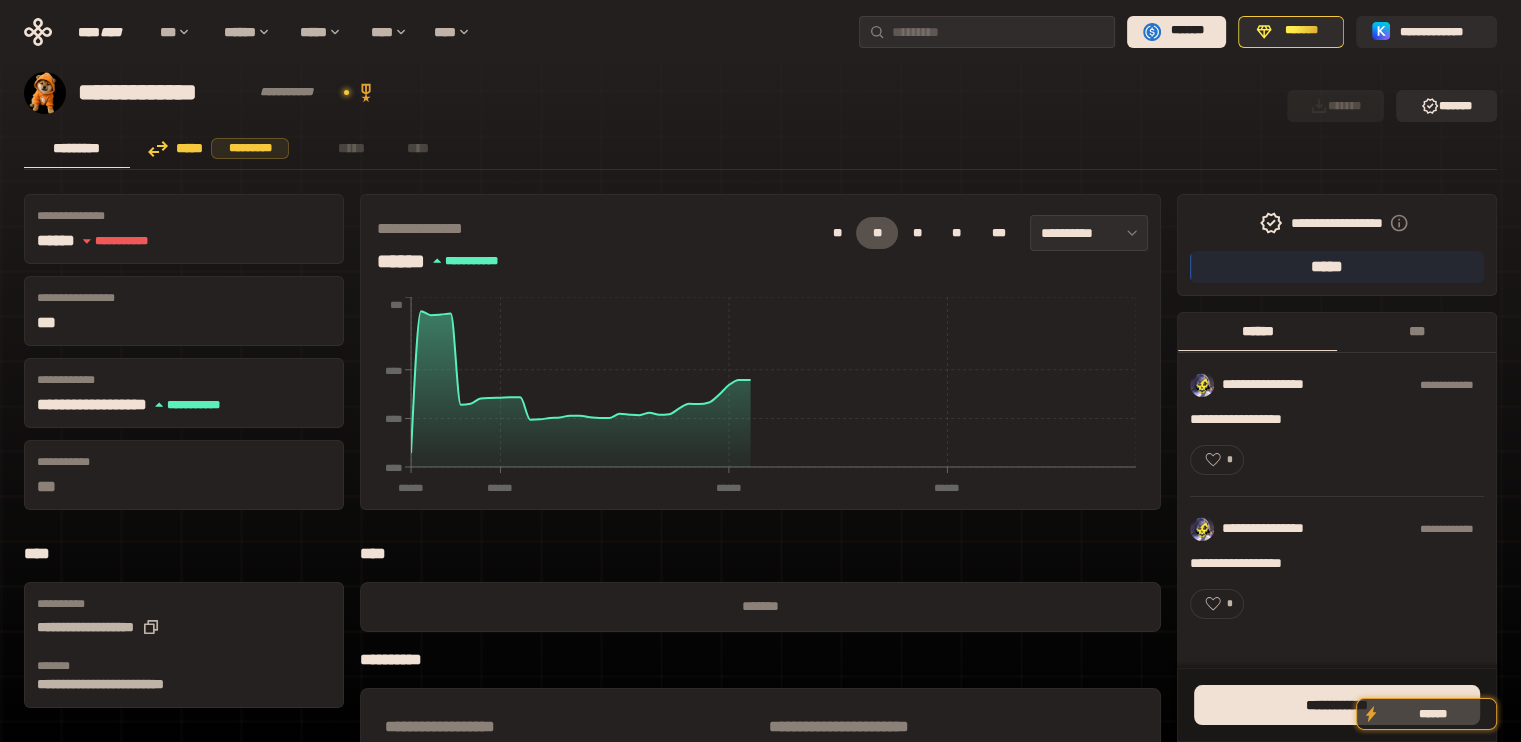 click 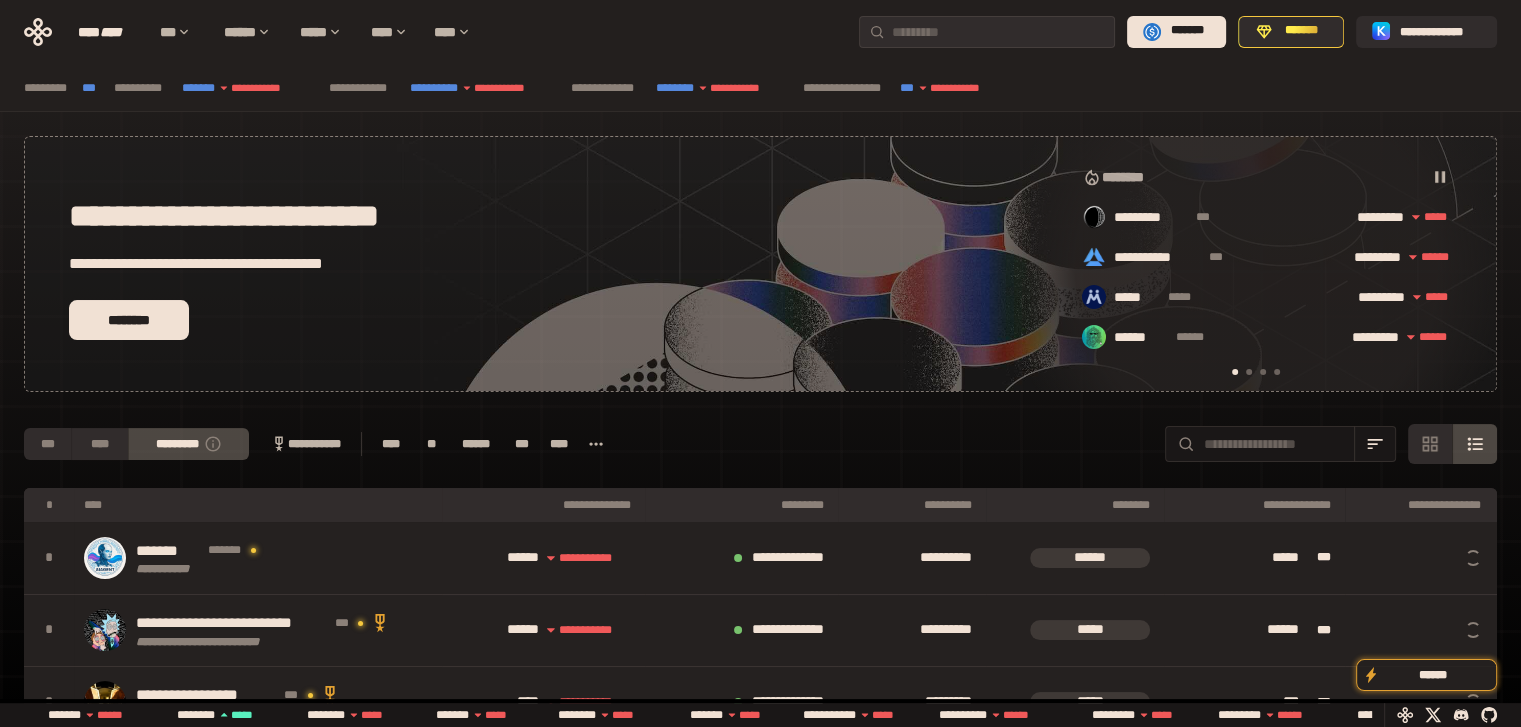 scroll, scrollTop: 41, scrollLeft: 0, axis: vertical 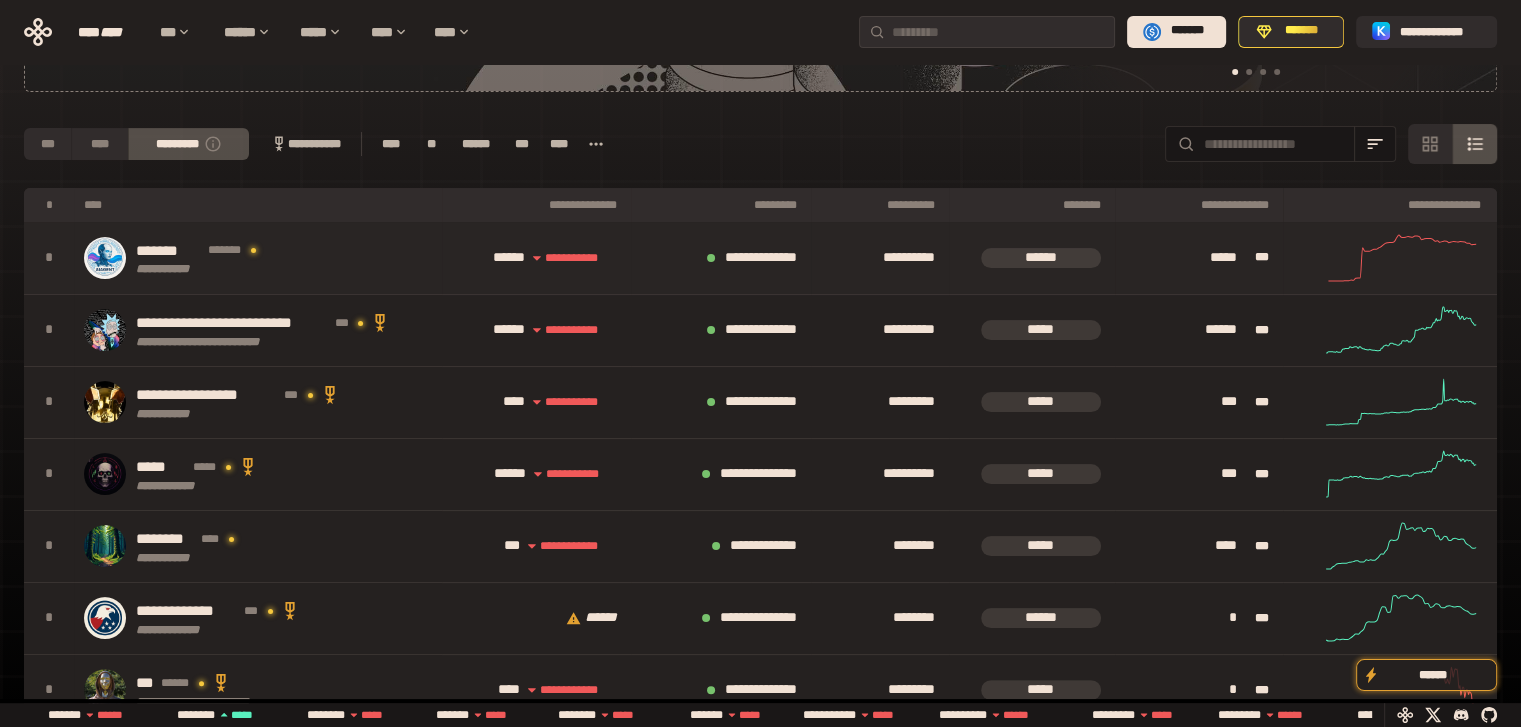 click on "**** * *****" at bounding box center (574, 258) 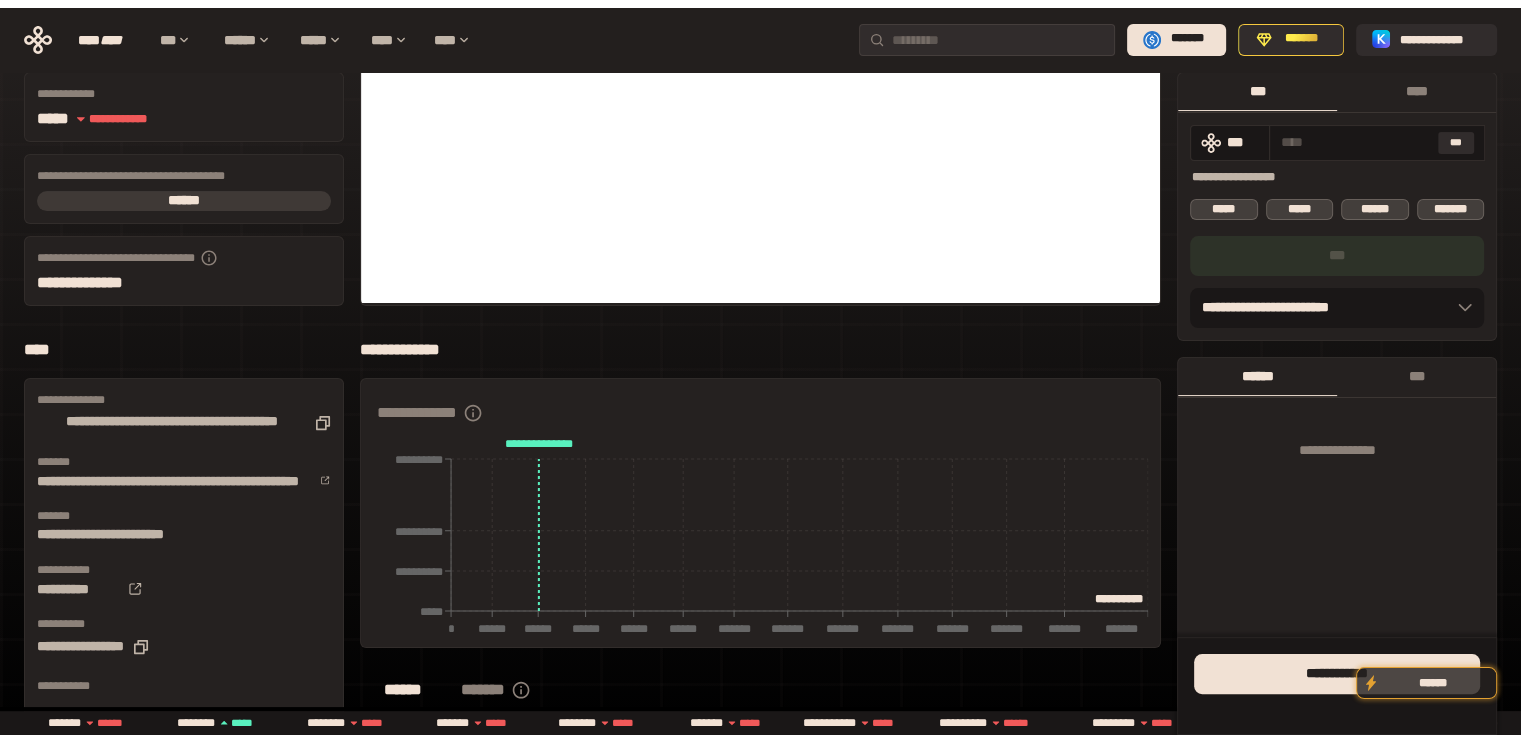 scroll, scrollTop: 0, scrollLeft: 0, axis: both 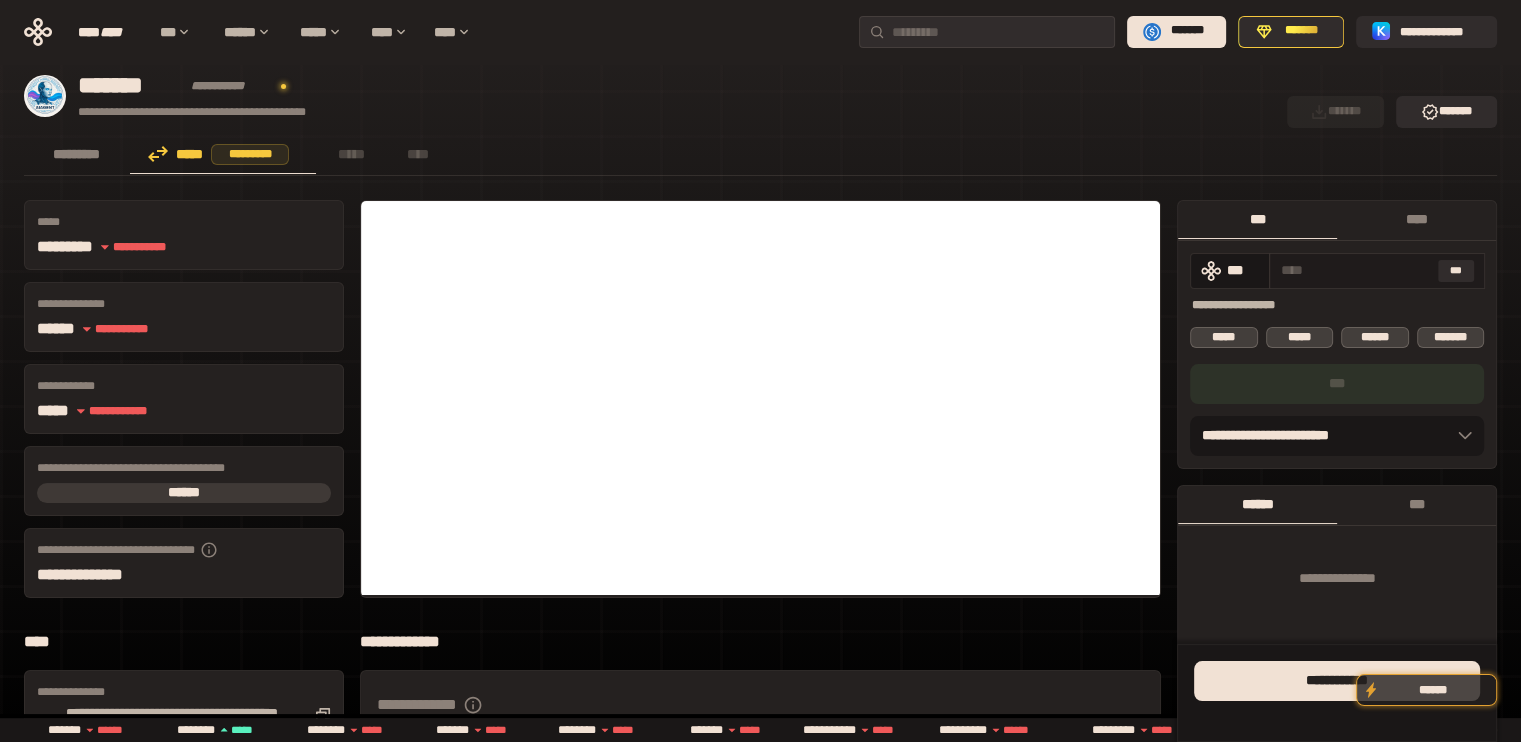 click at bounding box center (1355, 270) 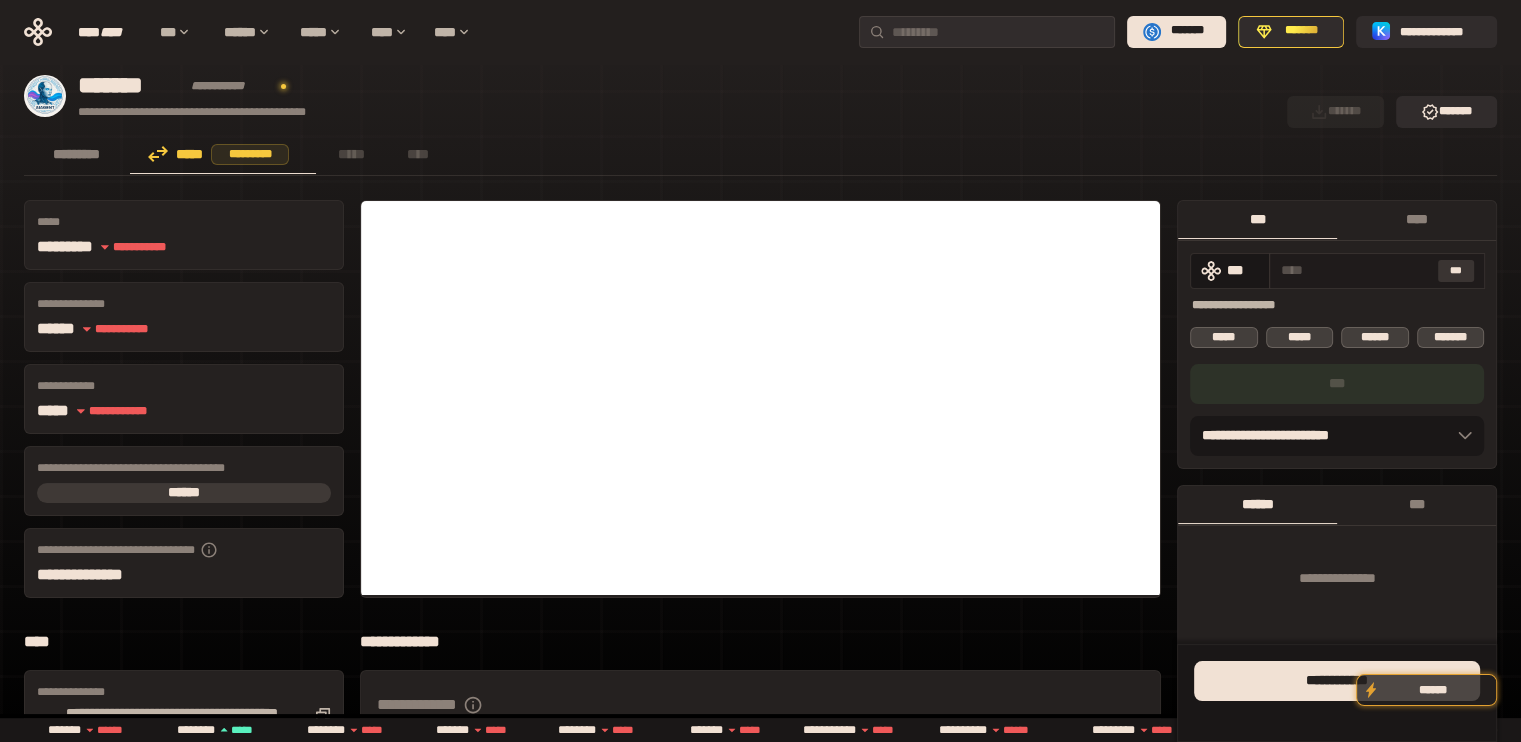 click on "***" at bounding box center (1456, 271) 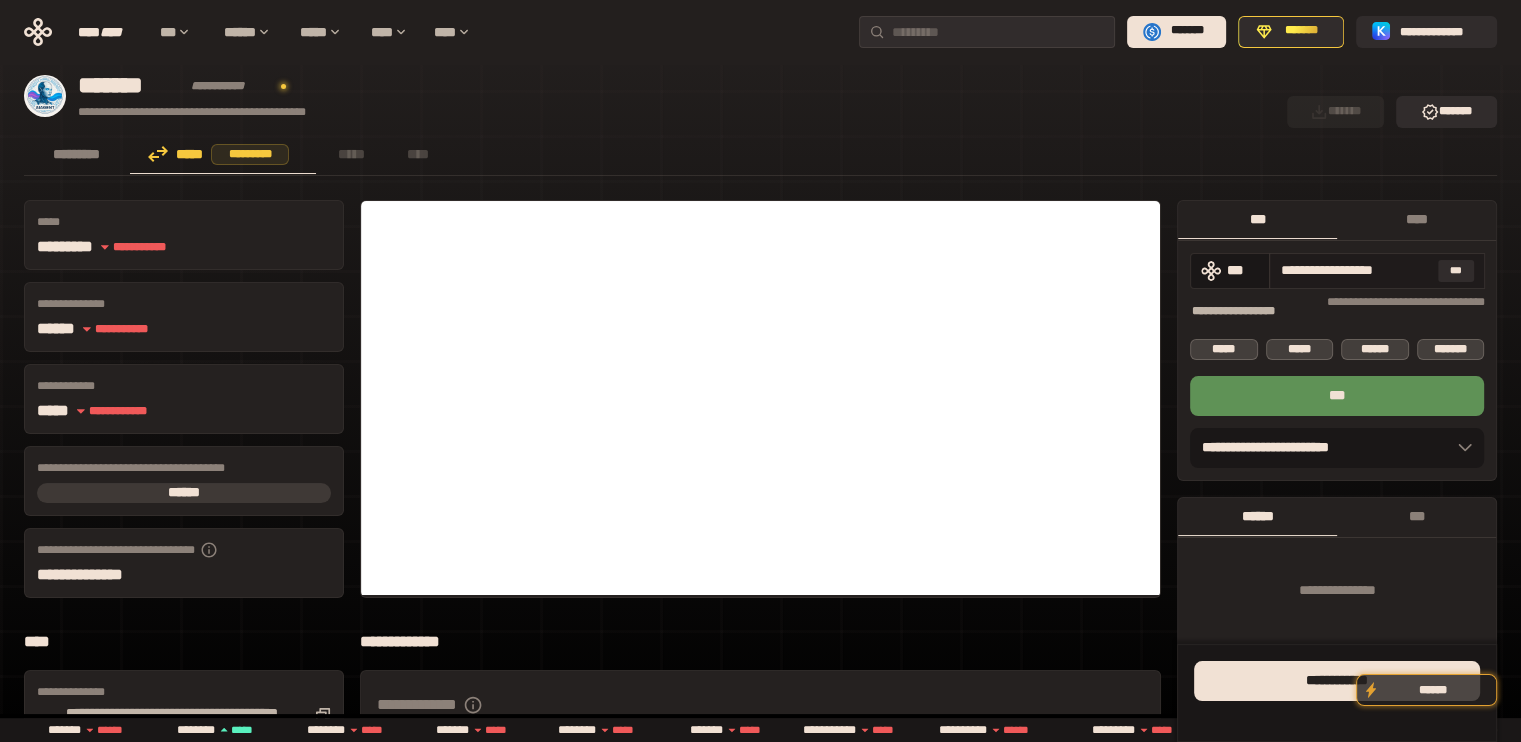 drag, startPoint x: 1290, startPoint y: 270, endPoint x: 1463, endPoint y: 284, distance: 173.56555 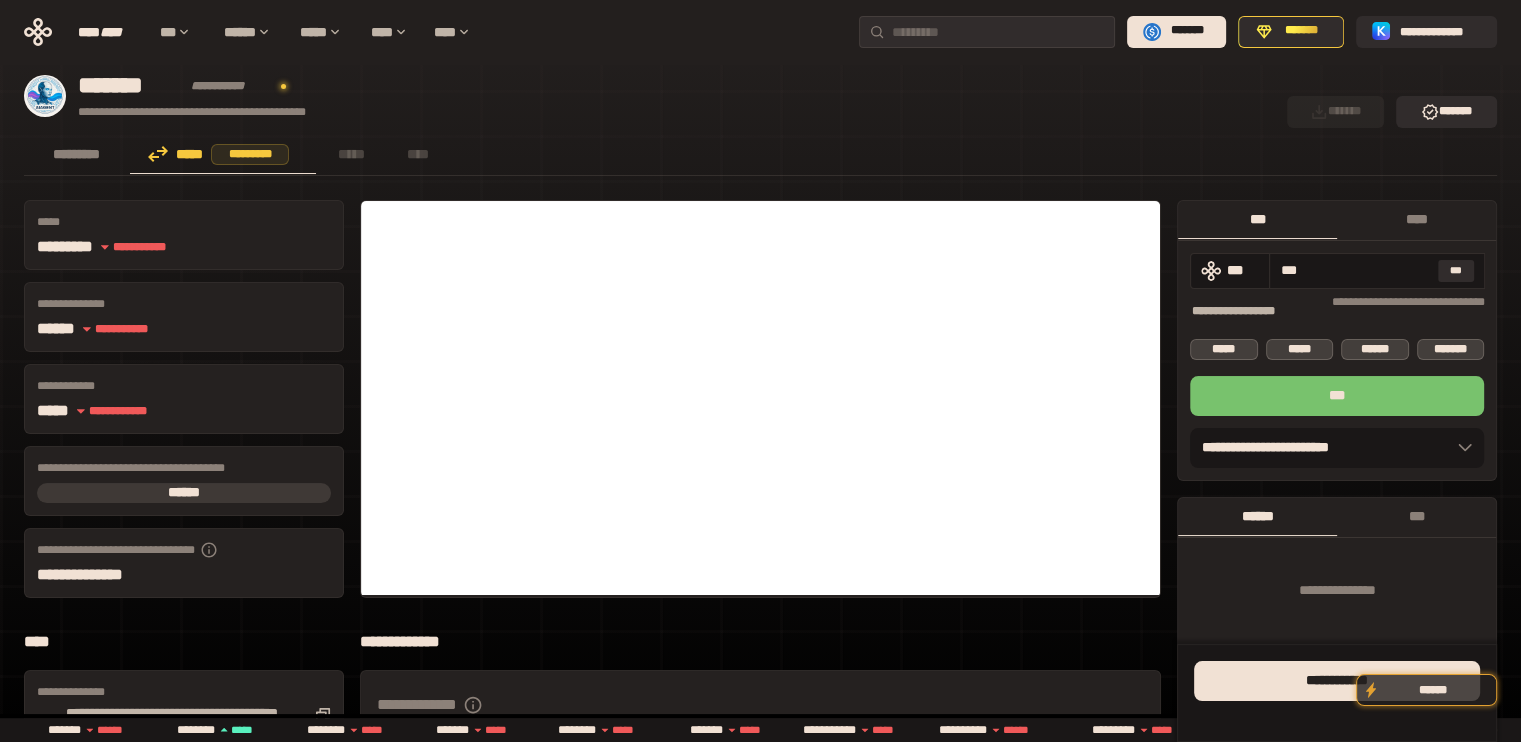 type on "***" 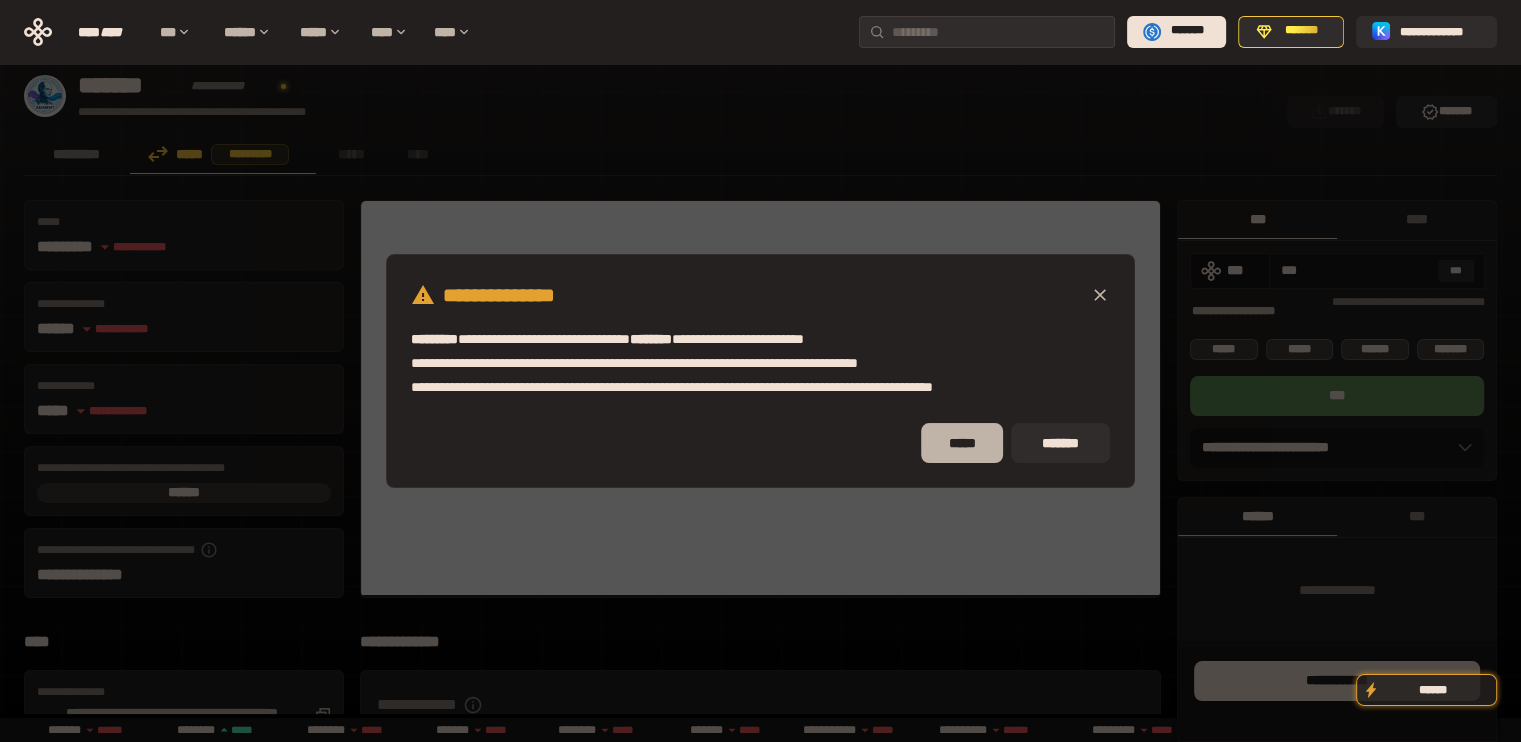 click on "*****" at bounding box center [962, 443] 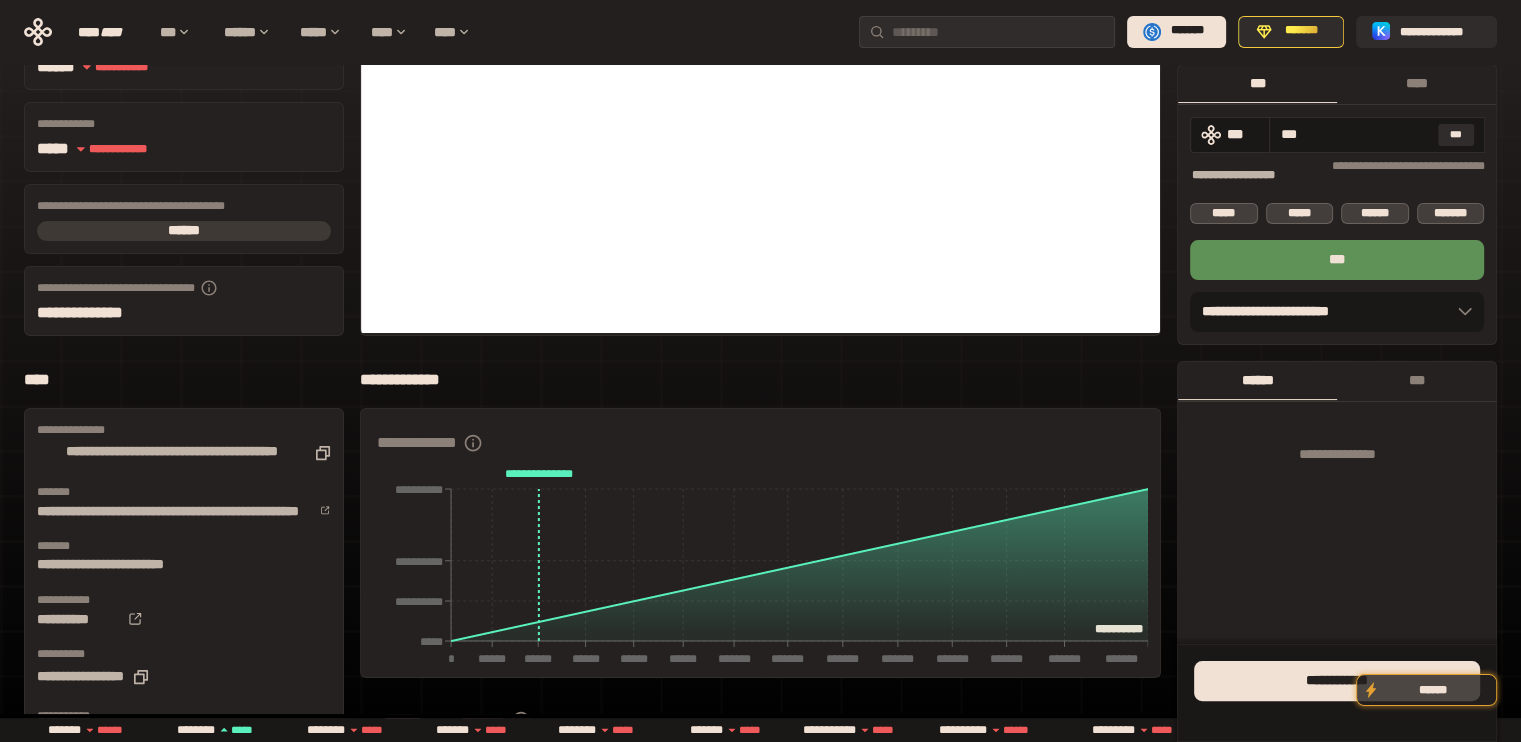 scroll, scrollTop: 0, scrollLeft: 0, axis: both 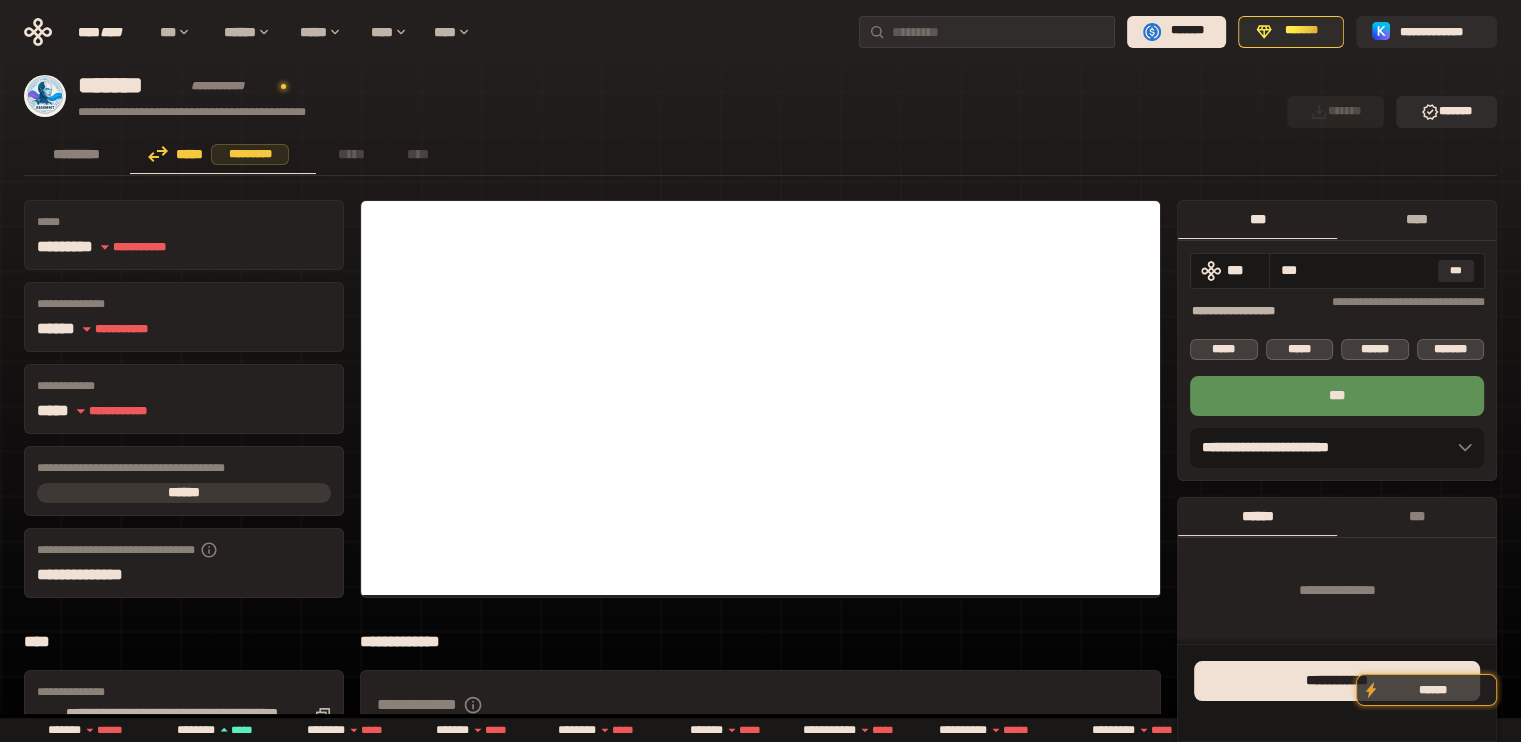 click on "****" at bounding box center (1416, 219) 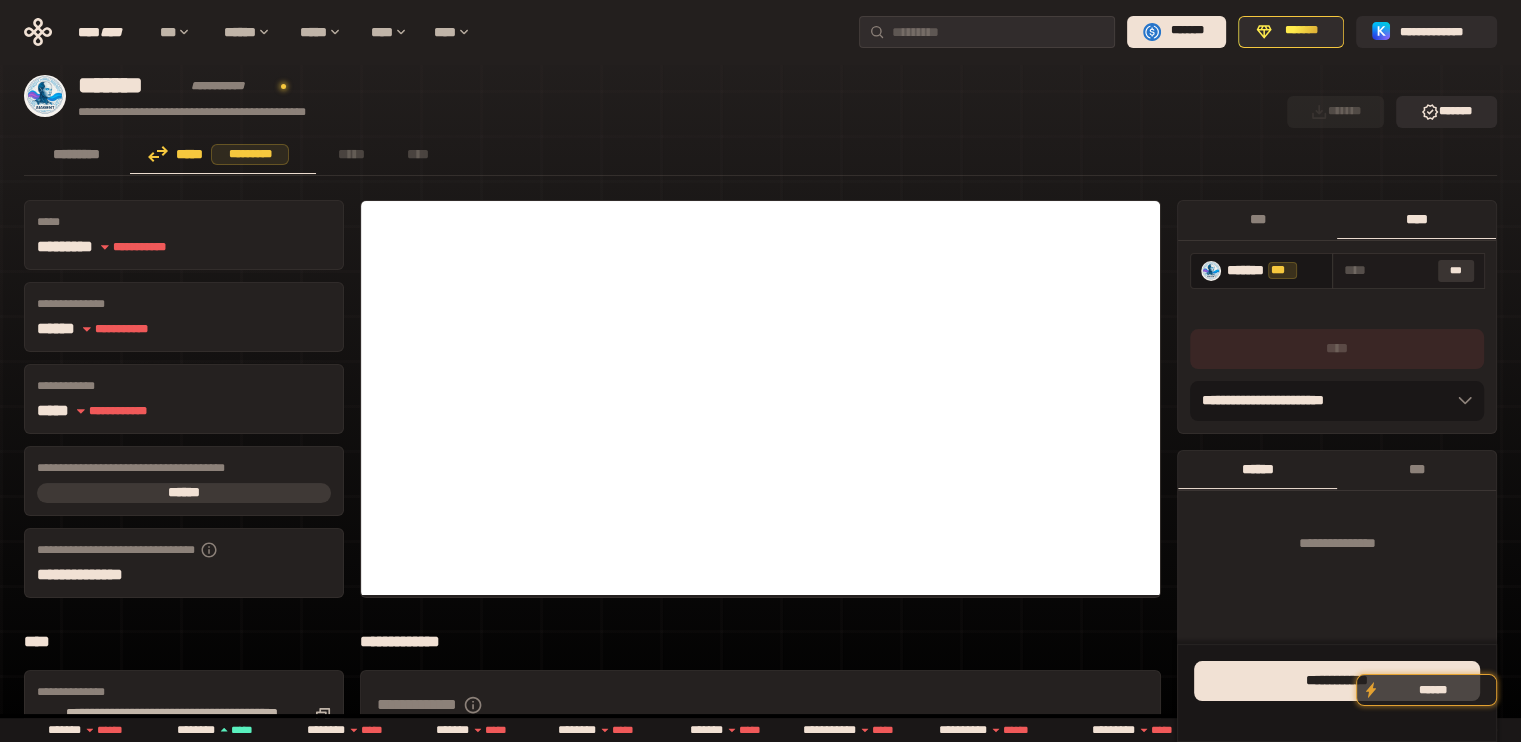 click on "***" at bounding box center (1456, 271) 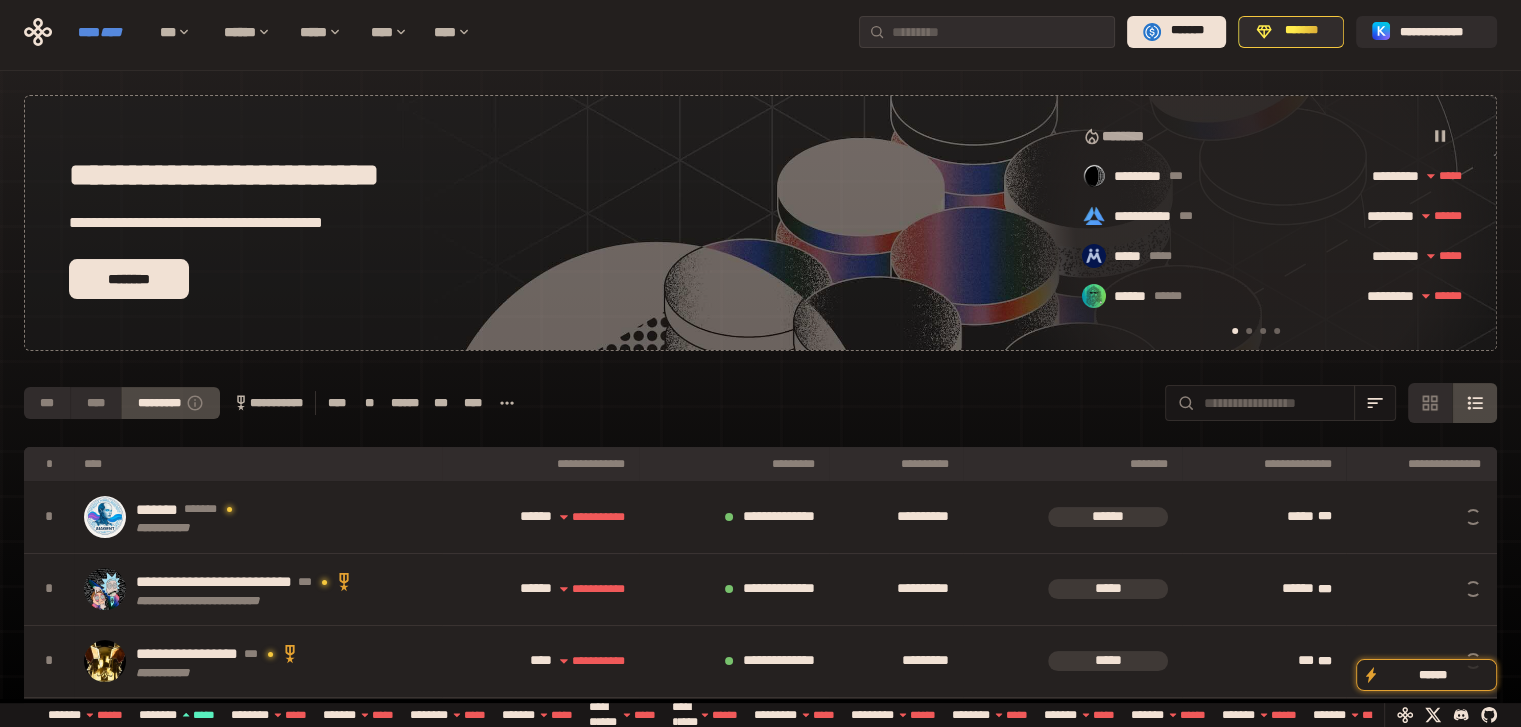 scroll, scrollTop: 105, scrollLeft: 0, axis: vertical 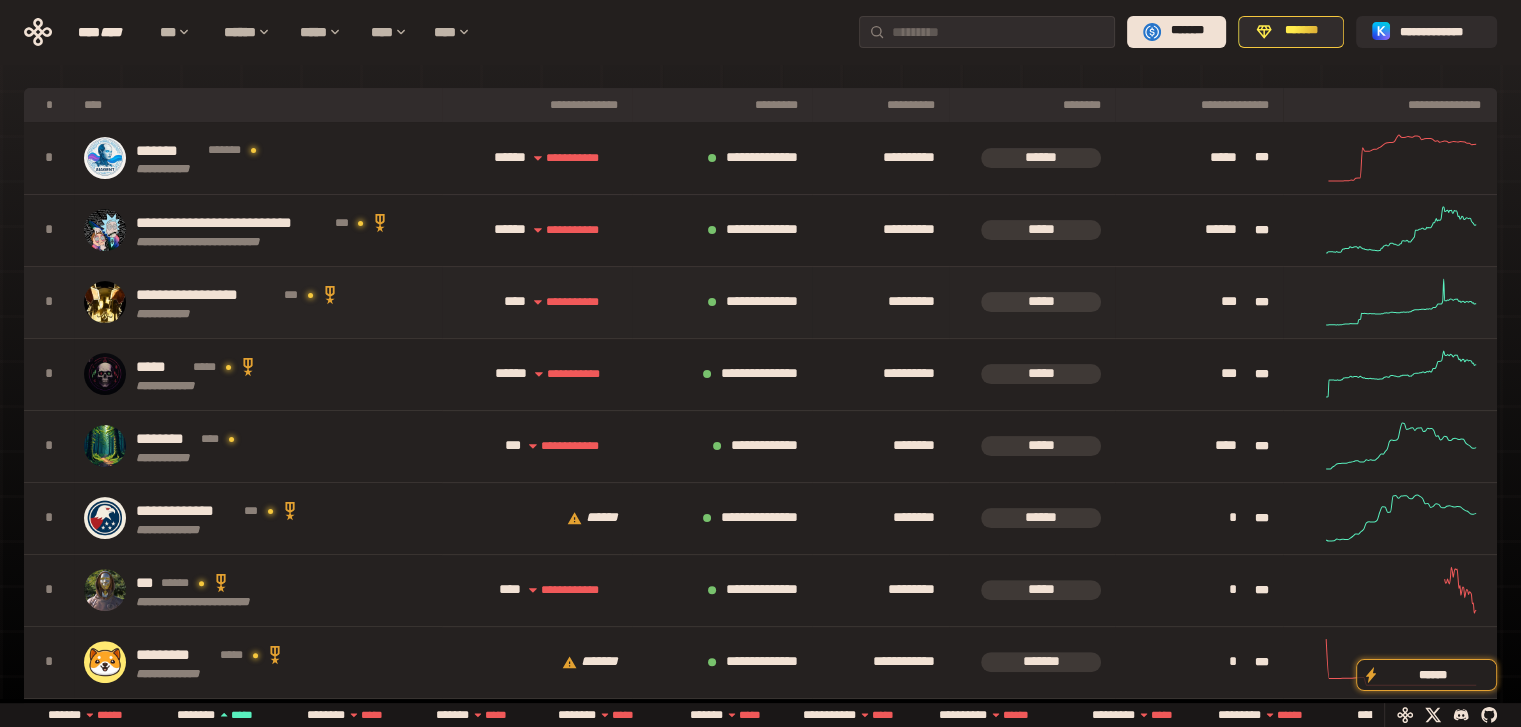 click on "**** **** * *****" at bounding box center [537, 302] 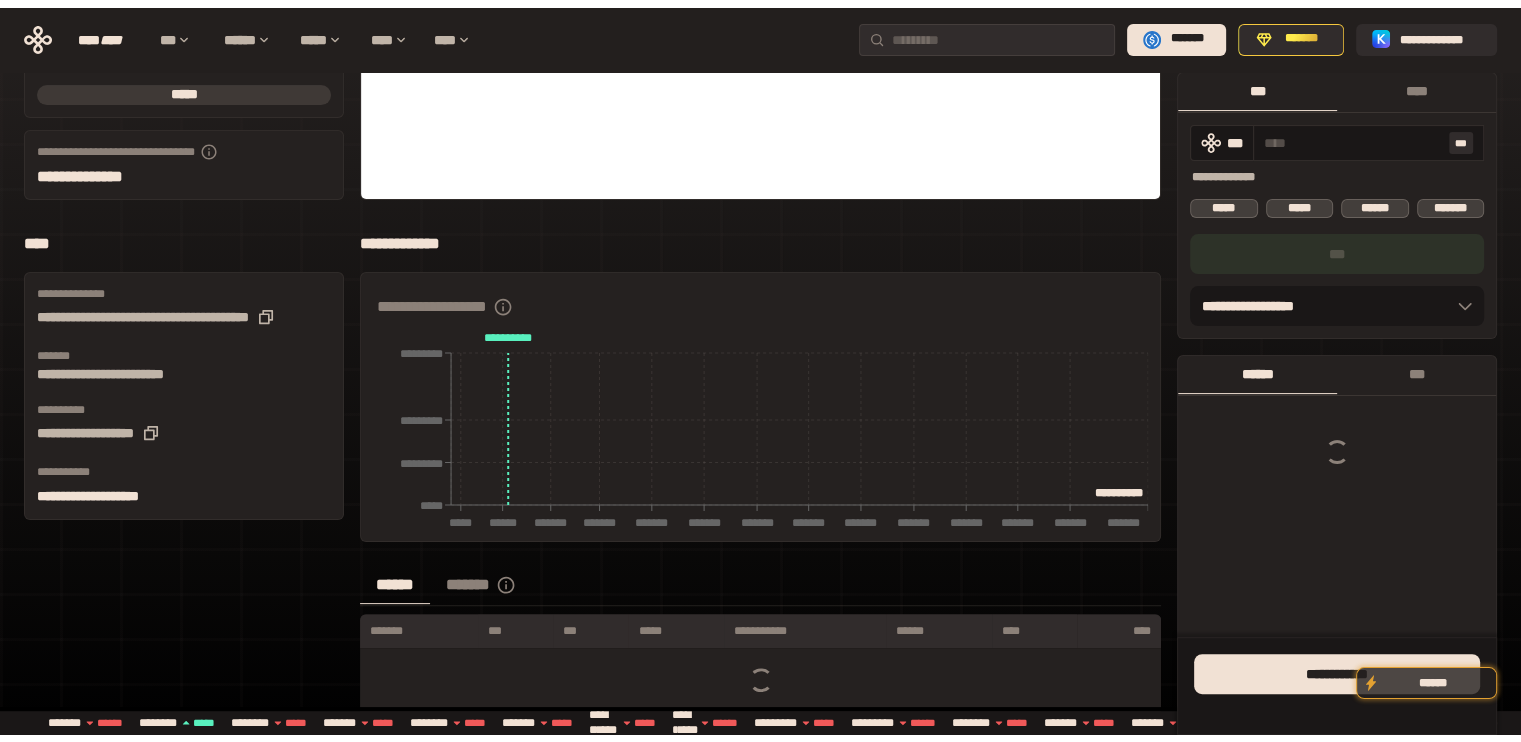 scroll, scrollTop: 0, scrollLeft: 0, axis: both 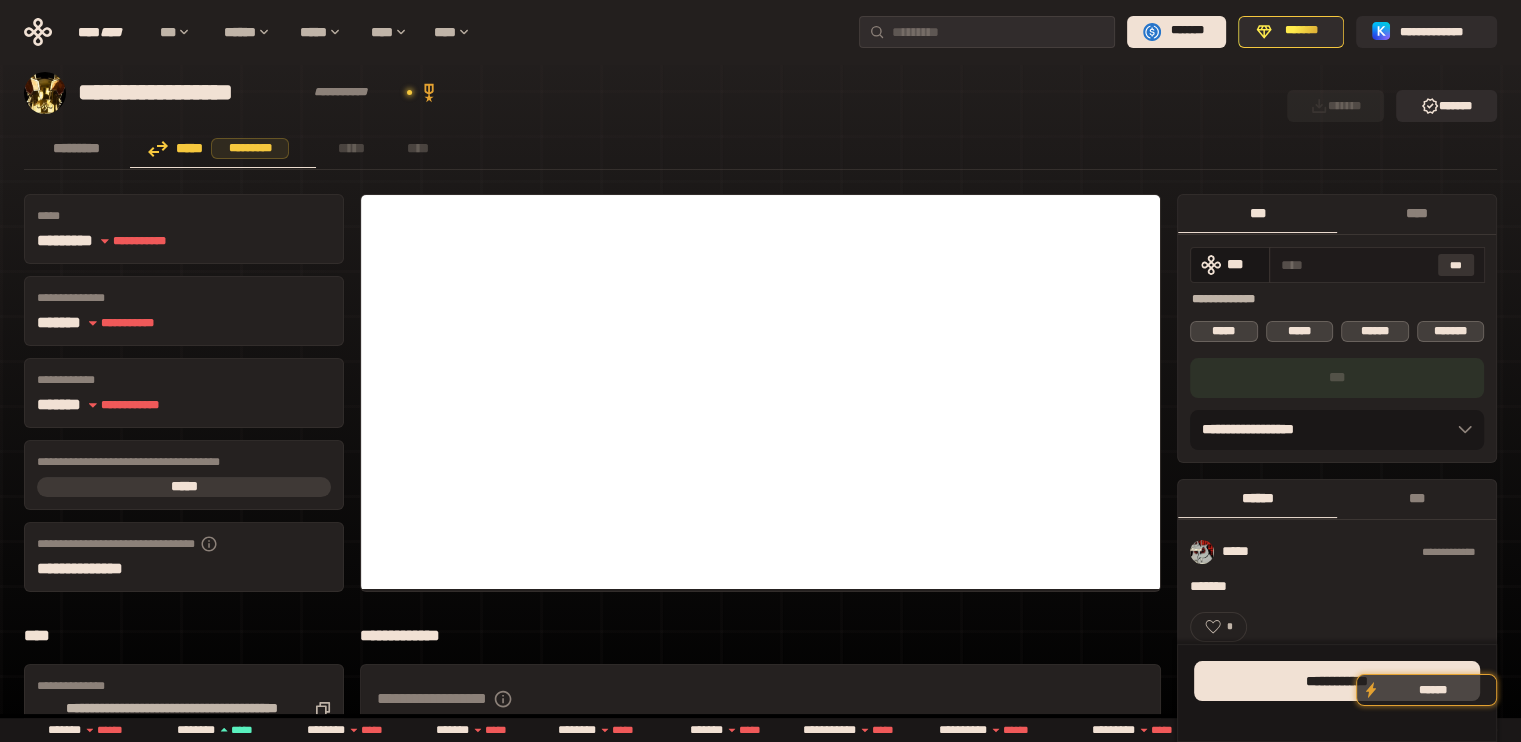 click on "***" at bounding box center [1456, 265] 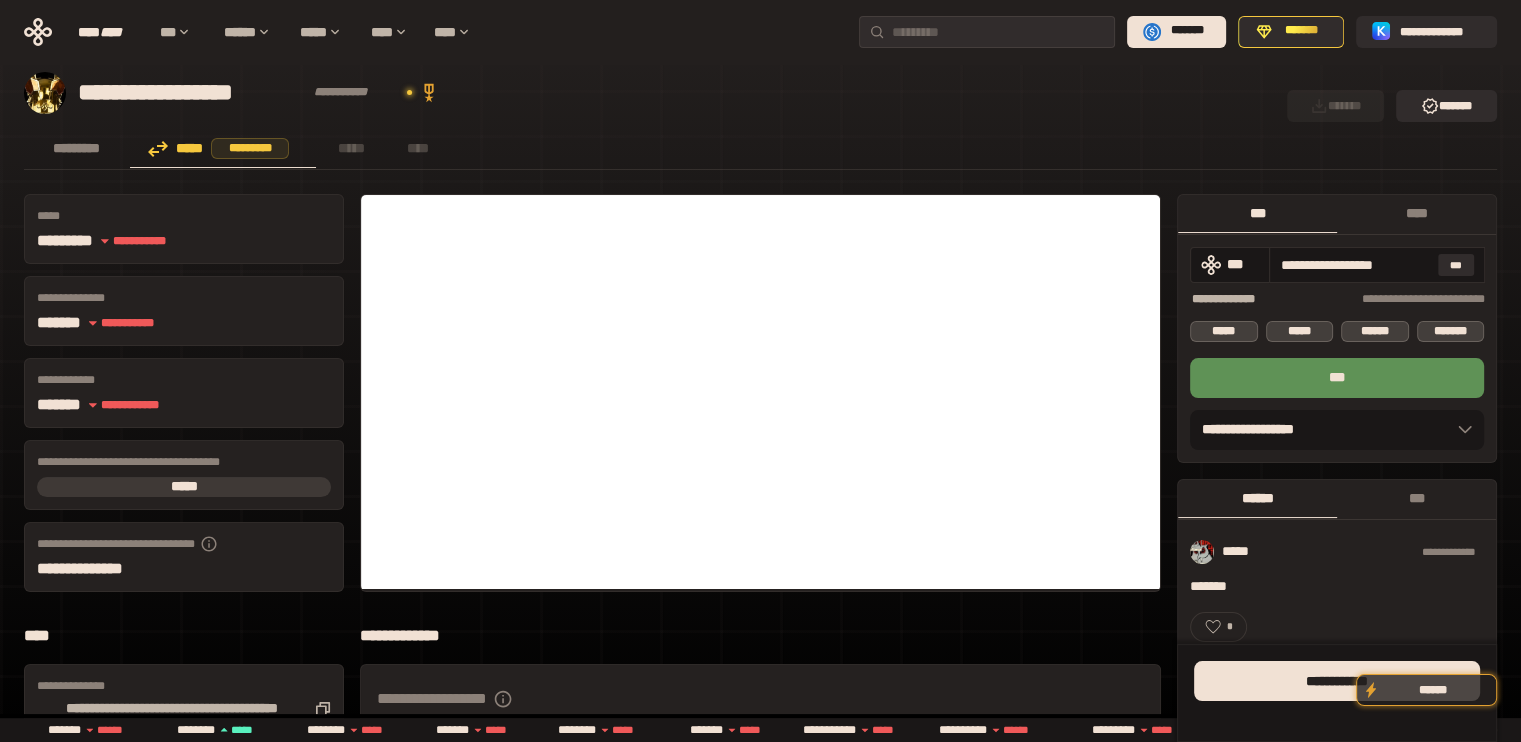 drag, startPoint x: 1296, startPoint y: 264, endPoint x: 1527, endPoint y: 266, distance: 231.00865 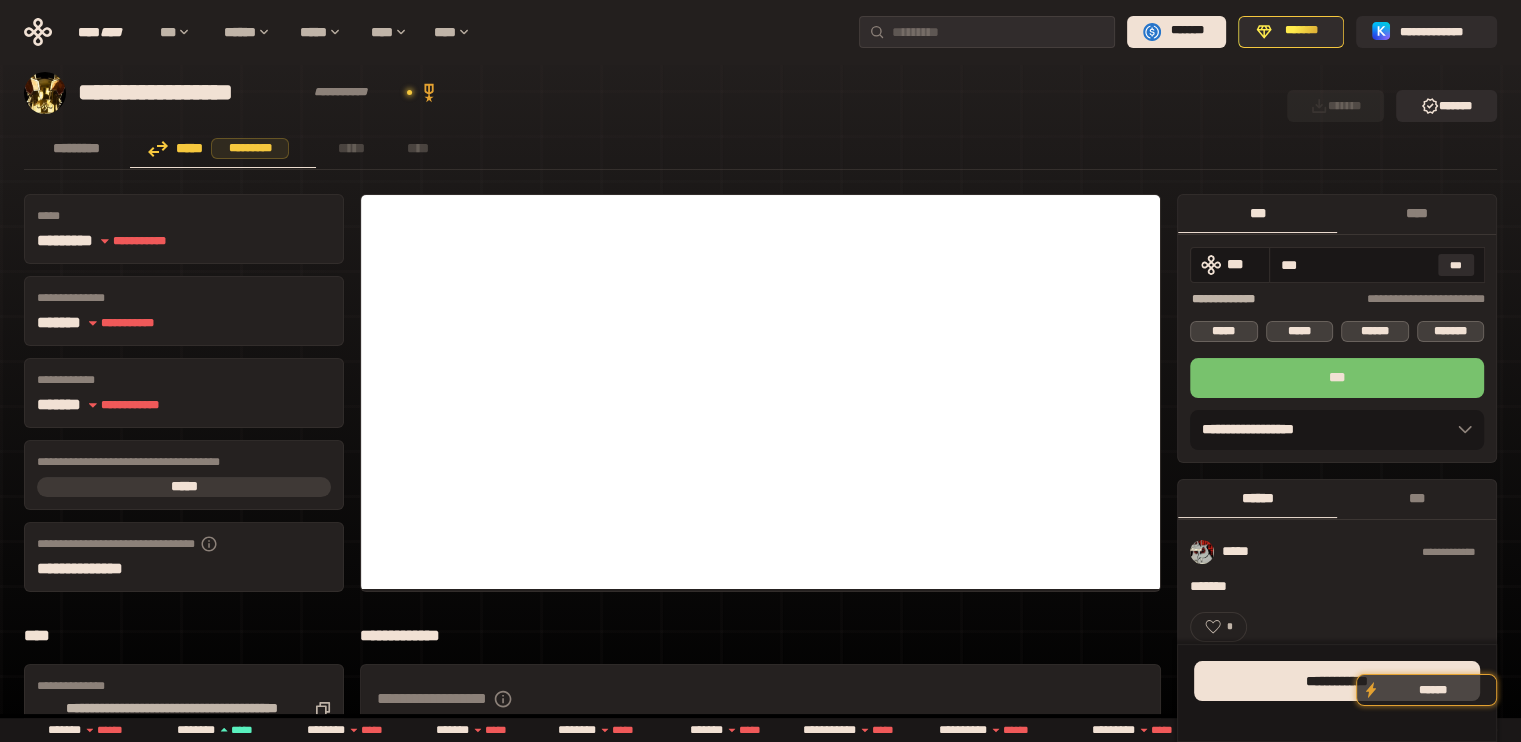 type on "***" 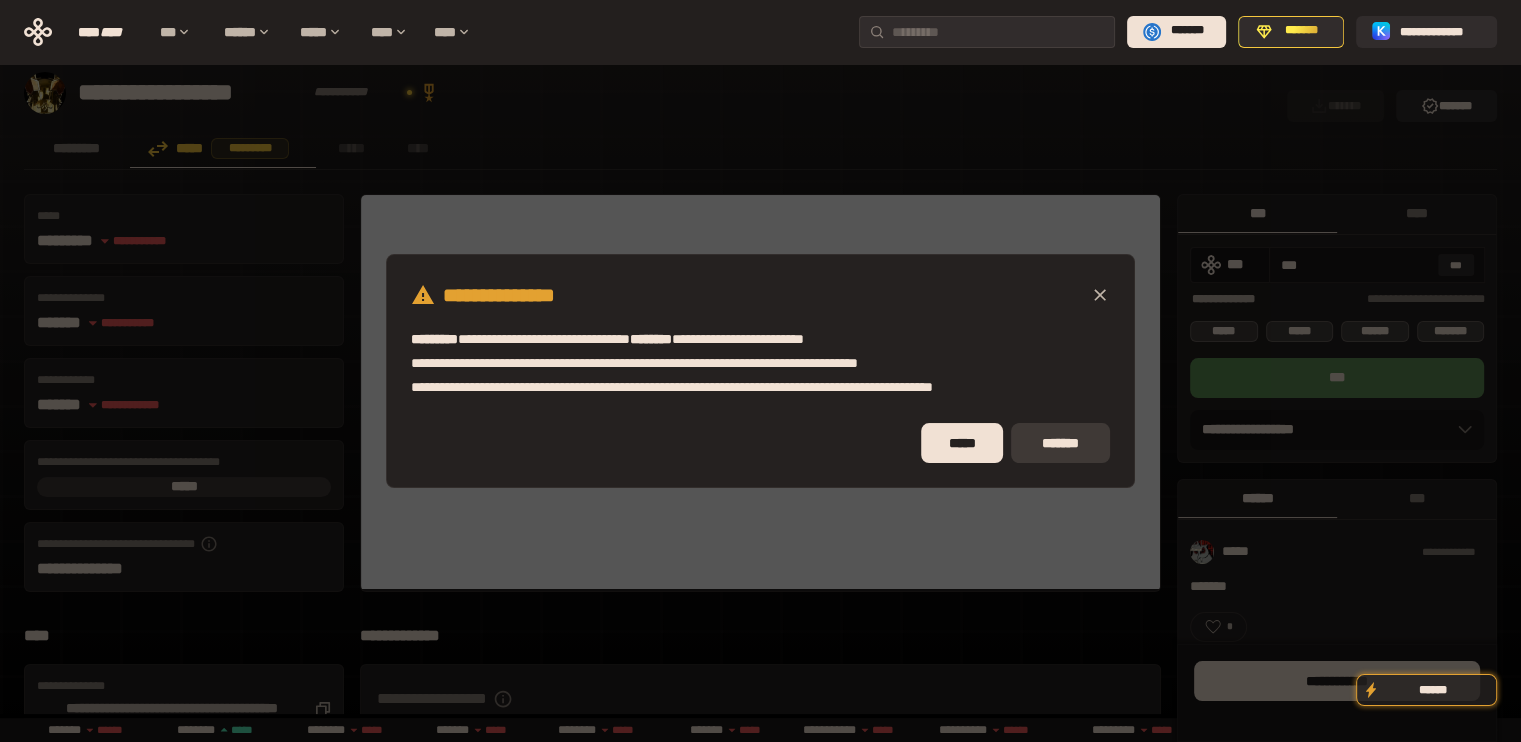 click on "*******" at bounding box center [1060, 443] 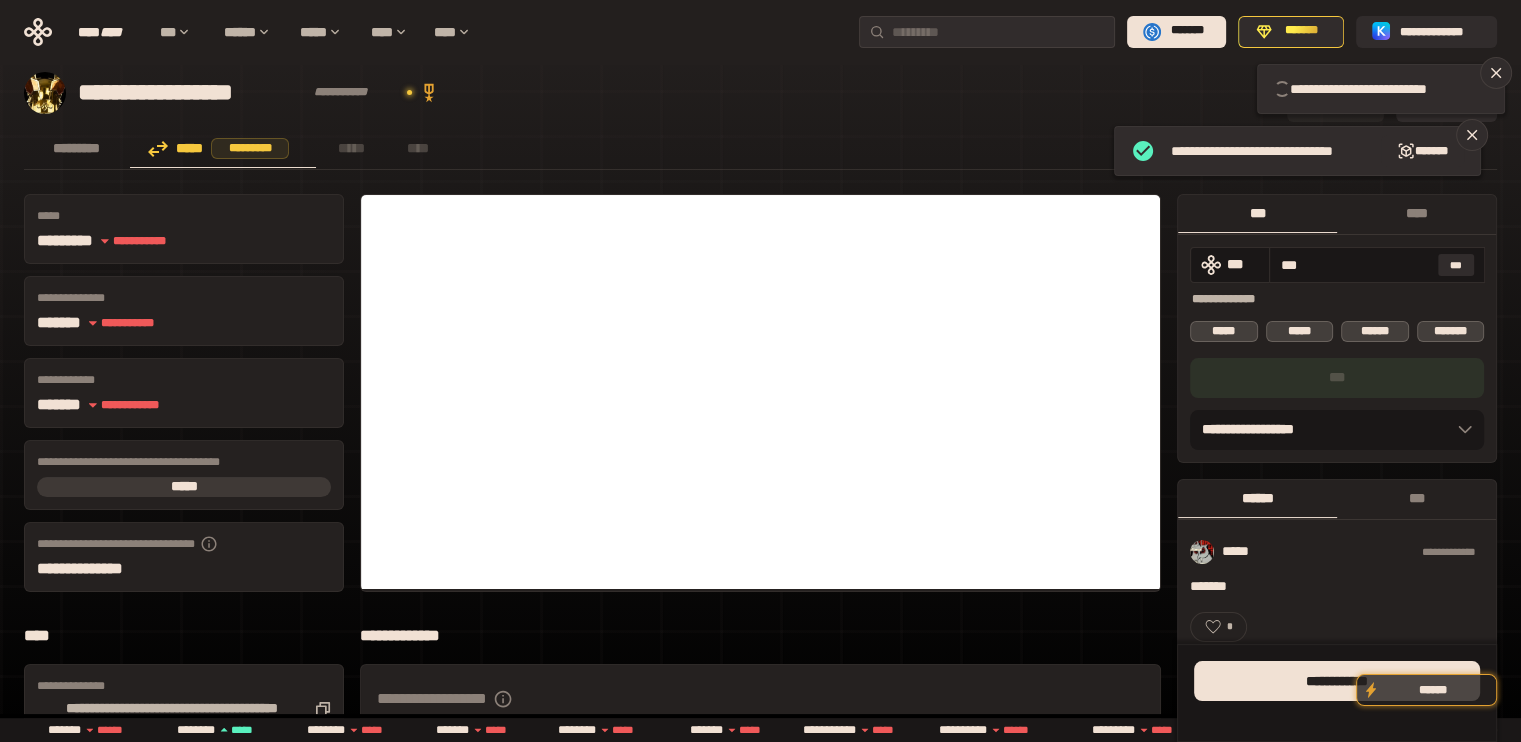 type 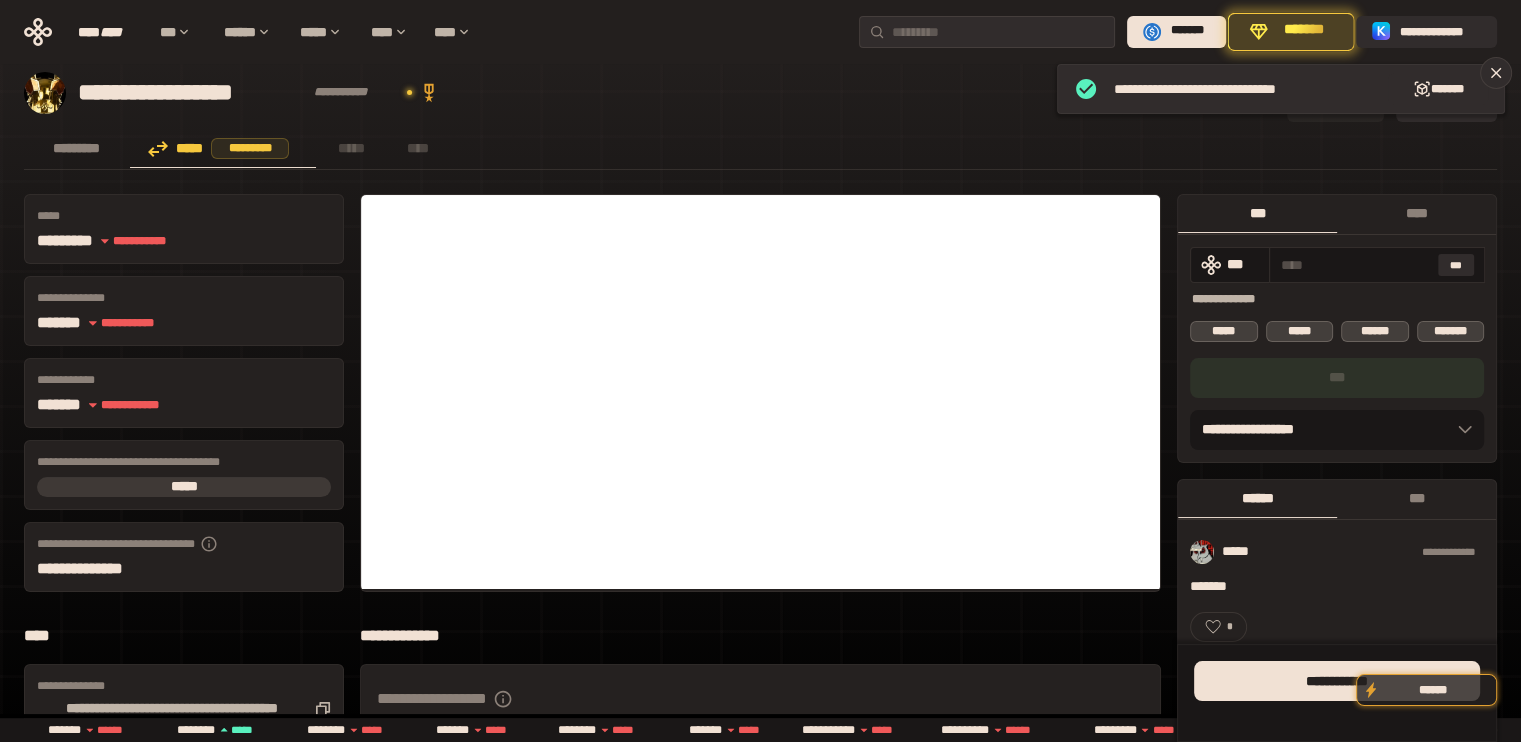 click on "*******" at bounding box center (1304, 32) 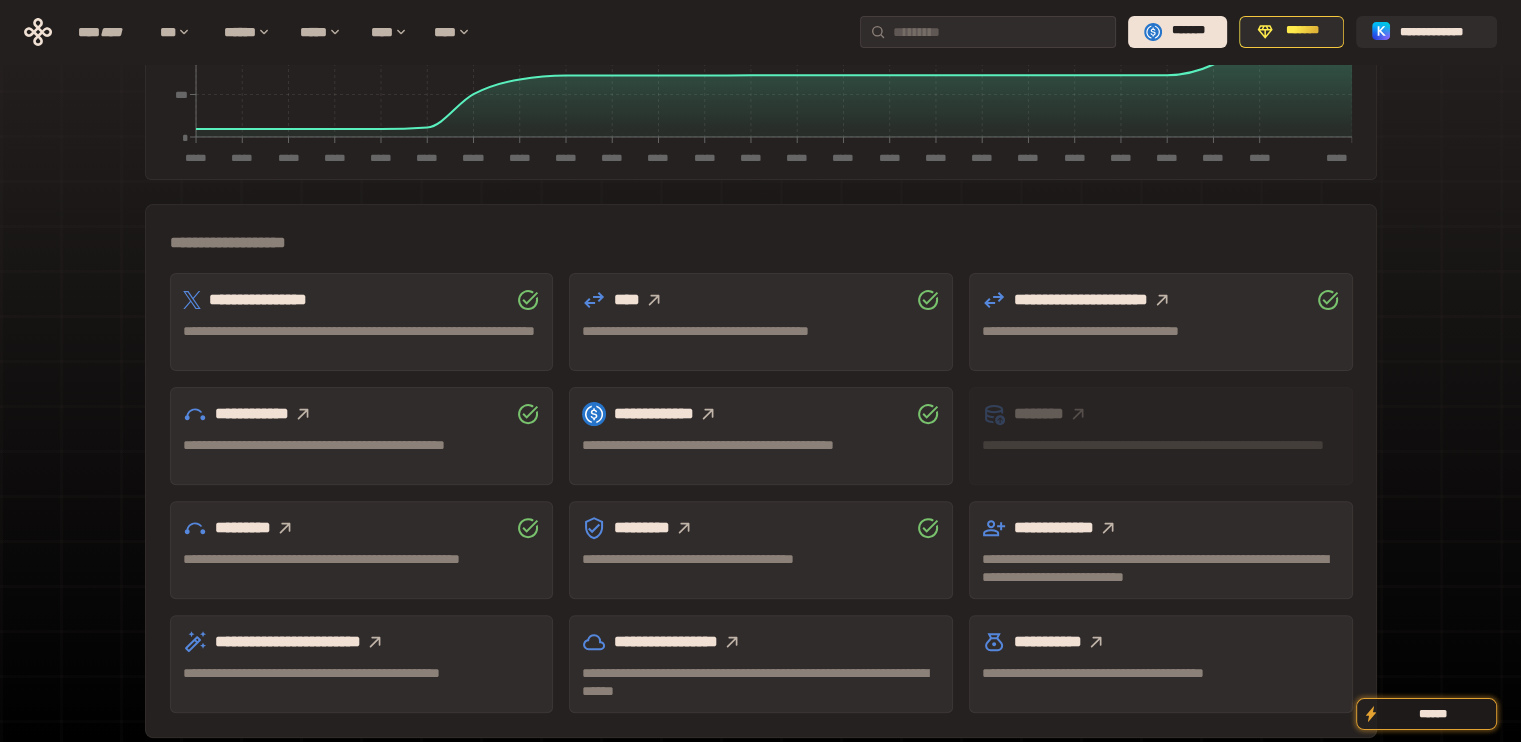 scroll, scrollTop: 0, scrollLeft: 0, axis: both 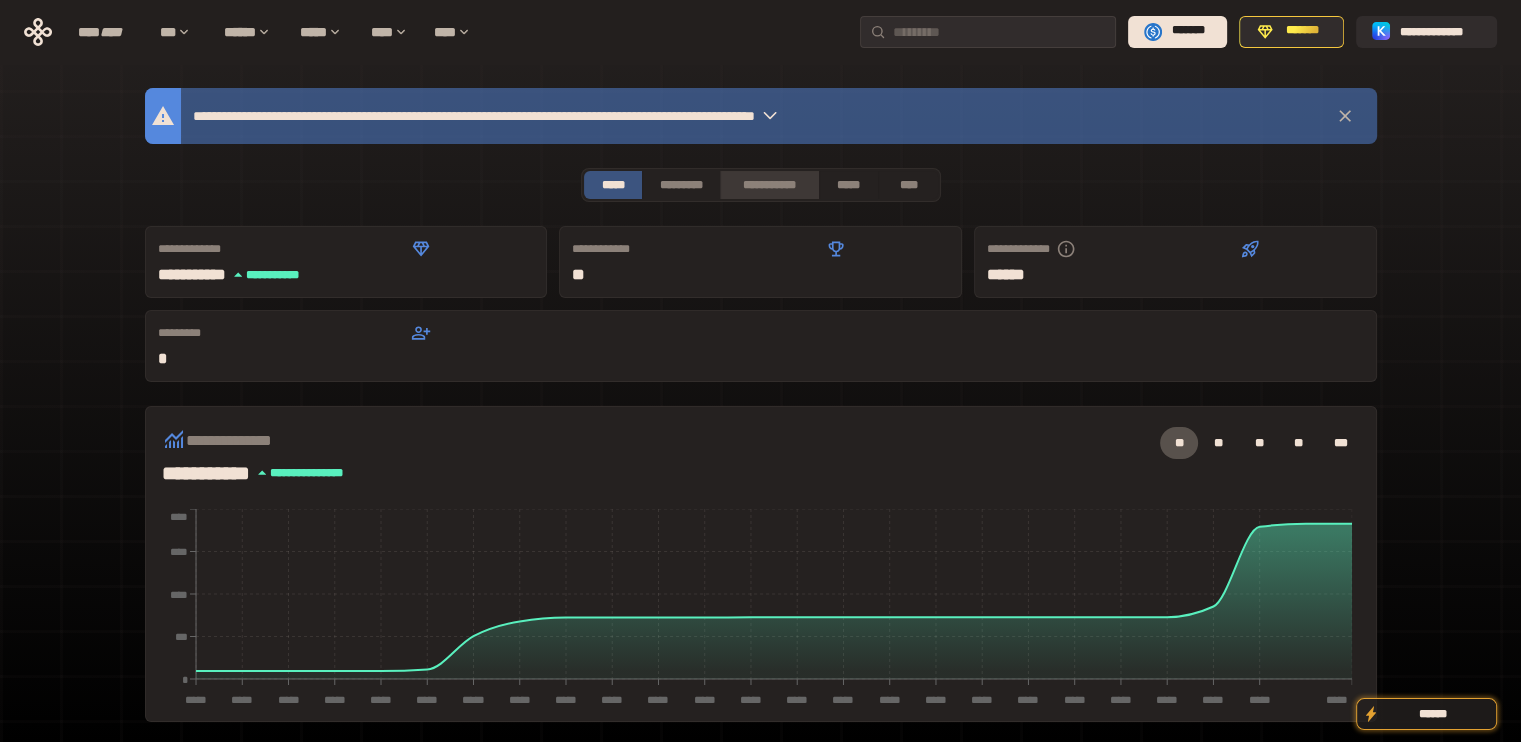 click on "**********" at bounding box center [769, 185] 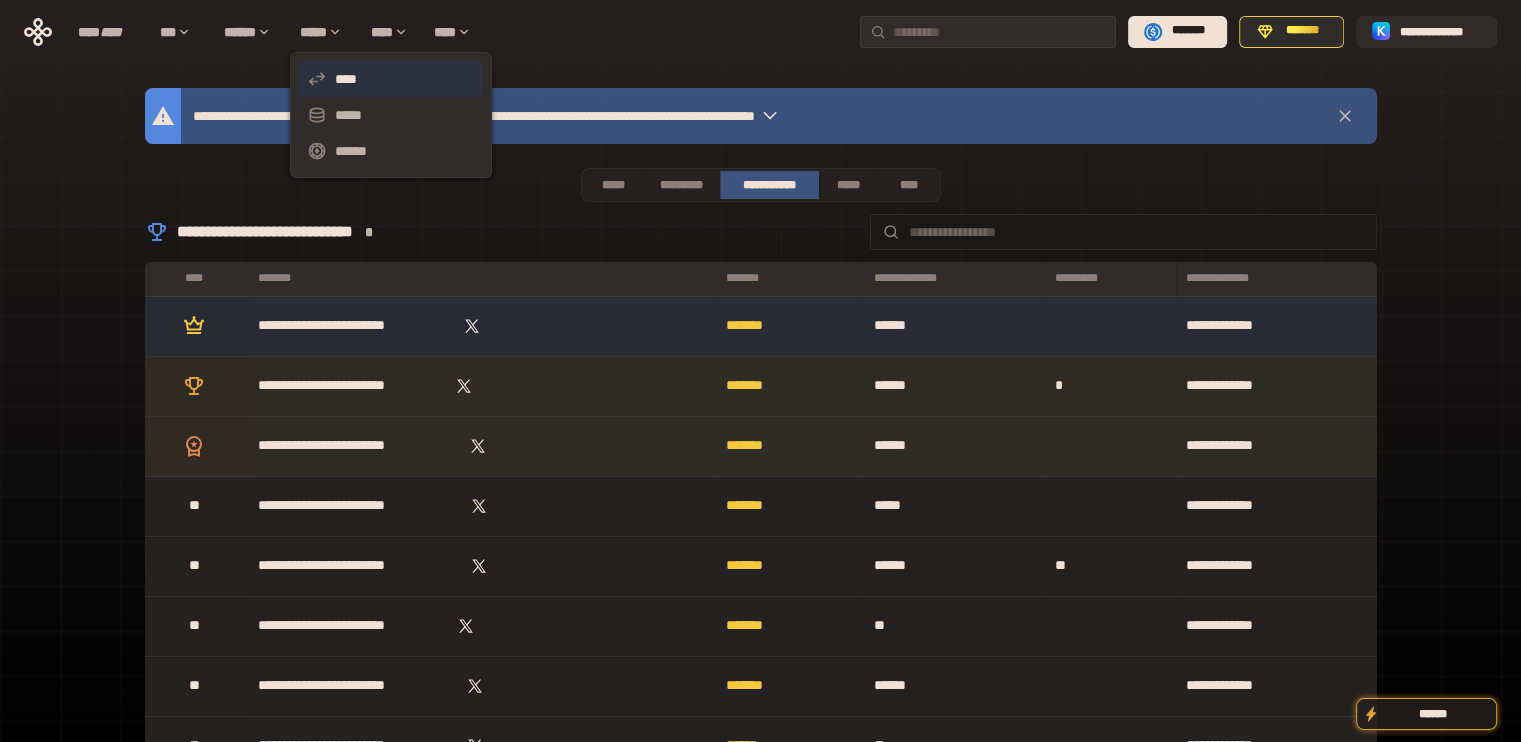 click on "****" at bounding box center [391, 79] 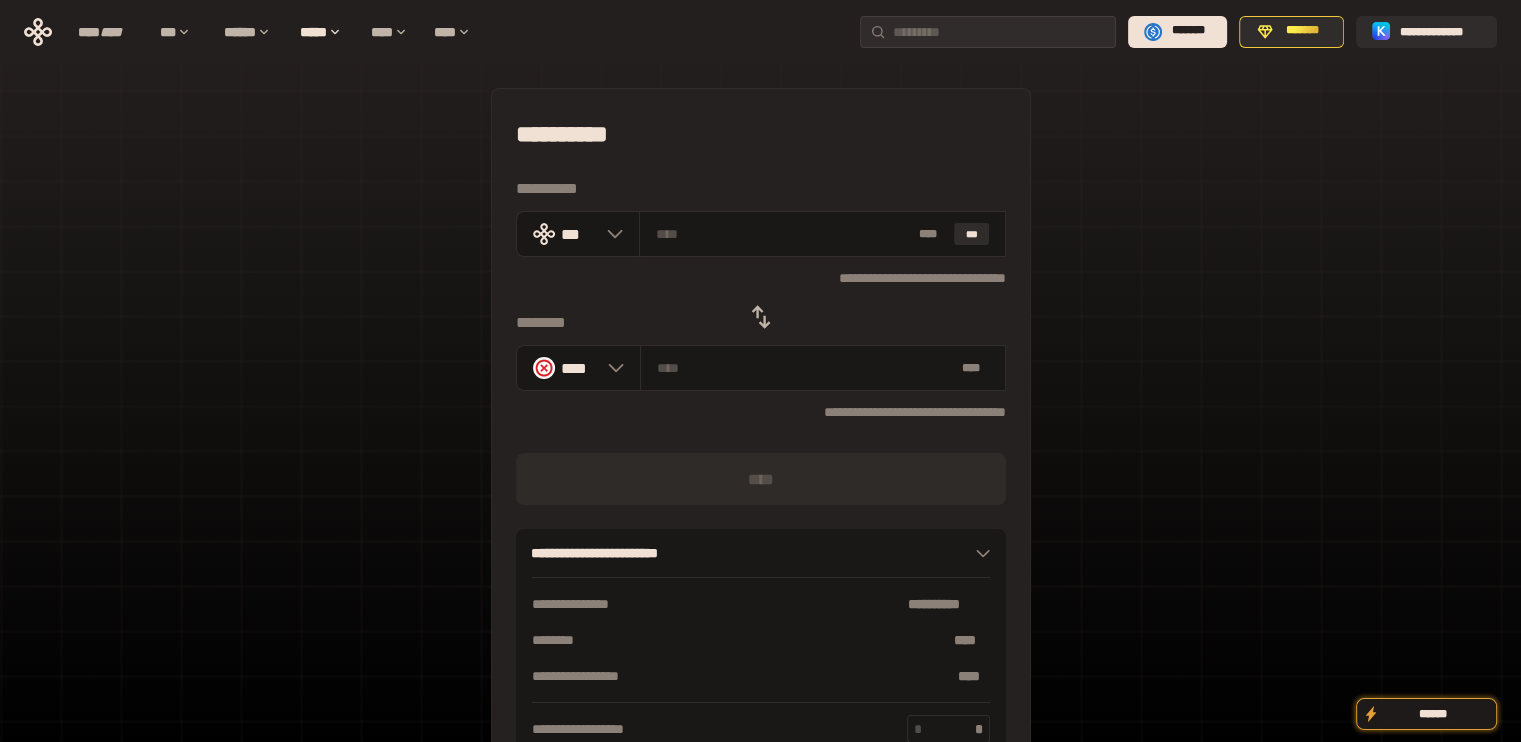 click 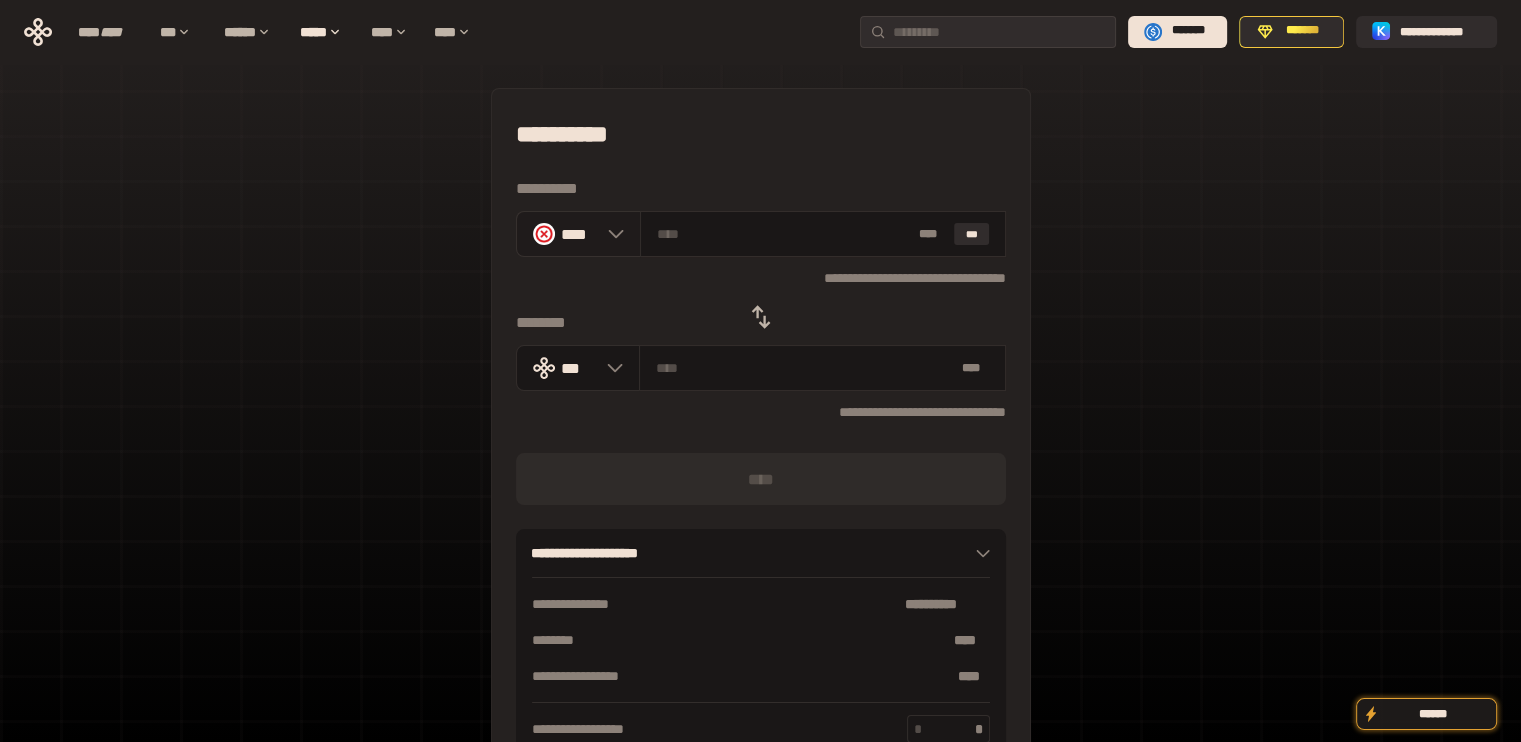 click 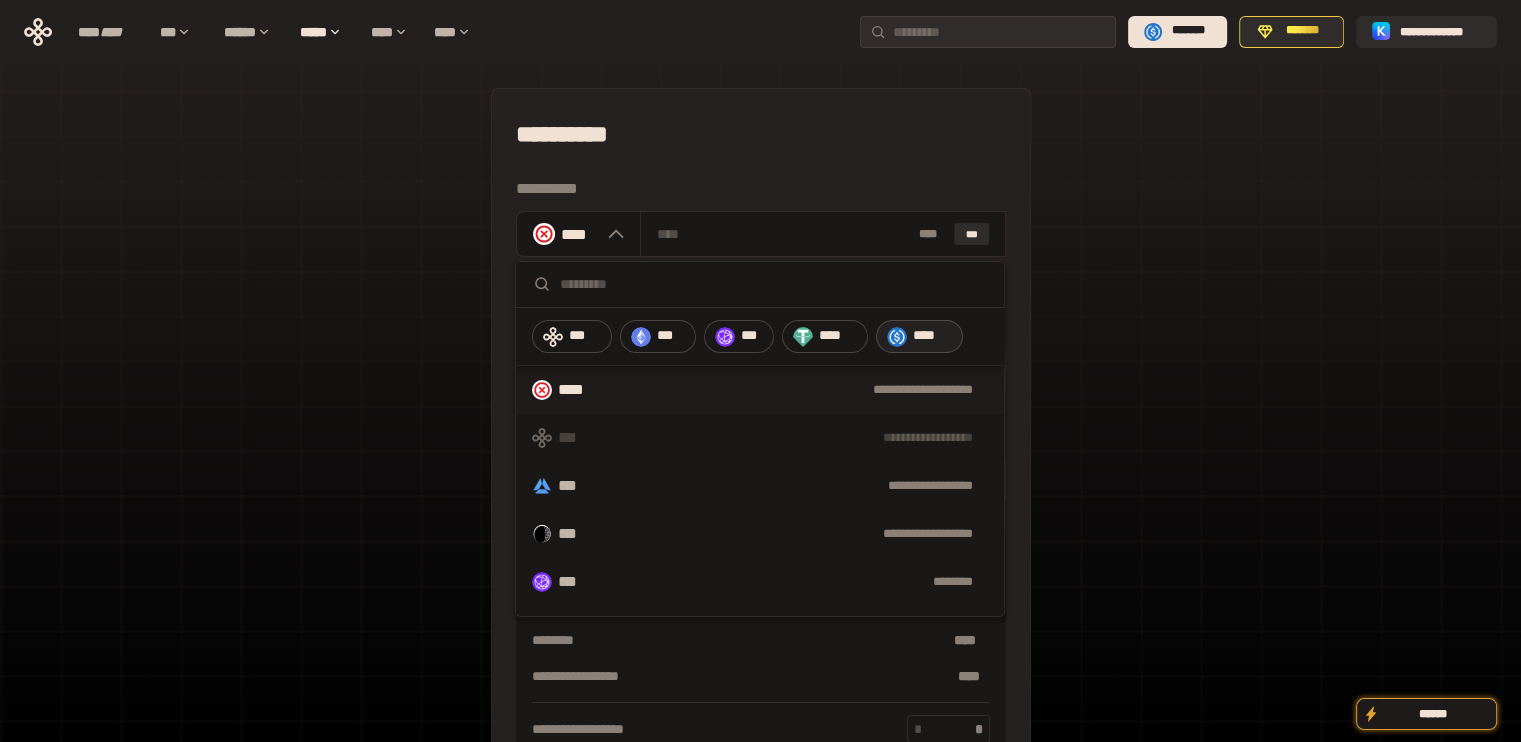 click on "****" at bounding box center (933, 336) 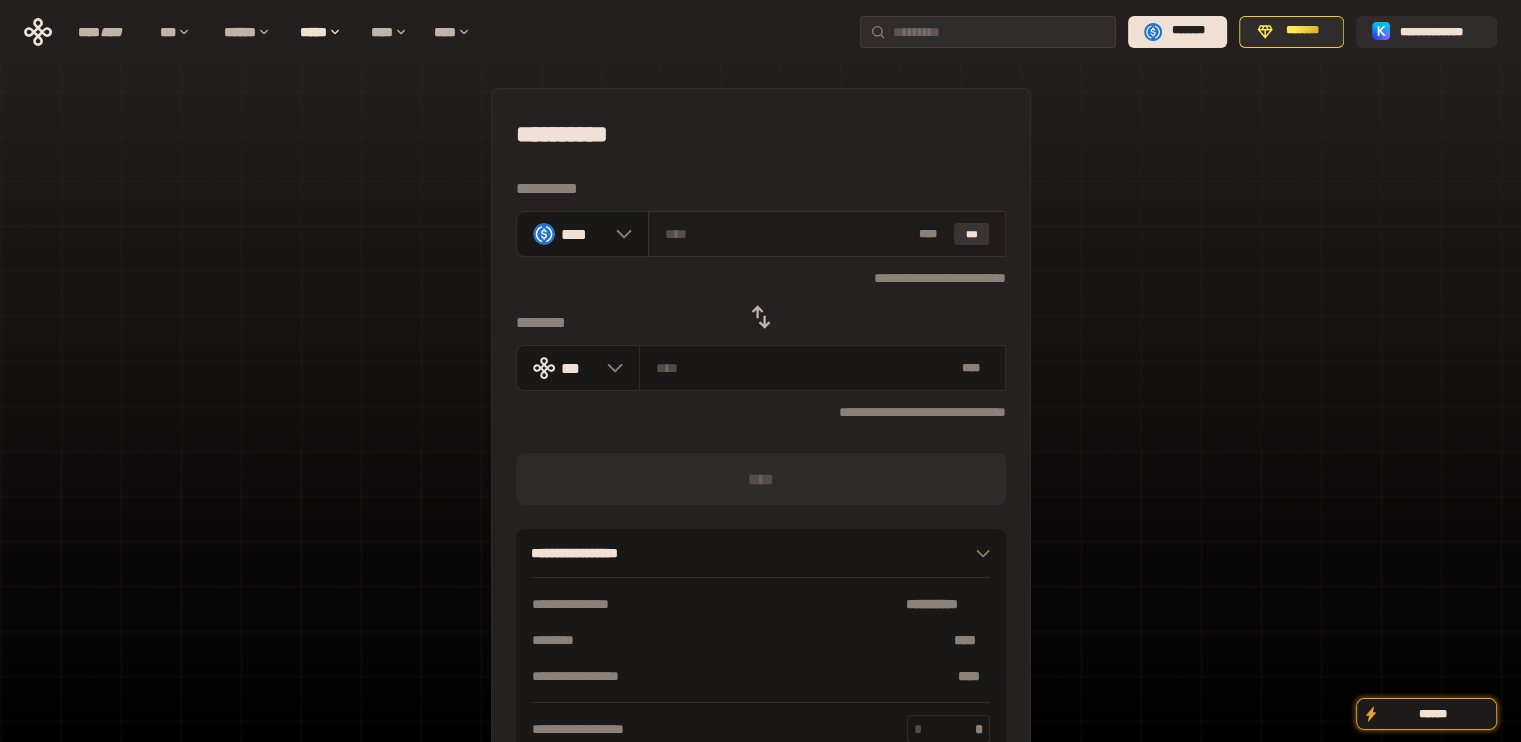 click on "***" at bounding box center (972, 234) 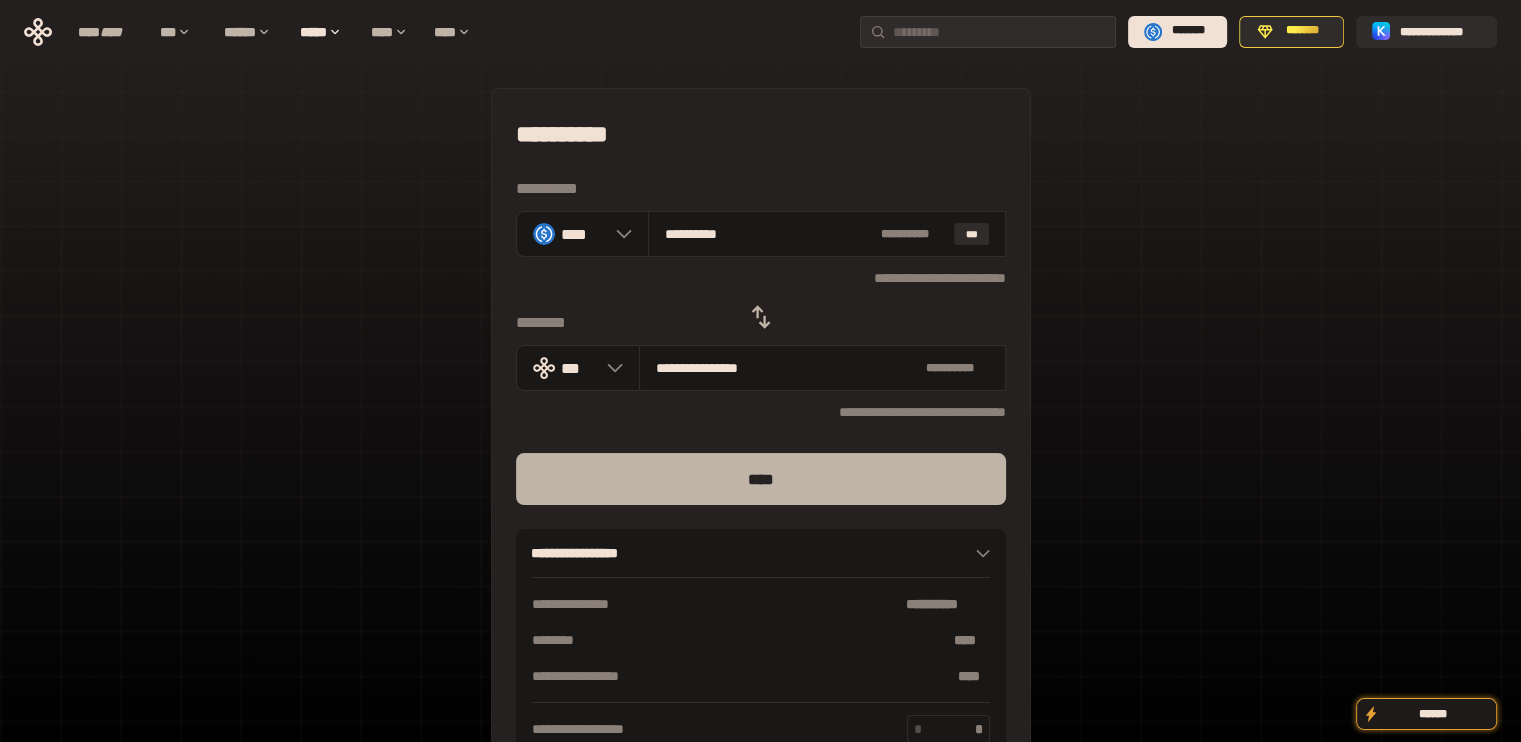 click on "****" at bounding box center [761, 479] 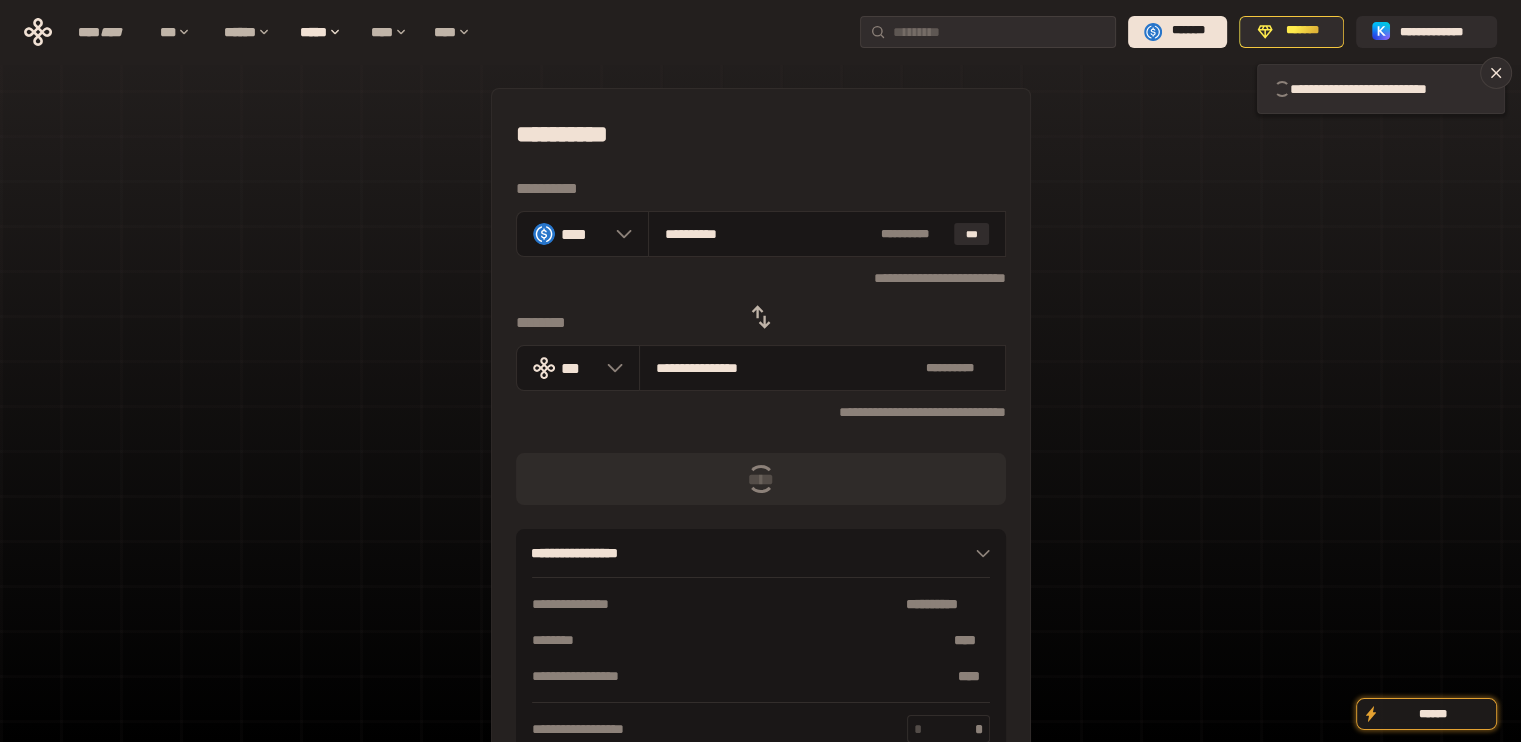 type 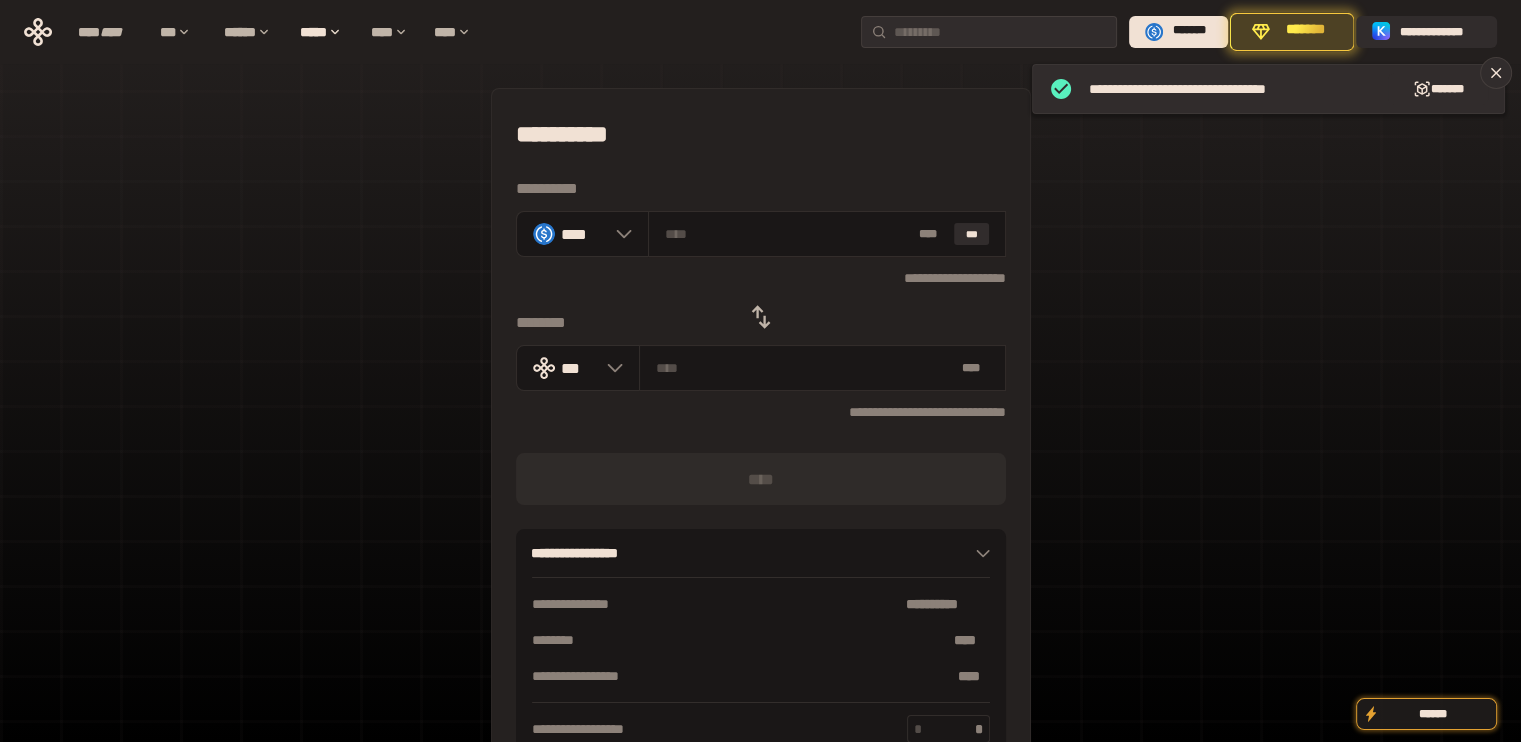 click on "********" at bounding box center (761, 323) 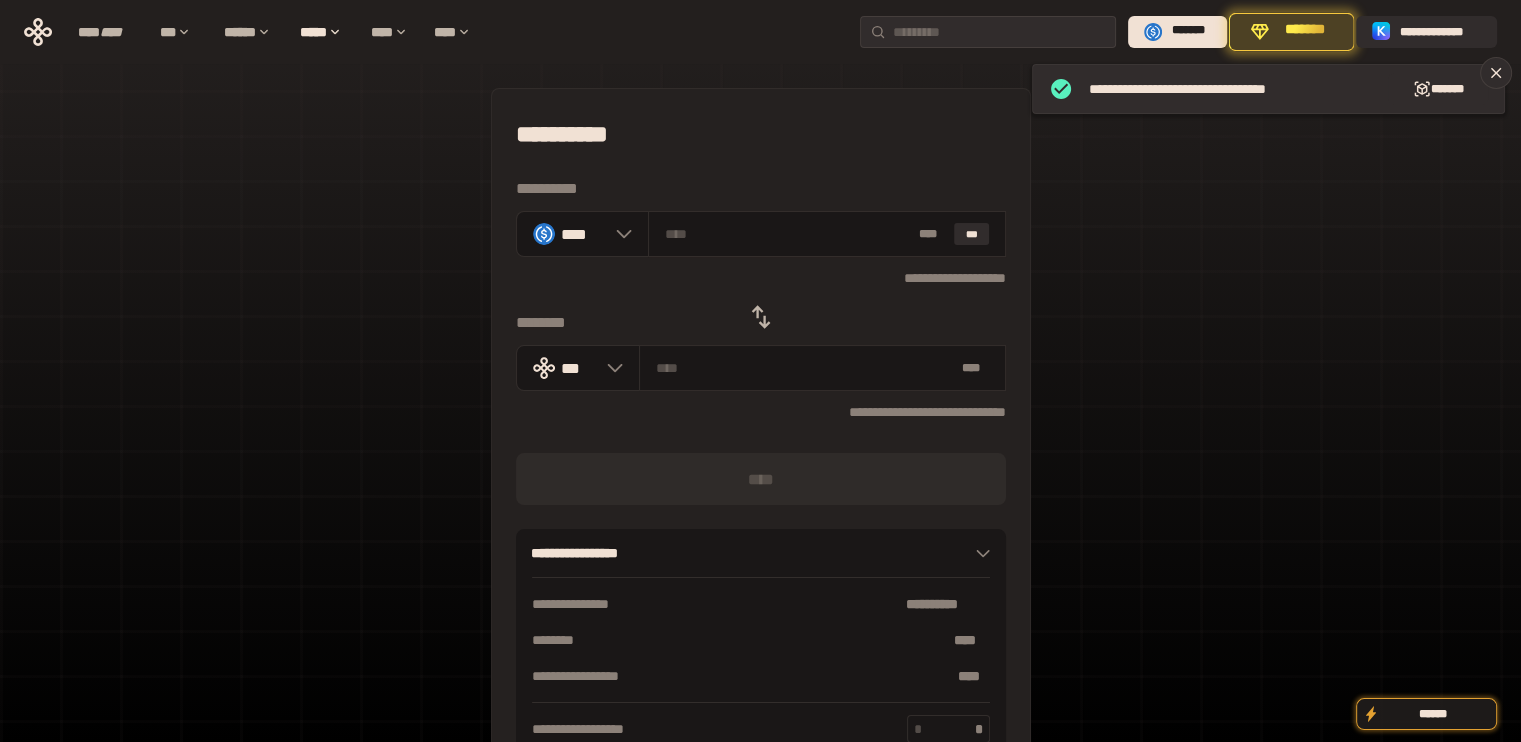 click 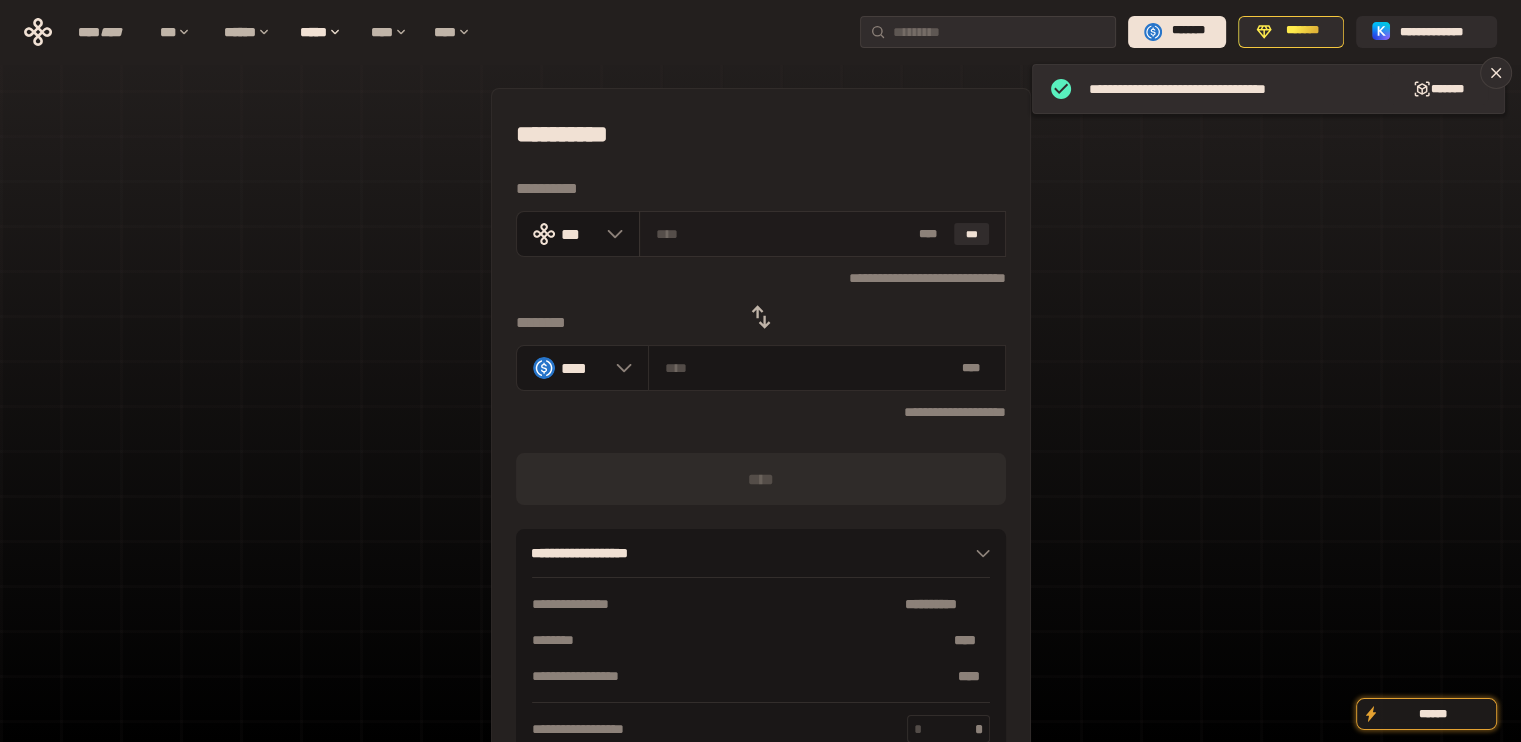 click on "* ** ***" at bounding box center (822, 234) 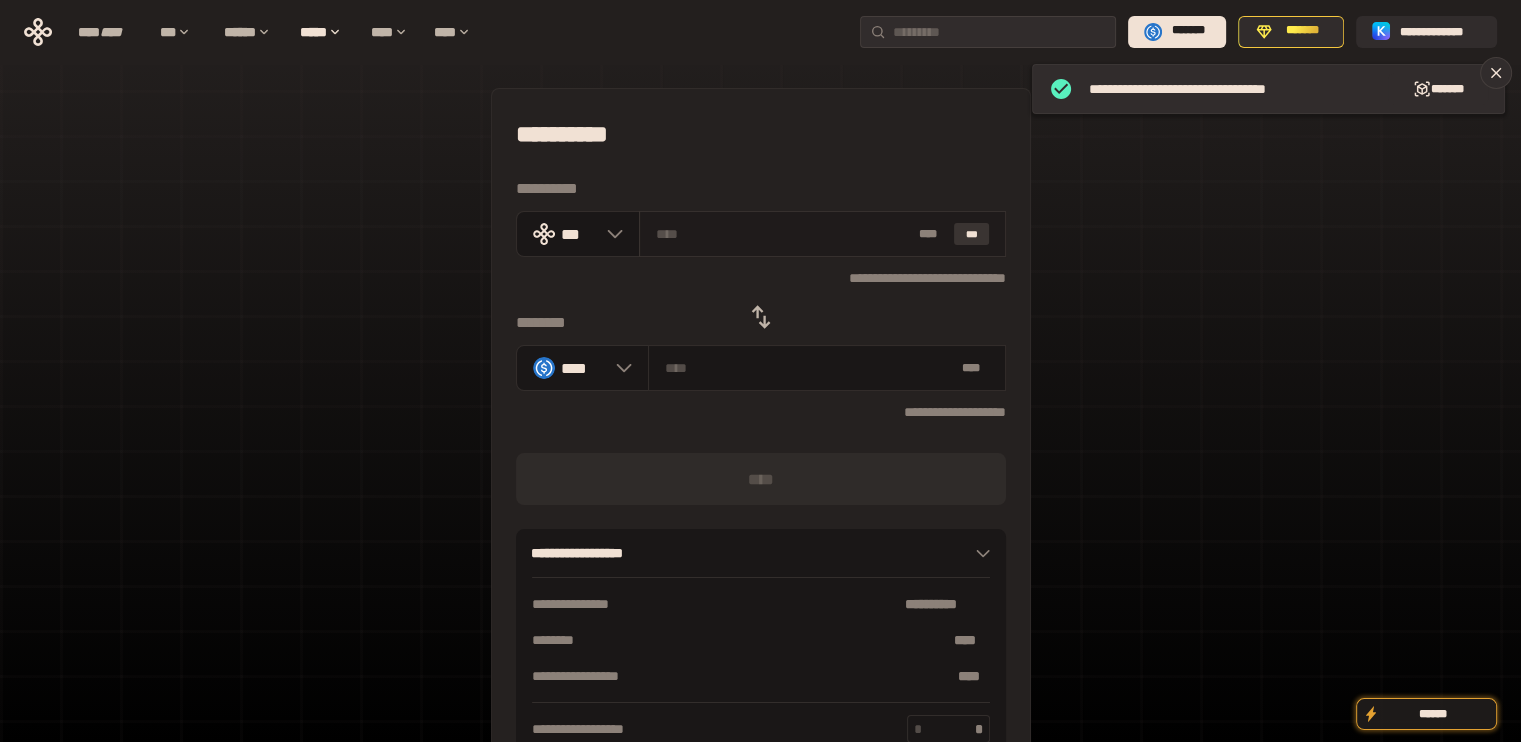 click on "***" at bounding box center (972, 234) 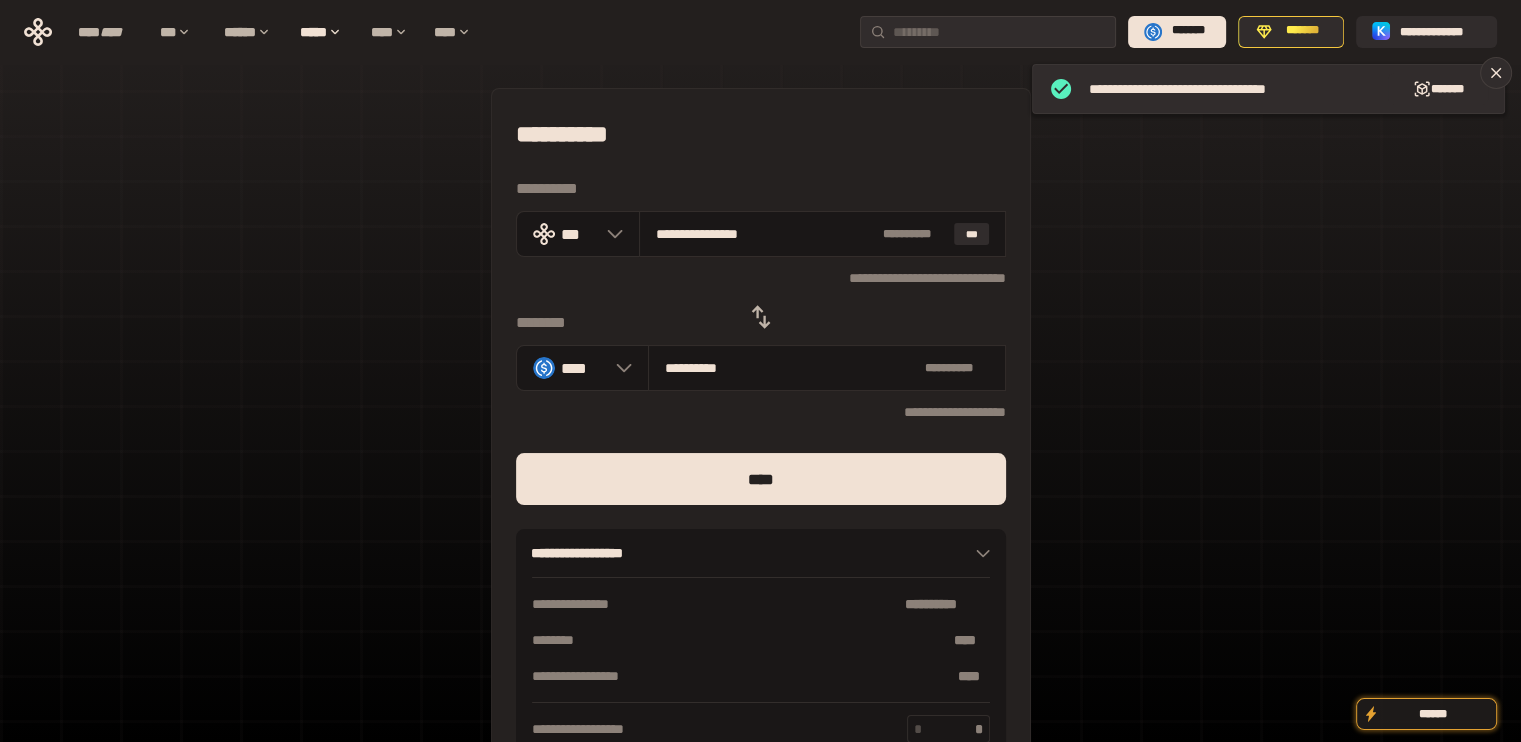 drag, startPoint x: 676, startPoint y: 231, endPoint x: 1012, endPoint y: 396, distance: 374.3274 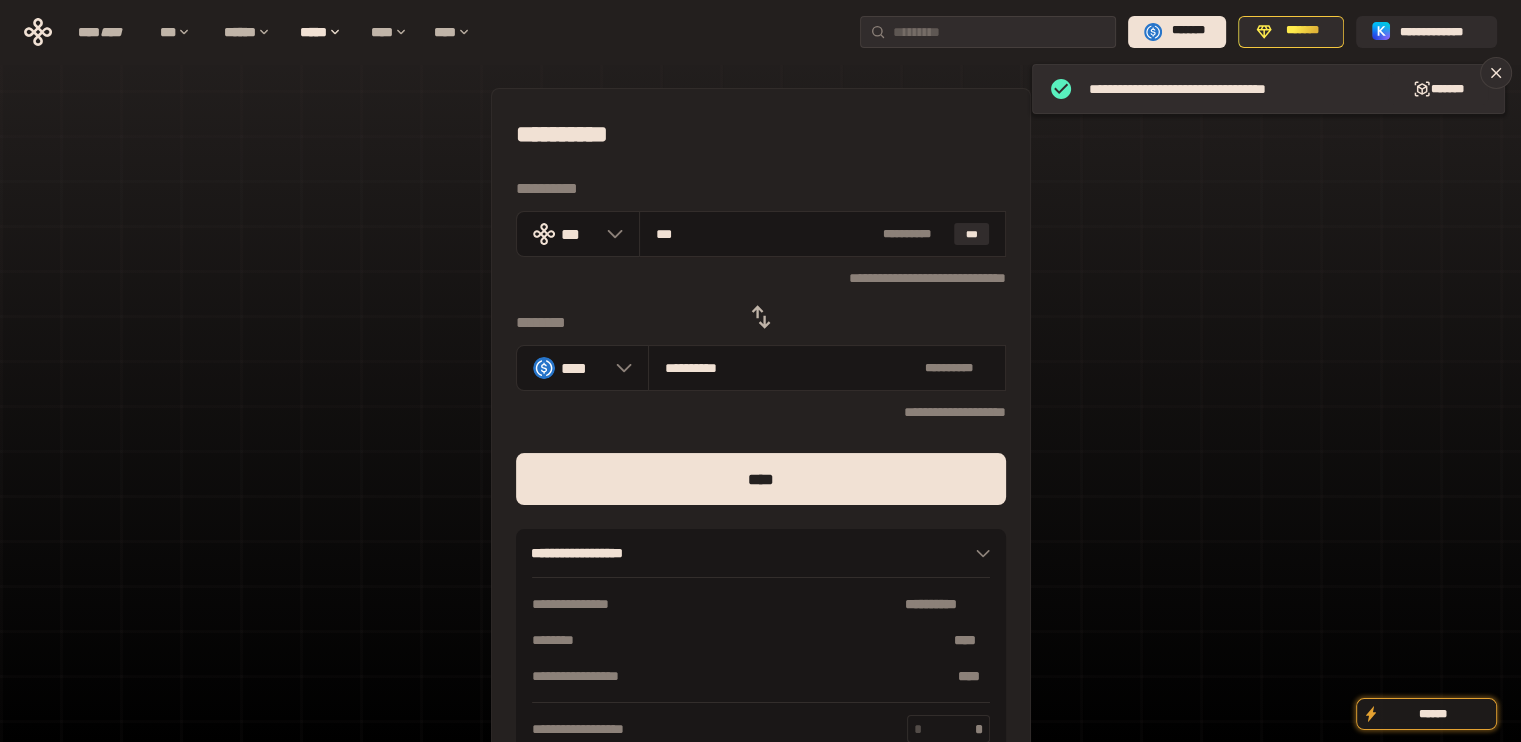 type on "**********" 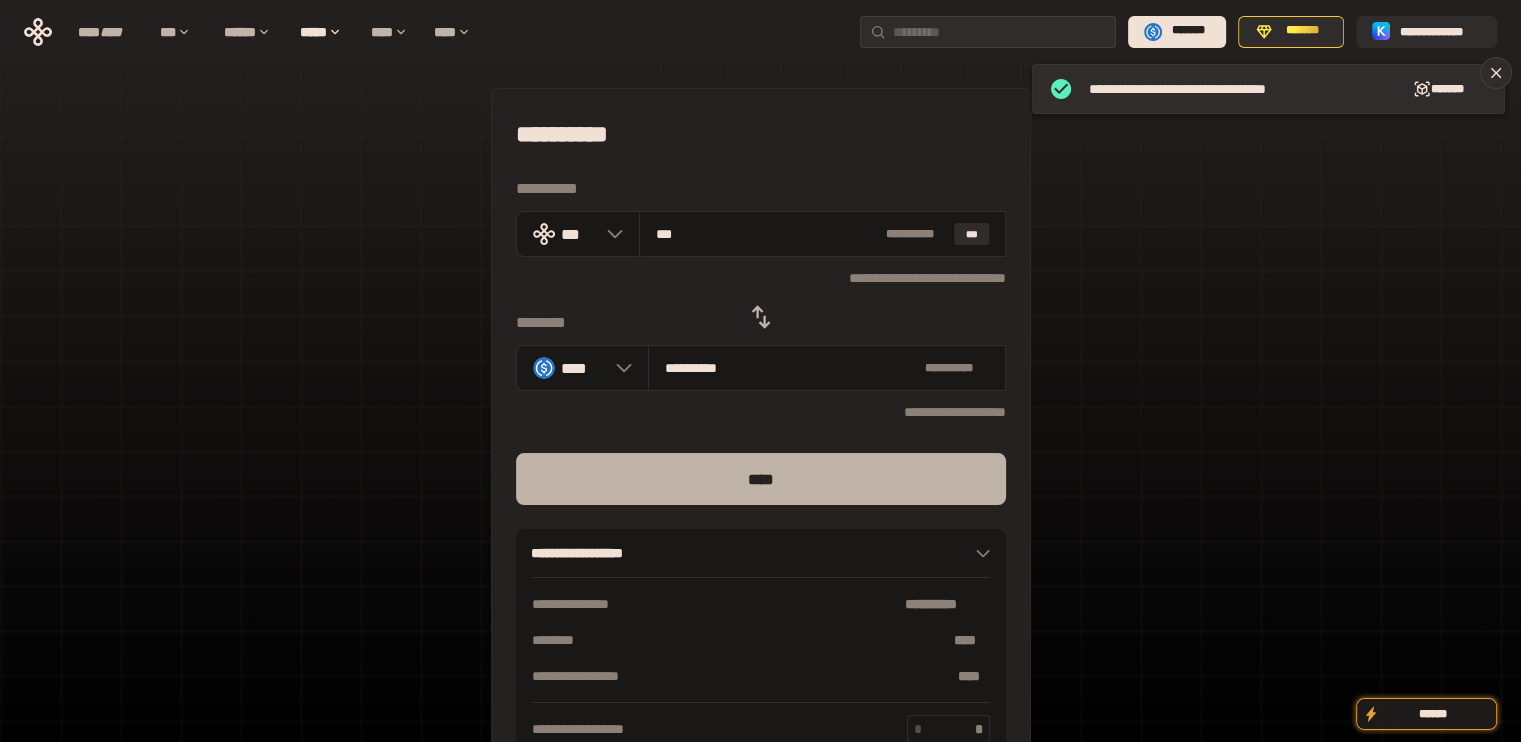 type on "***" 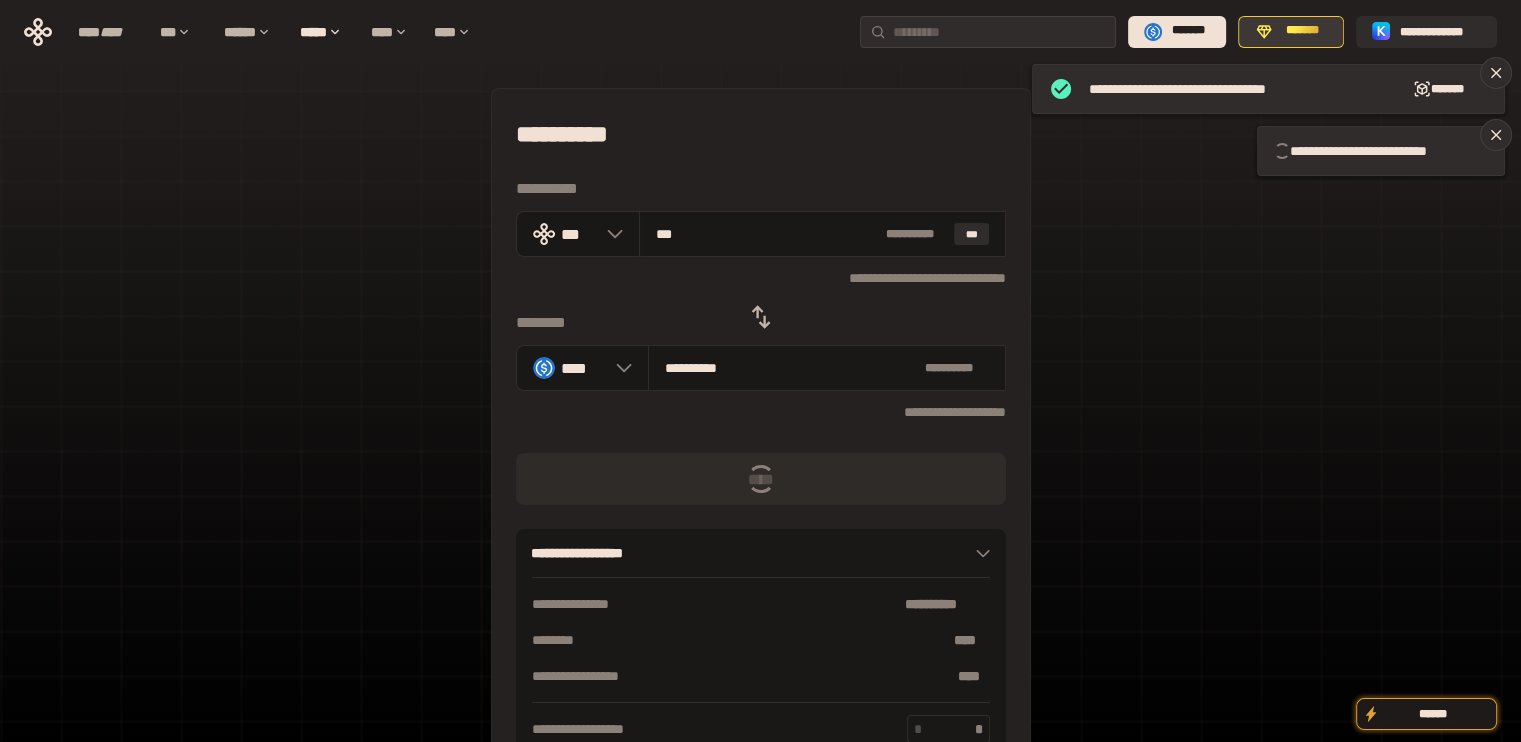 click on "*******" at bounding box center [1301, 31] 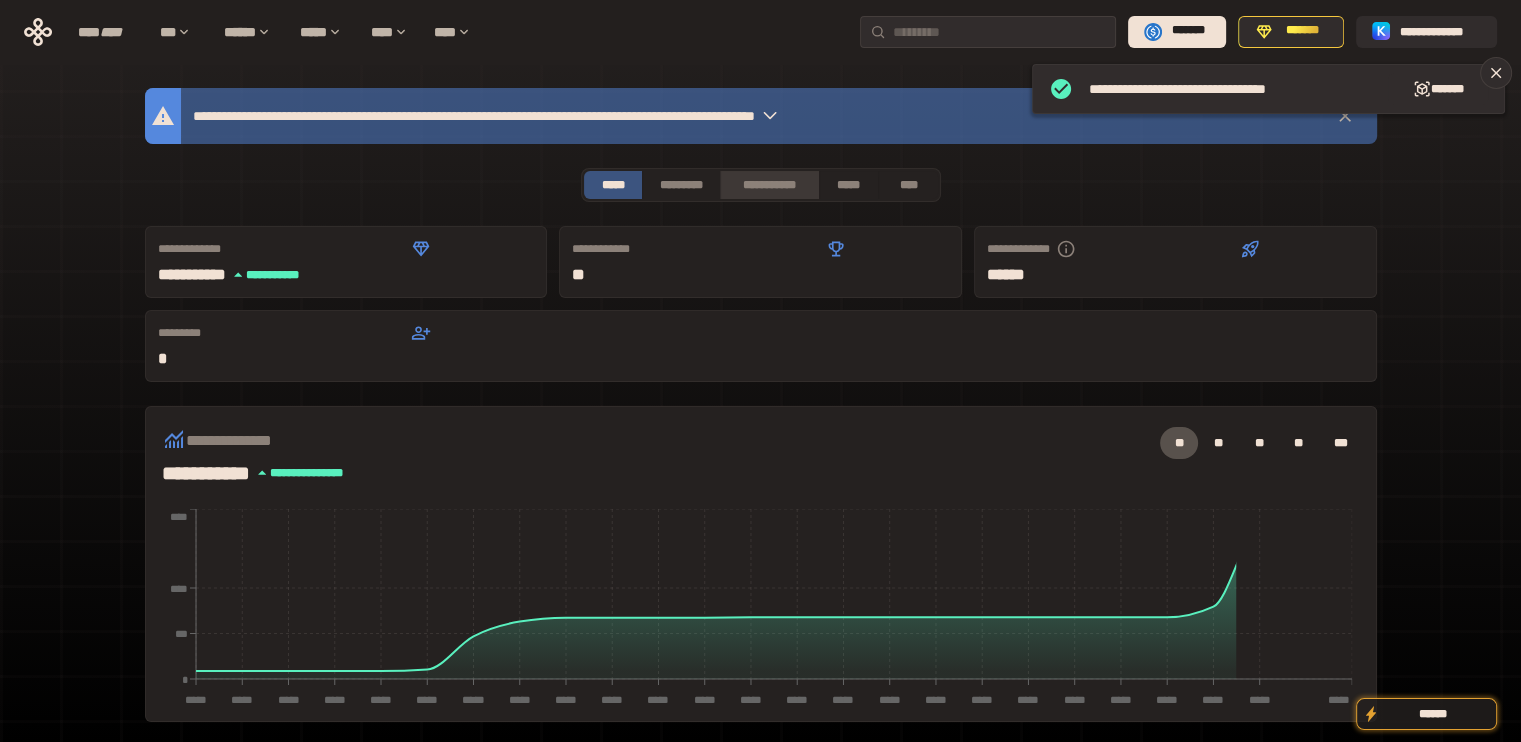 click on "**********" at bounding box center (769, 185) 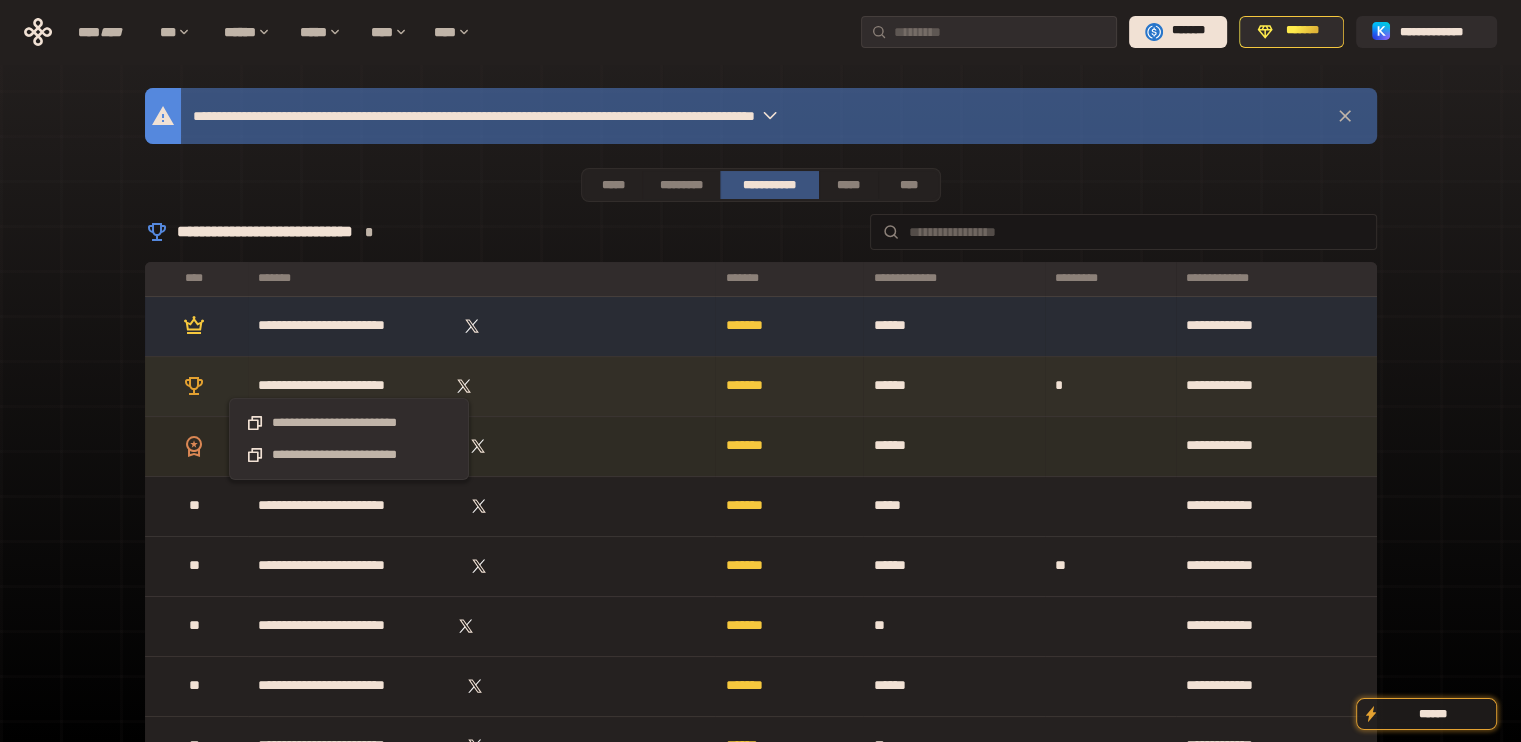click on "**********" at bounding box center [348, 386] 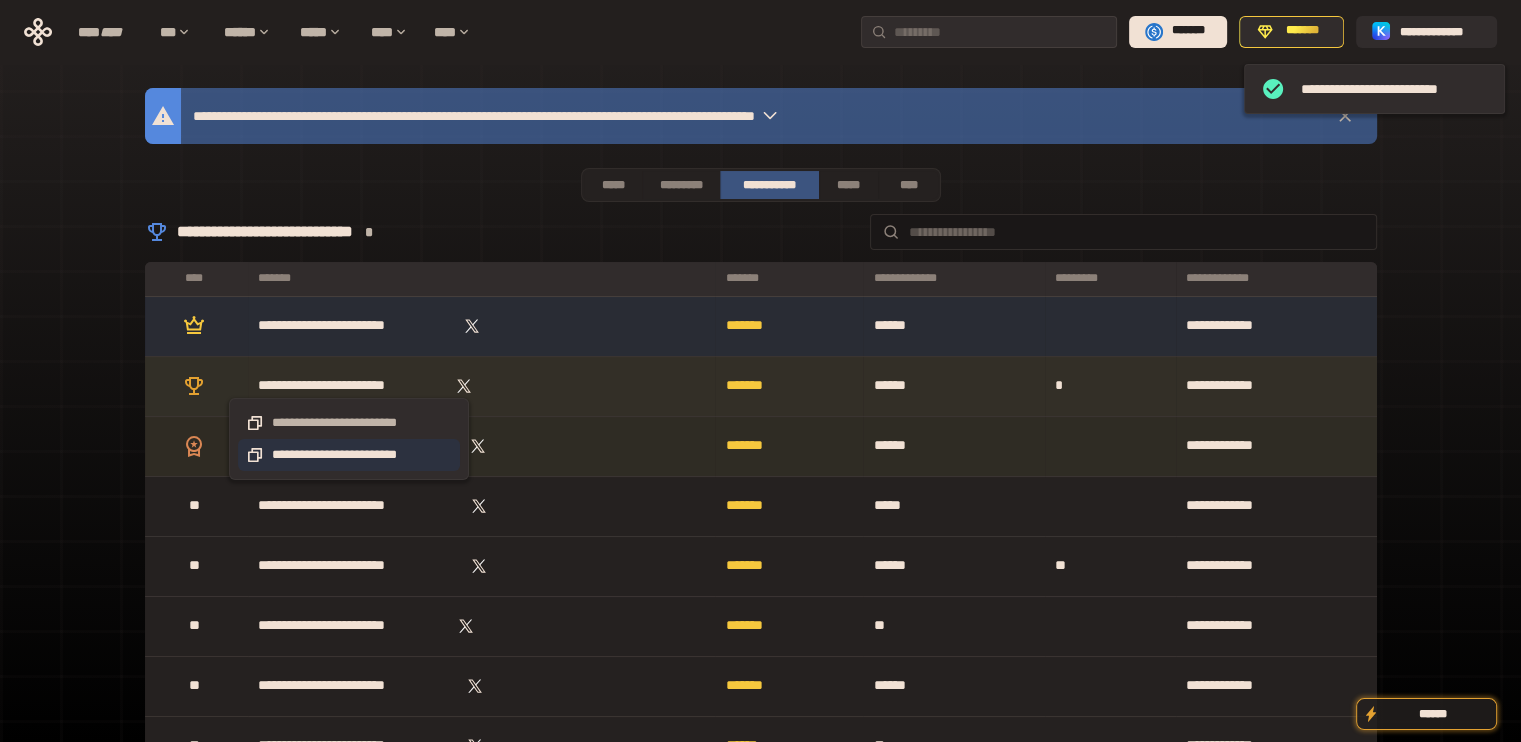click on "**********" at bounding box center [349, 455] 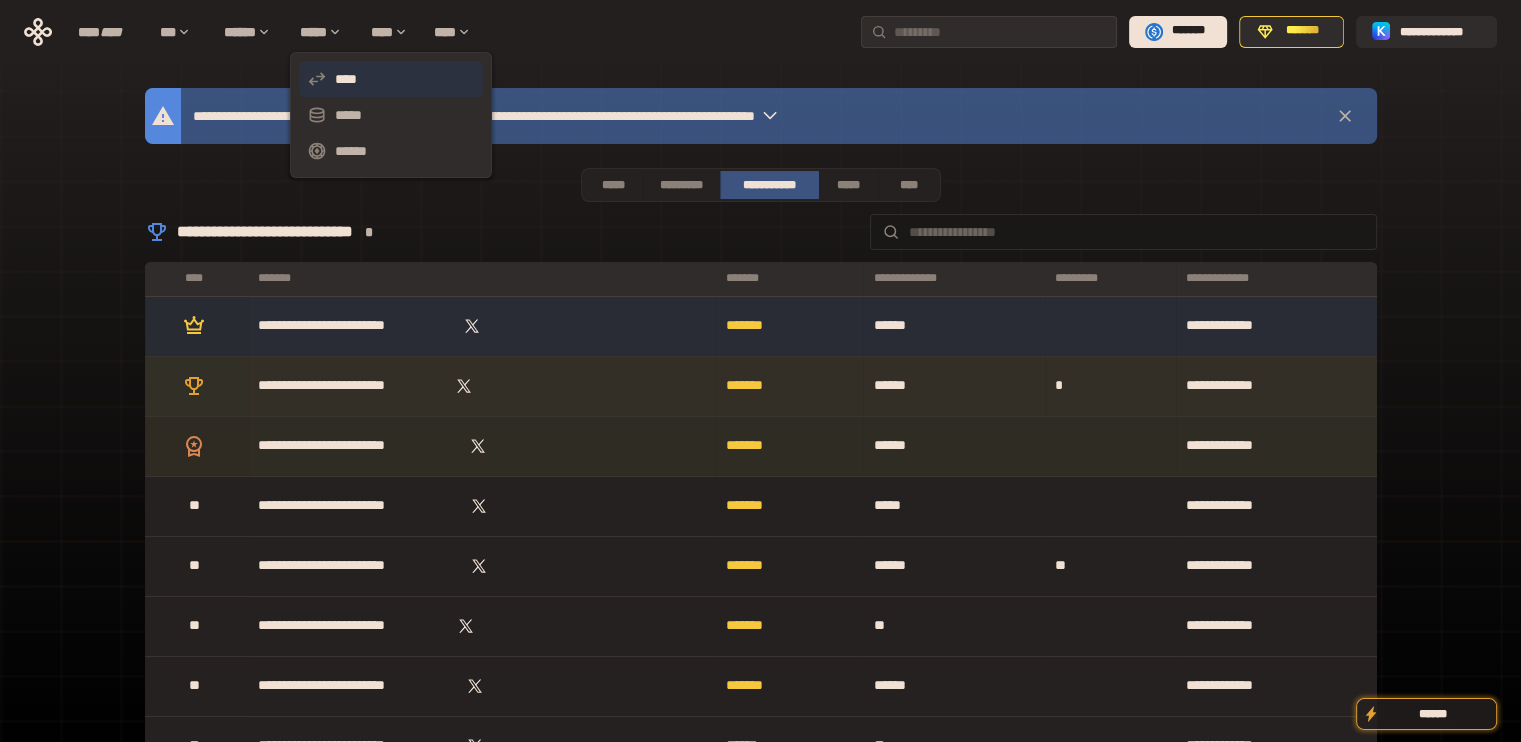 click on "****" at bounding box center (391, 79) 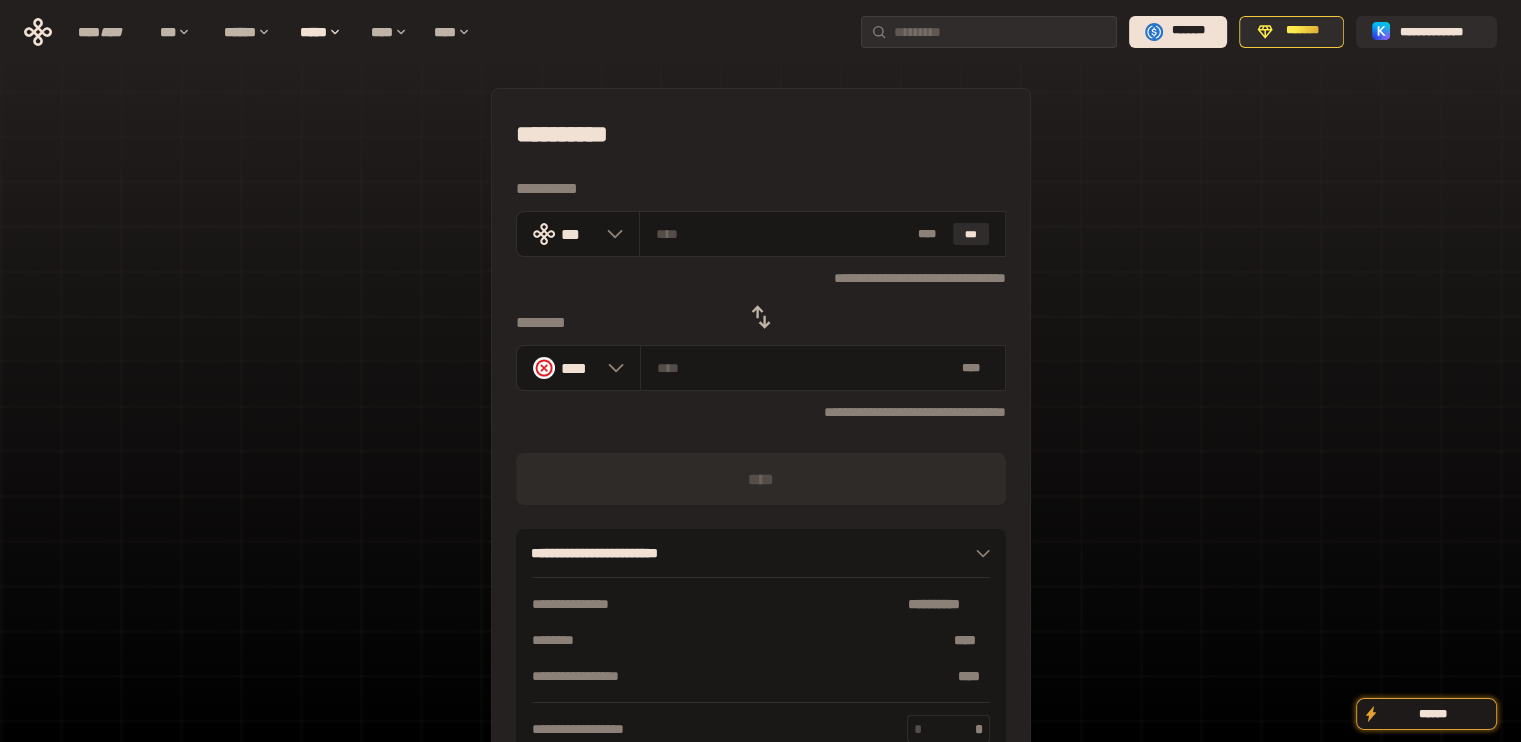 click 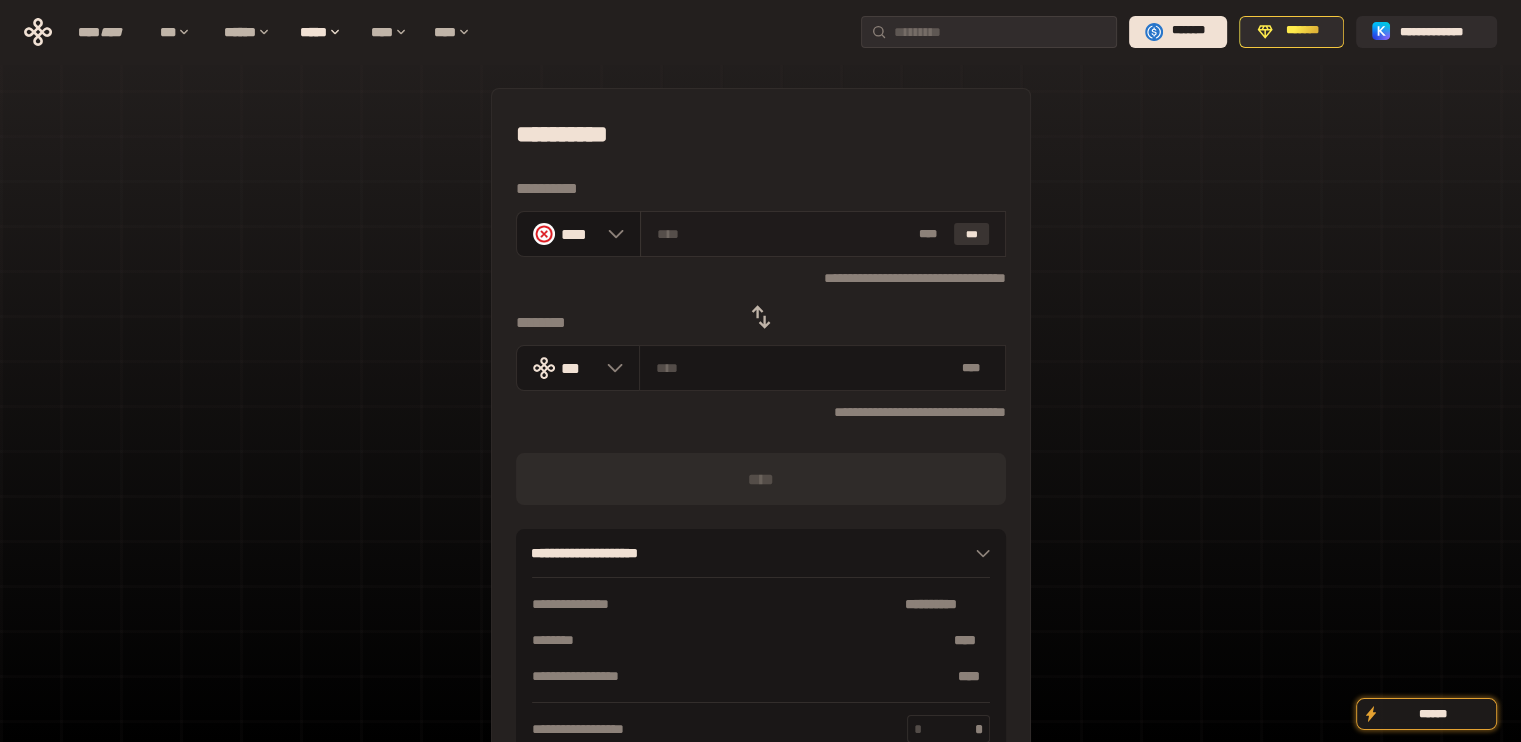 click on "***" at bounding box center [972, 234] 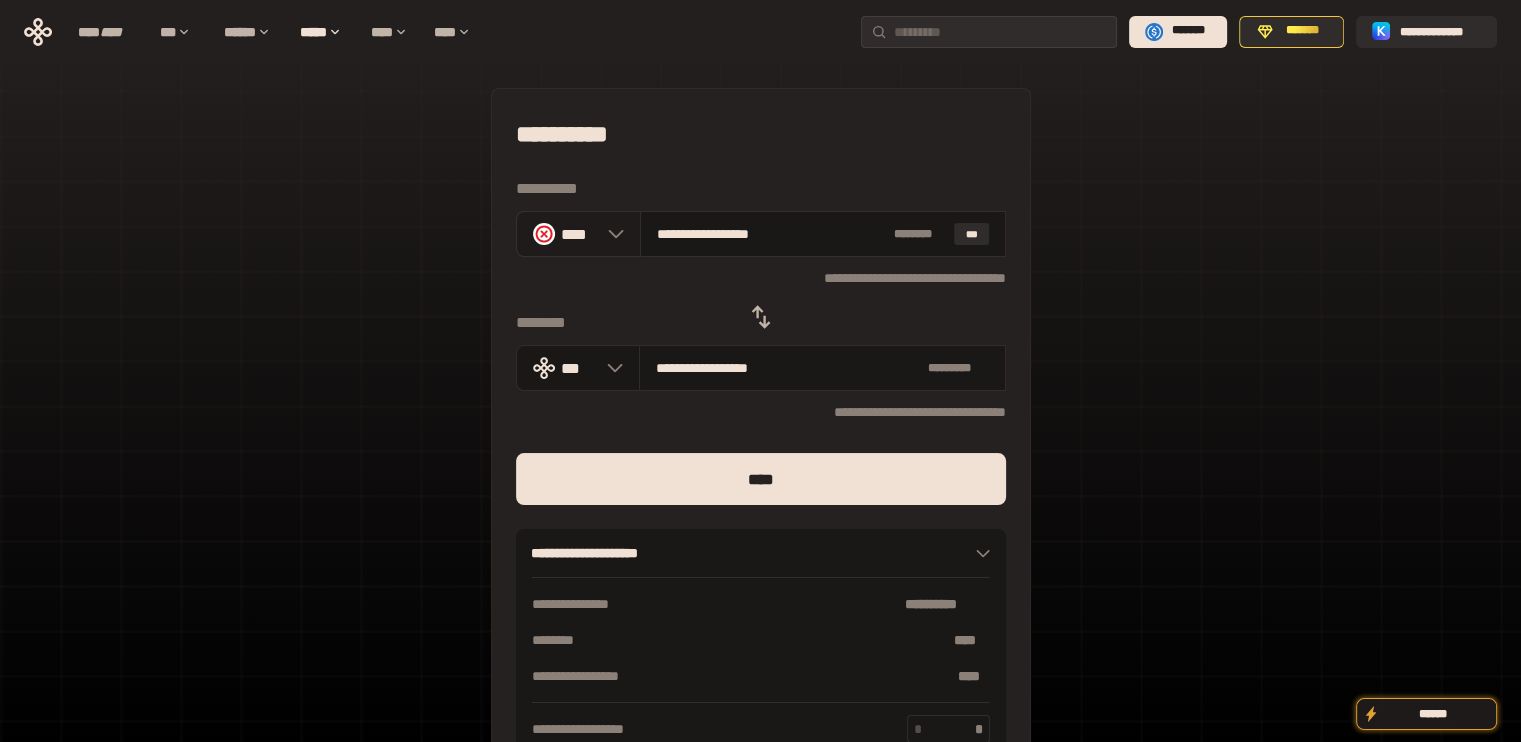 click at bounding box center [611, 234] 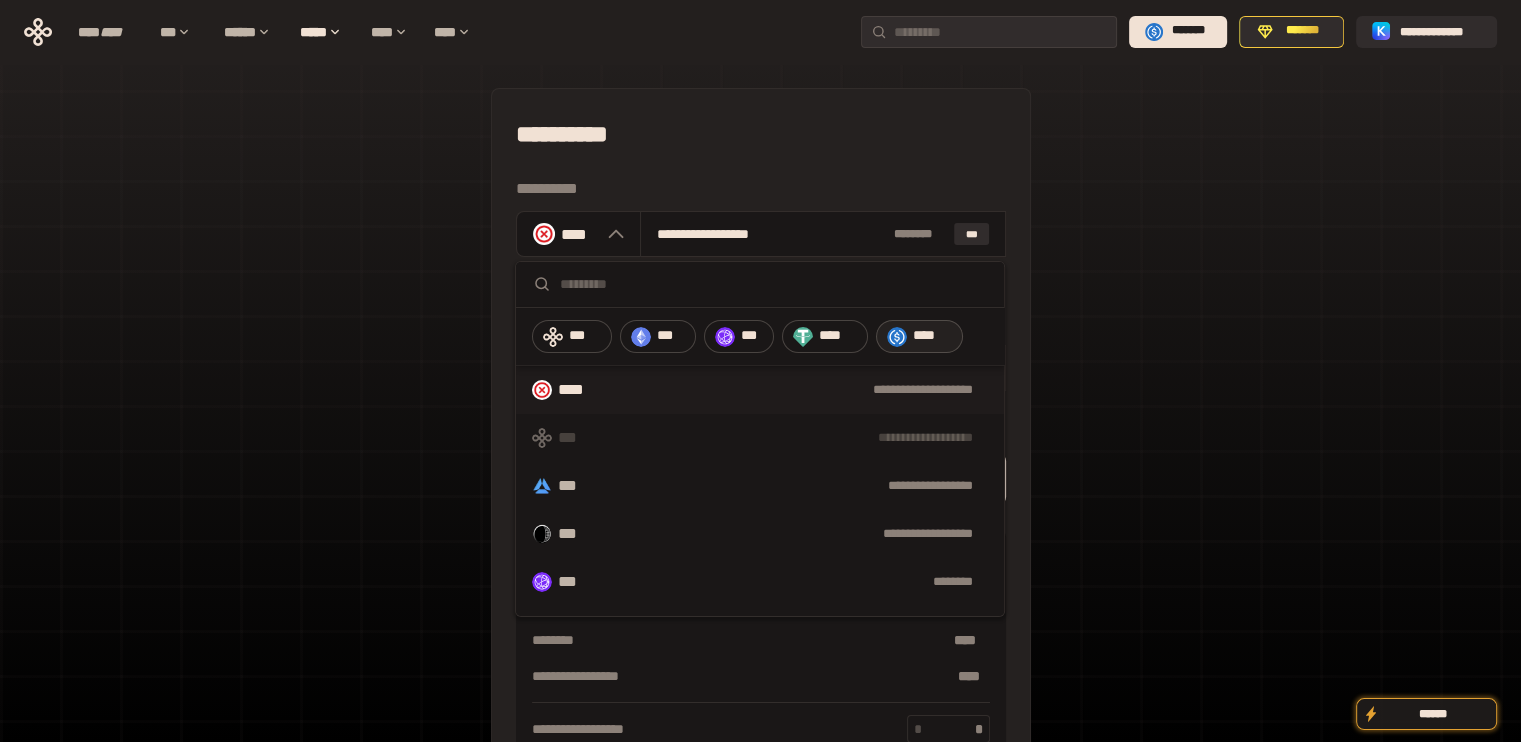 click on "****" at bounding box center [933, 336] 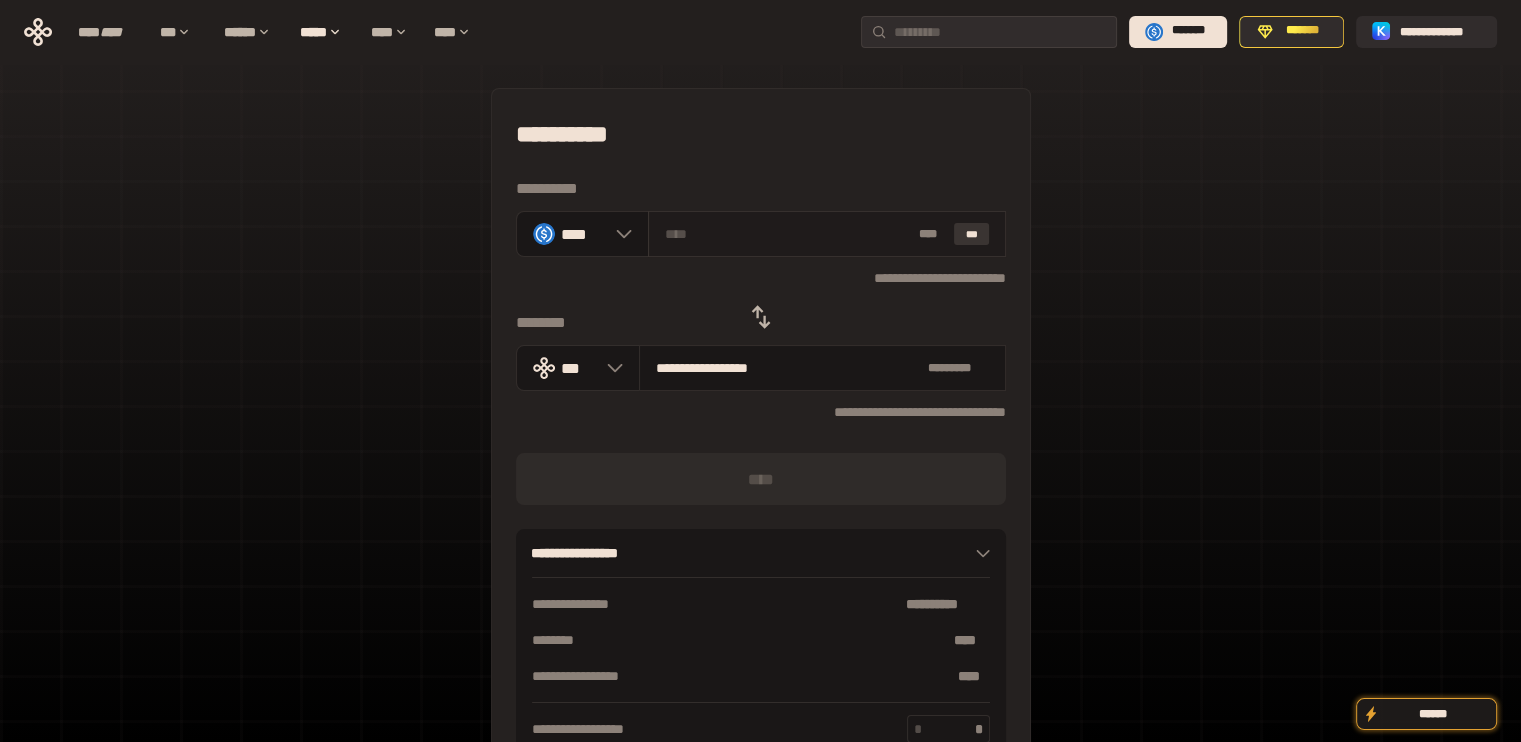 click on "***" at bounding box center [972, 234] 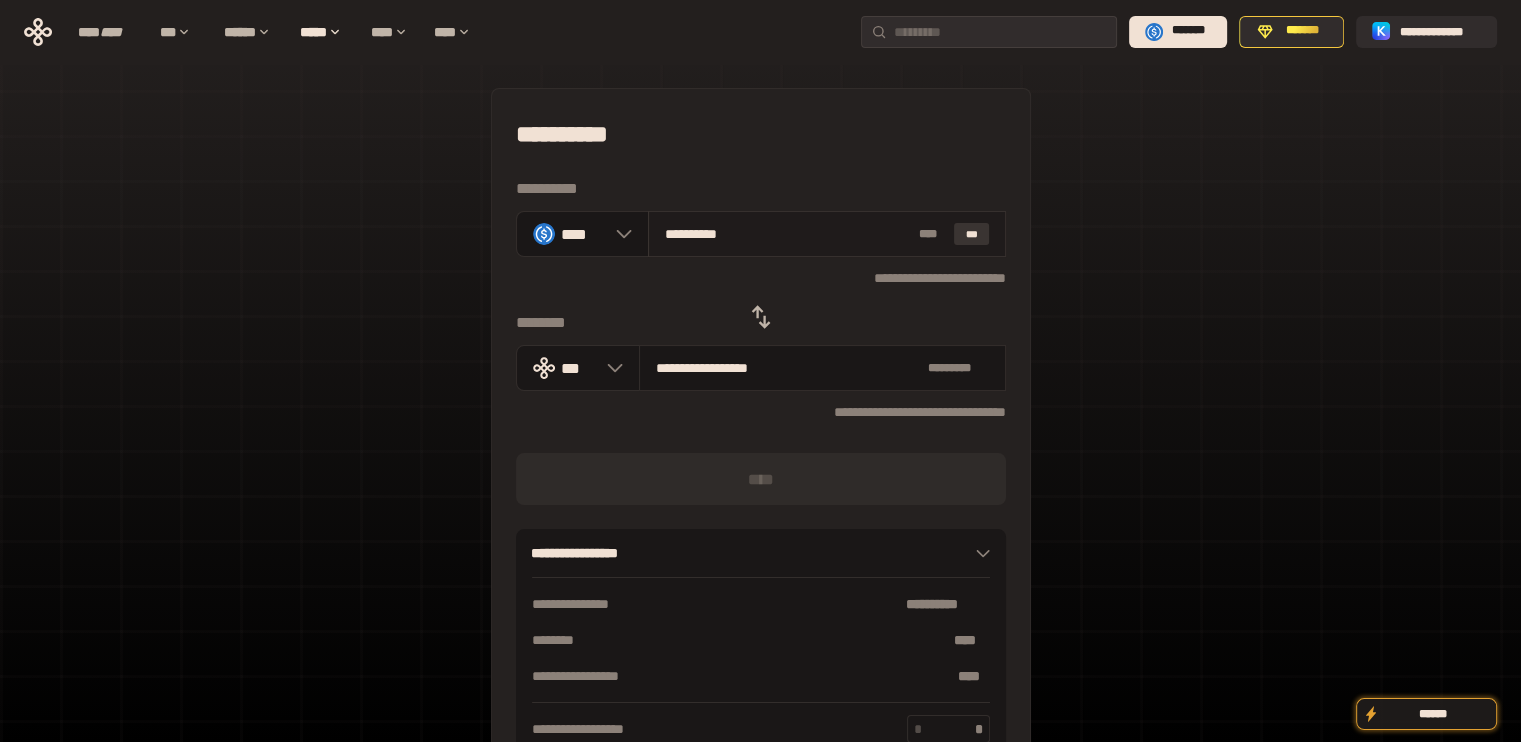 type on "**********" 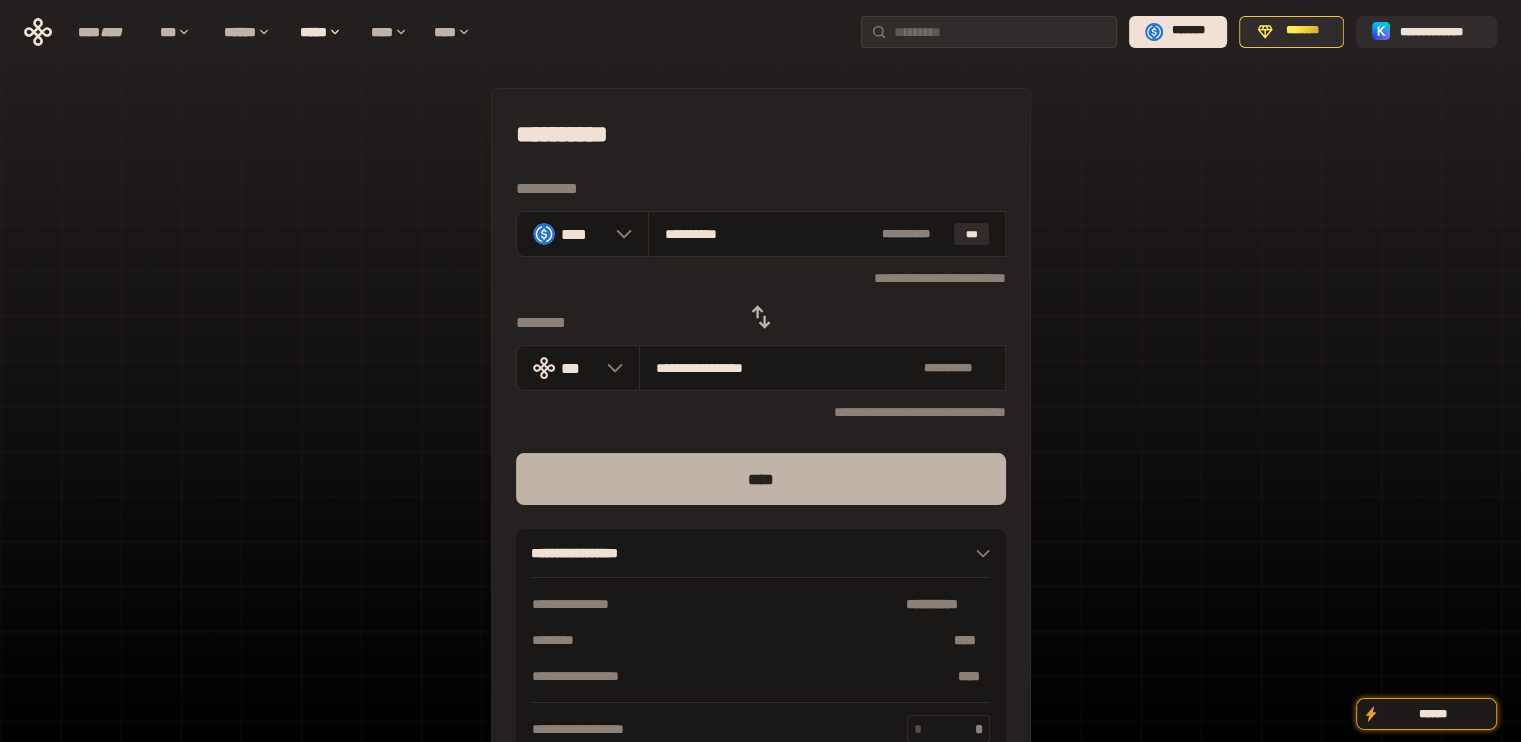 click on "****" at bounding box center (761, 479) 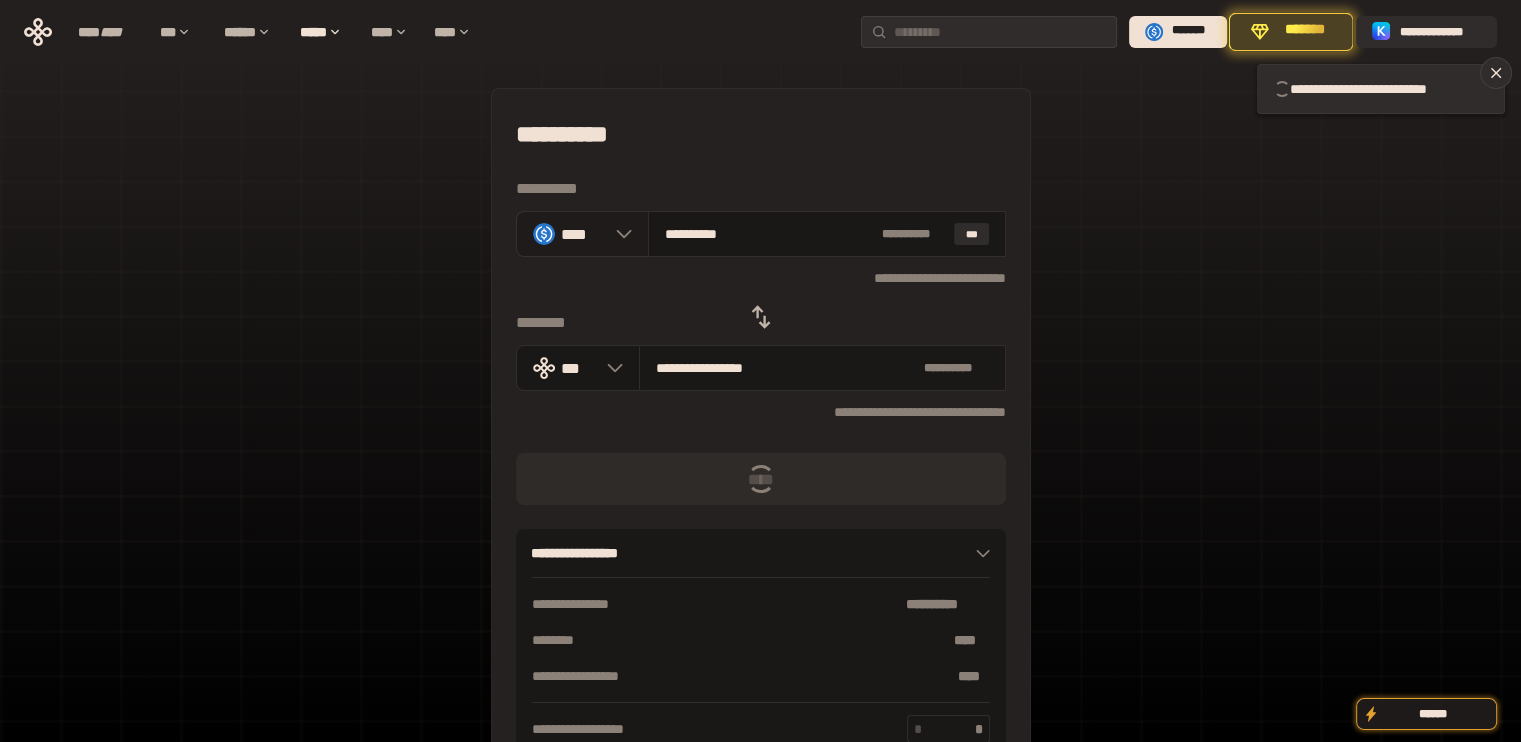 type 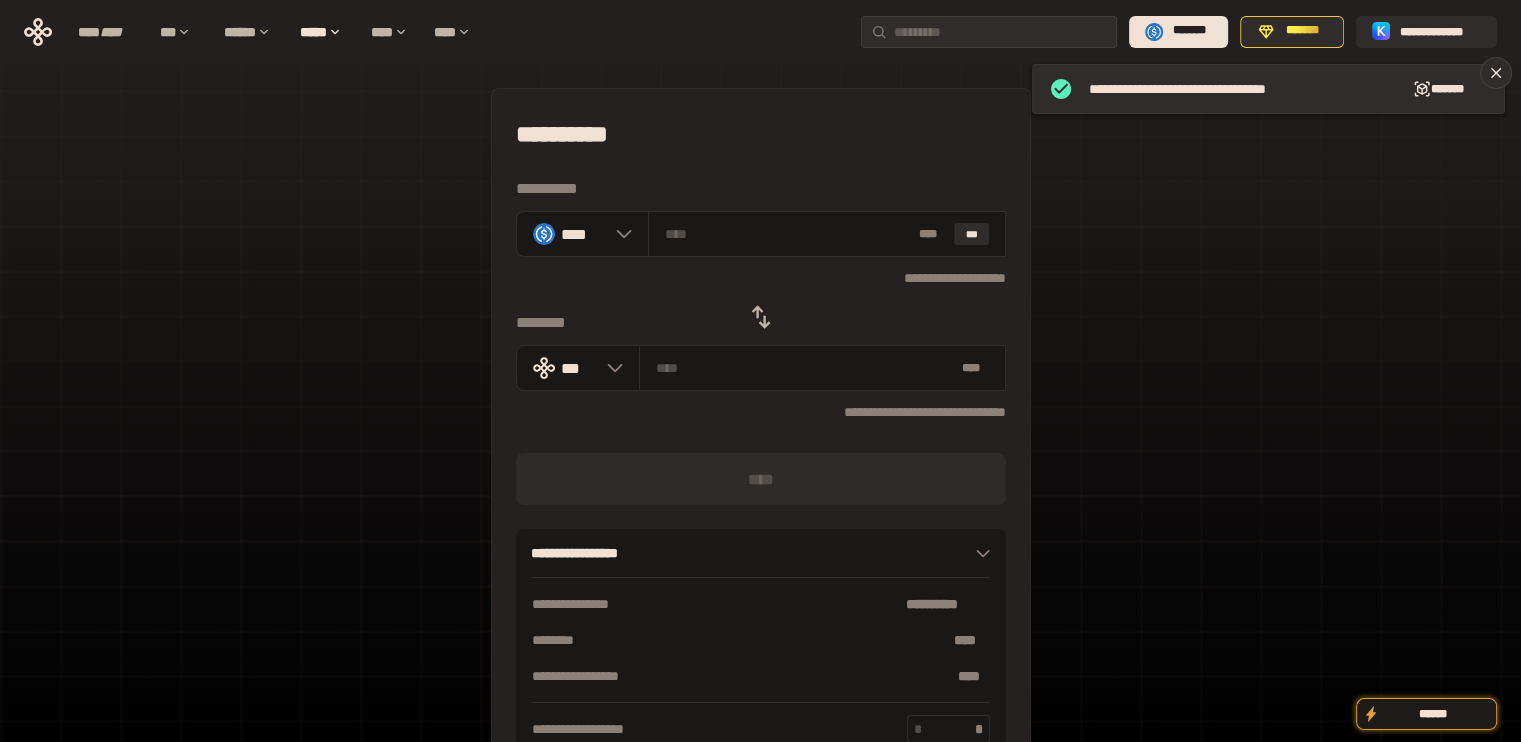 click 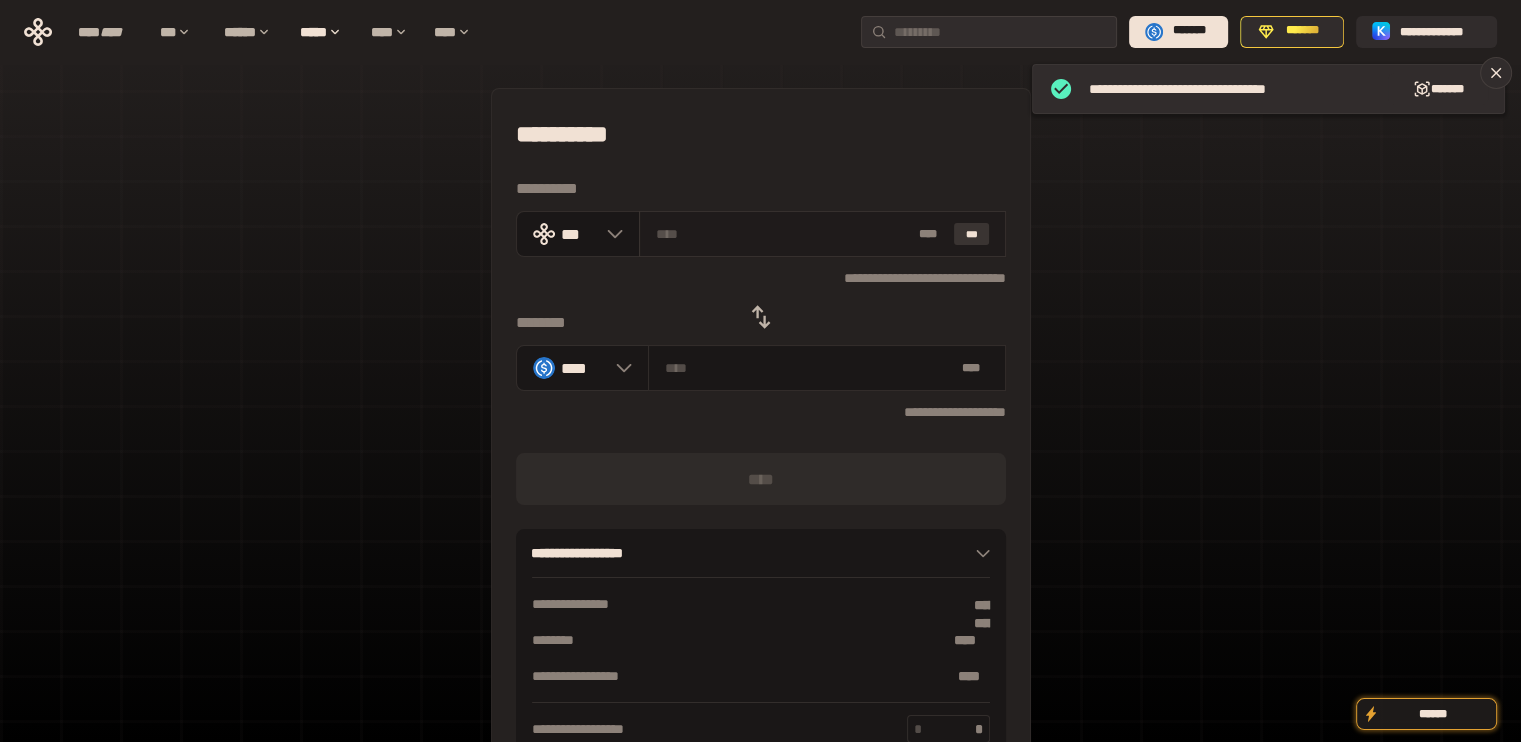 click on "***" at bounding box center (972, 234) 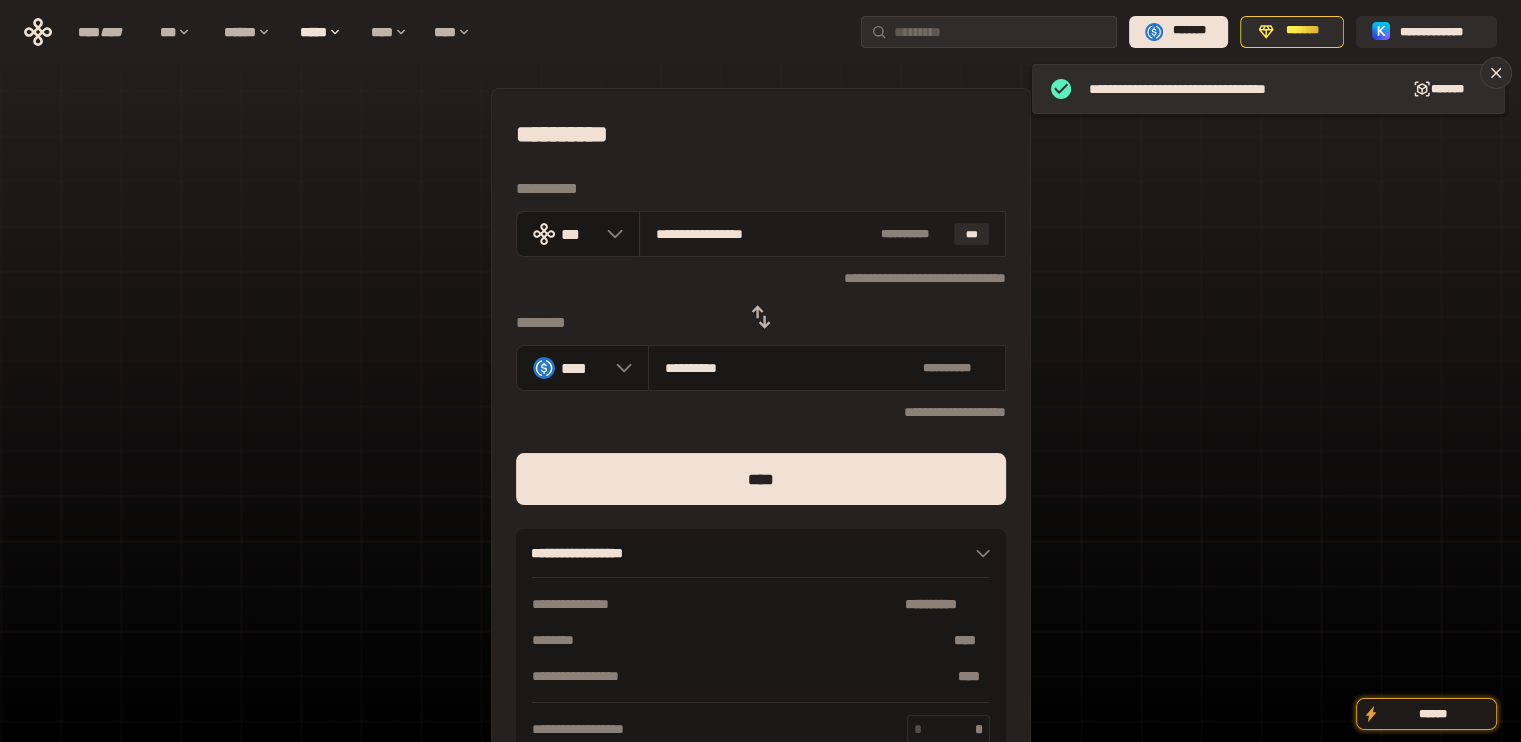drag, startPoint x: 680, startPoint y: 227, endPoint x: 959, endPoint y: 247, distance: 279.71594 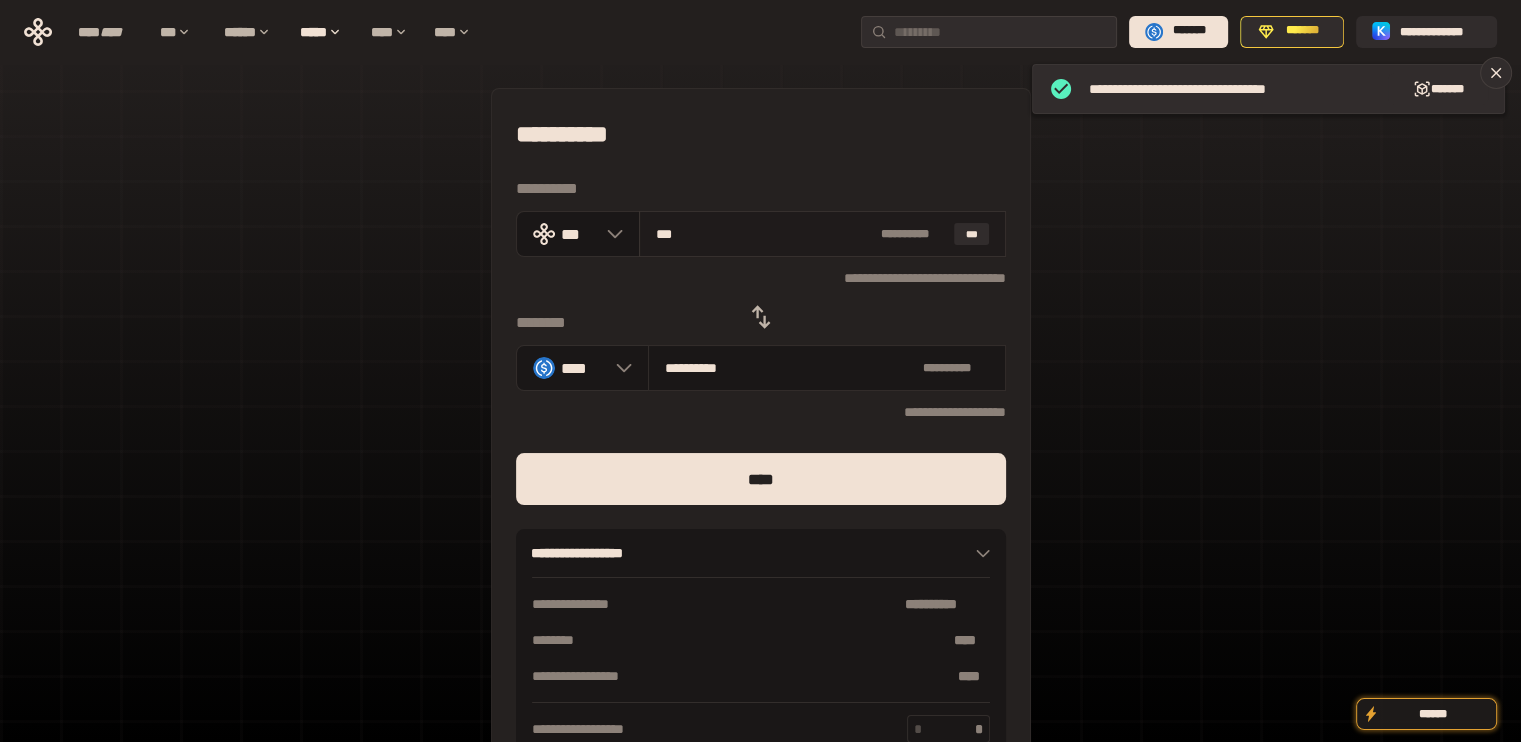 type on "**********" 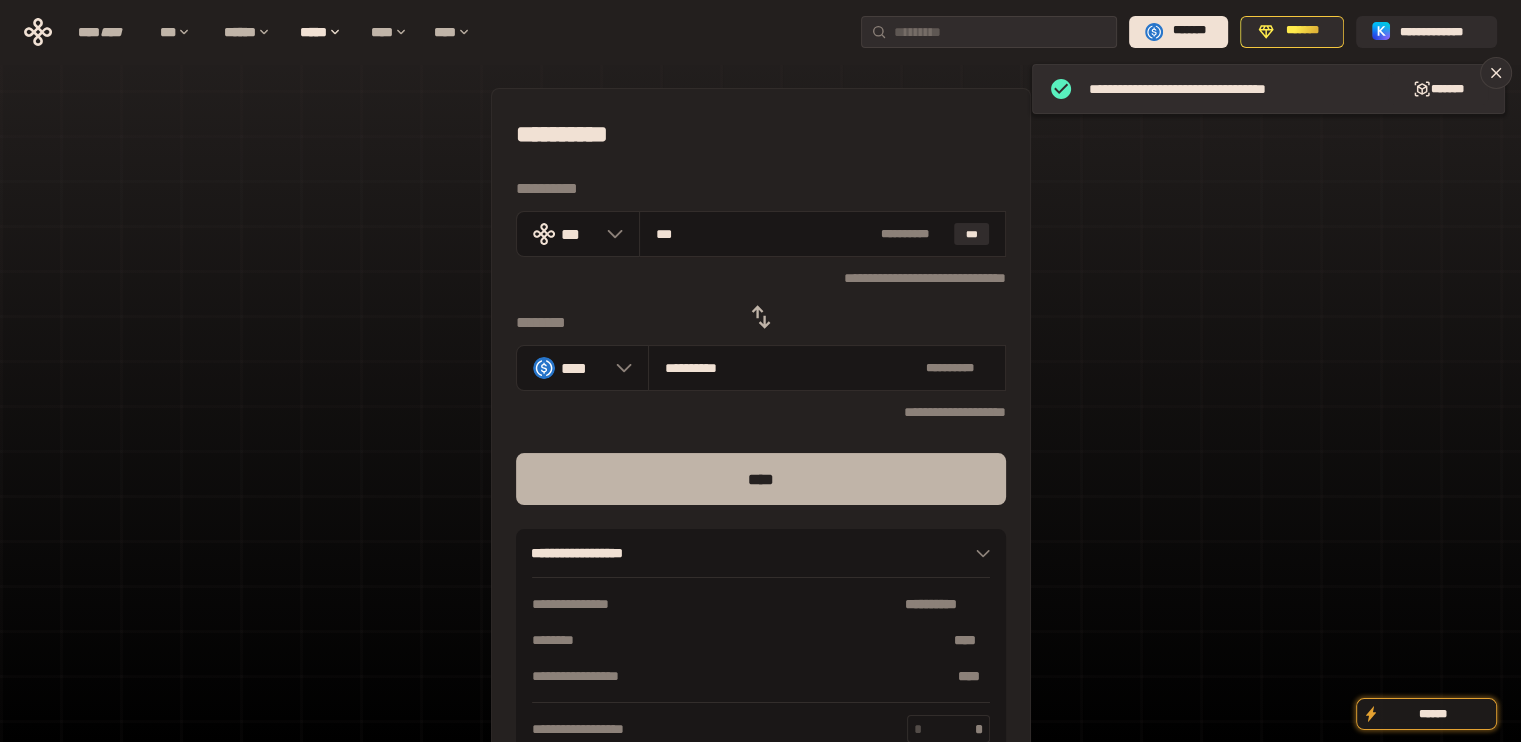 type on "***" 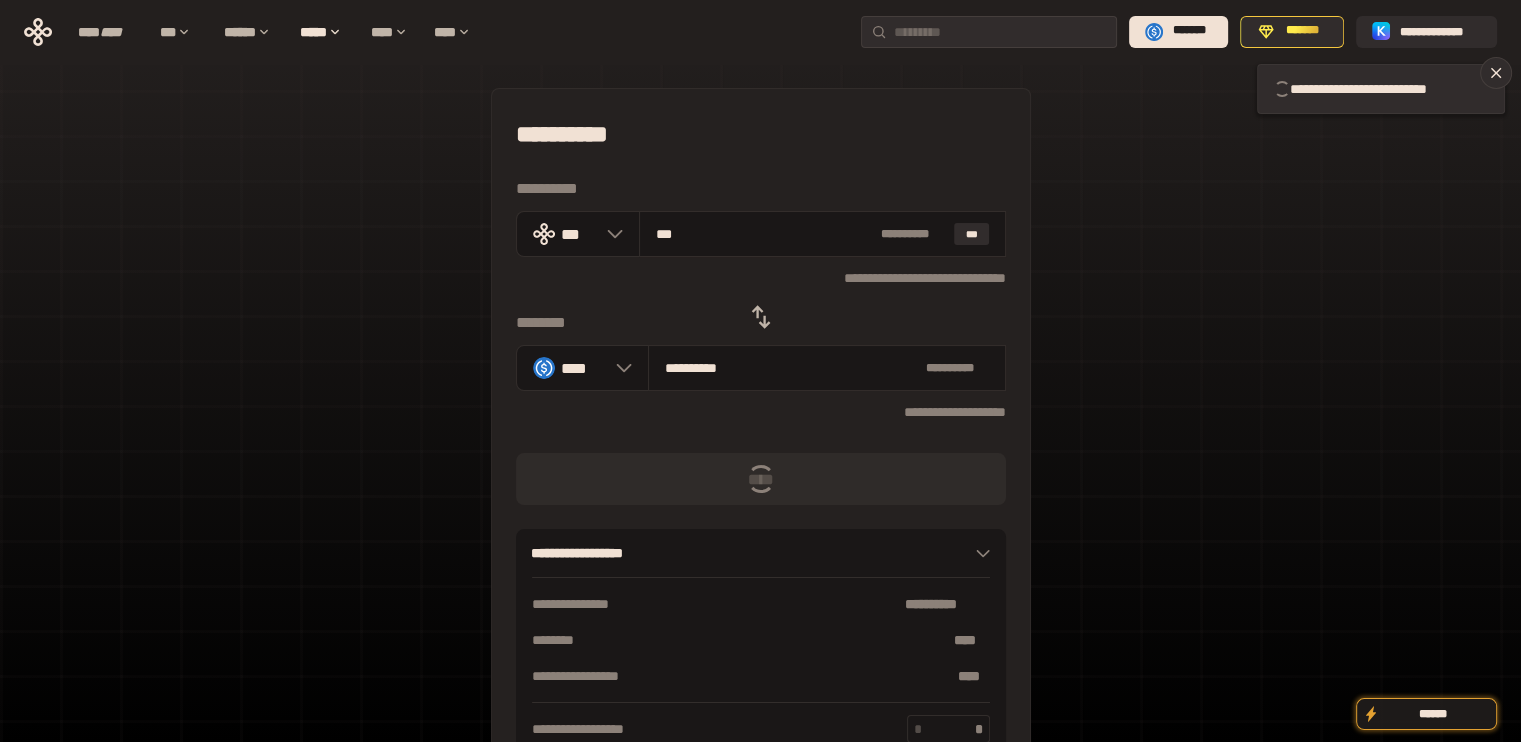 type 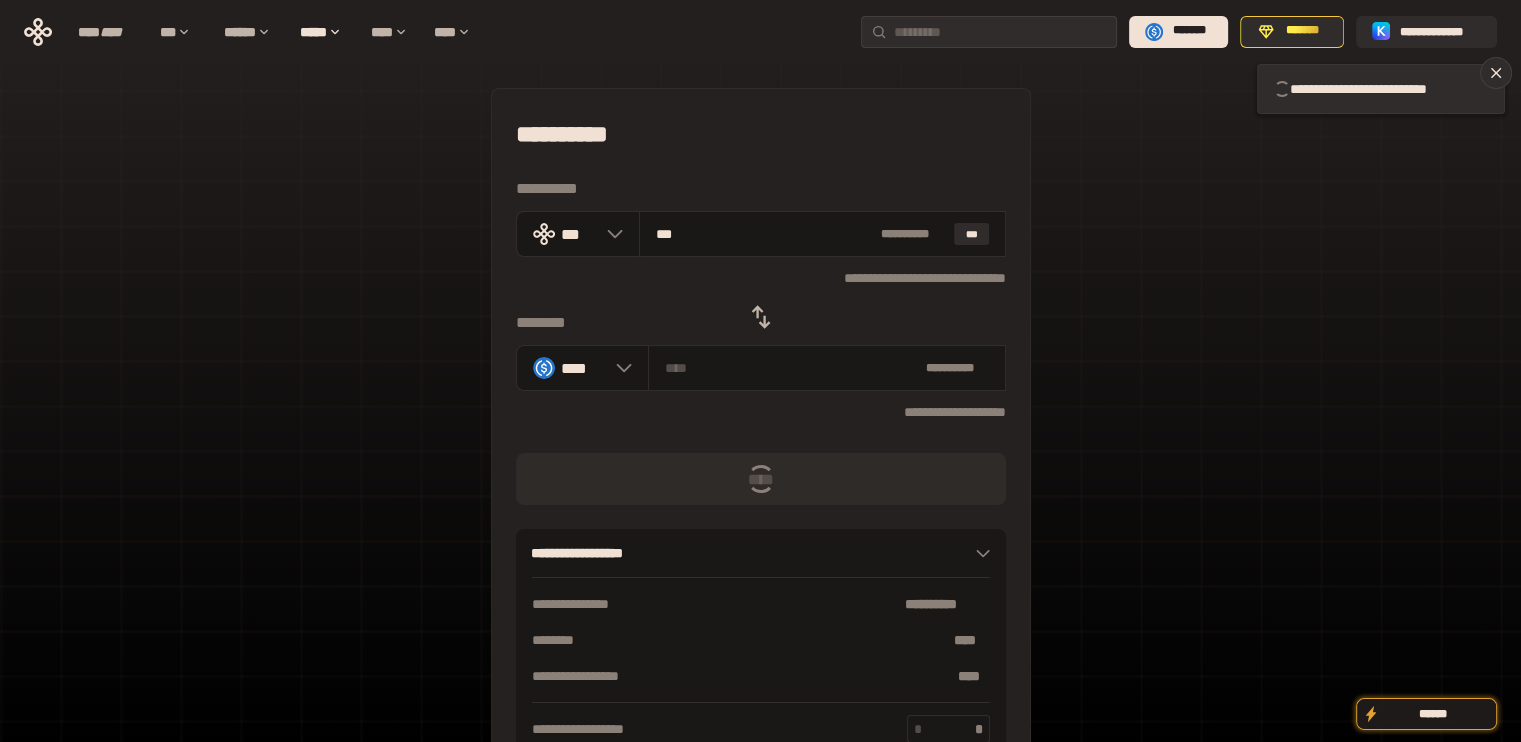 type 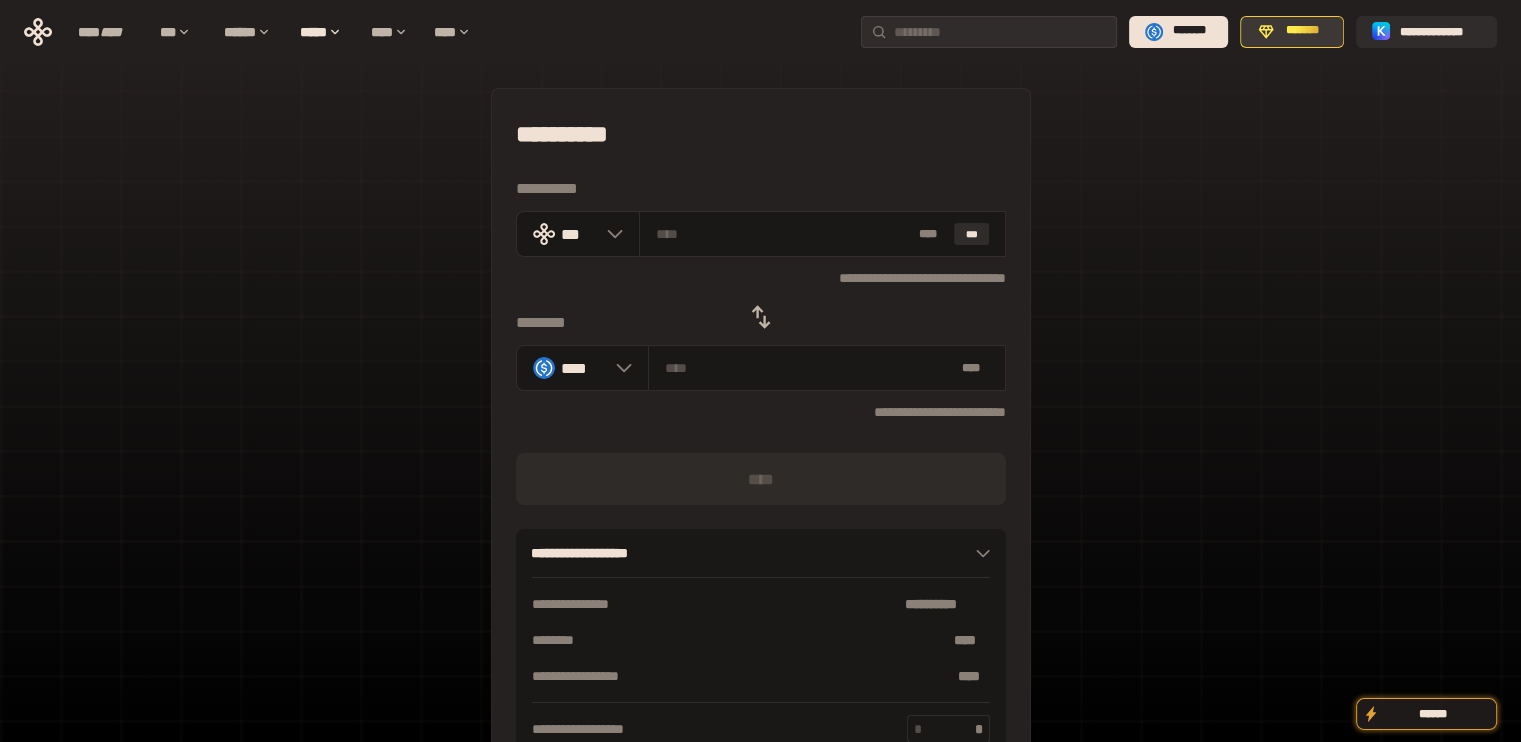 click 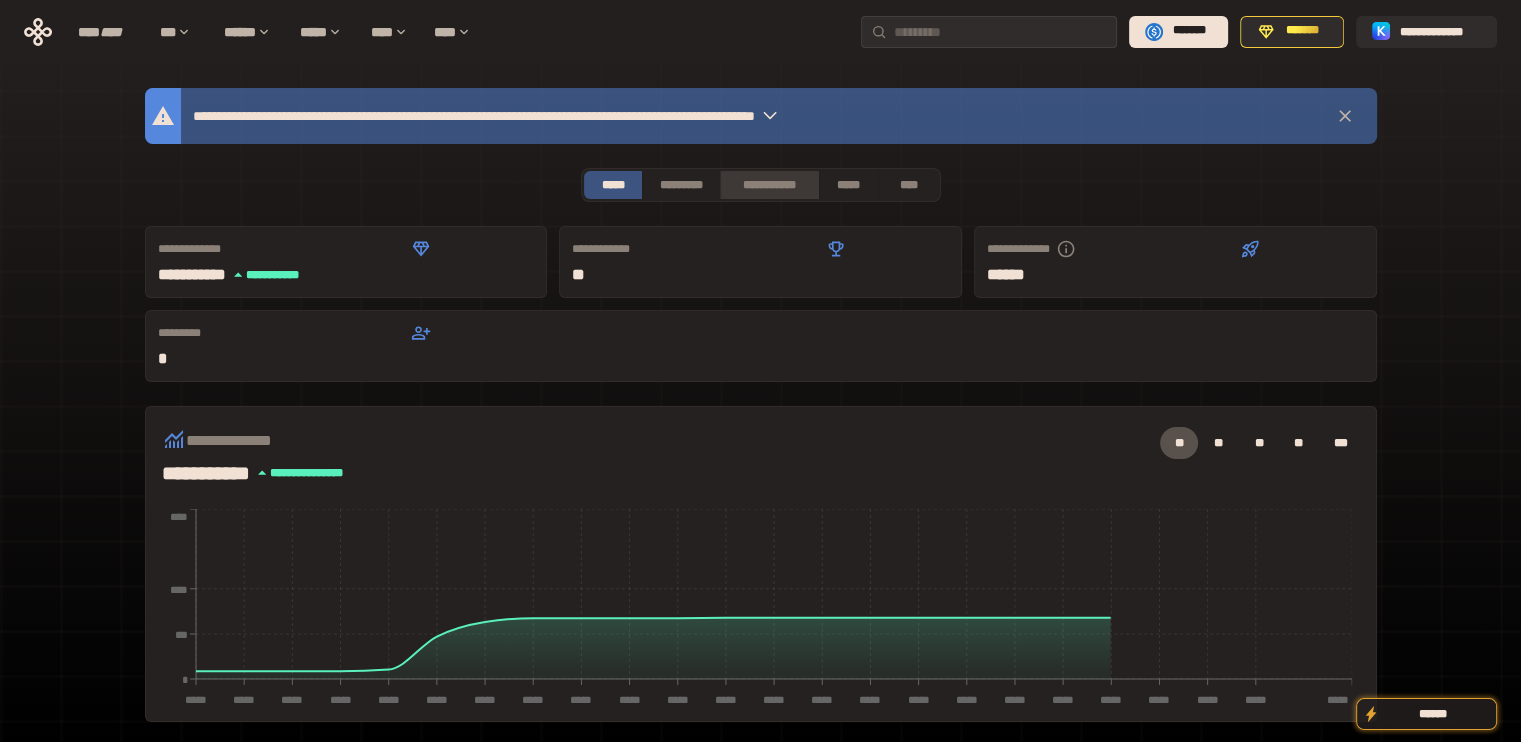 click on "**********" at bounding box center [769, 185] 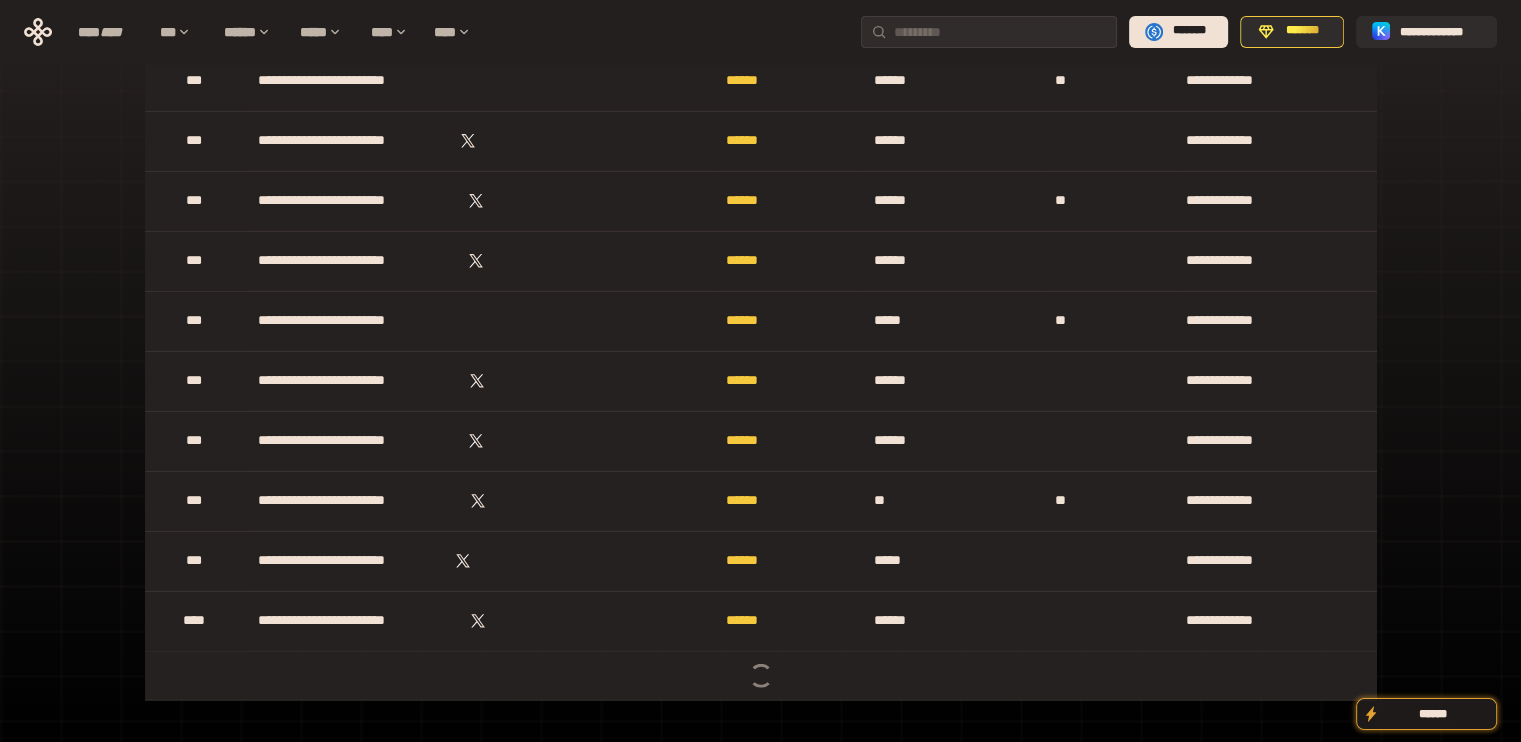 scroll, scrollTop: 5694, scrollLeft: 0, axis: vertical 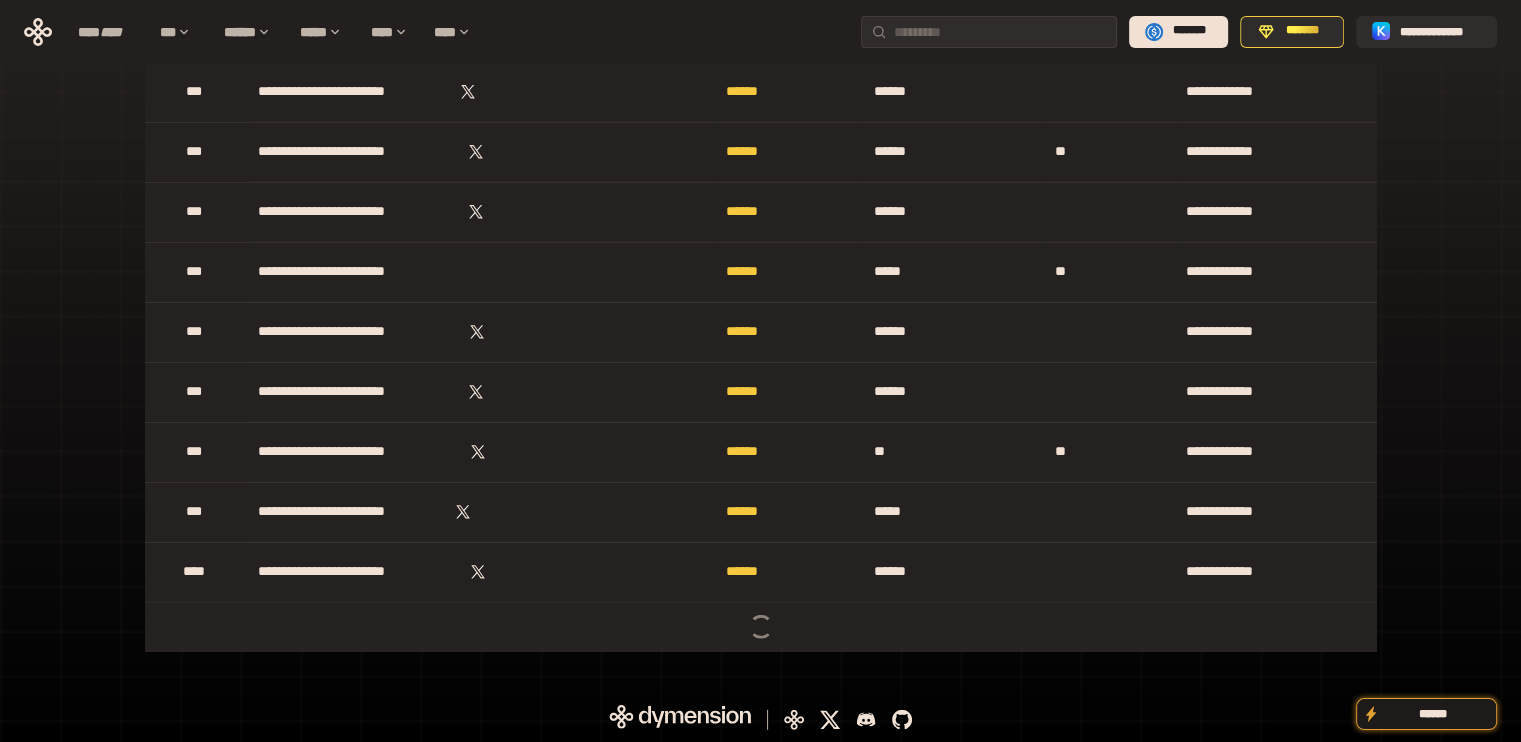 drag, startPoint x: 1420, startPoint y: 240, endPoint x: 1418, endPoint y: 691, distance: 451.00443 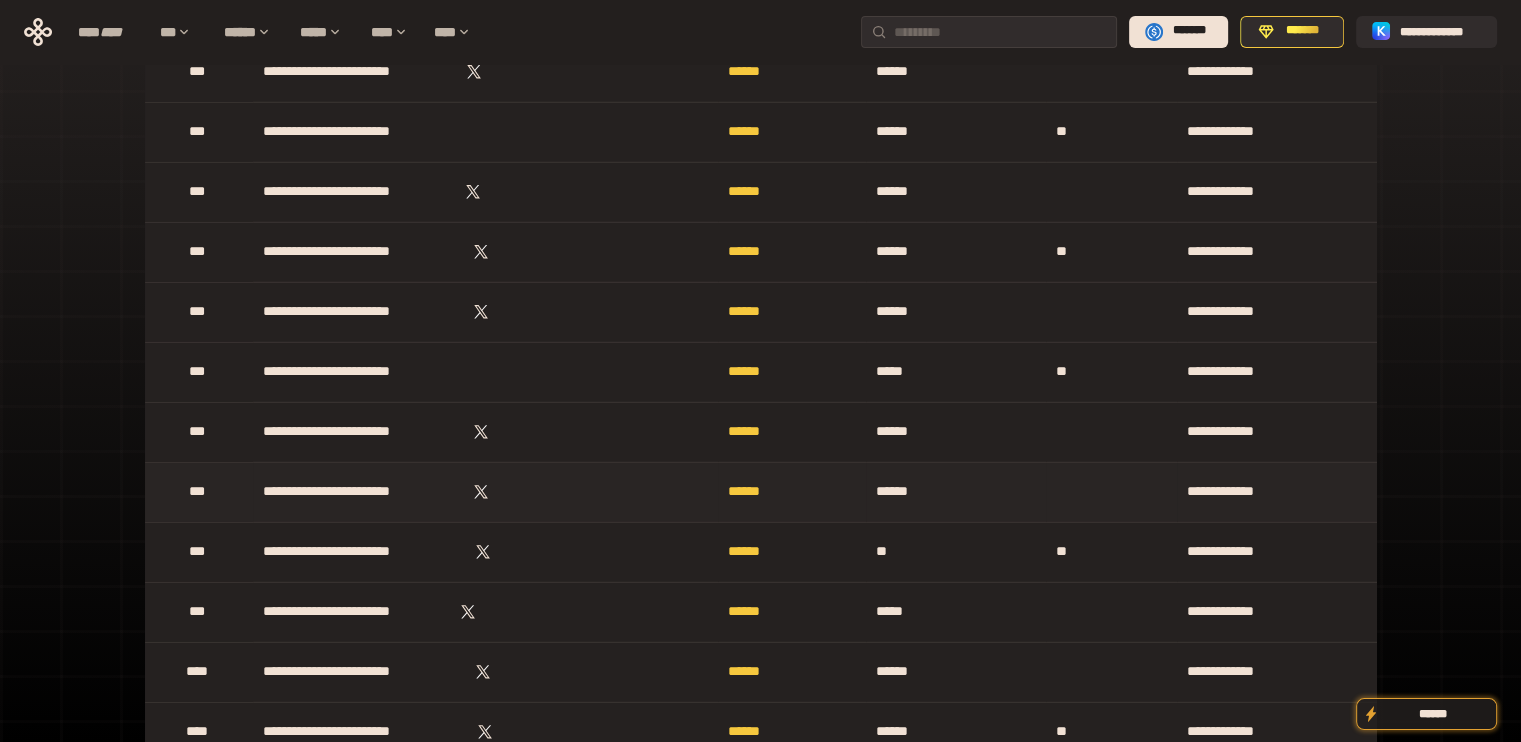 scroll, scrollTop: 5494, scrollLeft: 0, axis: vertical 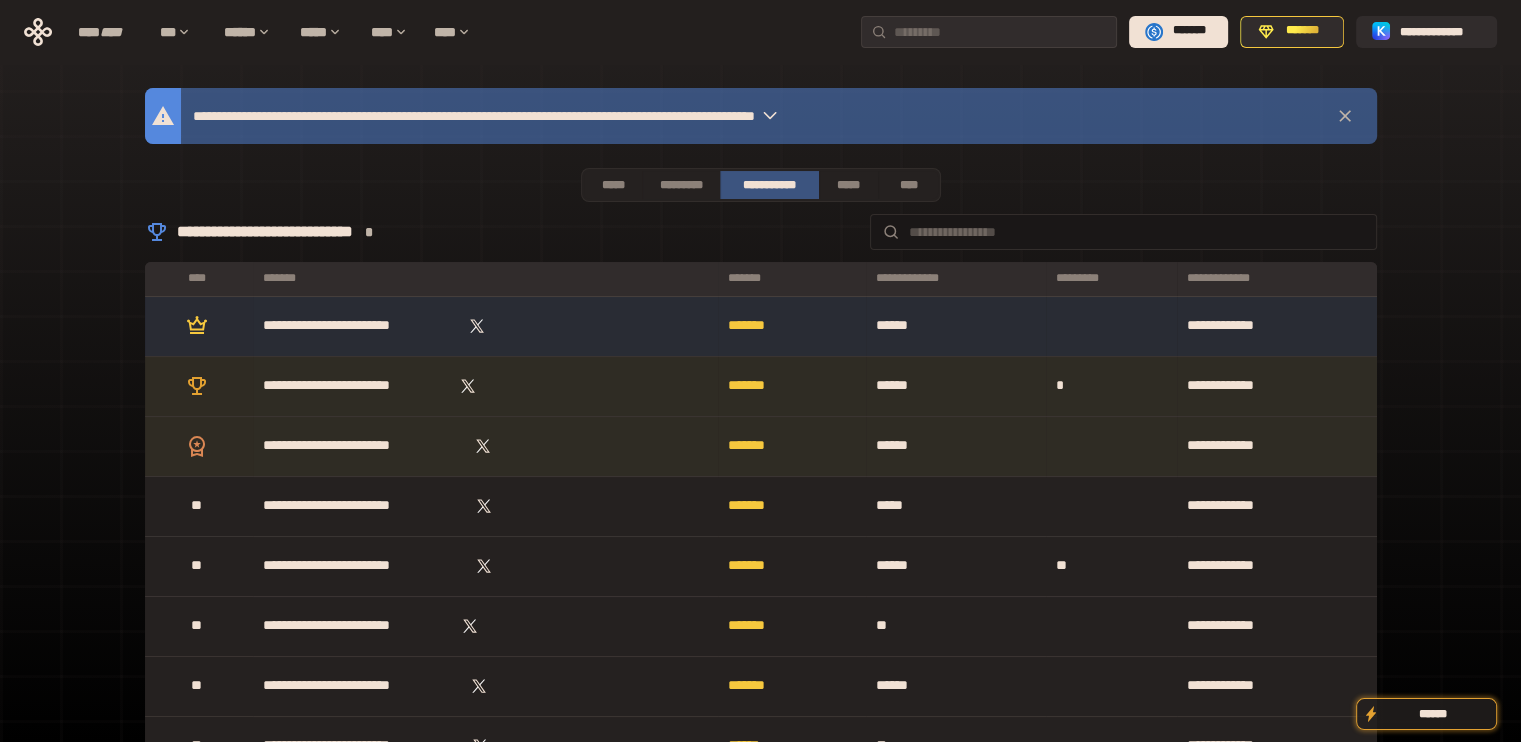 drag, startPoint x: 1445, startPoint y: 537, endPoint x: 1439, endPoint y: 92, distance: 445.04044 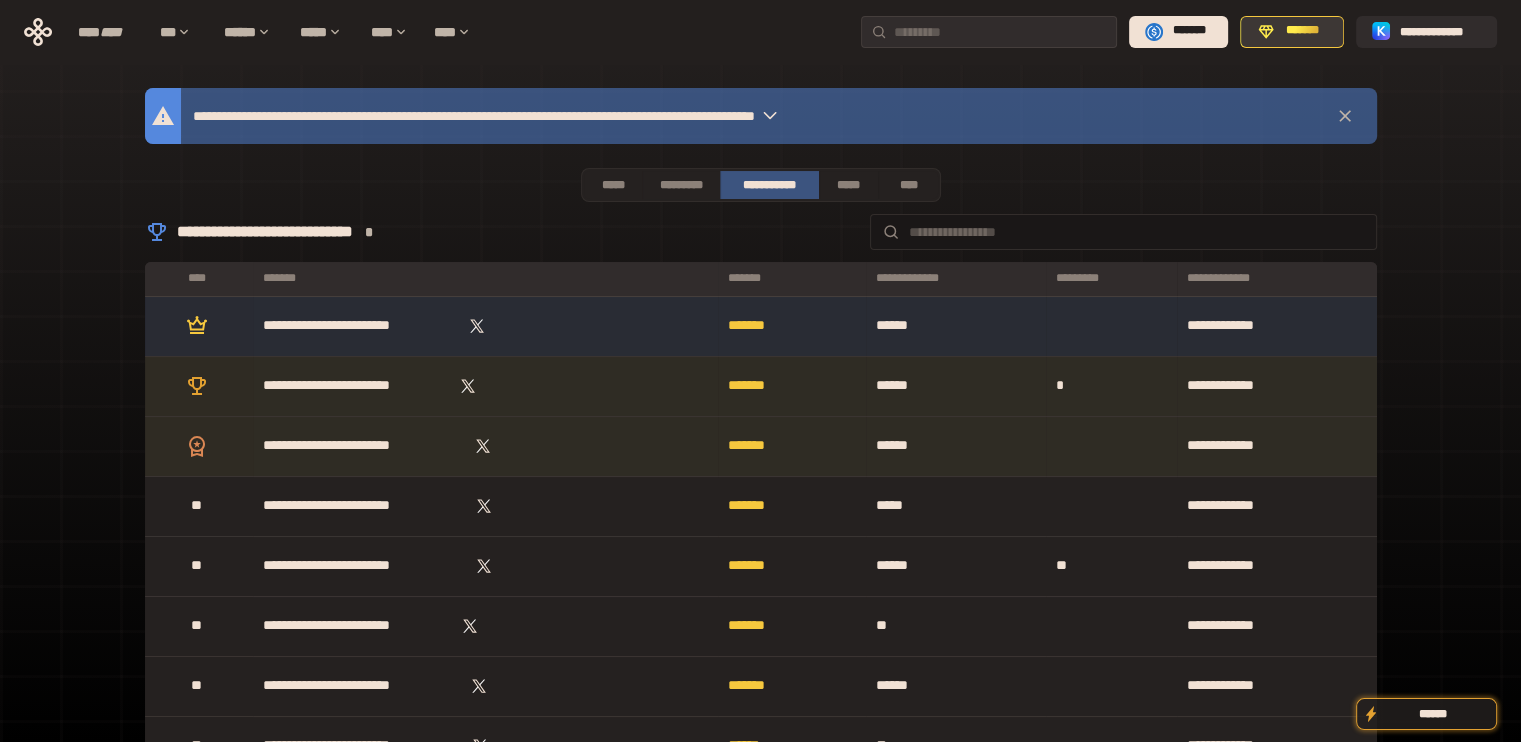 click on "*******" at bounding box center [1303, 31] 